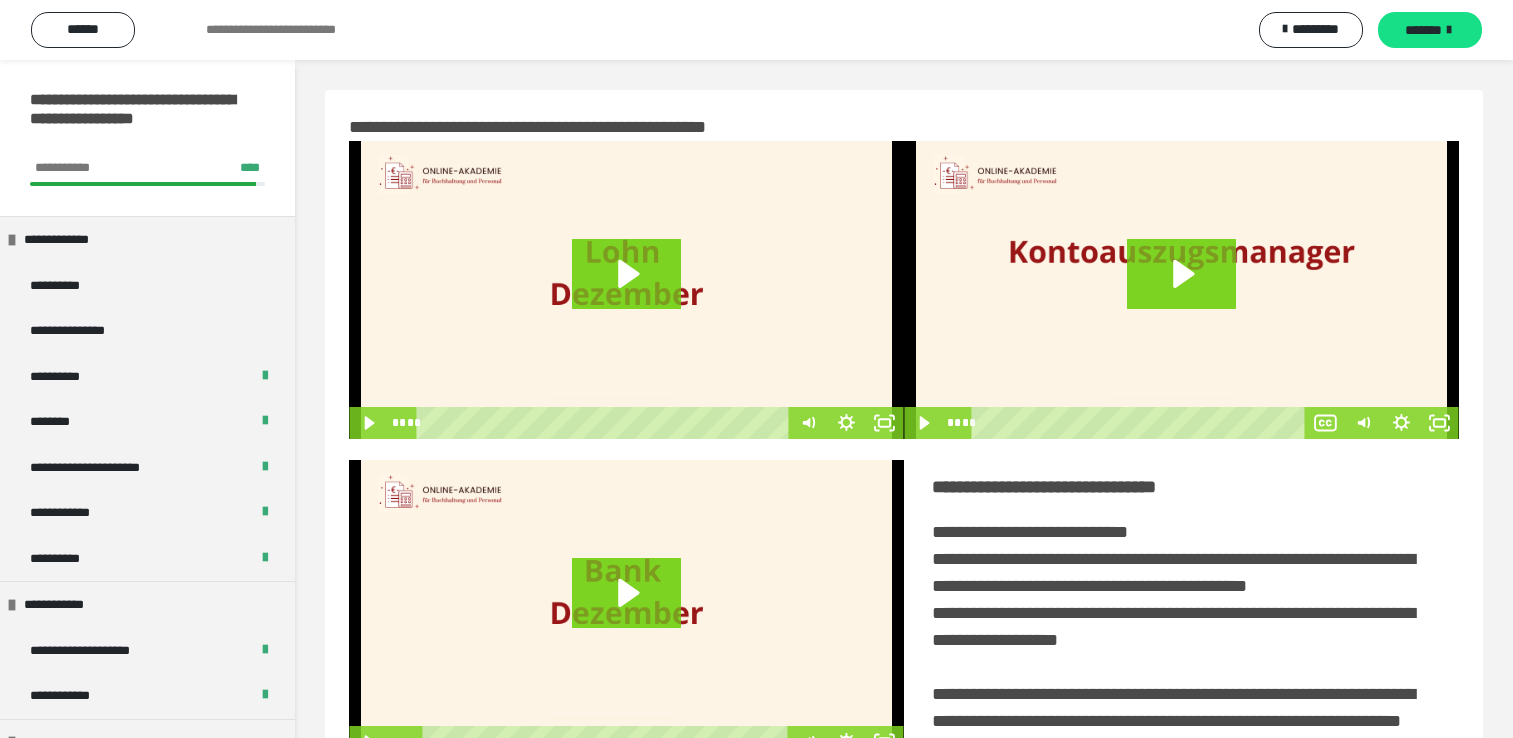 scroll, scrollTop: 446, scrollLeft: 0, axis: vertical 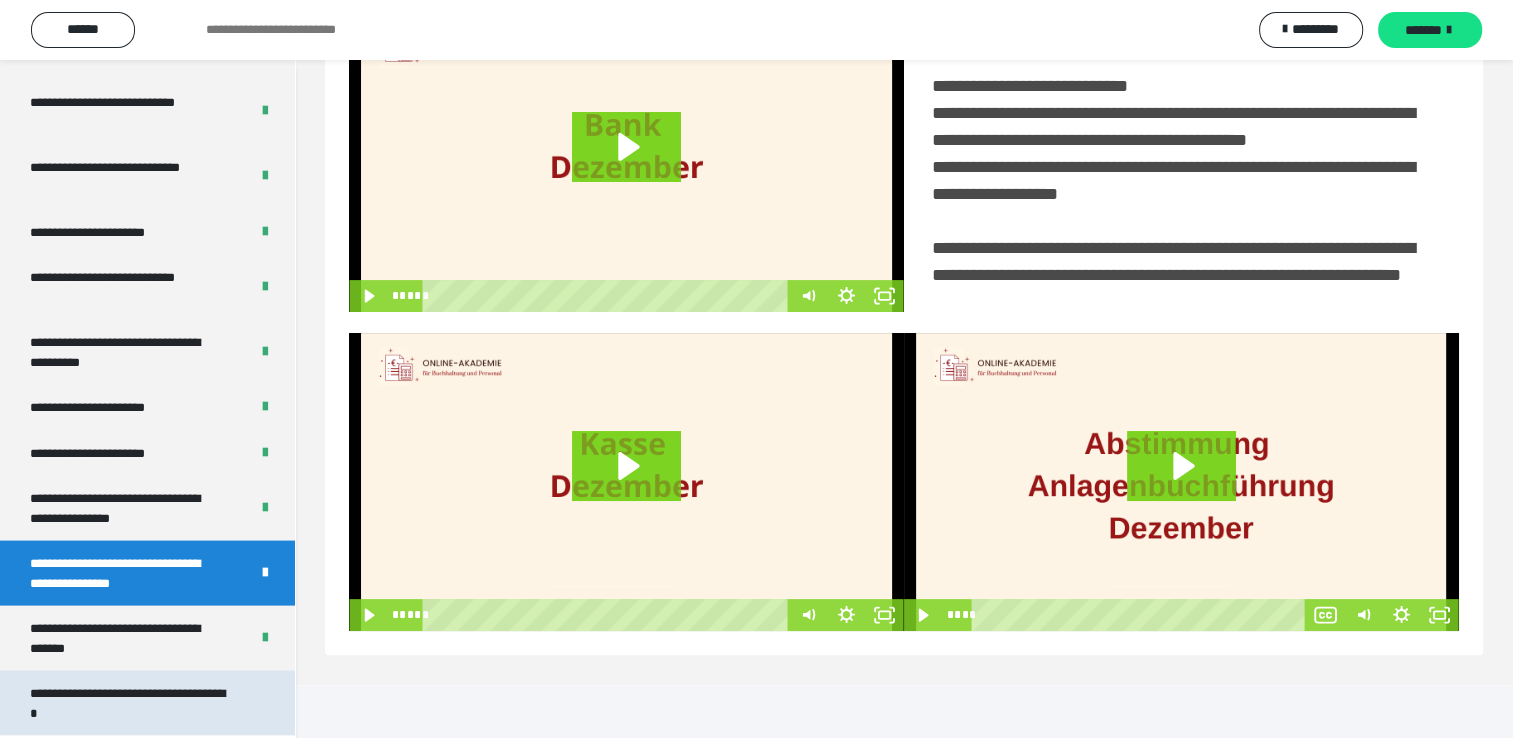 click on "**********" at bounding box center [132, 703] 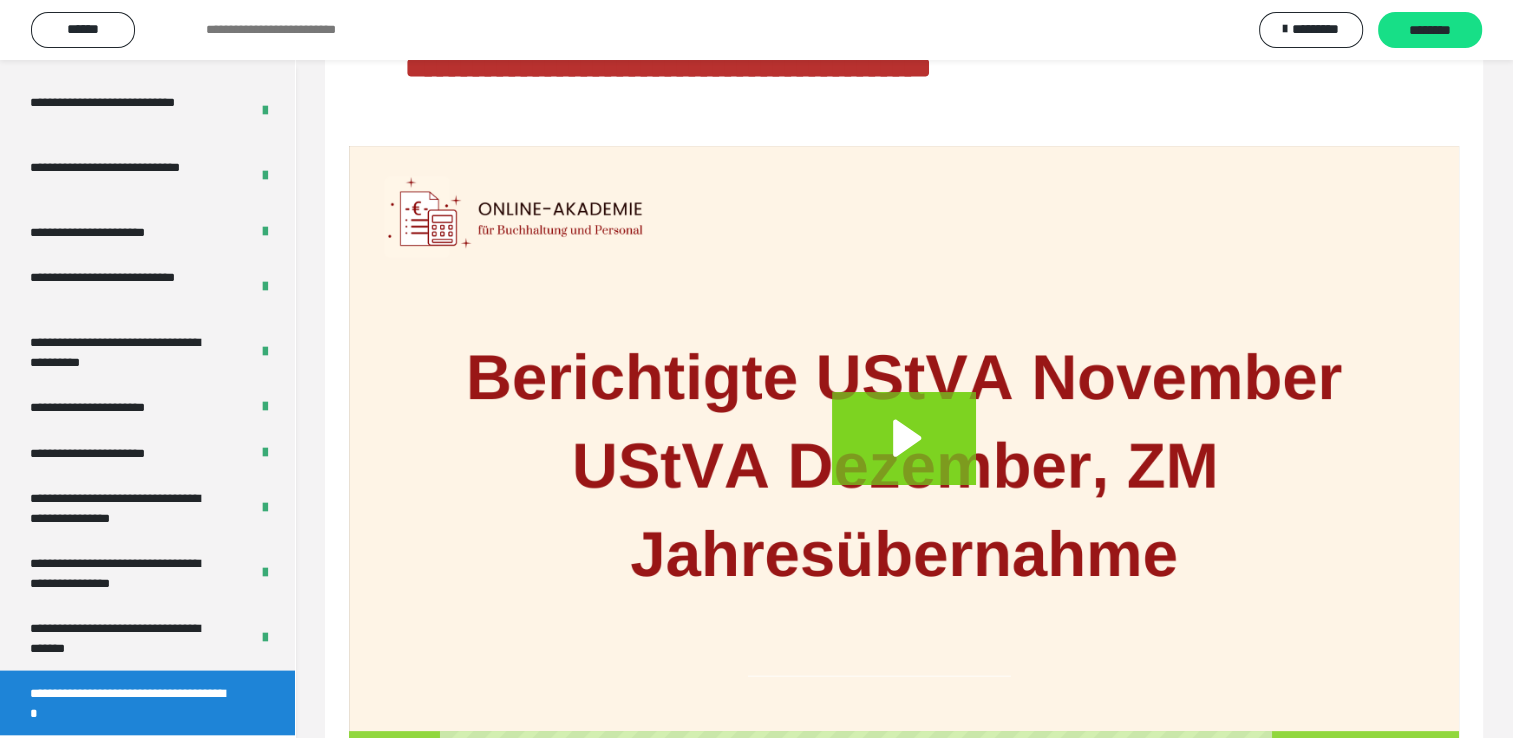 scroll, scrollTop: 260, scrollLeft: 0, axis: vertical 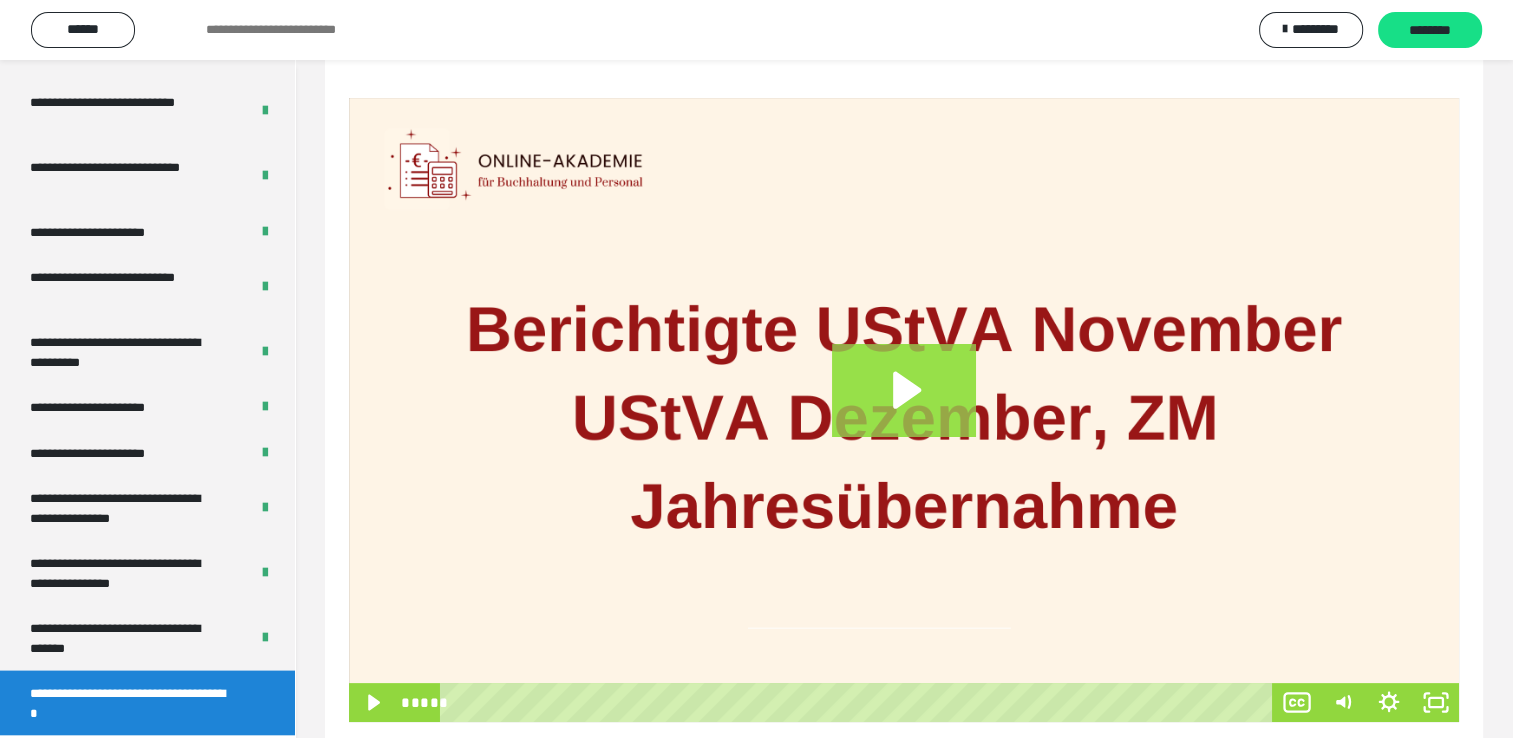 click 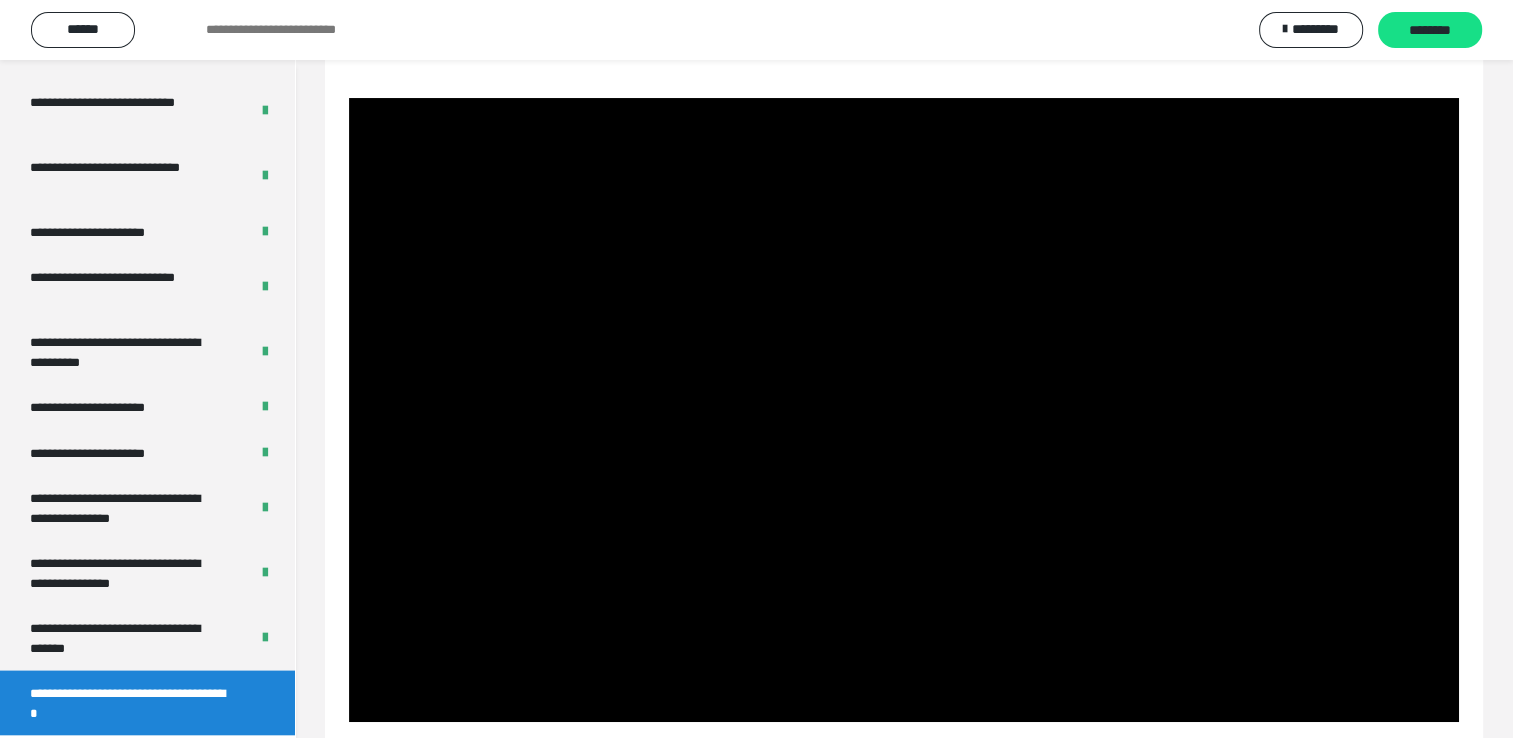 click on "**********" at bounding box center (904, -11) 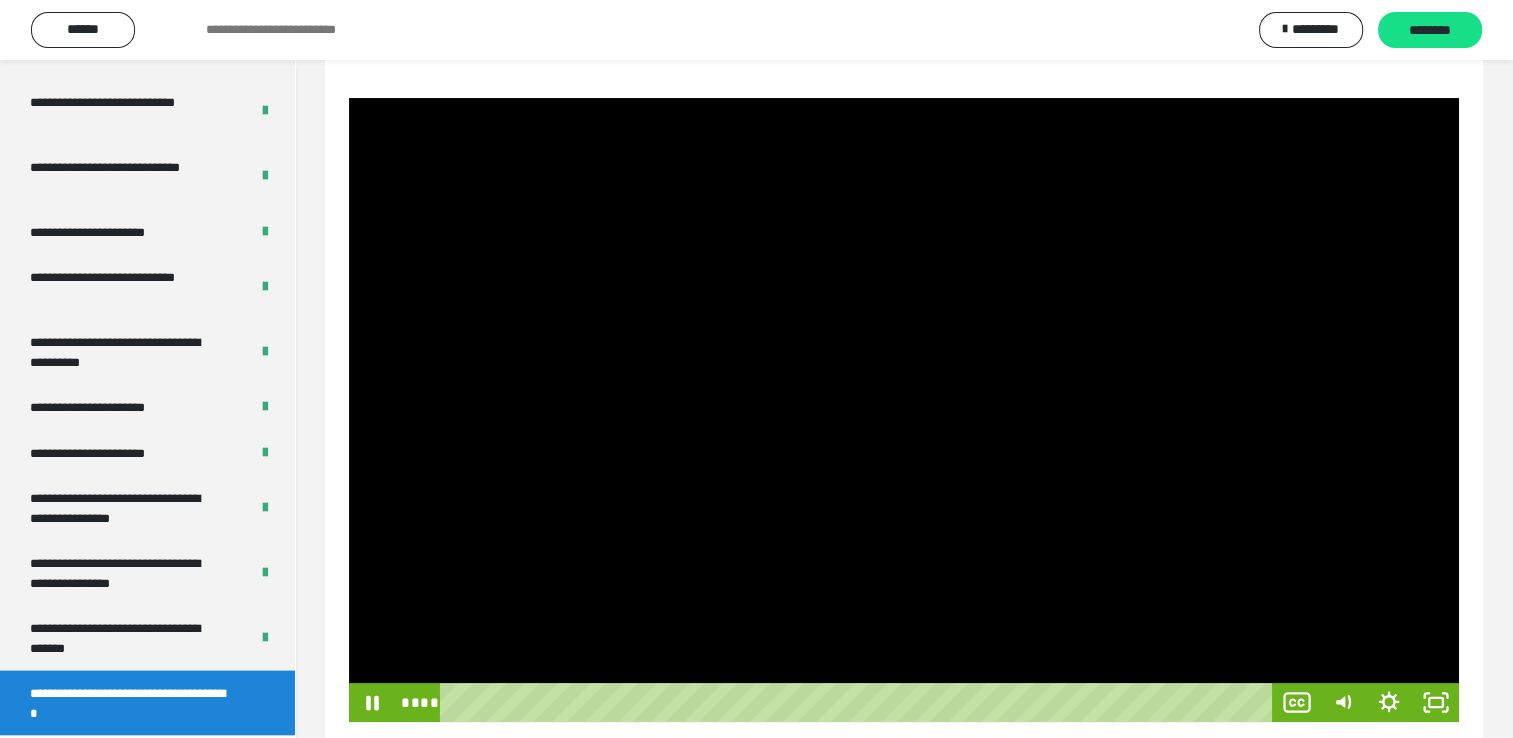 click at bounding box center (904, 410) 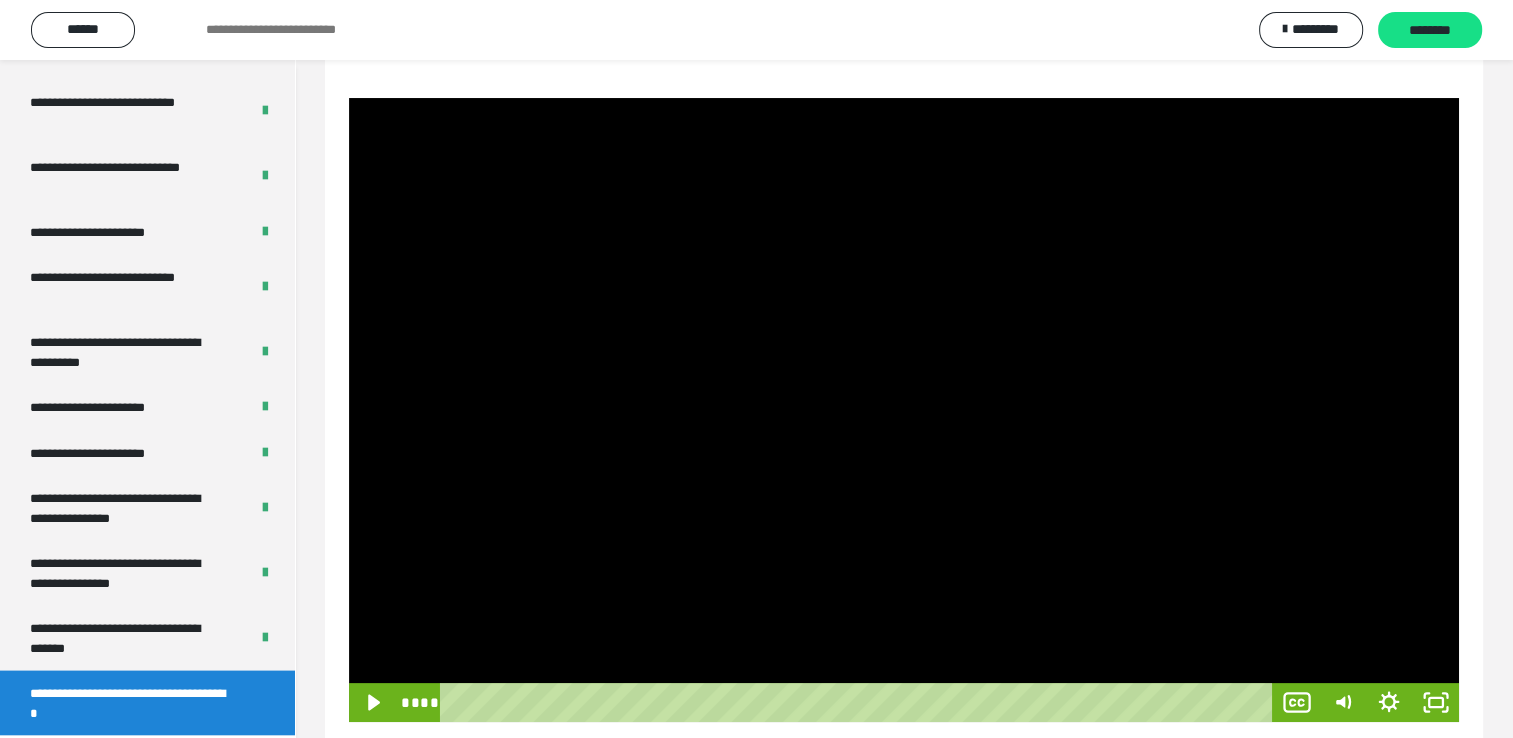 click at bounding box center (904, 410) 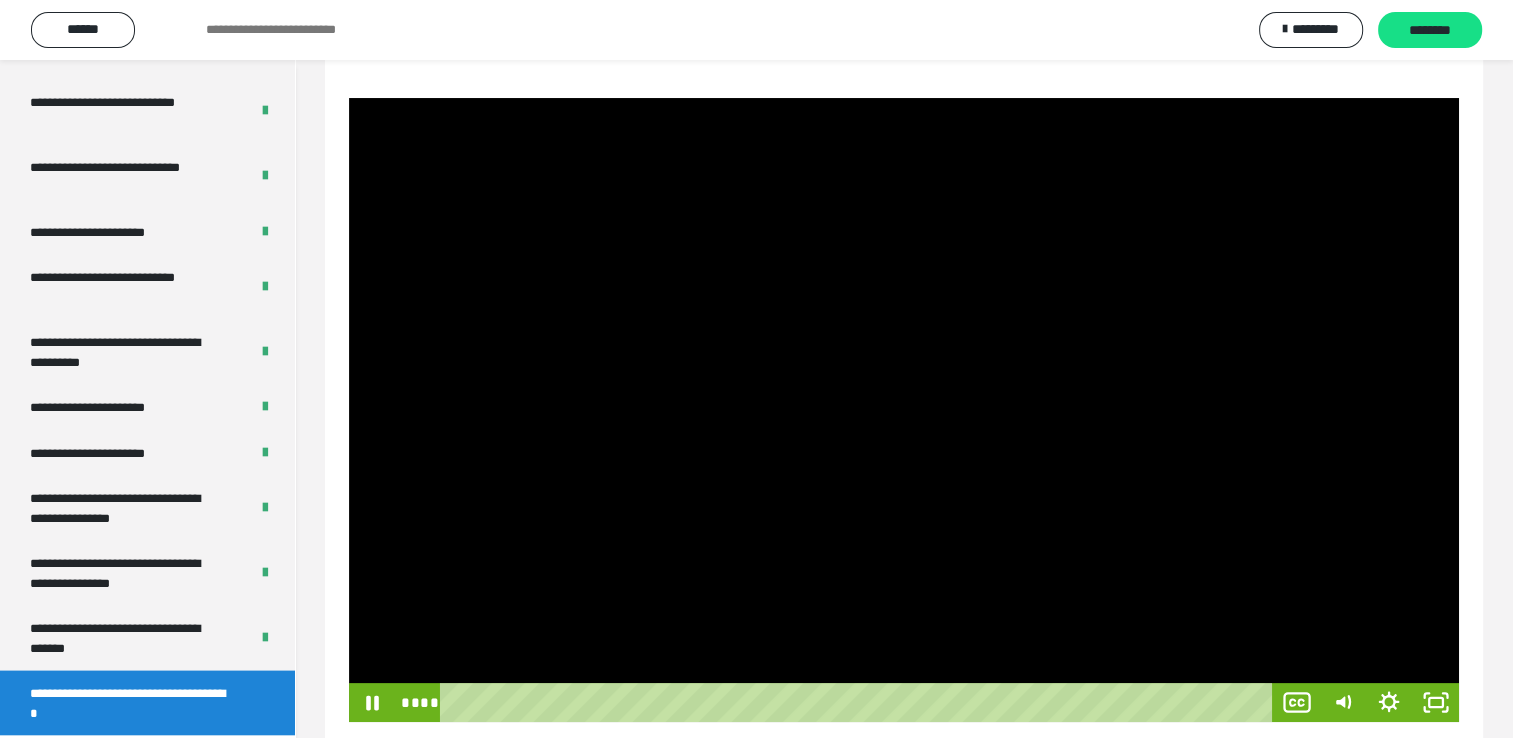 click at bounding box center [904, 410] 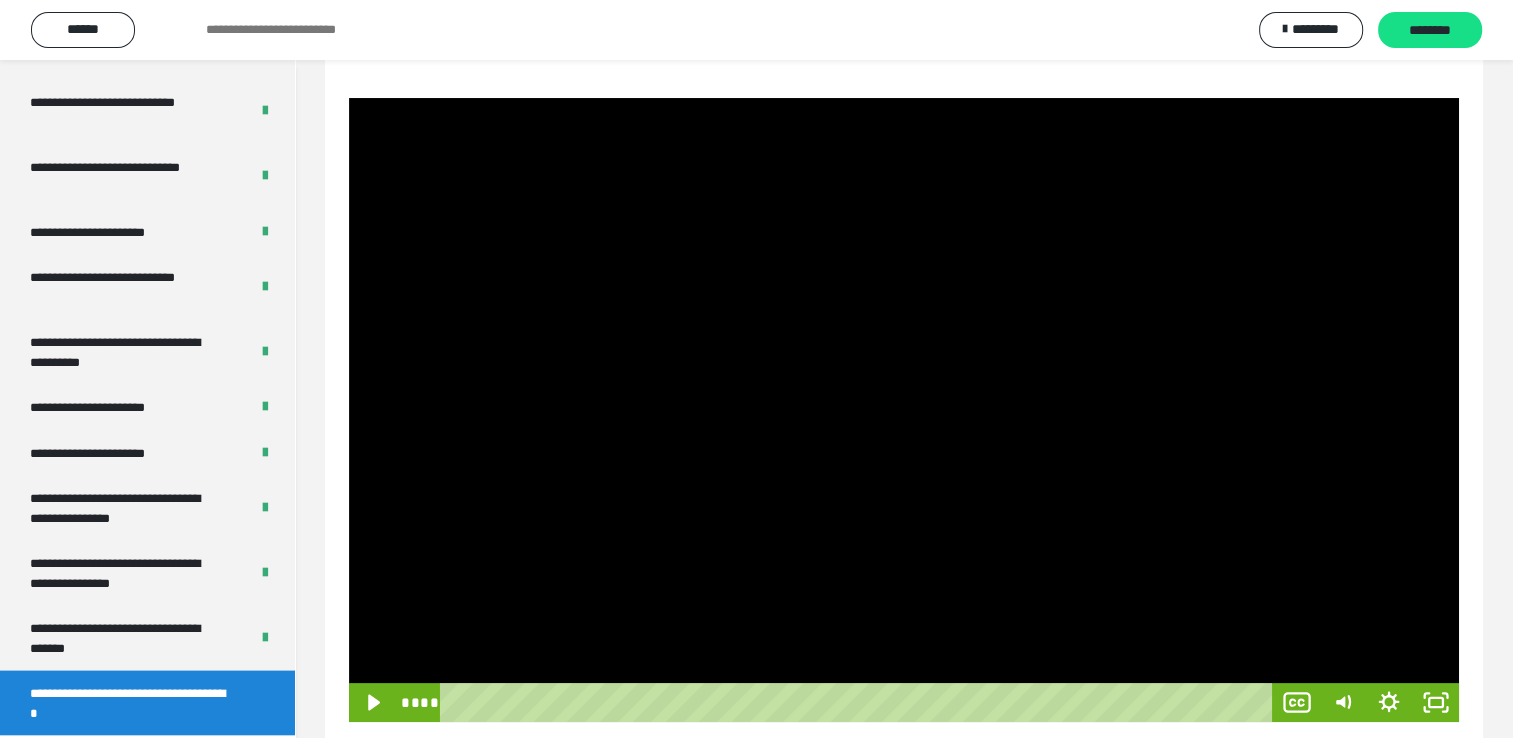type 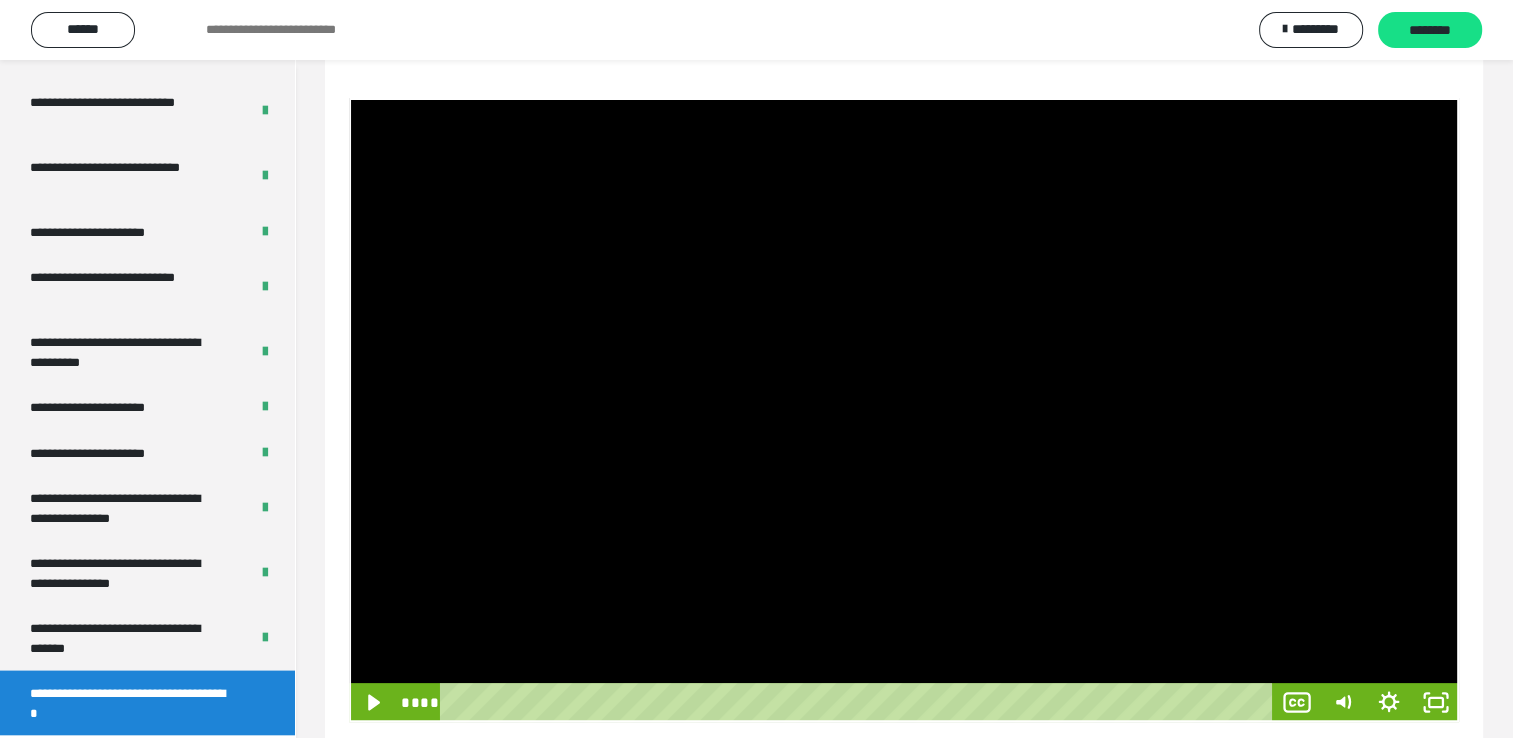 click at bounding box center (904, 410) 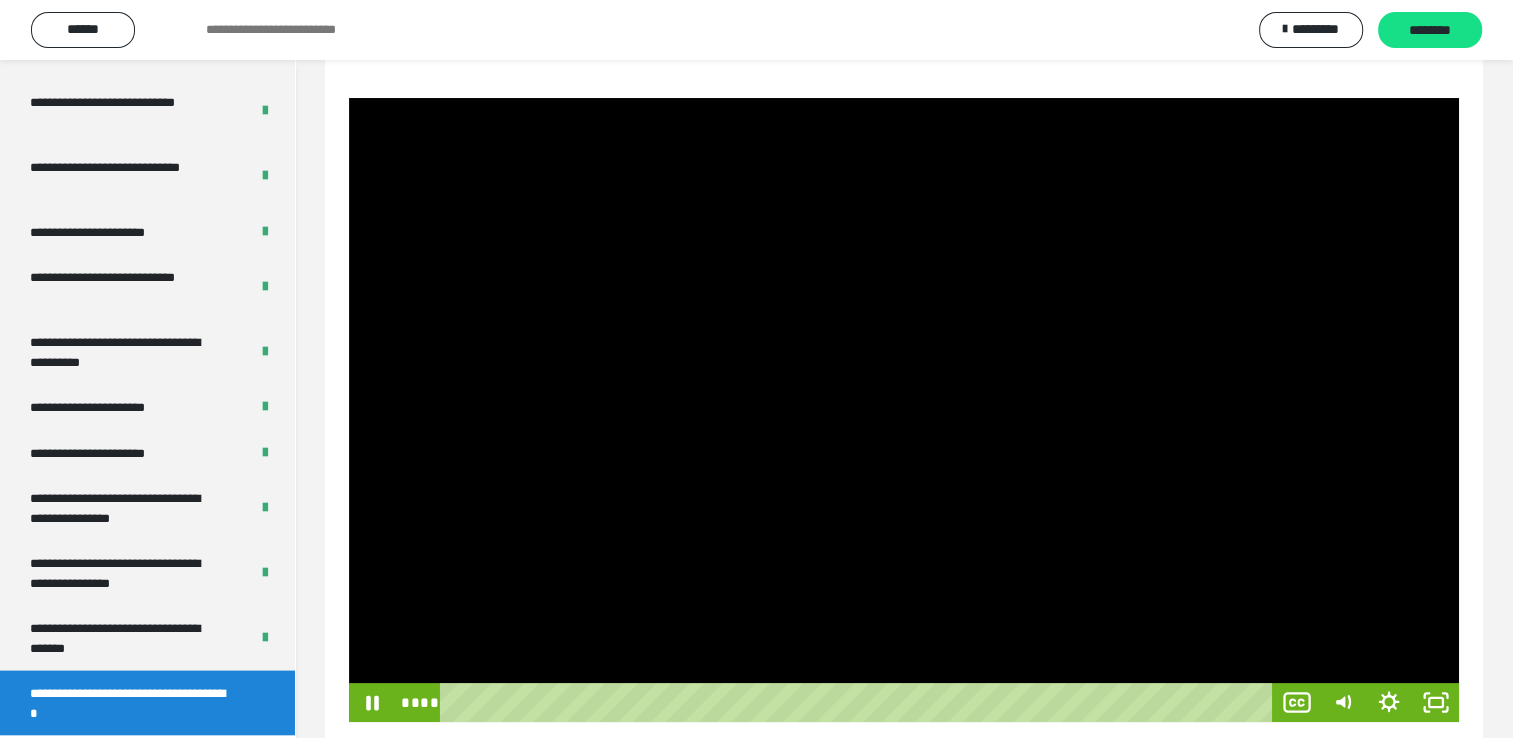 click at bounding box center (904, 410) 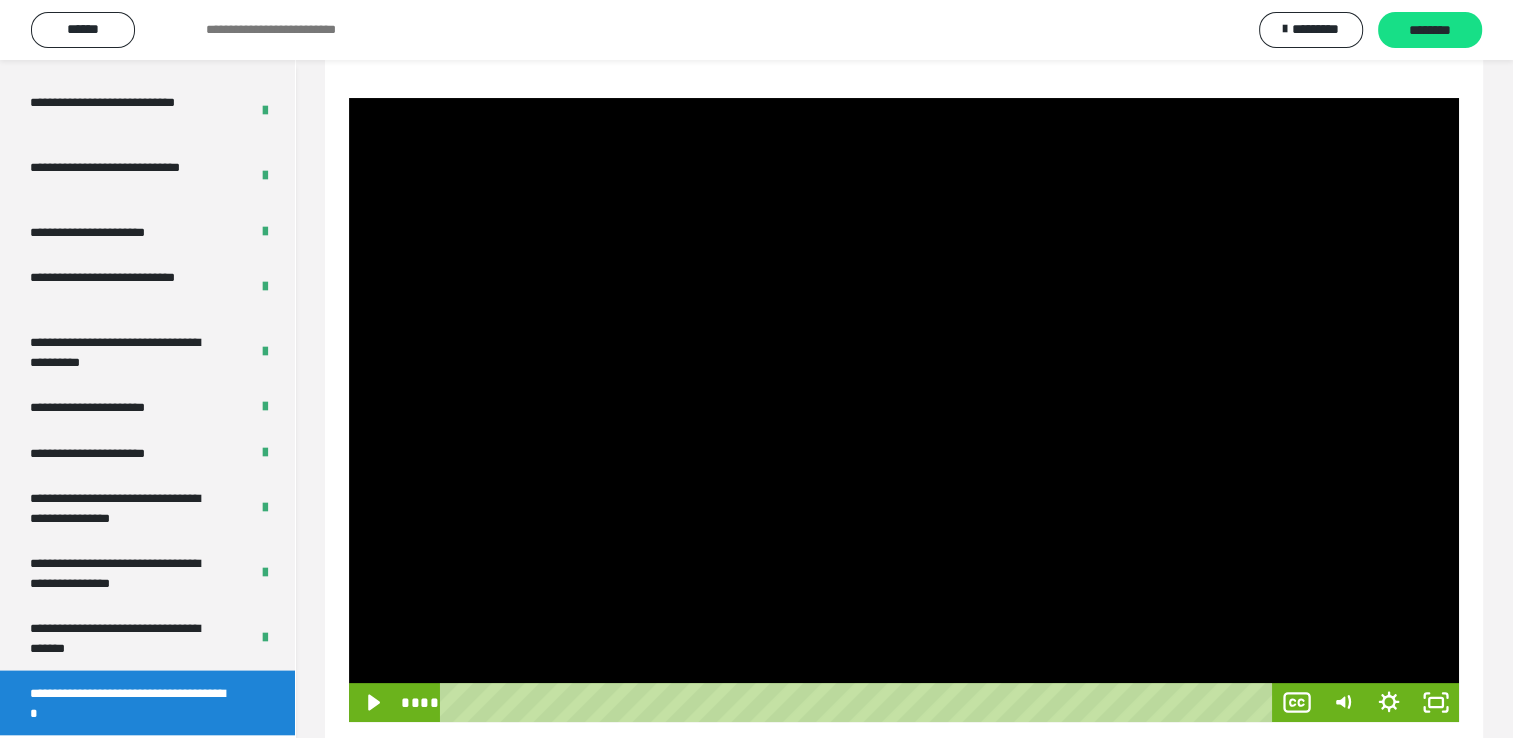 click at bounding box center [904, 410] 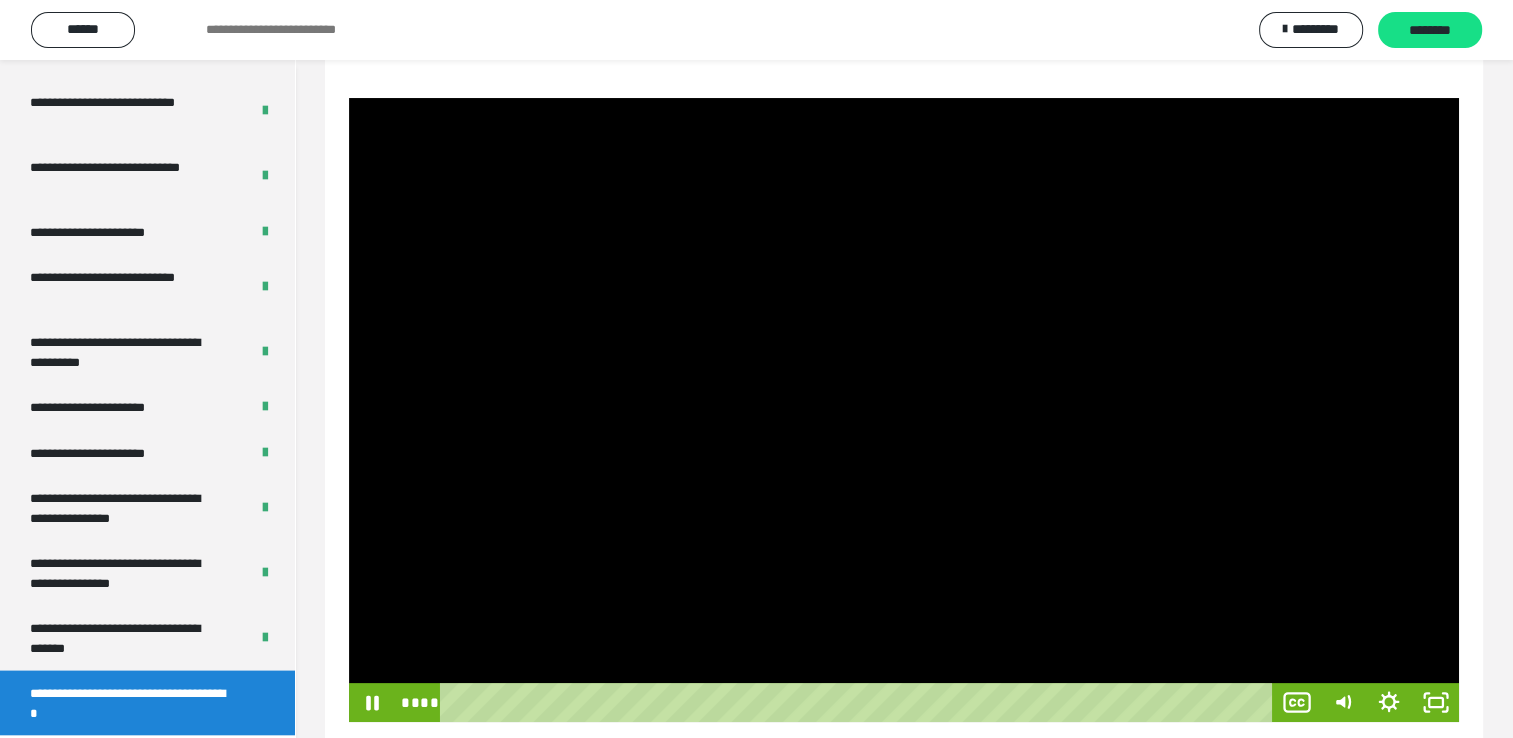 click at bounding box center (904, 410) 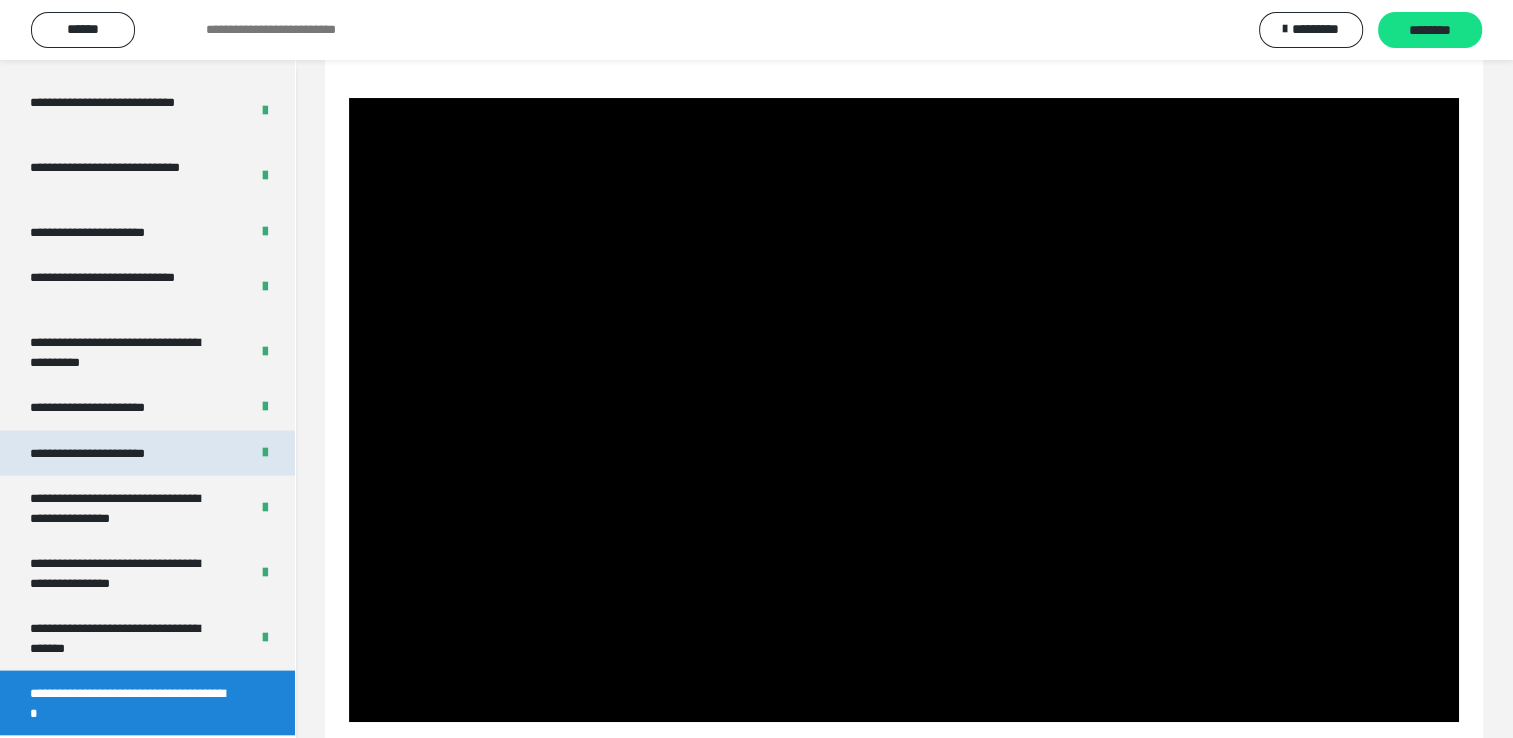 click on "**********" at bounding box center (147, 454) 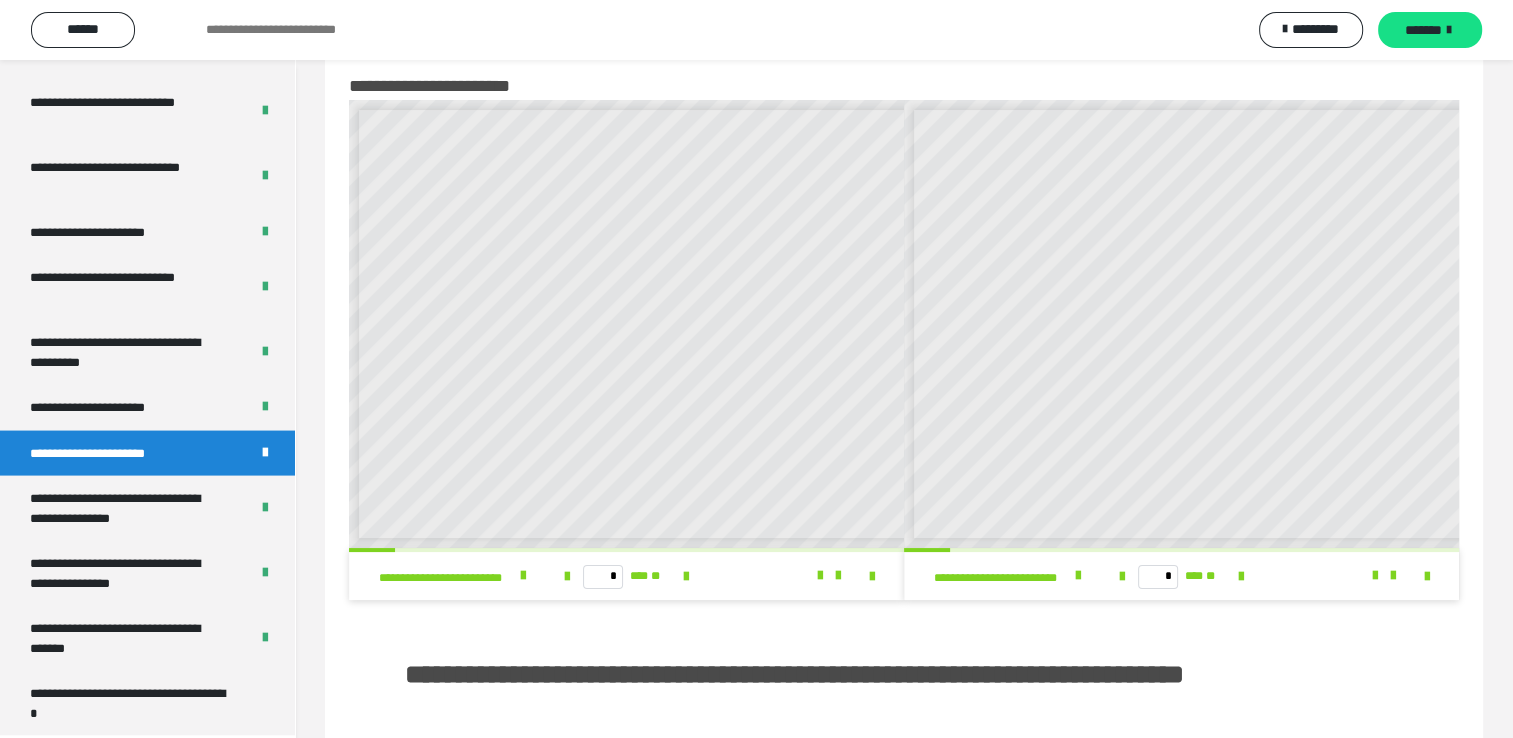 scroll, scrollTop: 0, scrollLeft: 0, axis: both 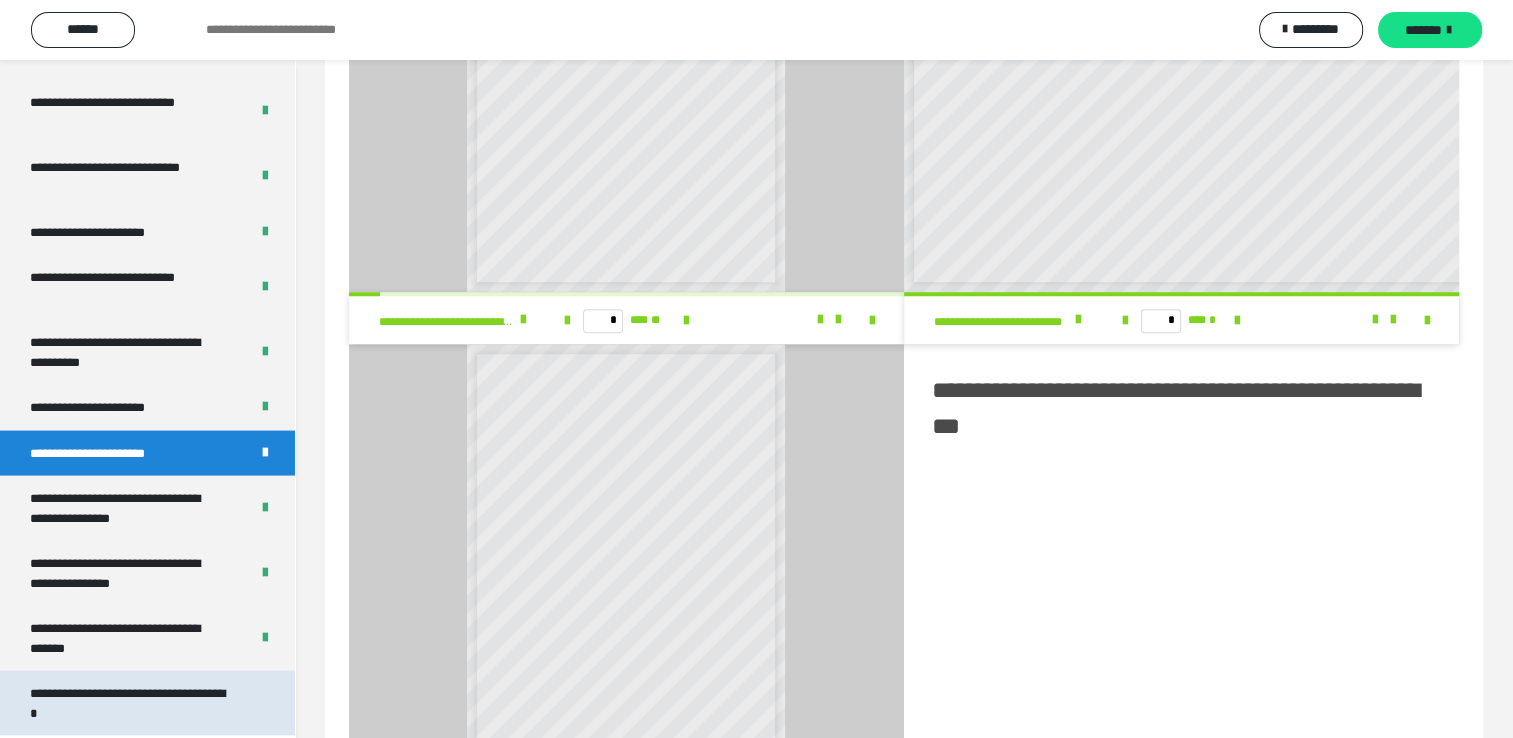 click on "**********" at bounding box center [132, 703] 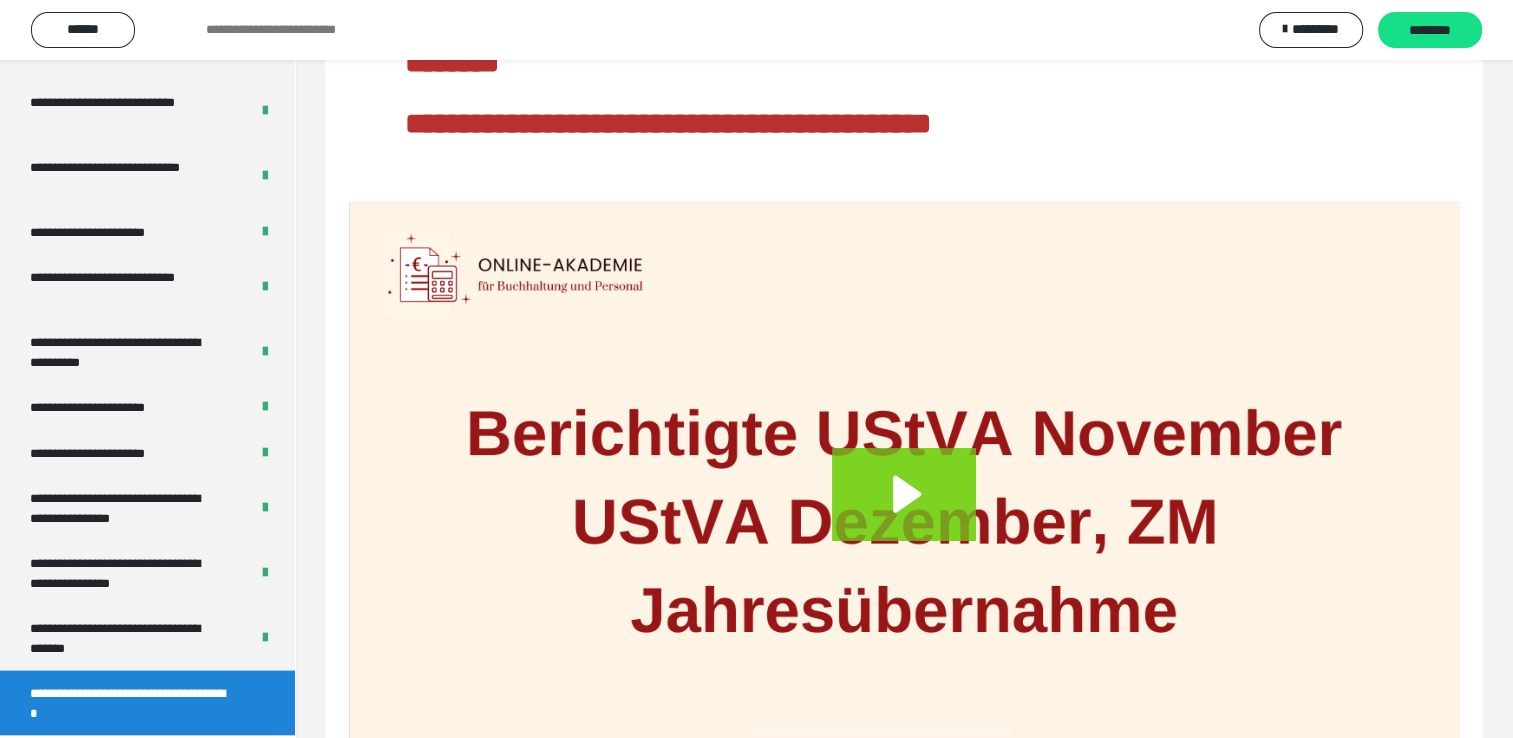 scroll, scrollTop: 160, scrollLeft: 0, axis: vertical 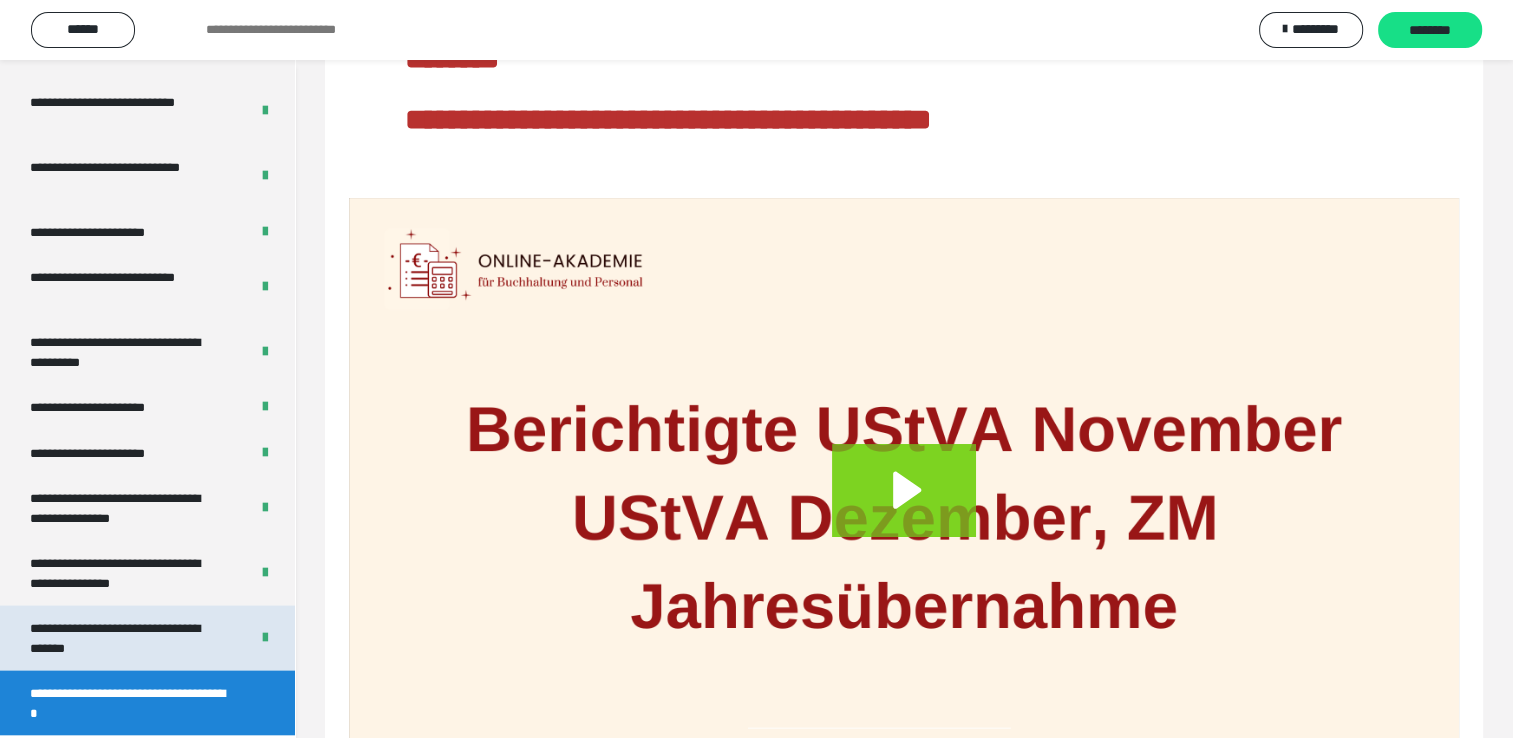 click on "**********" at bounding box center (124, 638) 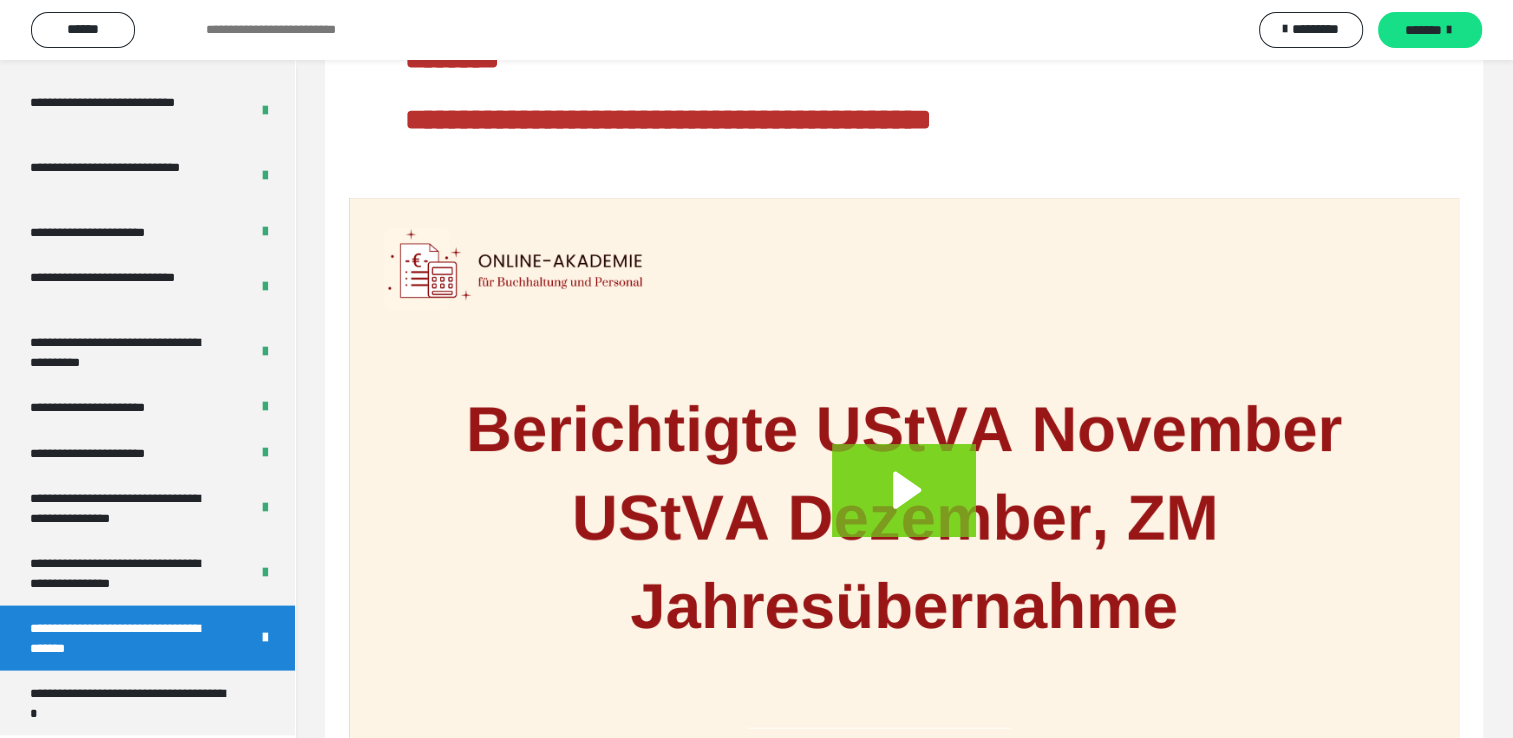 scroll, scrollTop: 60, scrollLeft: 0, axis: vertical 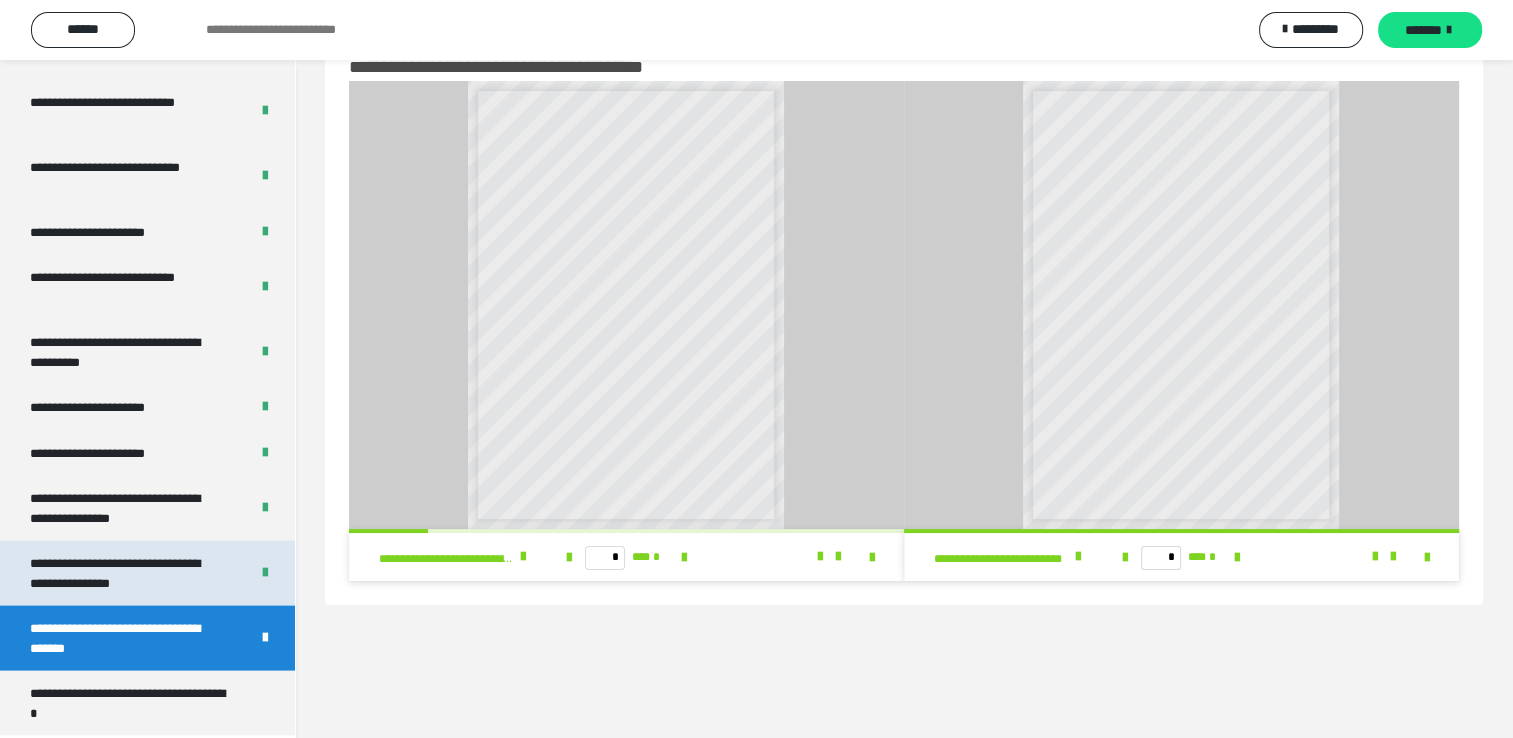 click on "**********" at bounding box center (124, 573) 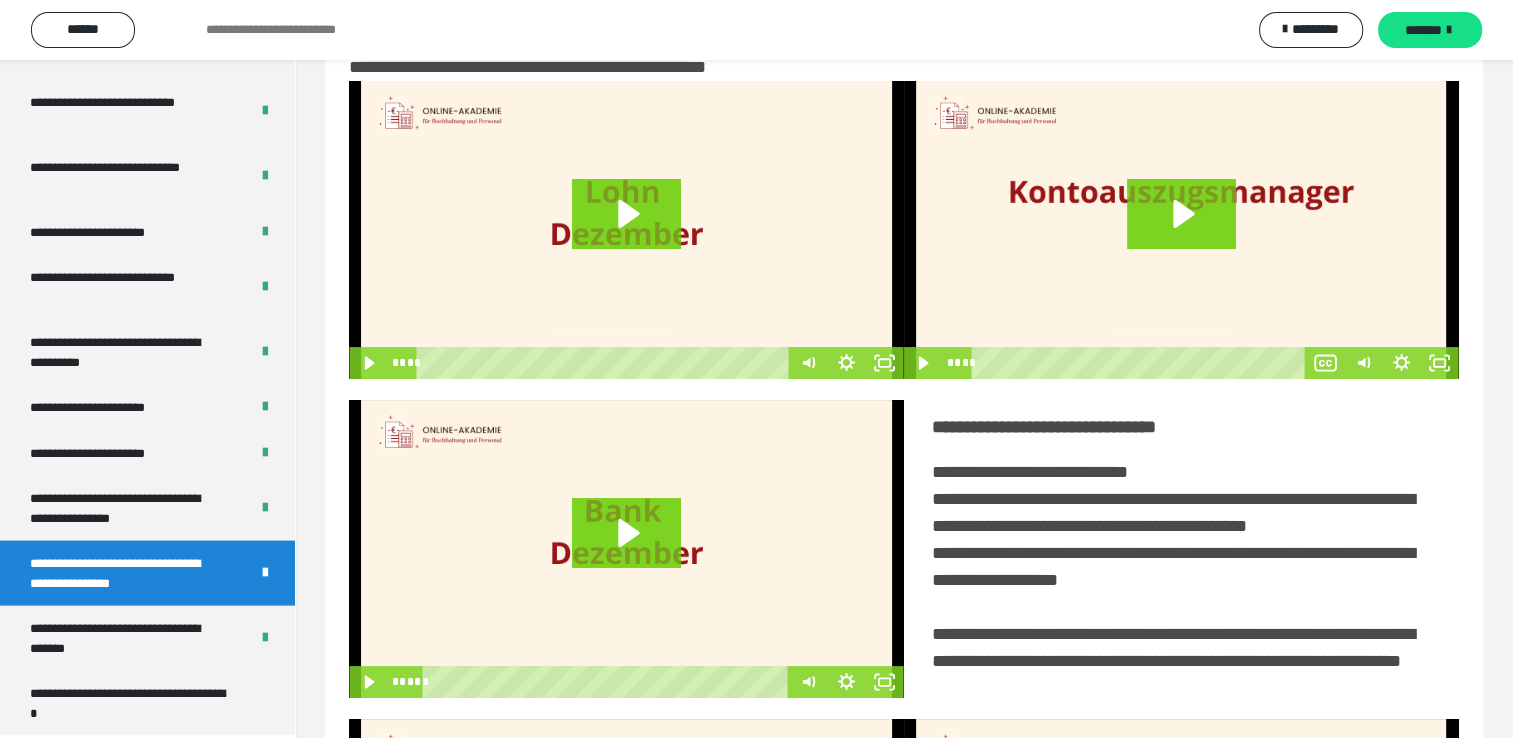 scroll, scrollTop: 446, scrollLeft: 0, axis: vertical 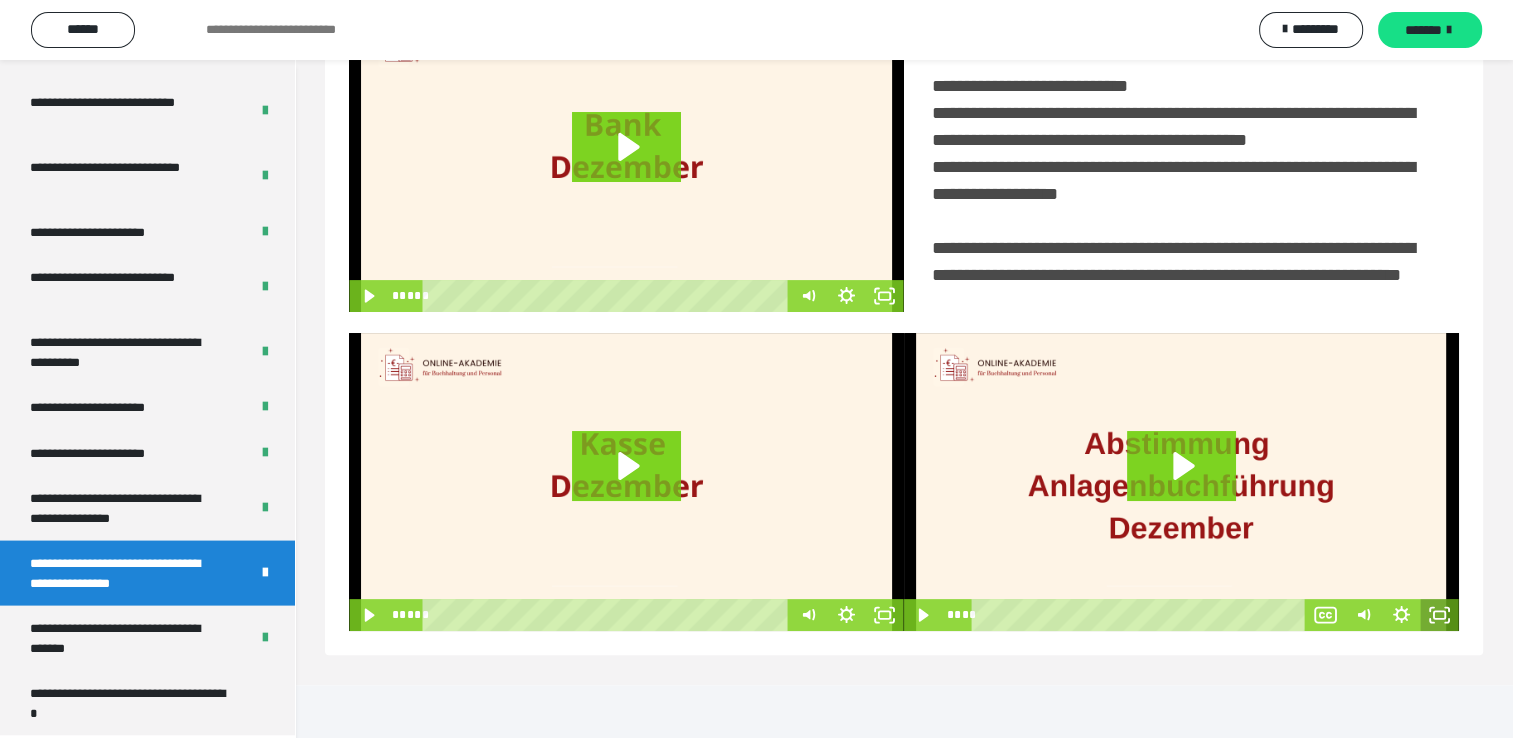 click 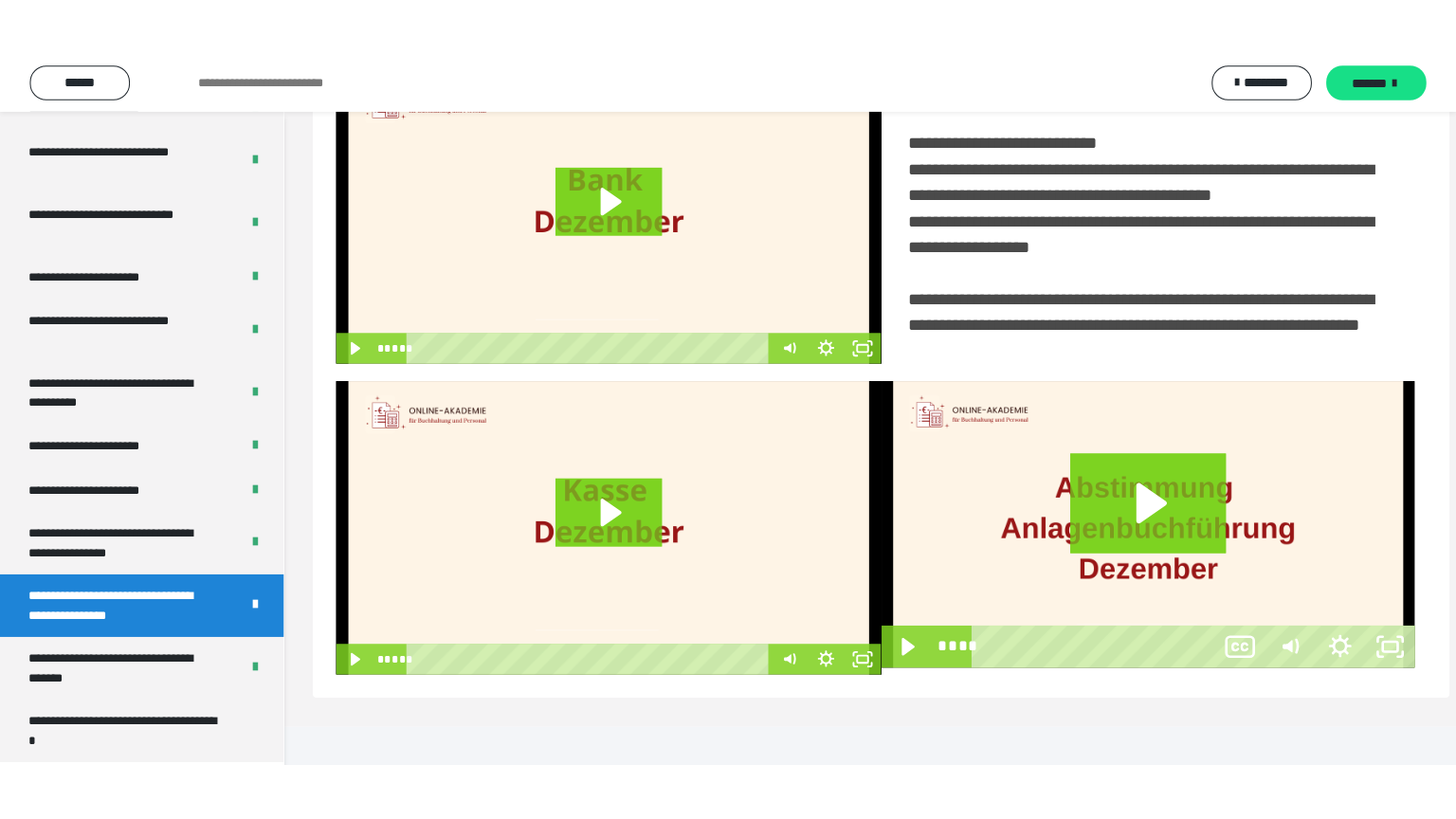 scroll, scrollTop: 317, scrollLeft: 0, axis: vertical 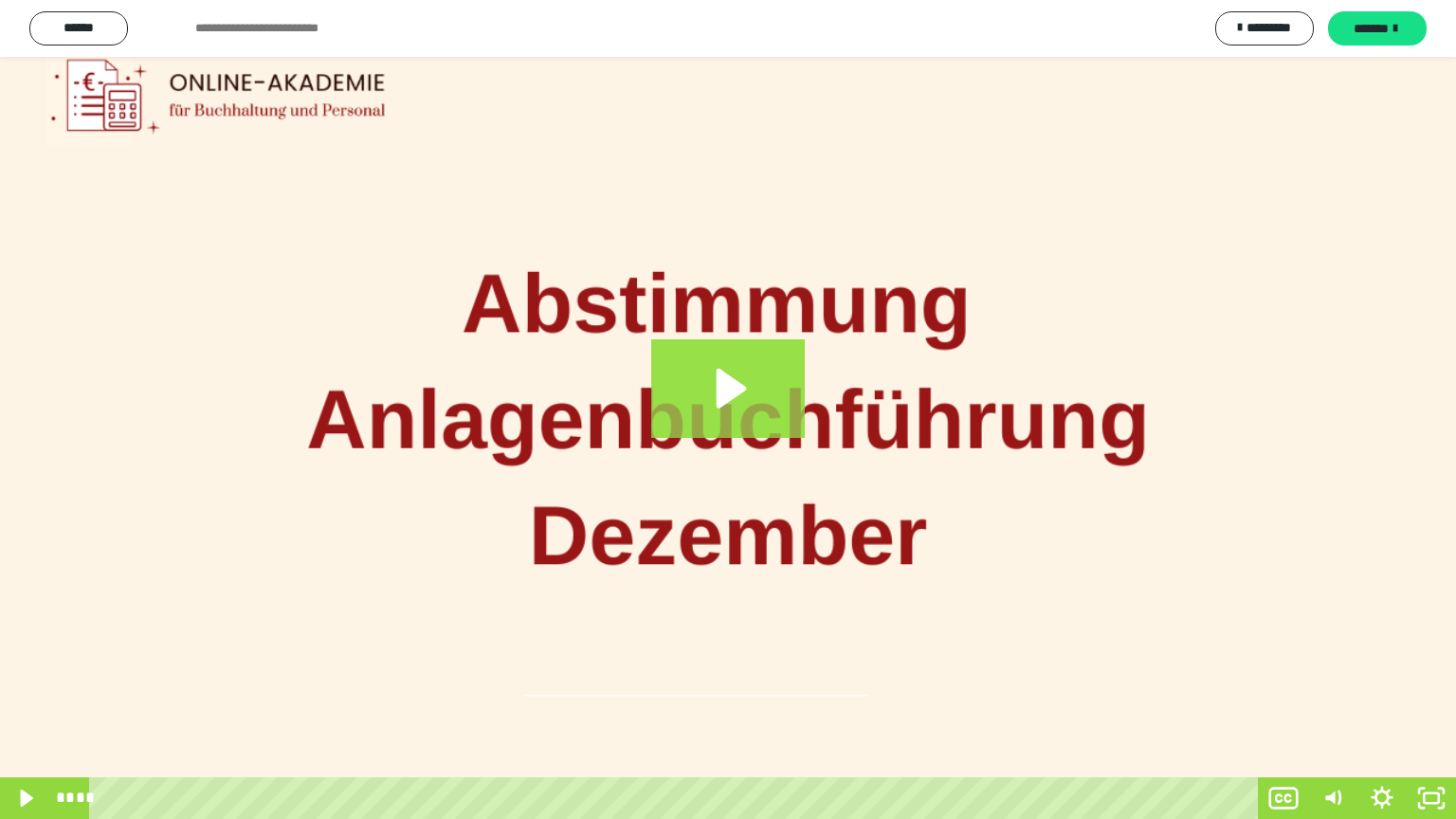 click 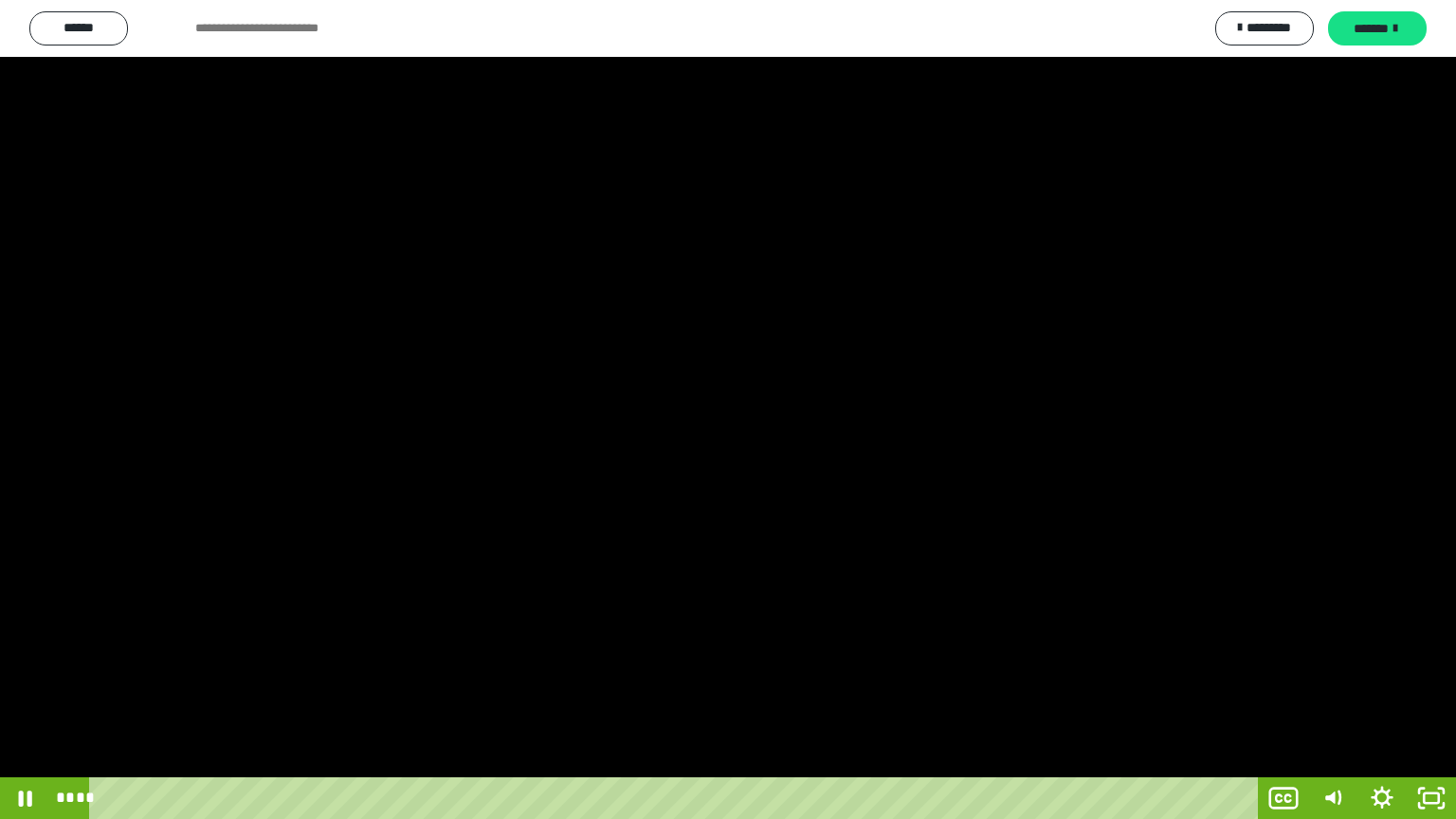 click at bounding box center (728, 410) 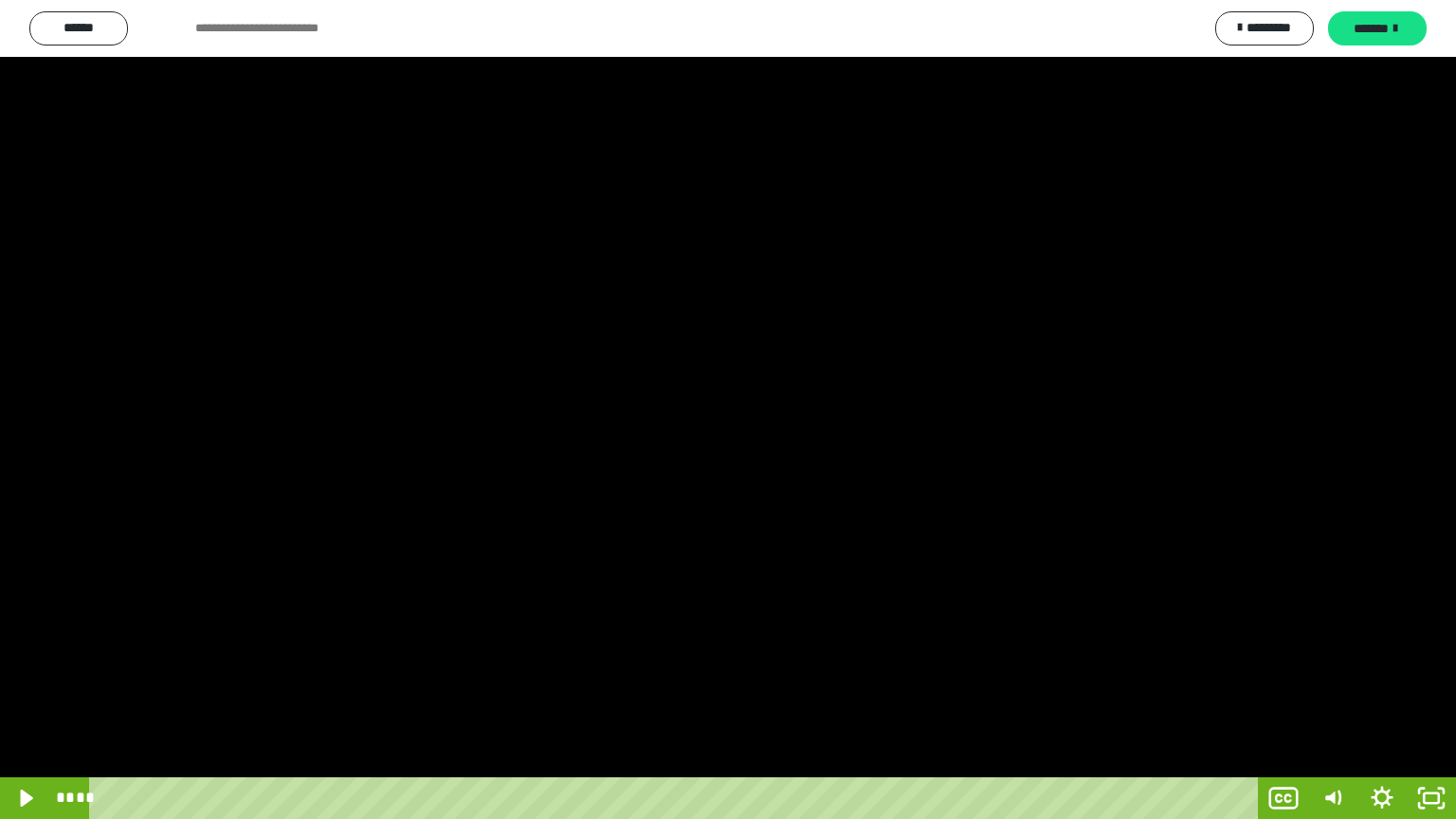 type 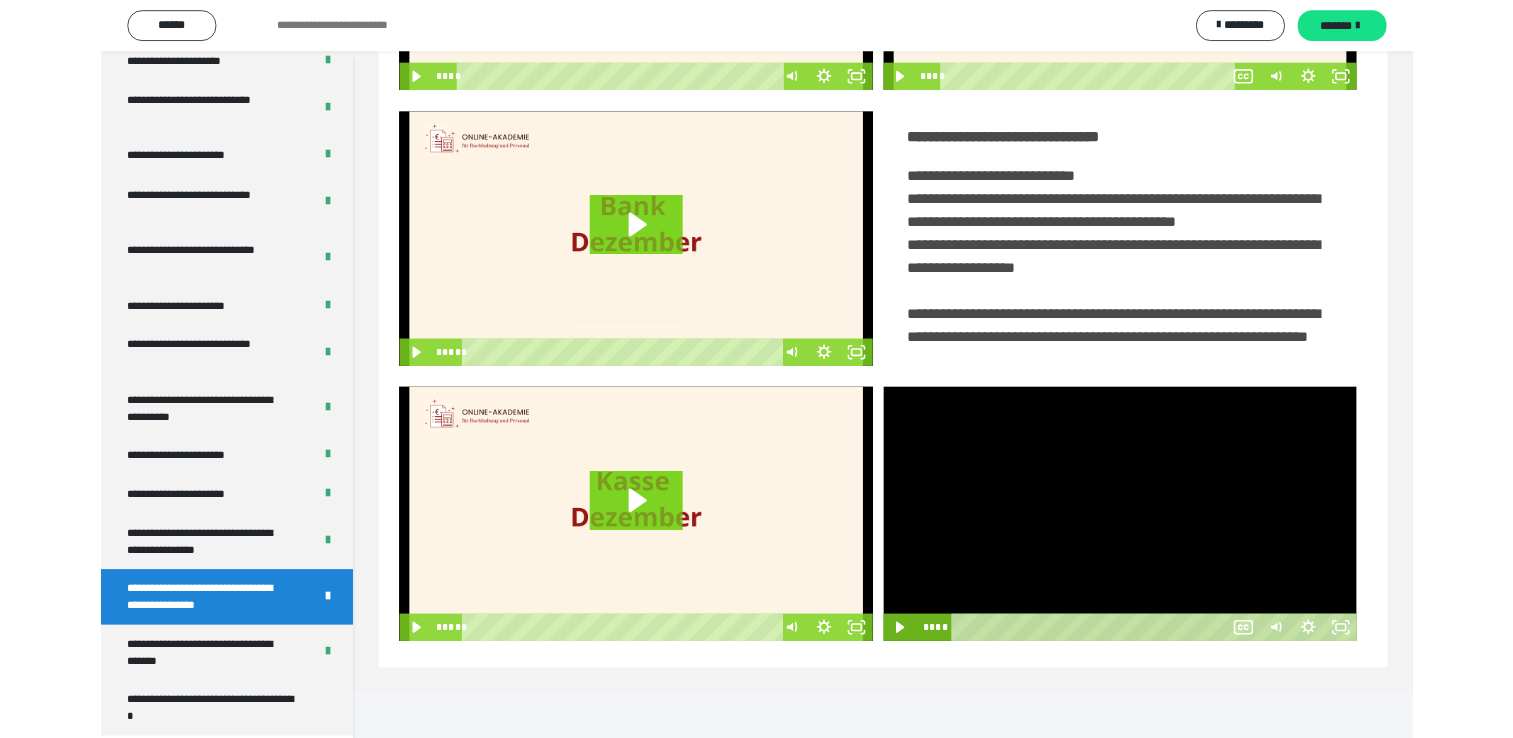 scroll, scrollTop: 324, scrollLeft: 0, axis: vertical 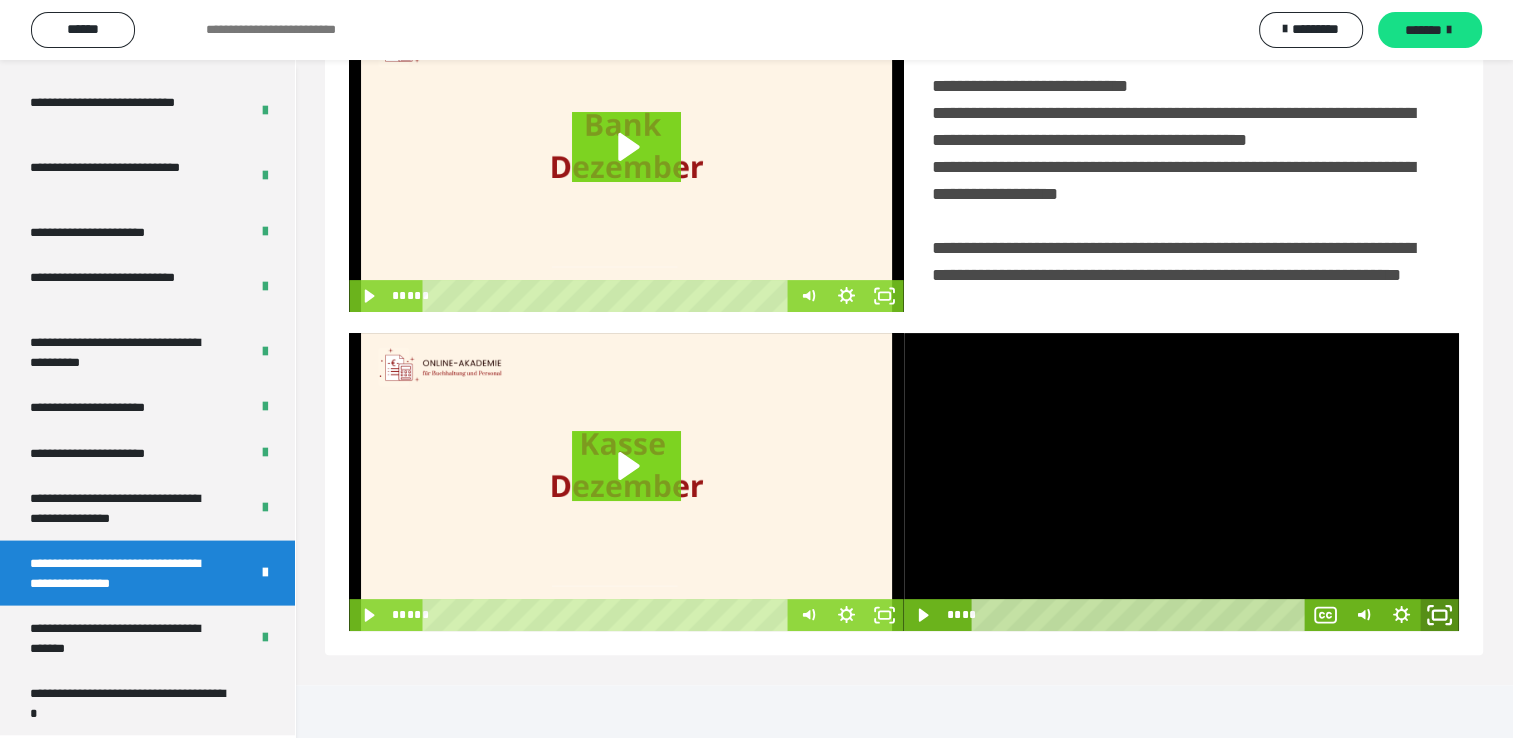 click 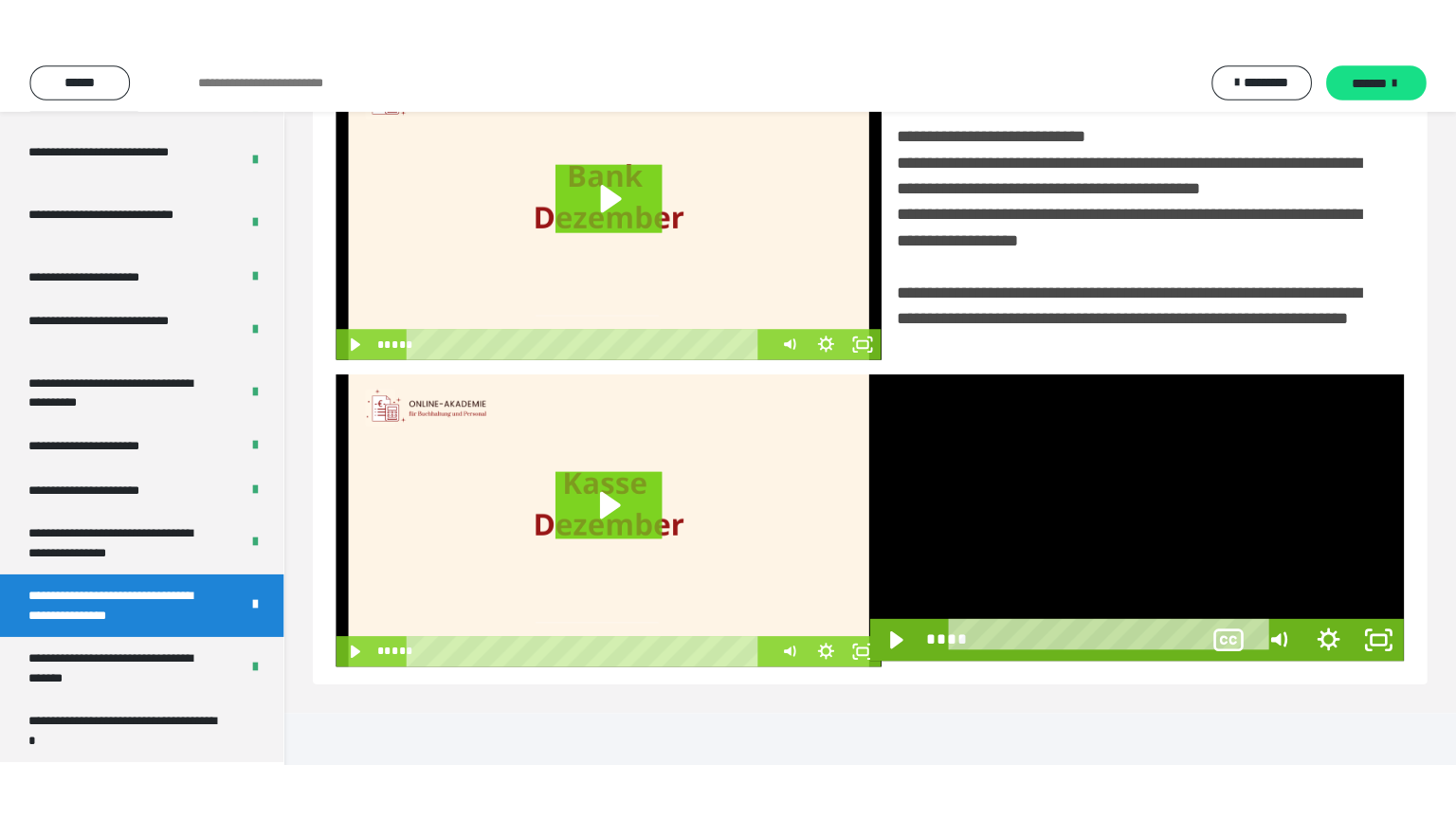 scroll, scrollTop: 317, scrollLeft: 0, axis: vertical 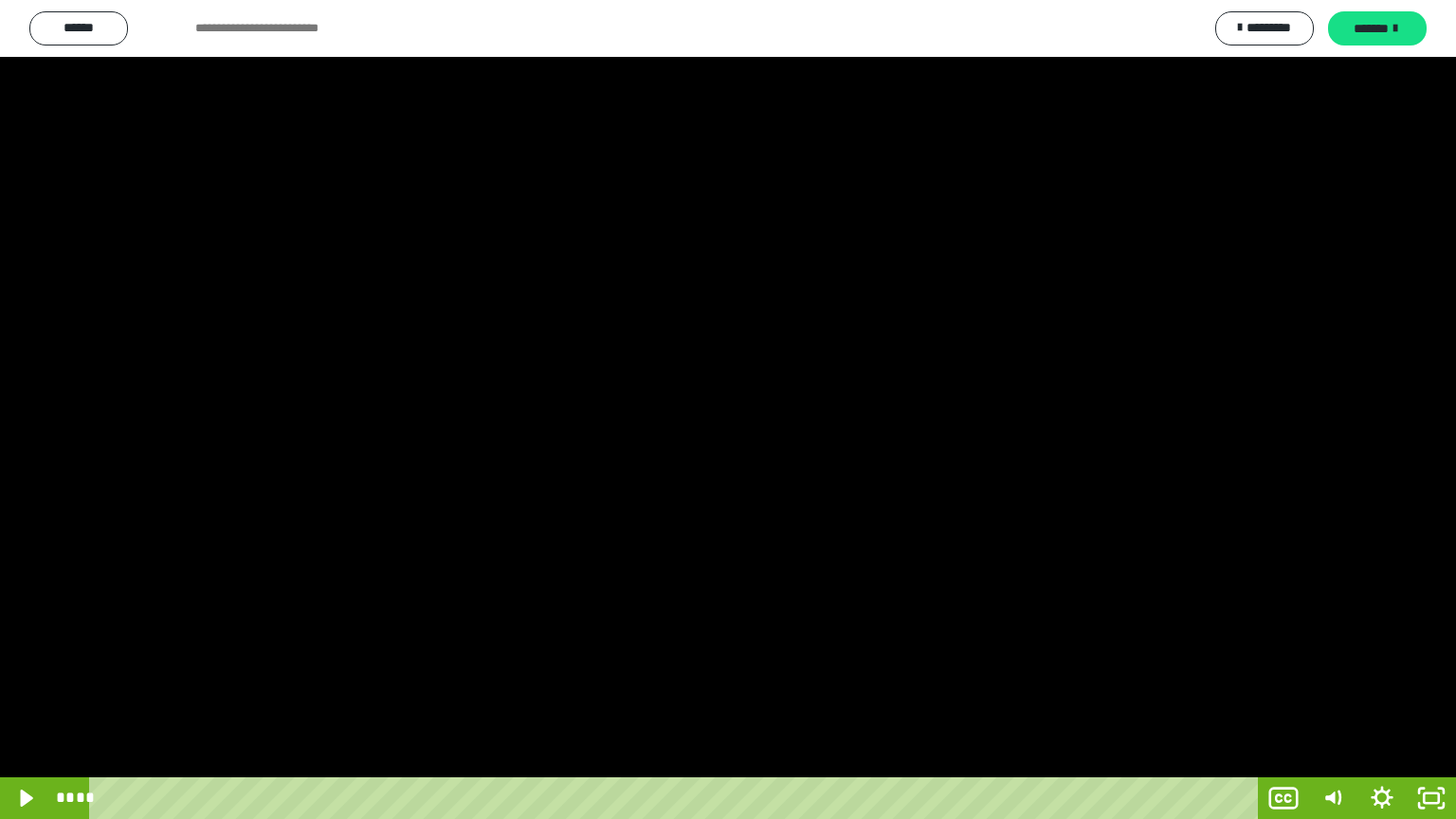click at bounding box center [728, 410] 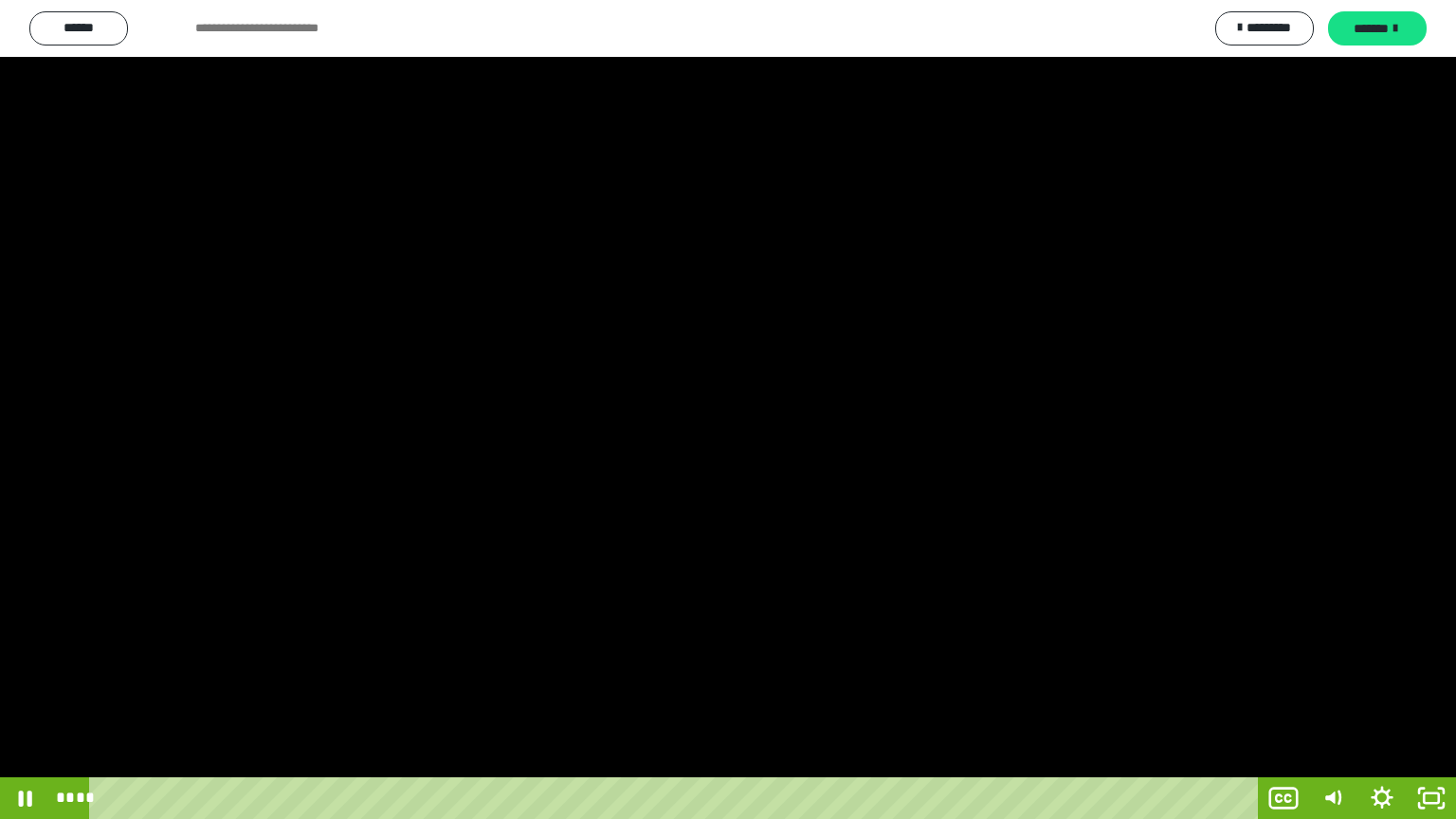 click at bounding box center (728, 410) 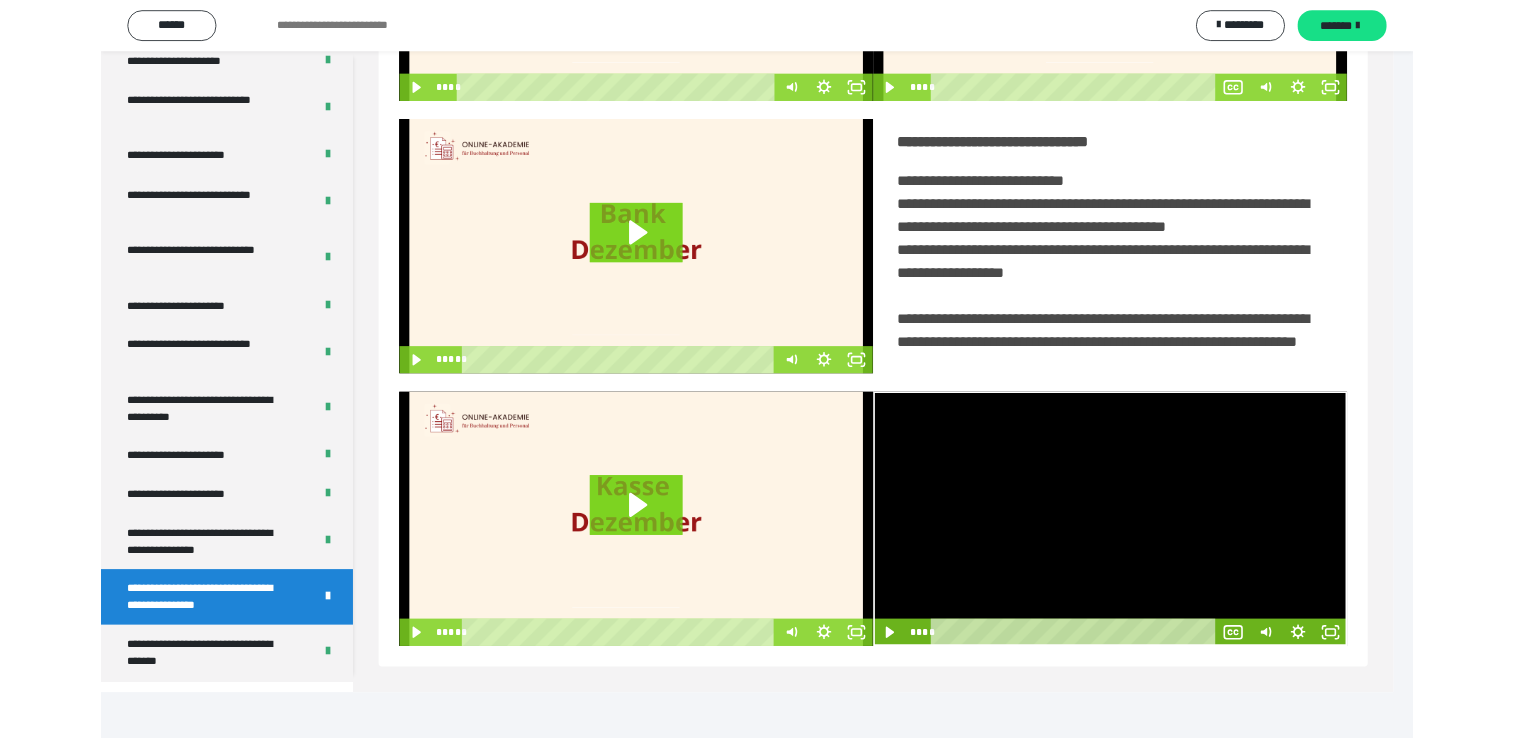 scroll, scrollTop: 324, scrollLeft: 0, axis: vertical 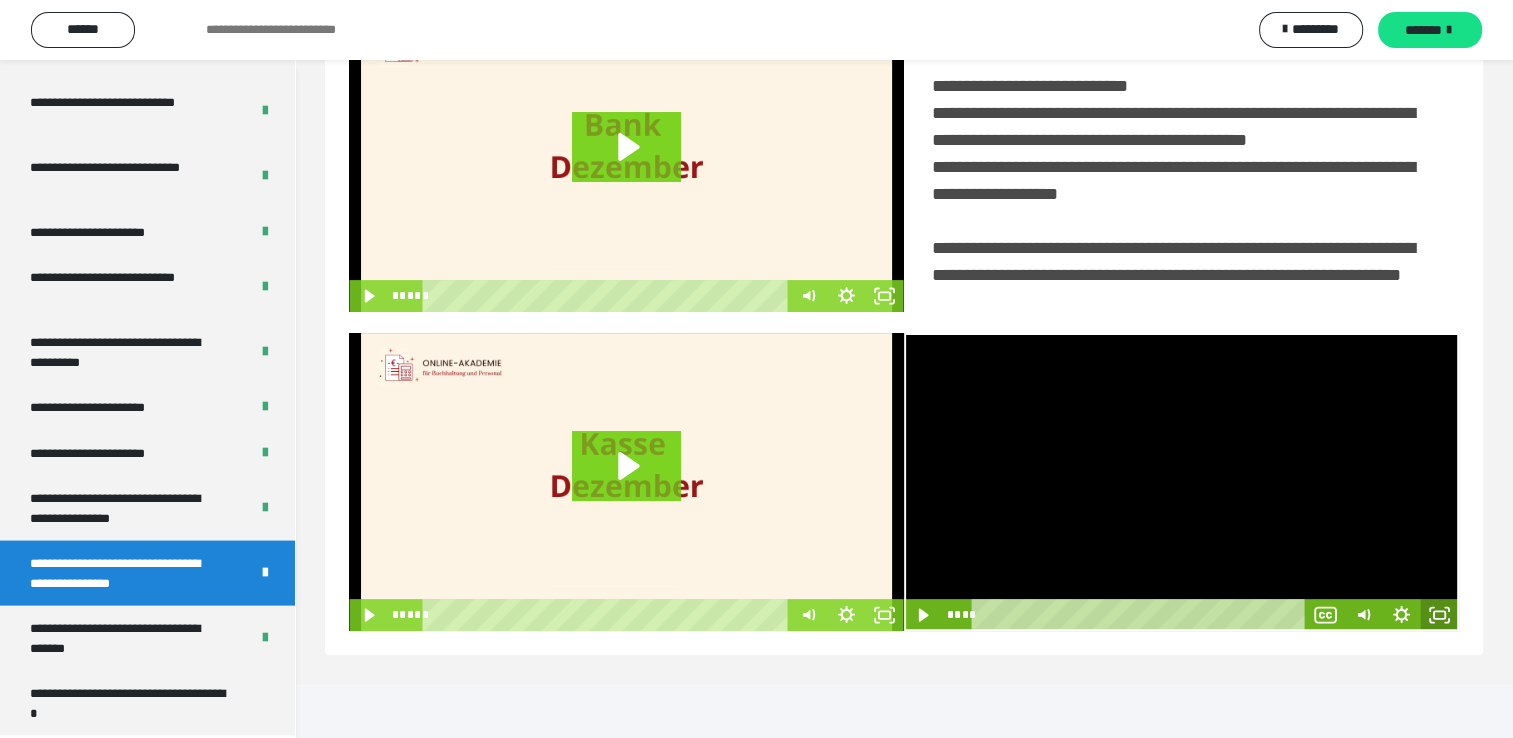 click 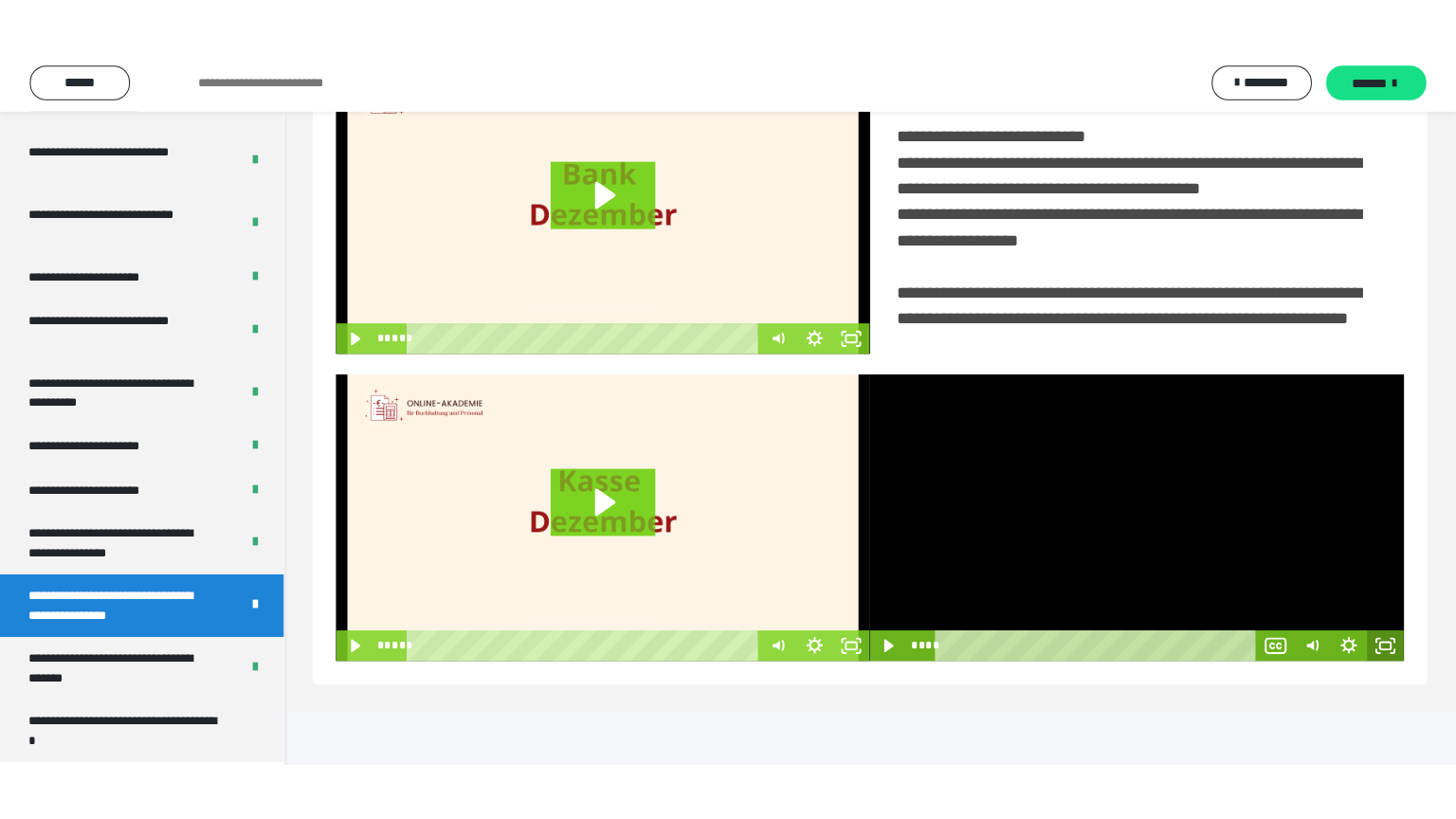 scroll, scrollTop: 317, scrollLeft: 0, axis: vertical 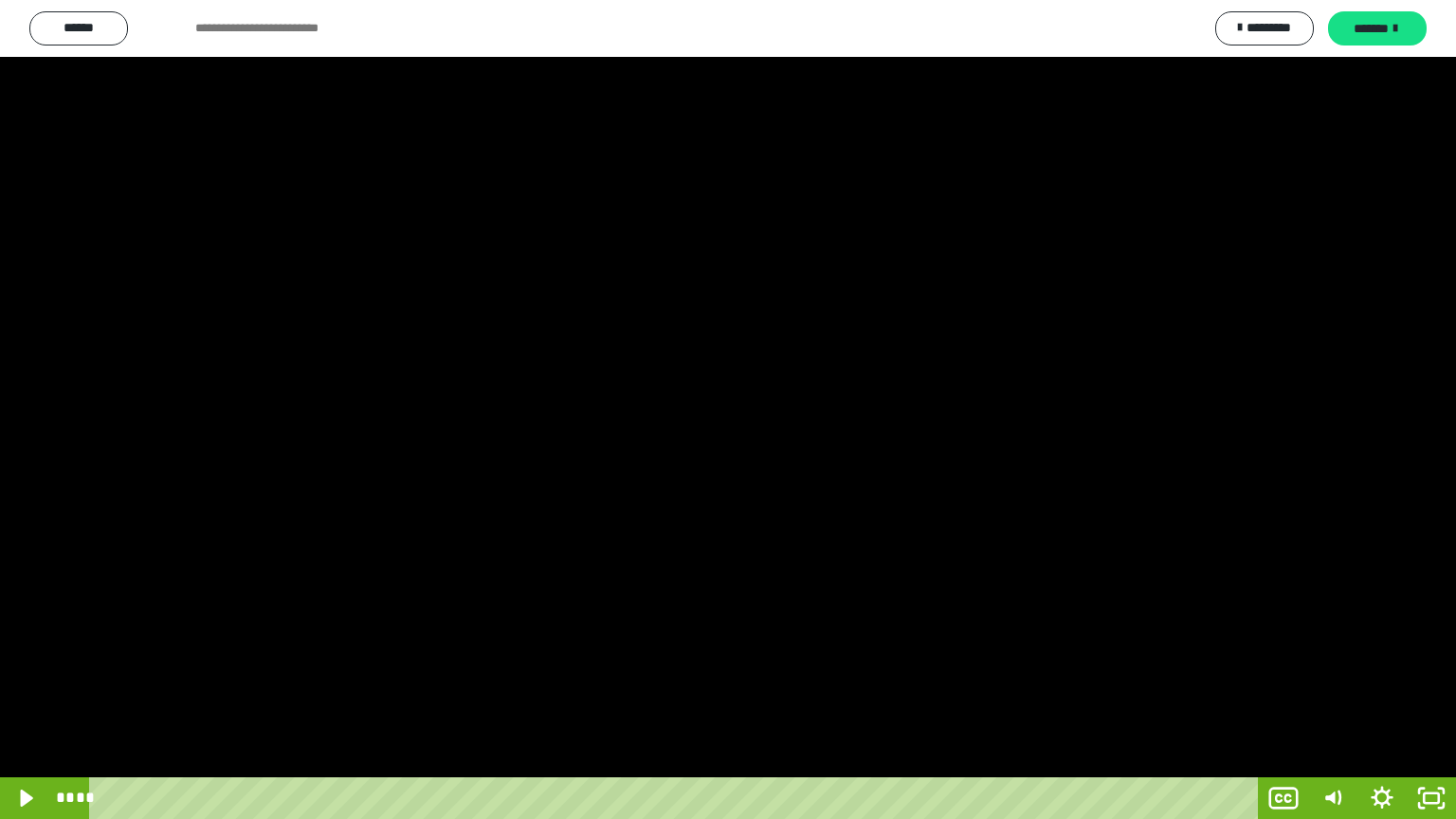 type 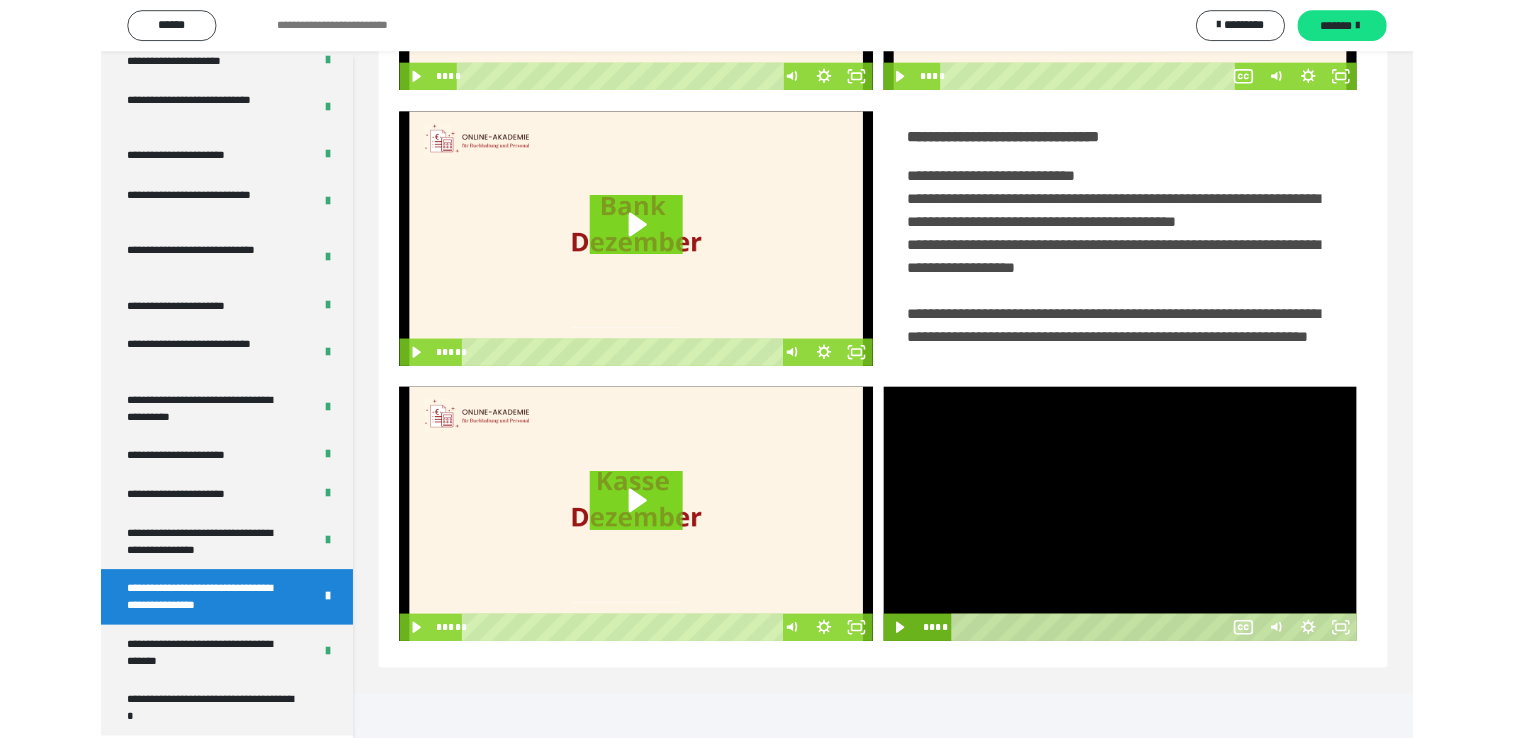 scroll, scrollTop: 324, scrollLeft: 0, axis: vertical 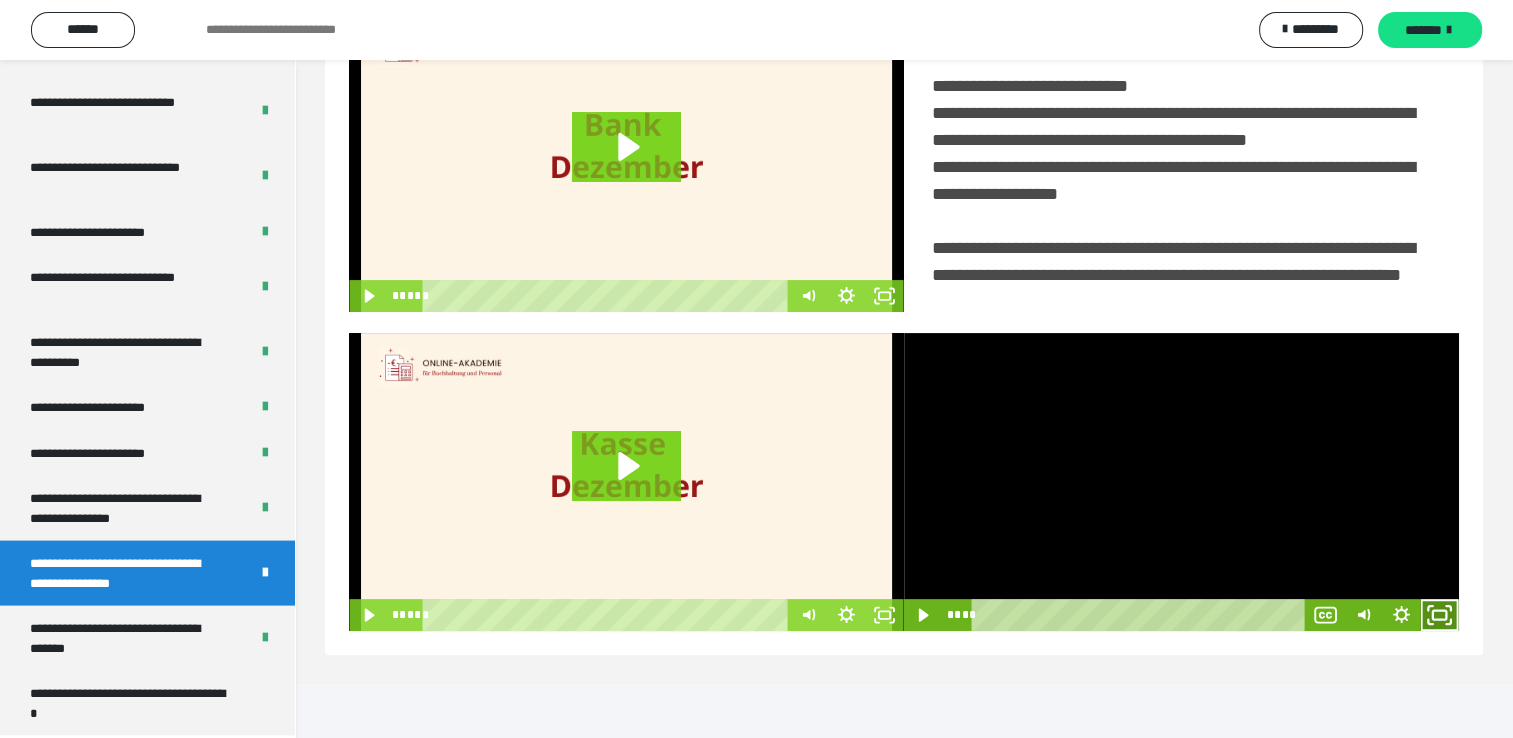 click 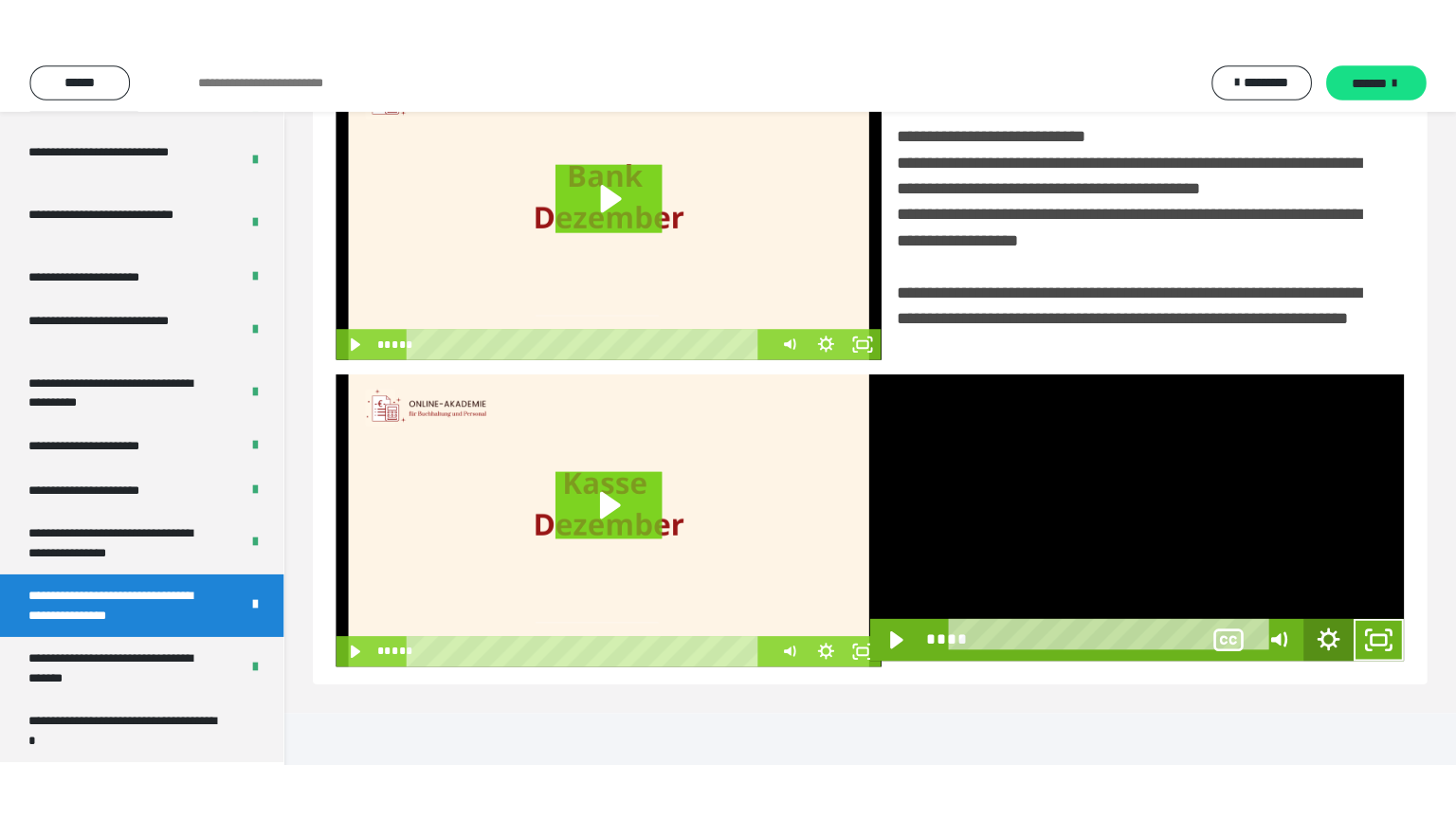 scroll, scrollTop: 317, scrollLeft: 0, axis: vertical 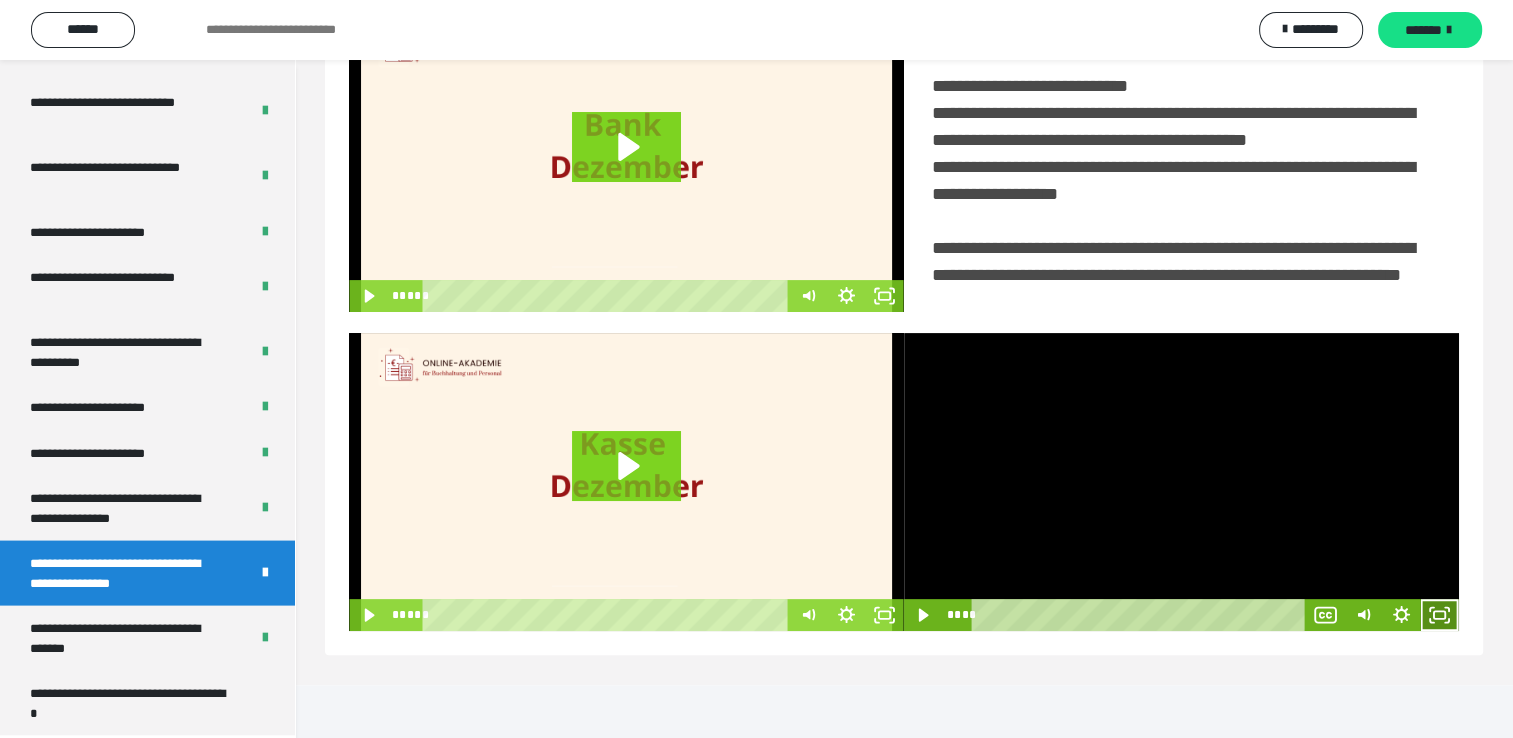 click 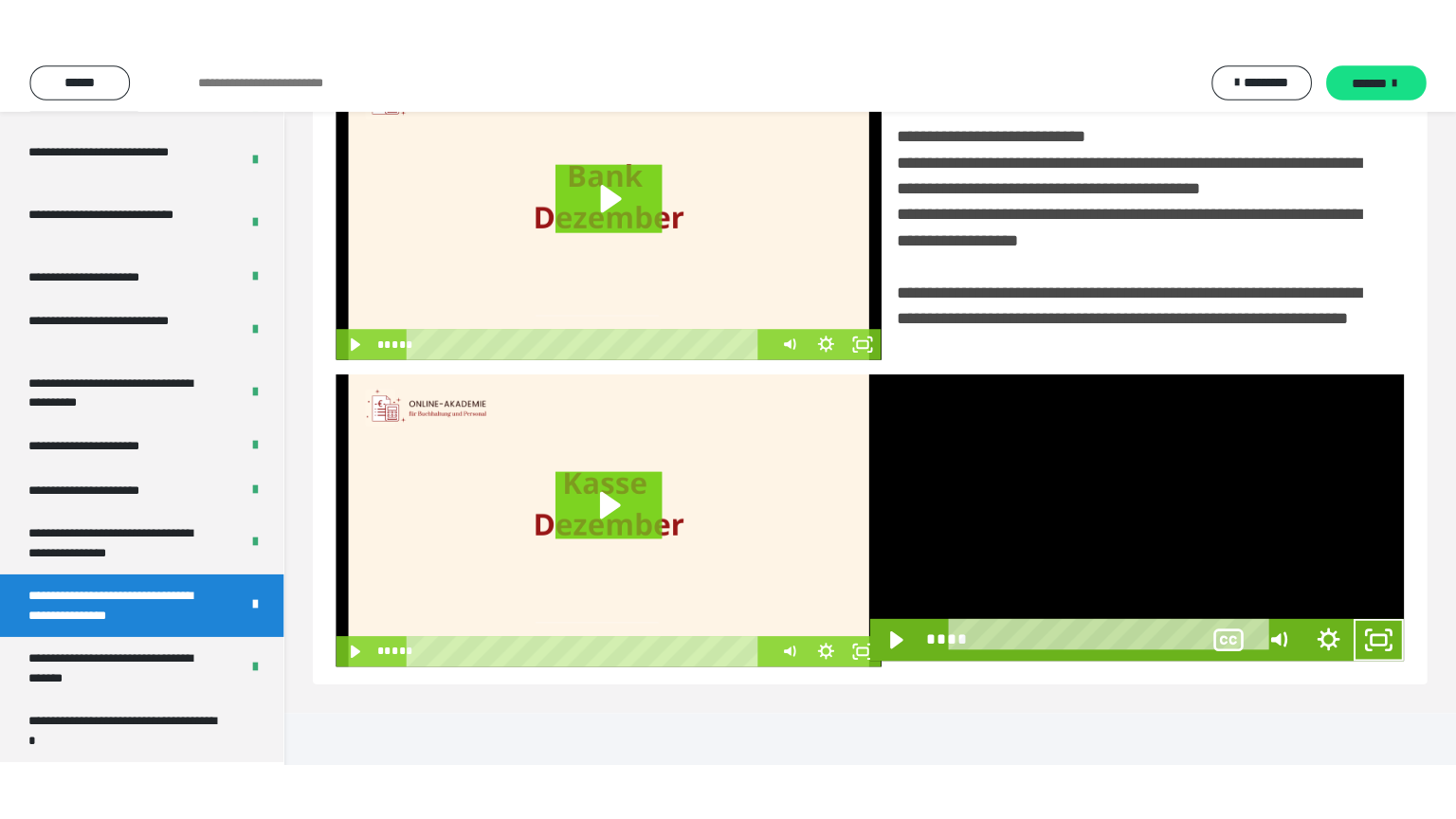 scroll, scrollTop: 317, scrollLeft: 0, axis: vertical 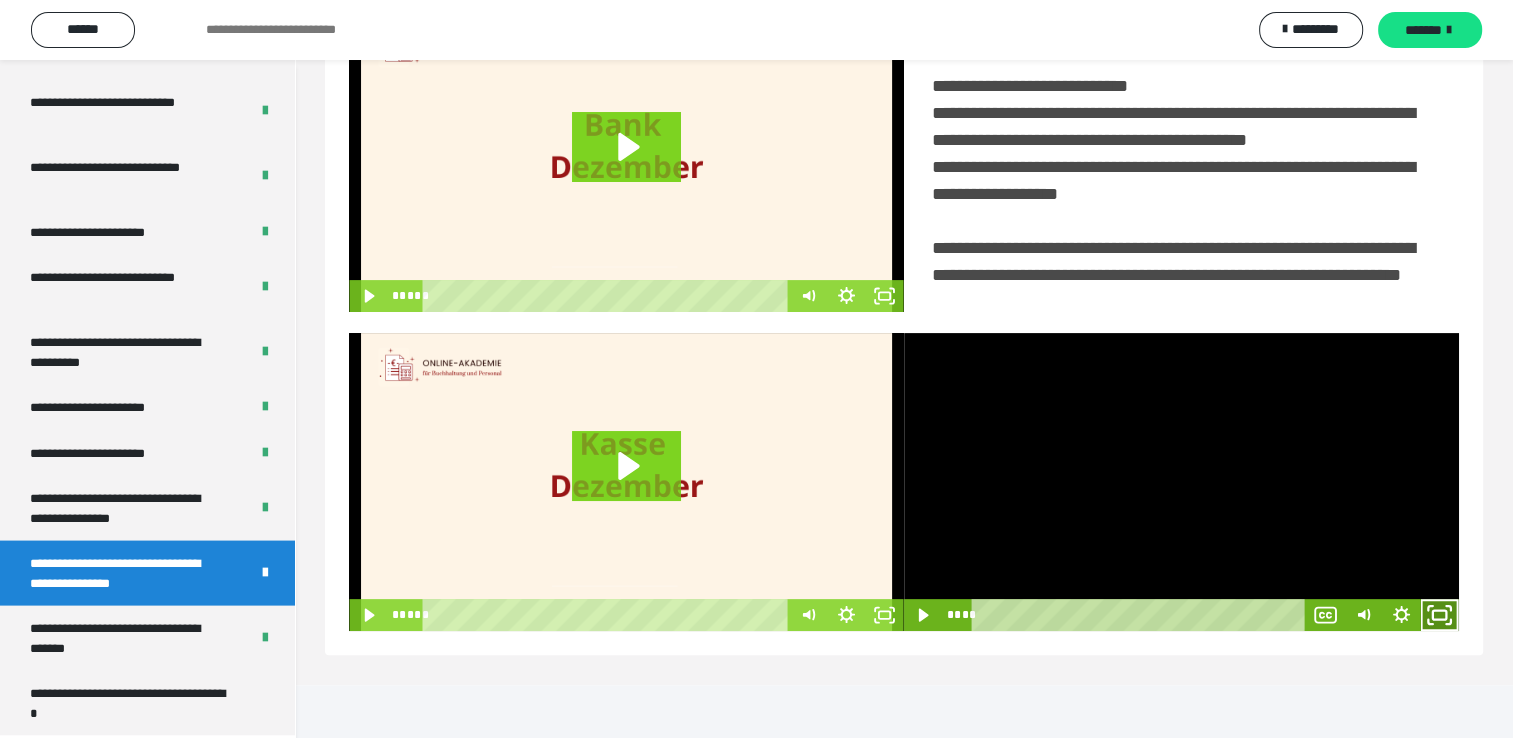 click 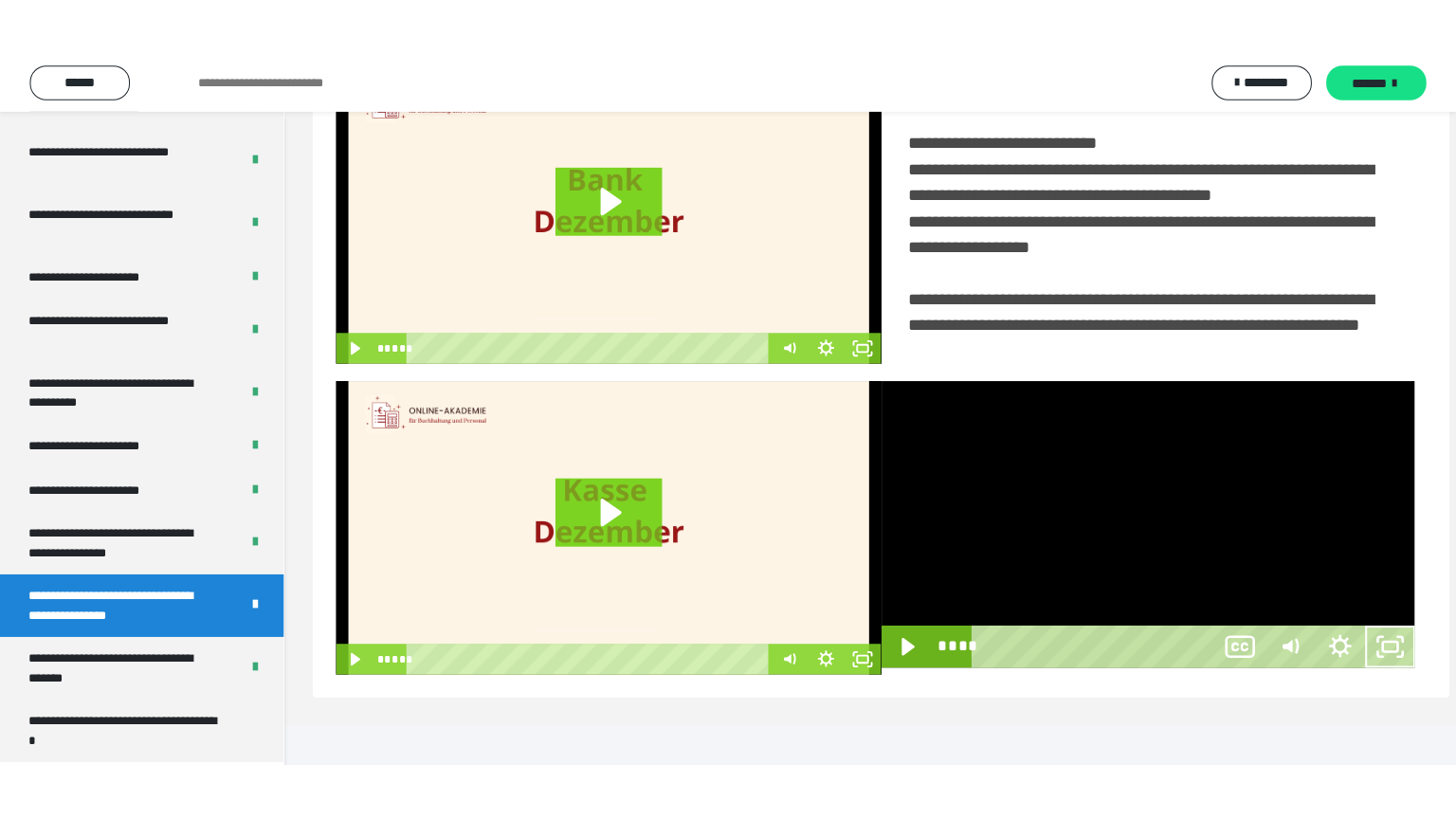 scroll, scrollTop: 317, scrollLeft: 0, axis: vertical 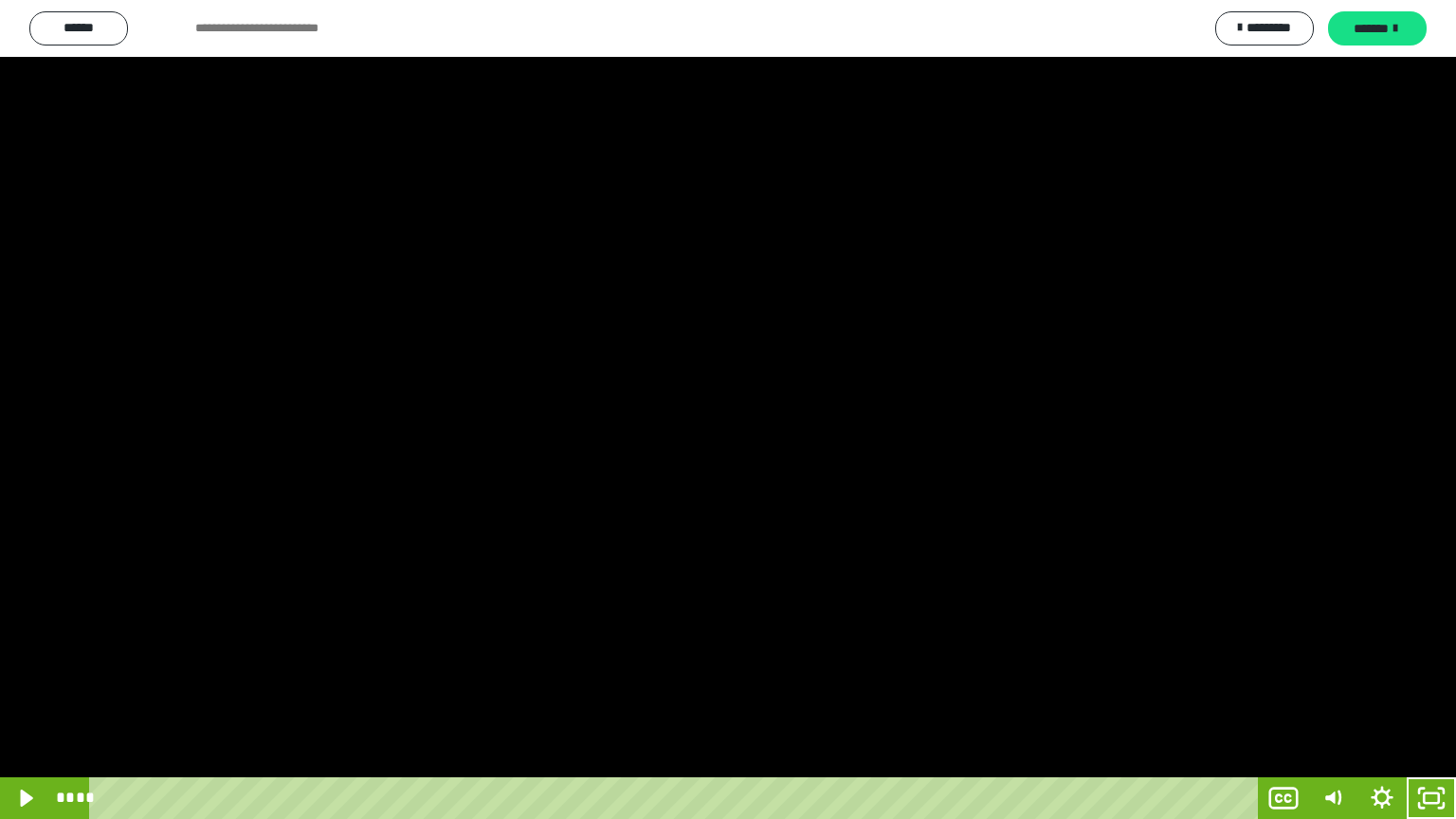 click at bounding box center (728, 410) 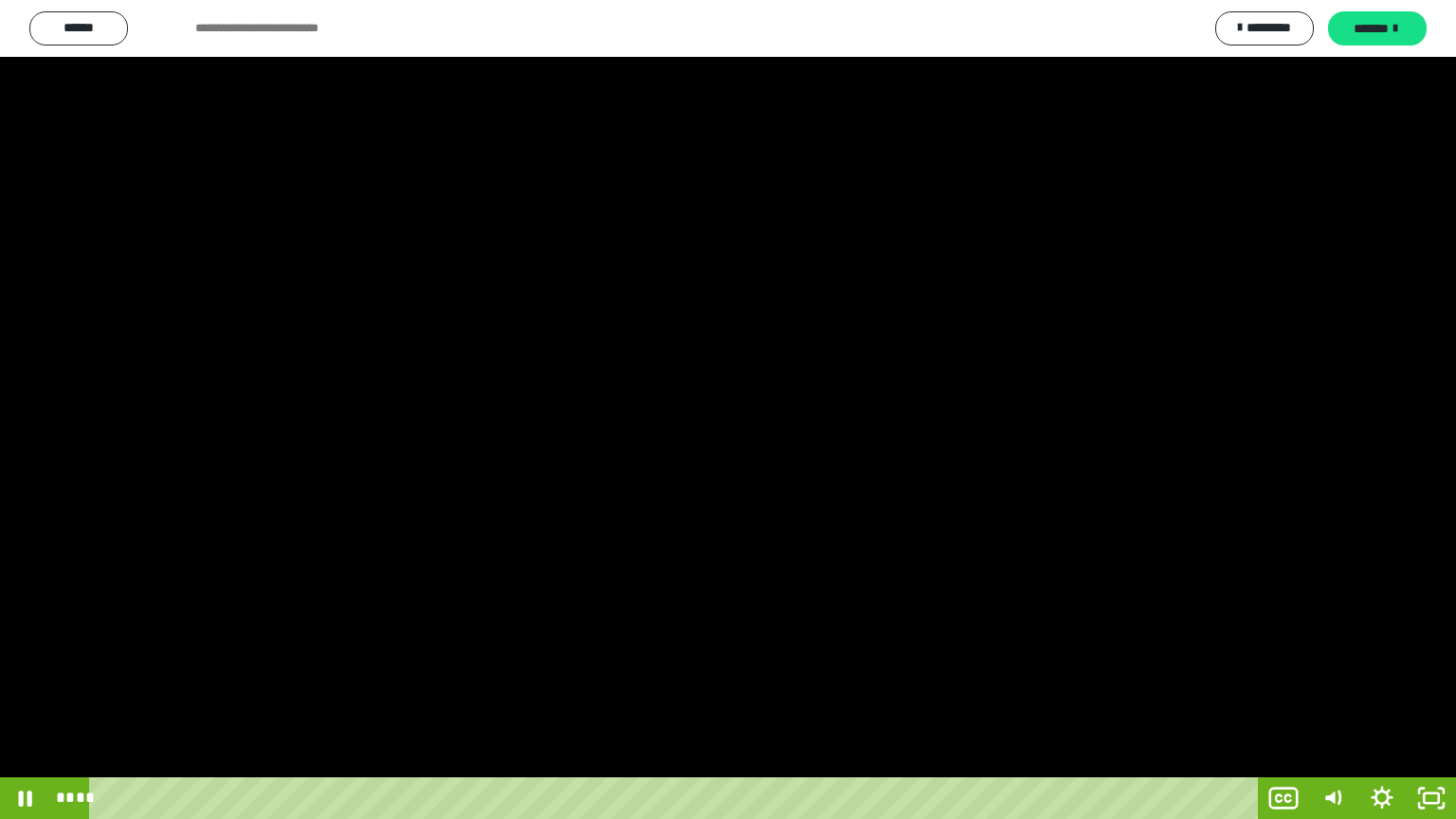 click at bounding box center (728, 410) 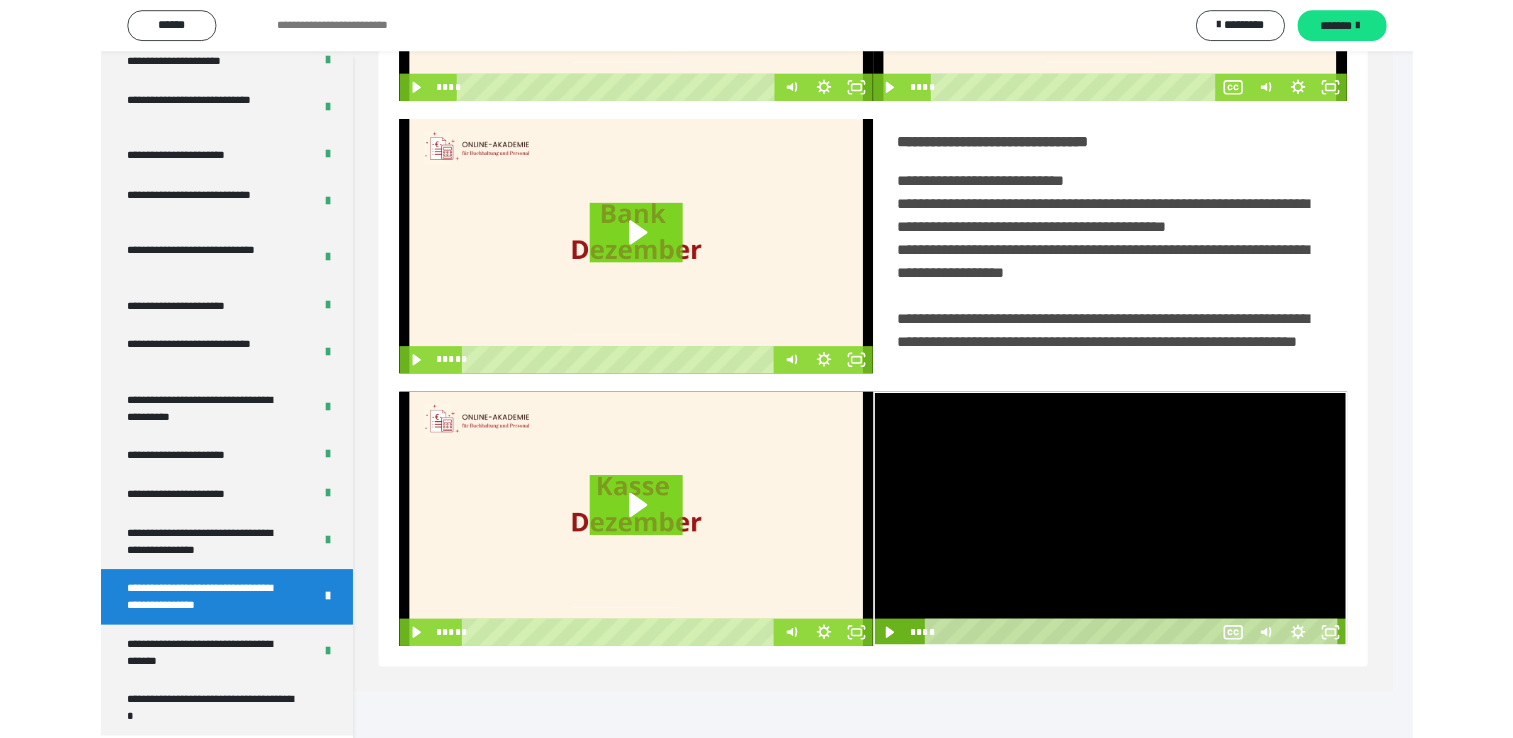 scroll, scrollTop: 324, scrollLeft: 0, axis: vertical 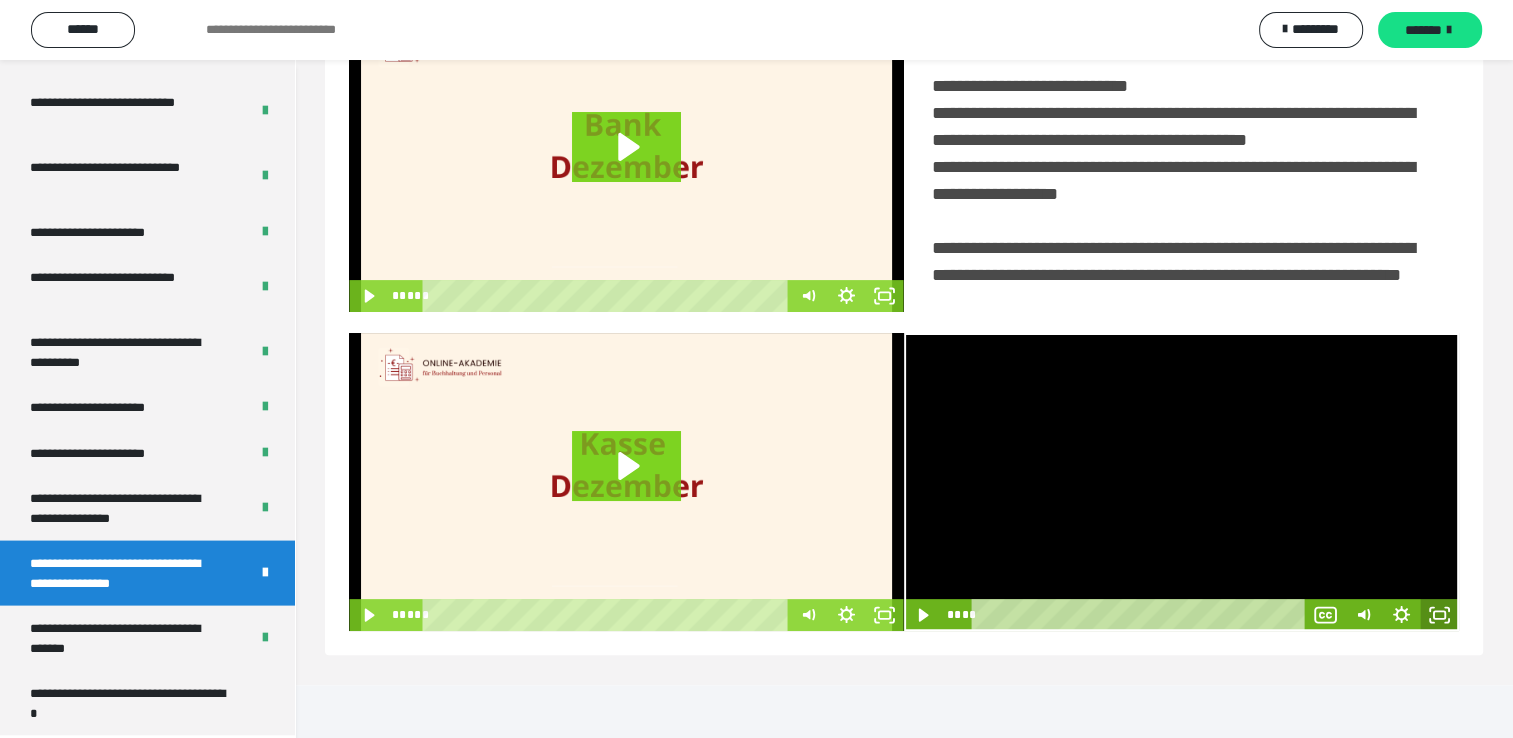 click 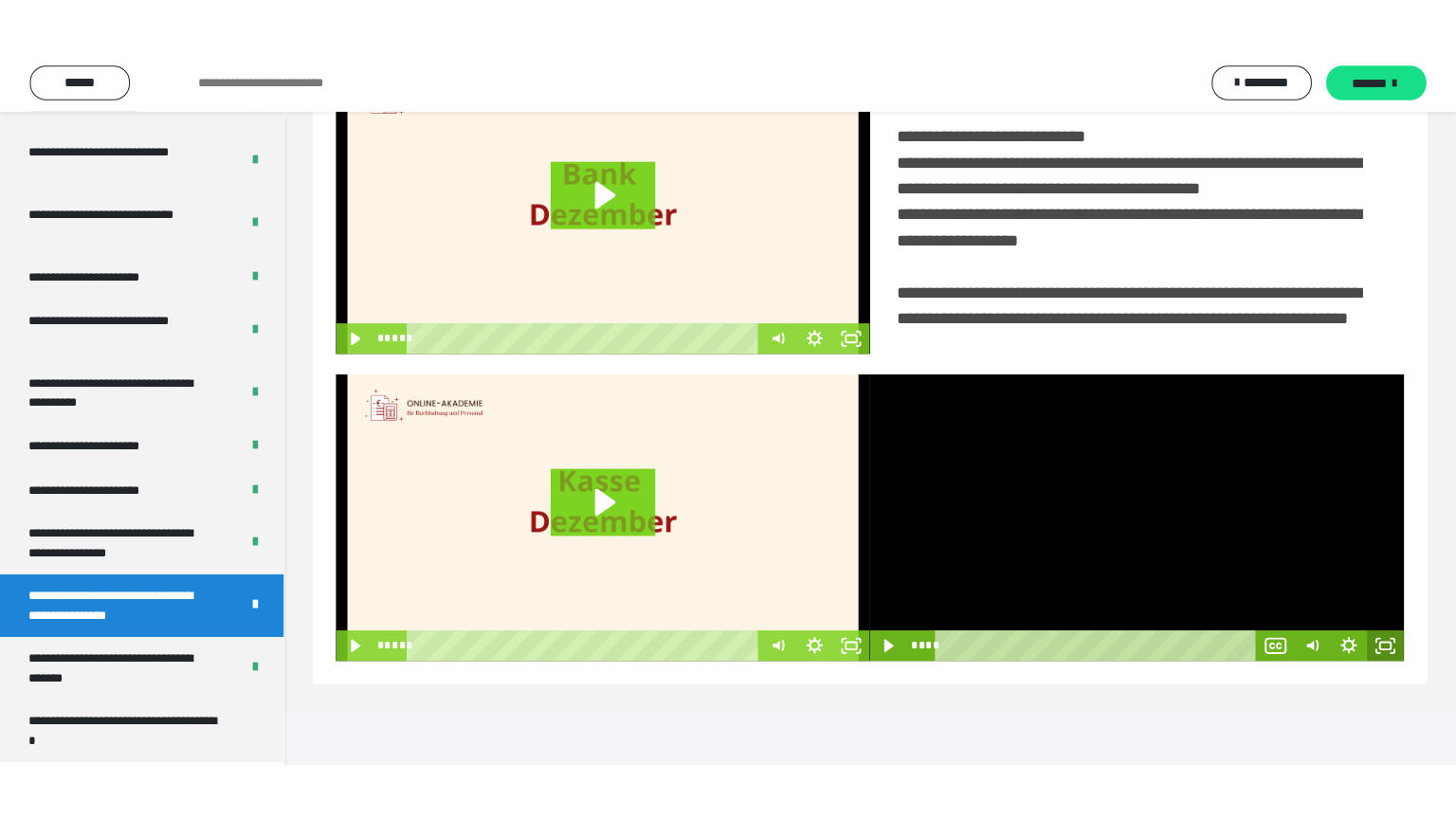 scroll, scrollTop: 317, scrollLeft: 0, axis: vertical 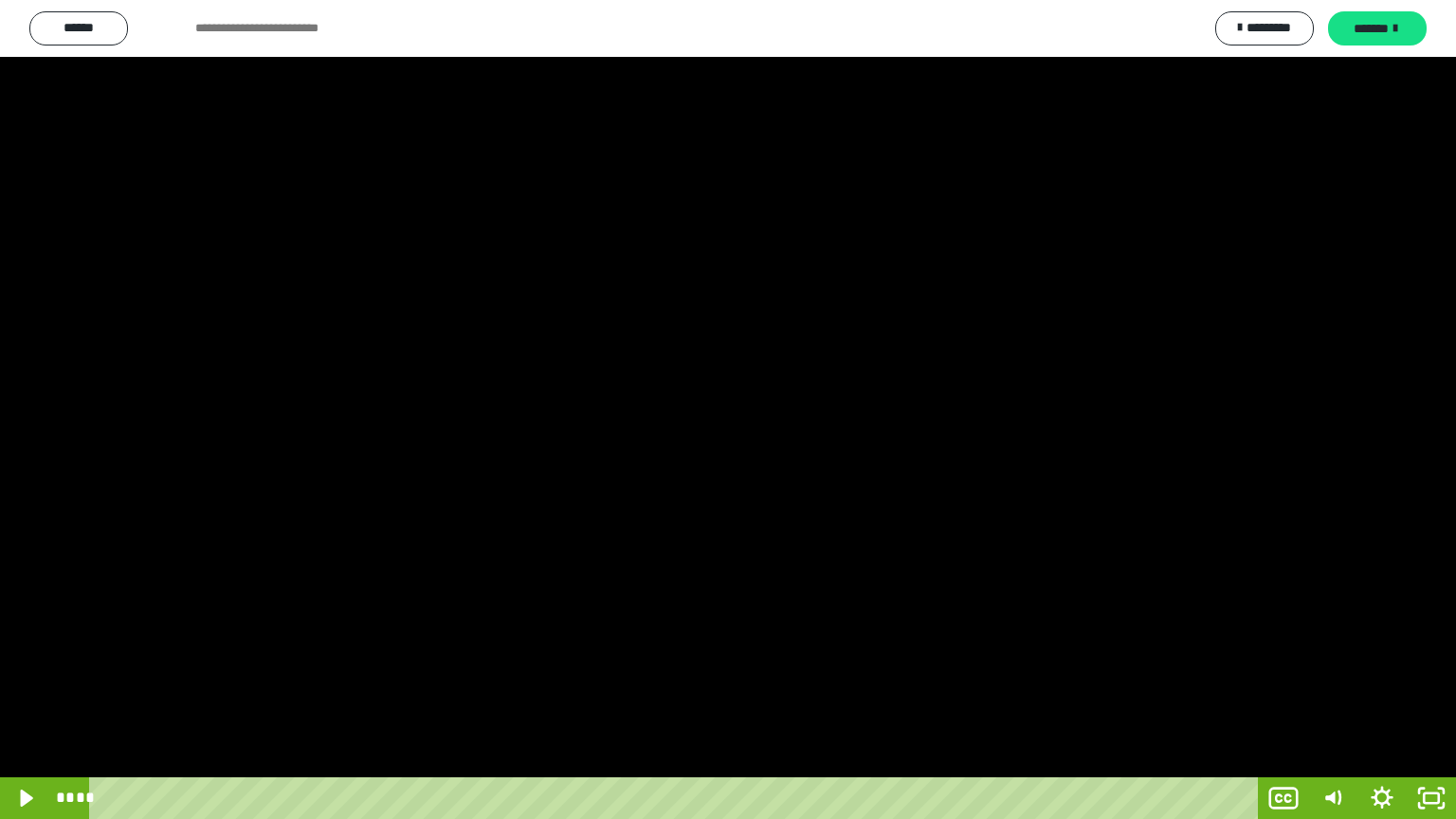 click at bounding box center (728, 410) 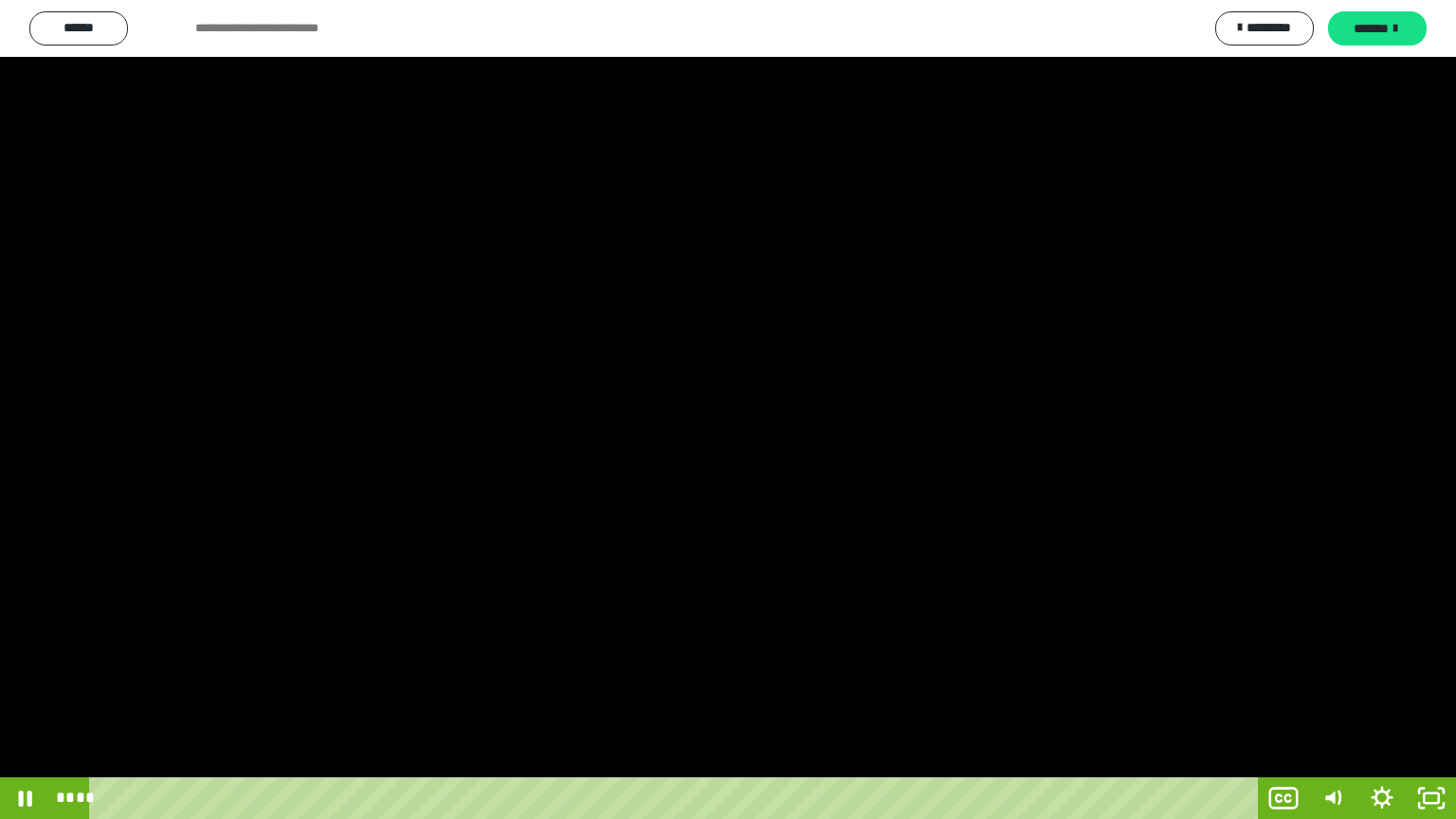 click at bounding box center [728, 410] 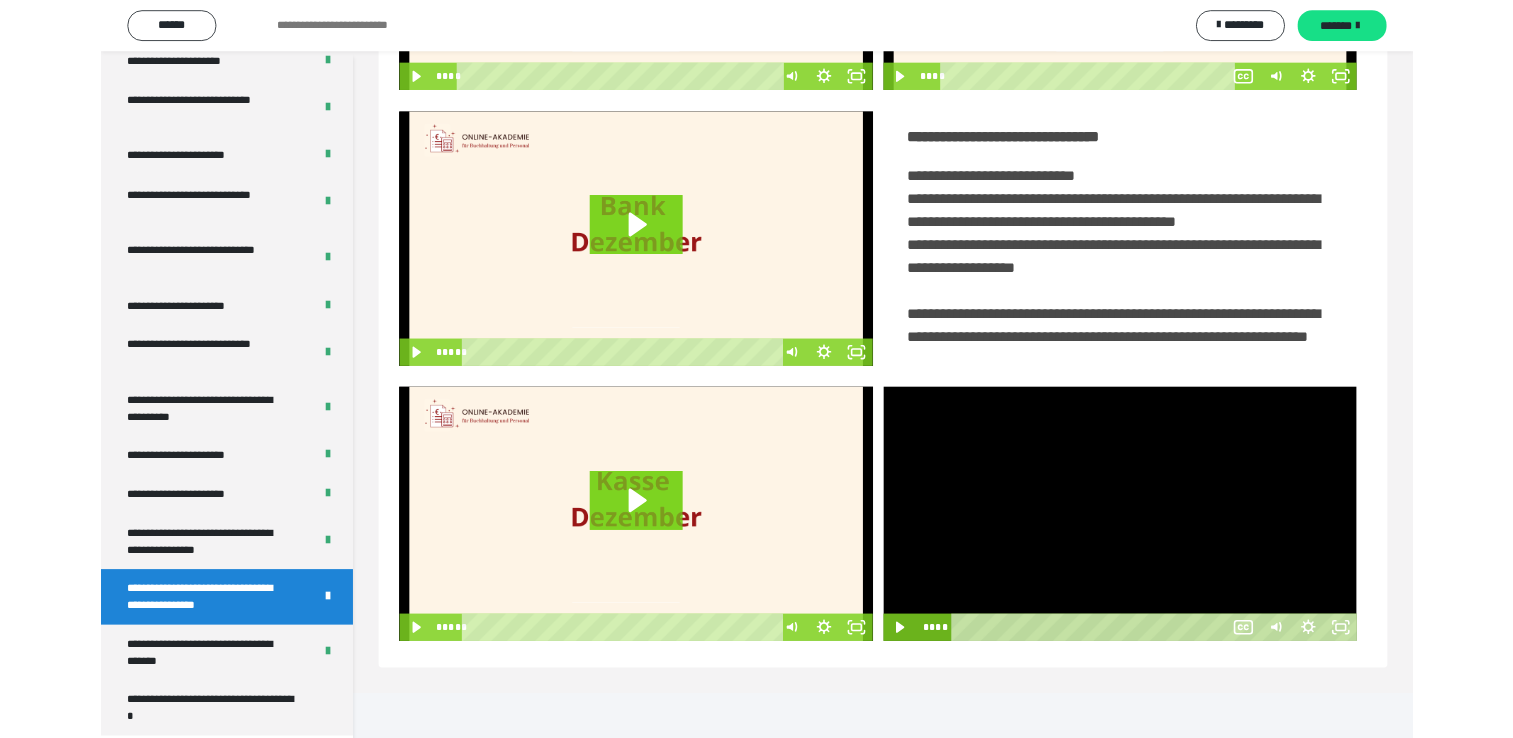 scroll, scrollTop: 324, scrollLeft: 0, axis: vertical 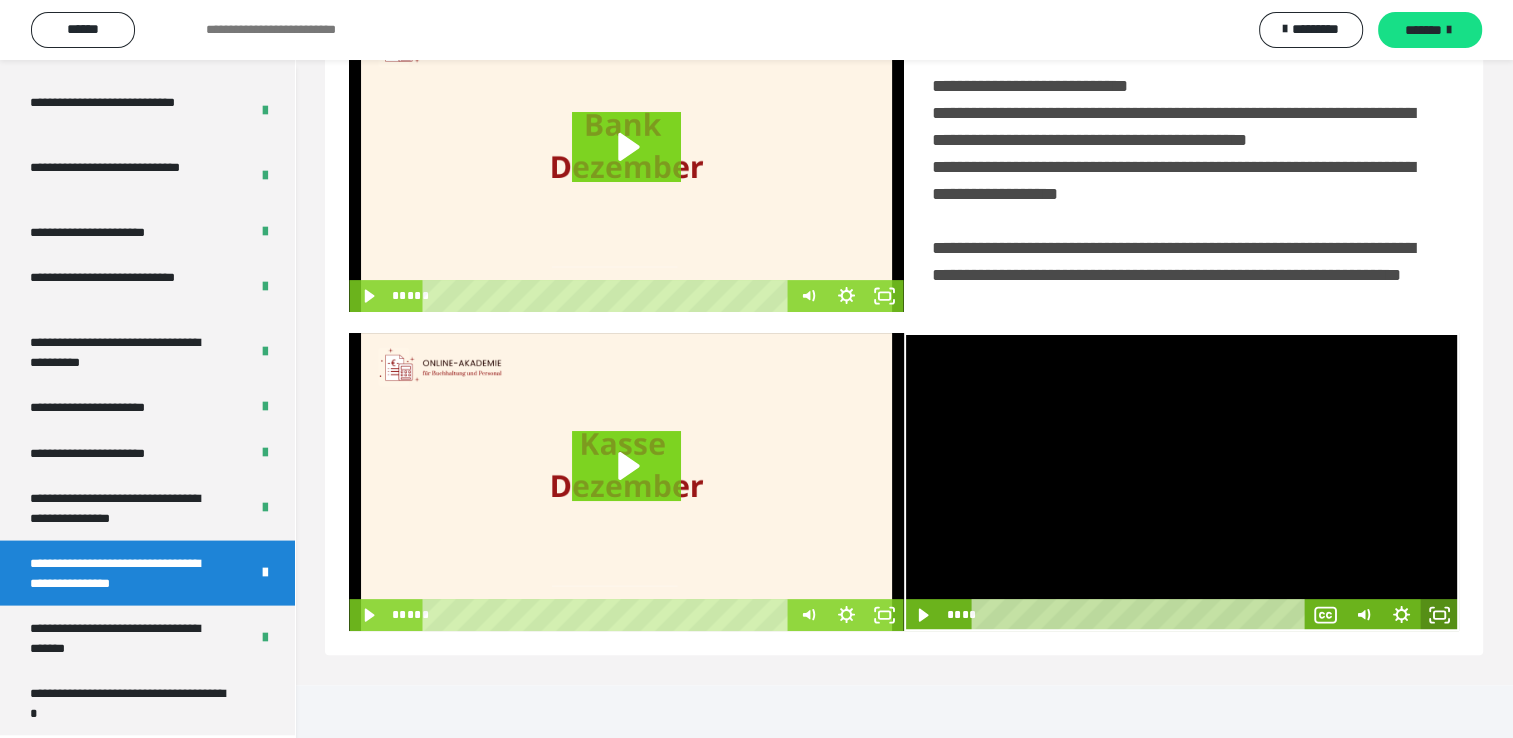 click 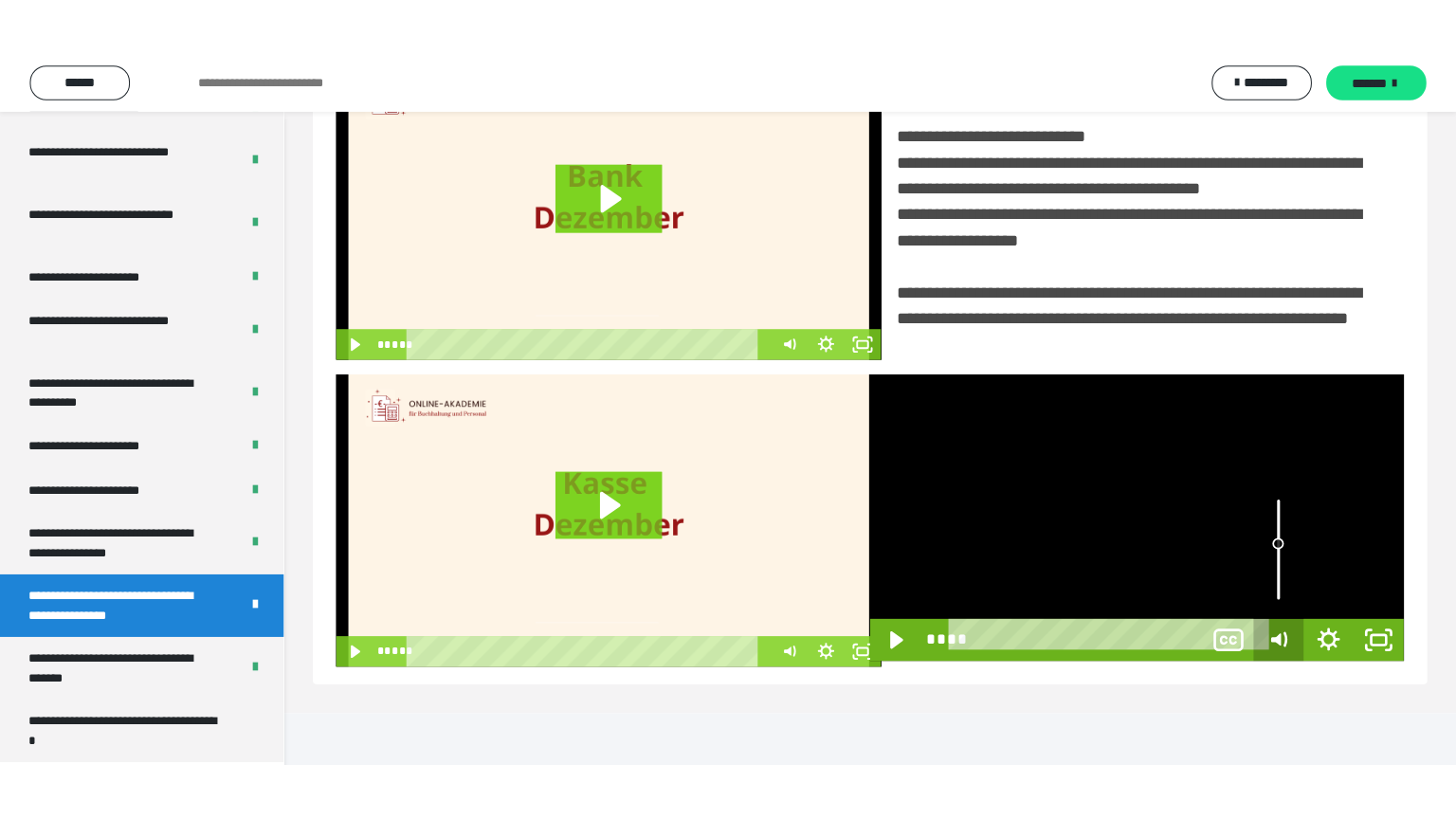 scroll, scrollTop: 317, scrollLeft: 0, axis: vertical 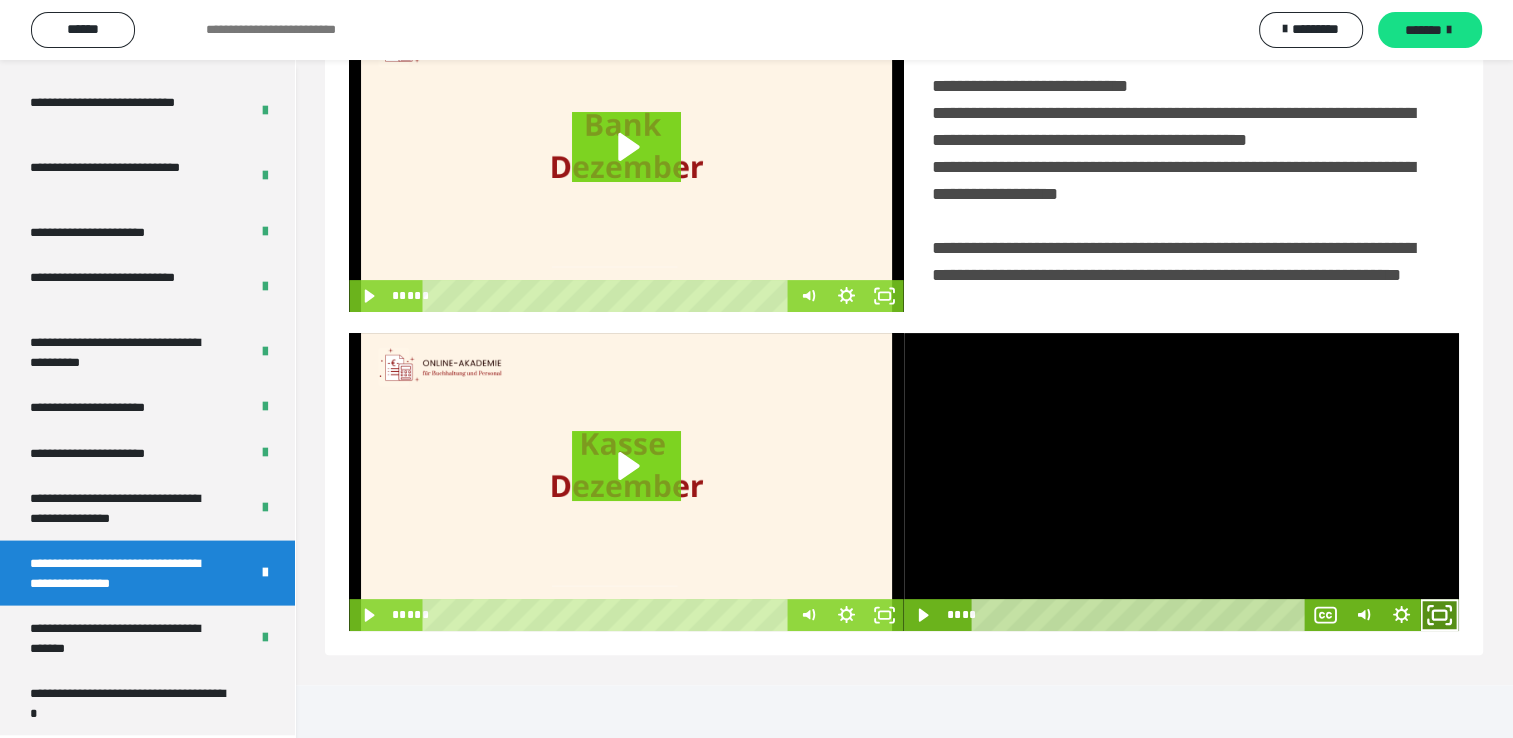 click 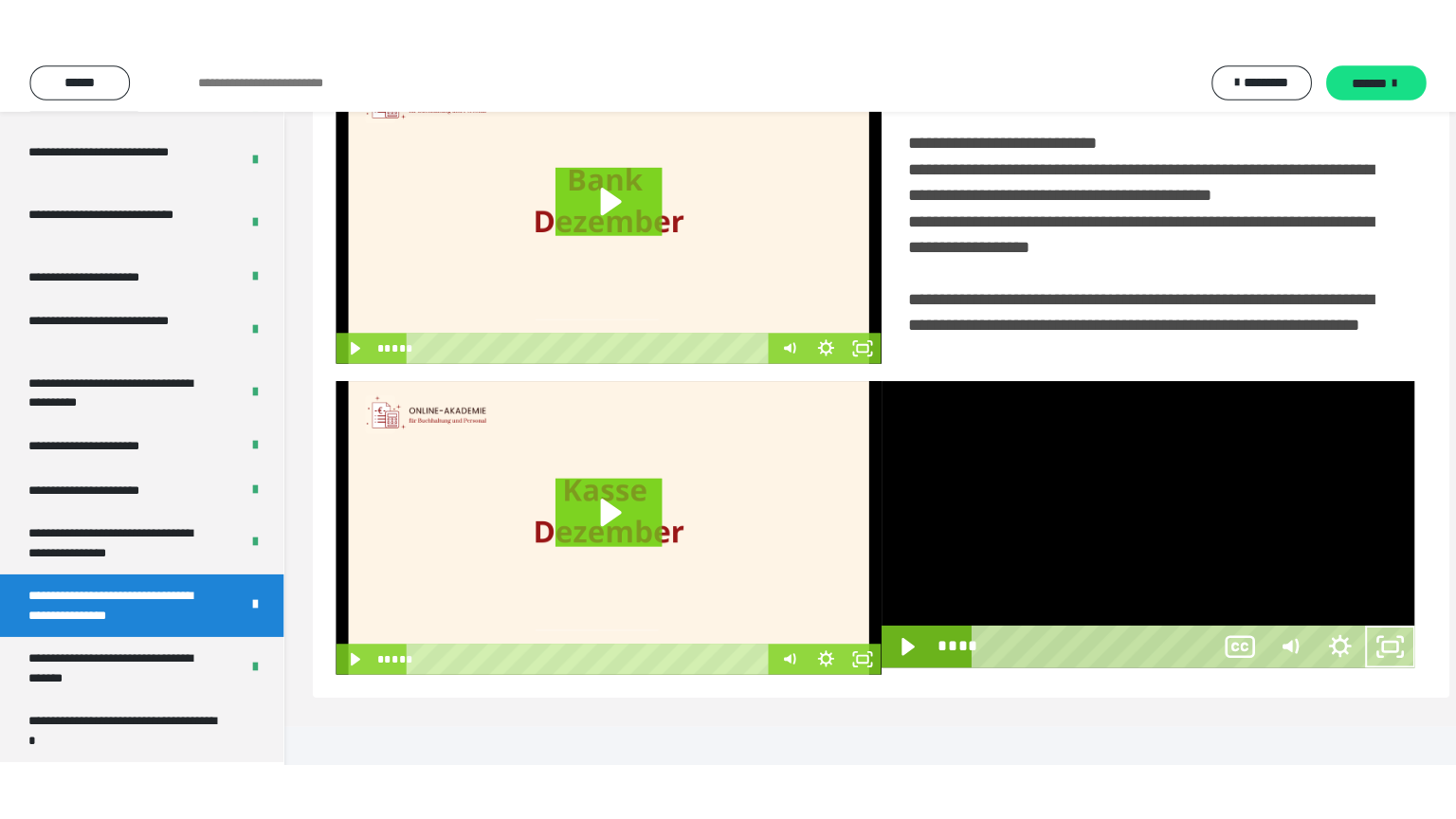 scroll, scrollTop: 317, scrollLeft: 0, axis: vertical 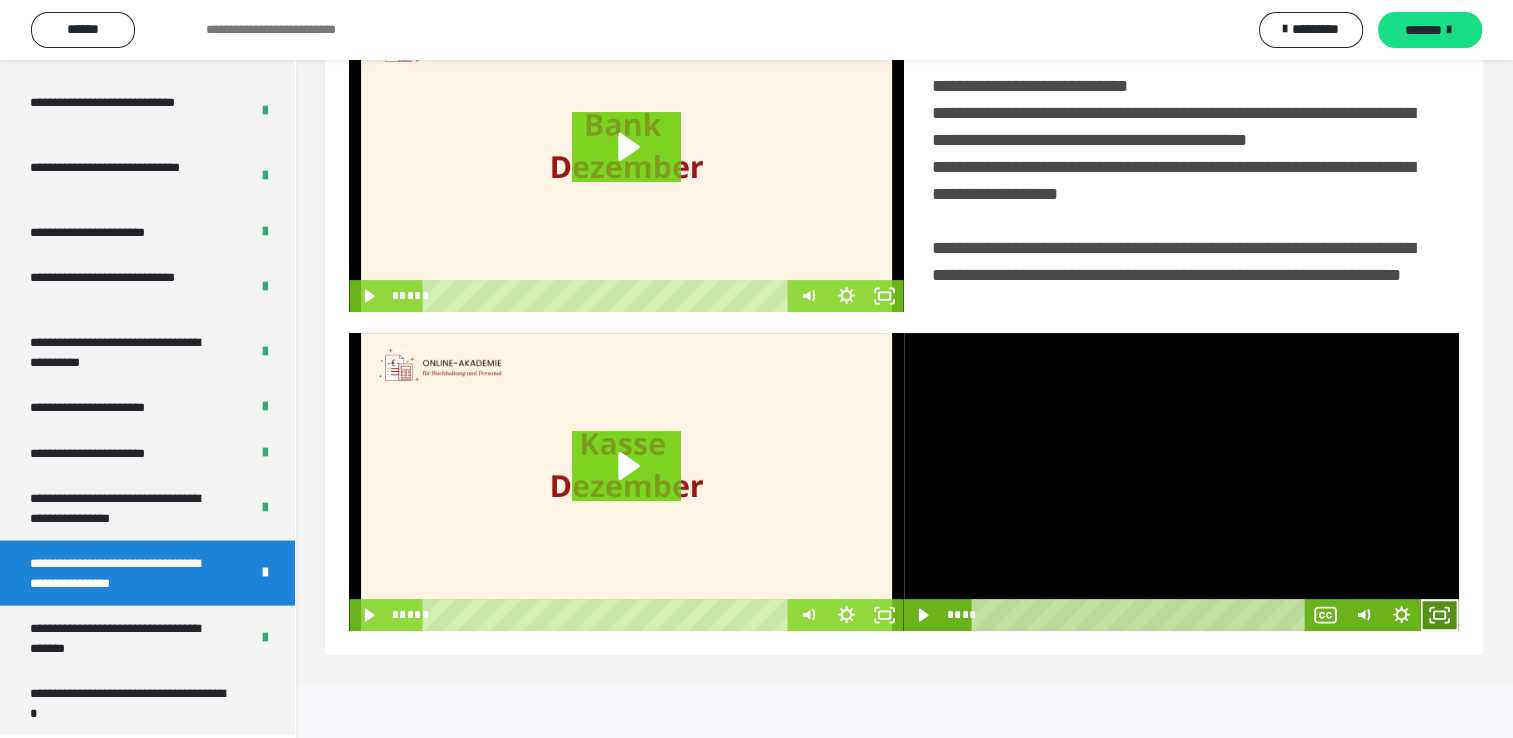 click 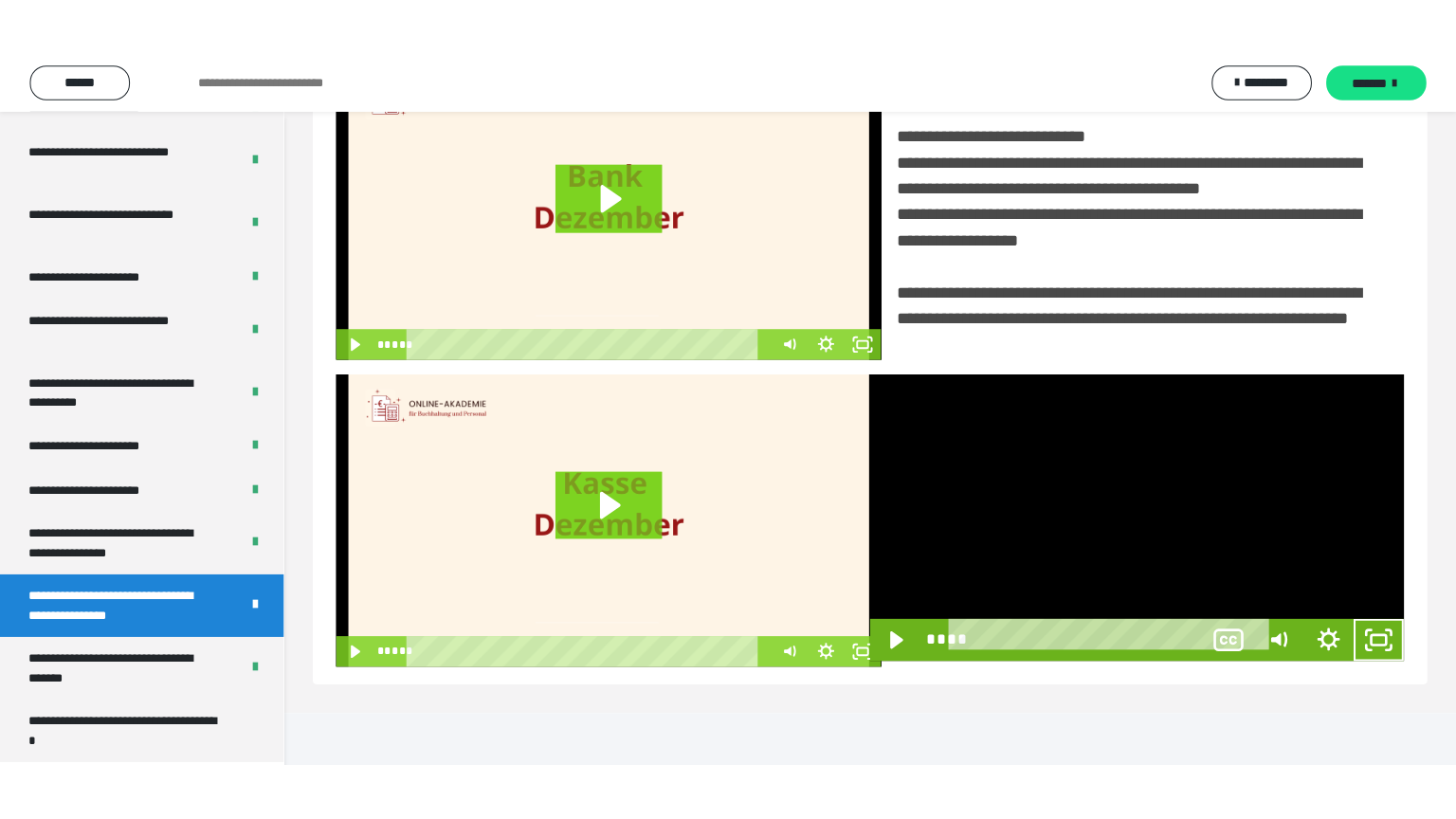 scroll, scrollTop: 317, scrollLeft: 0, axis: vertical 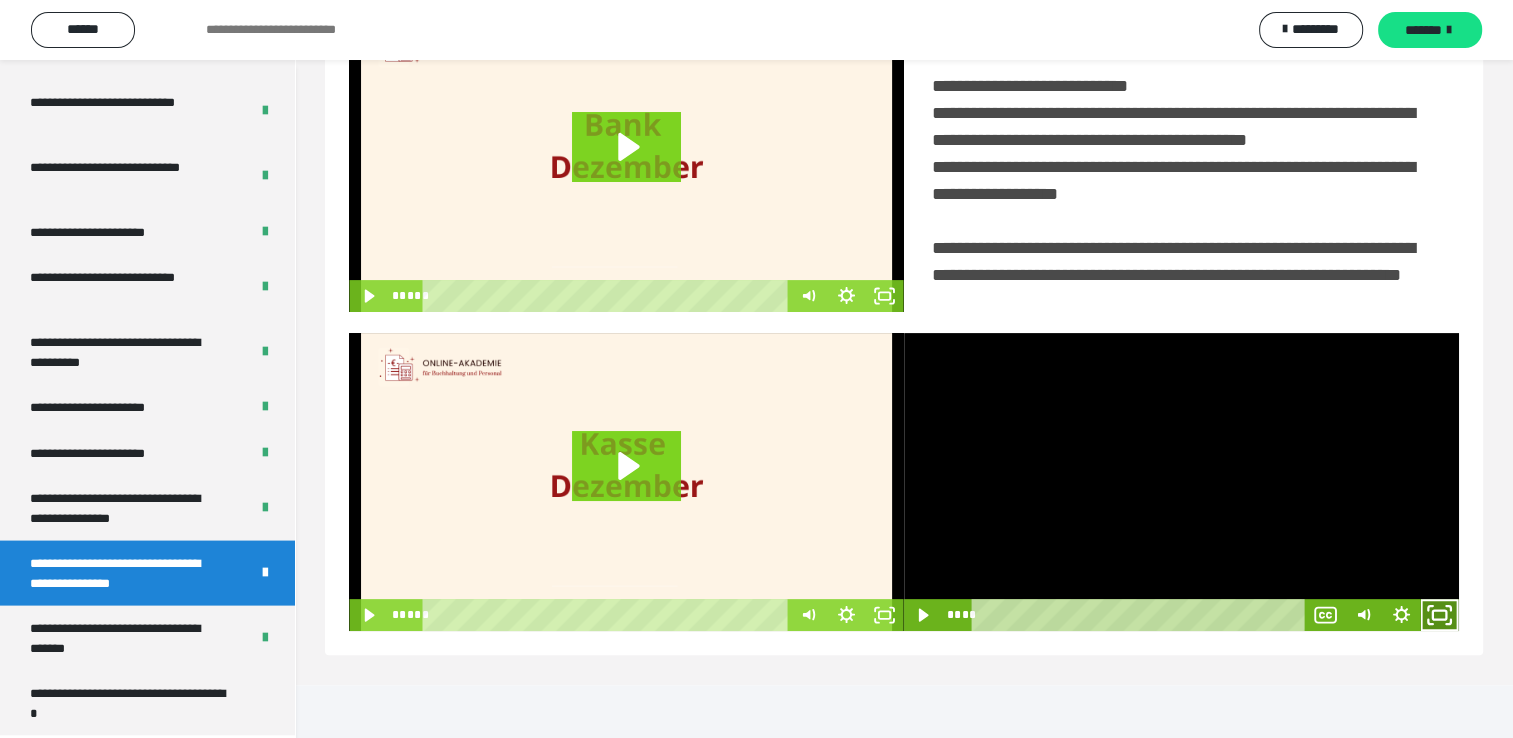 click 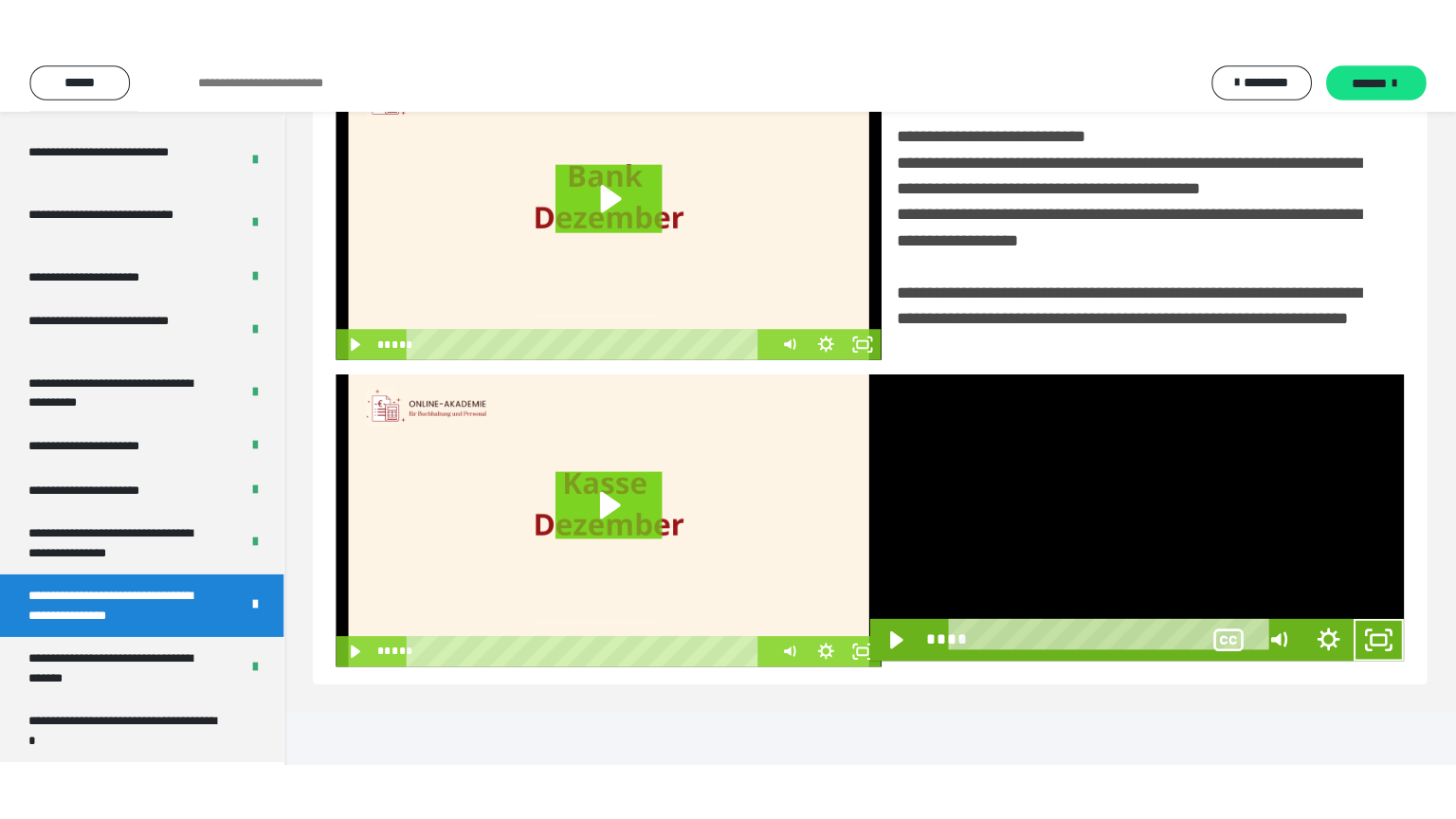 scroll, scrollTop: 317, scrollLeft: 0, axis: vertical 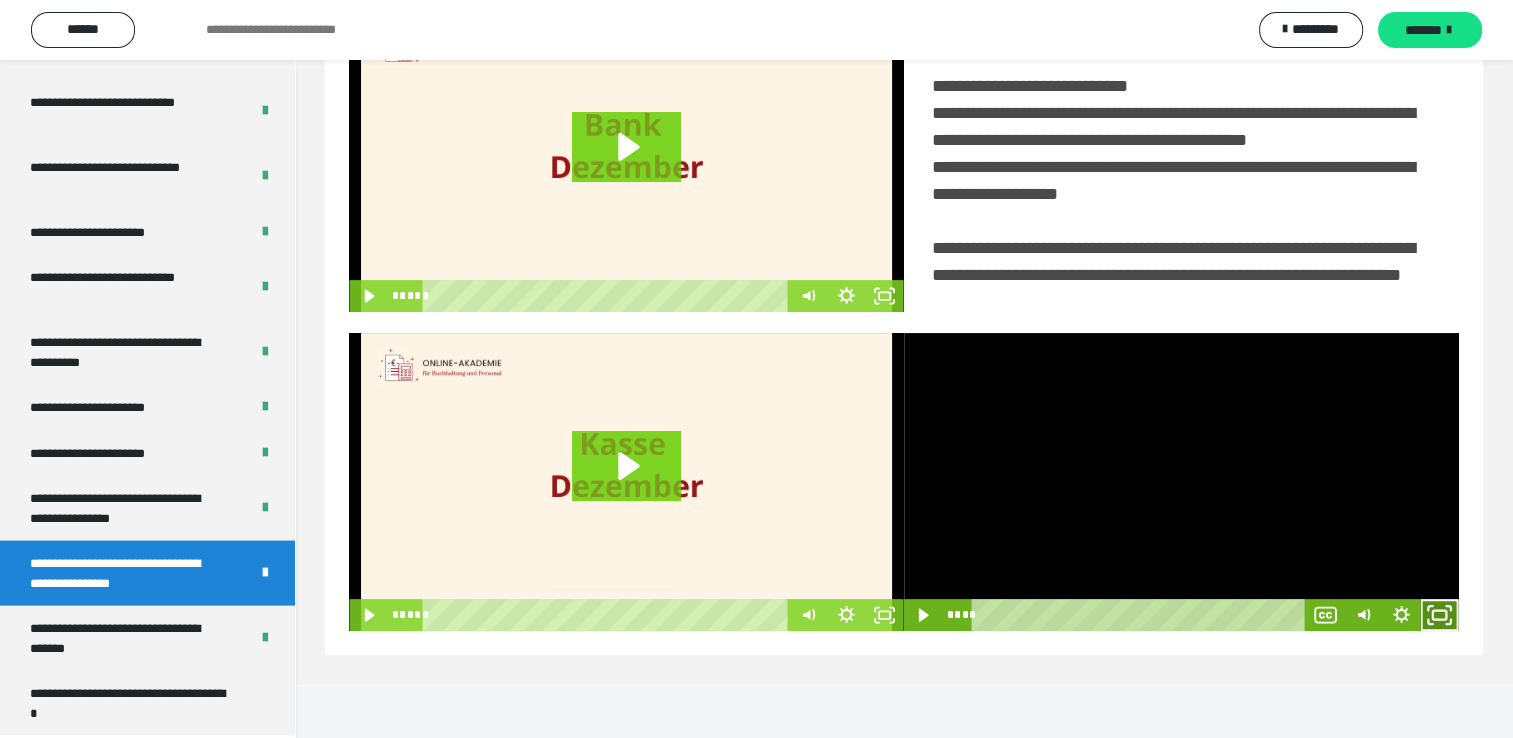 click 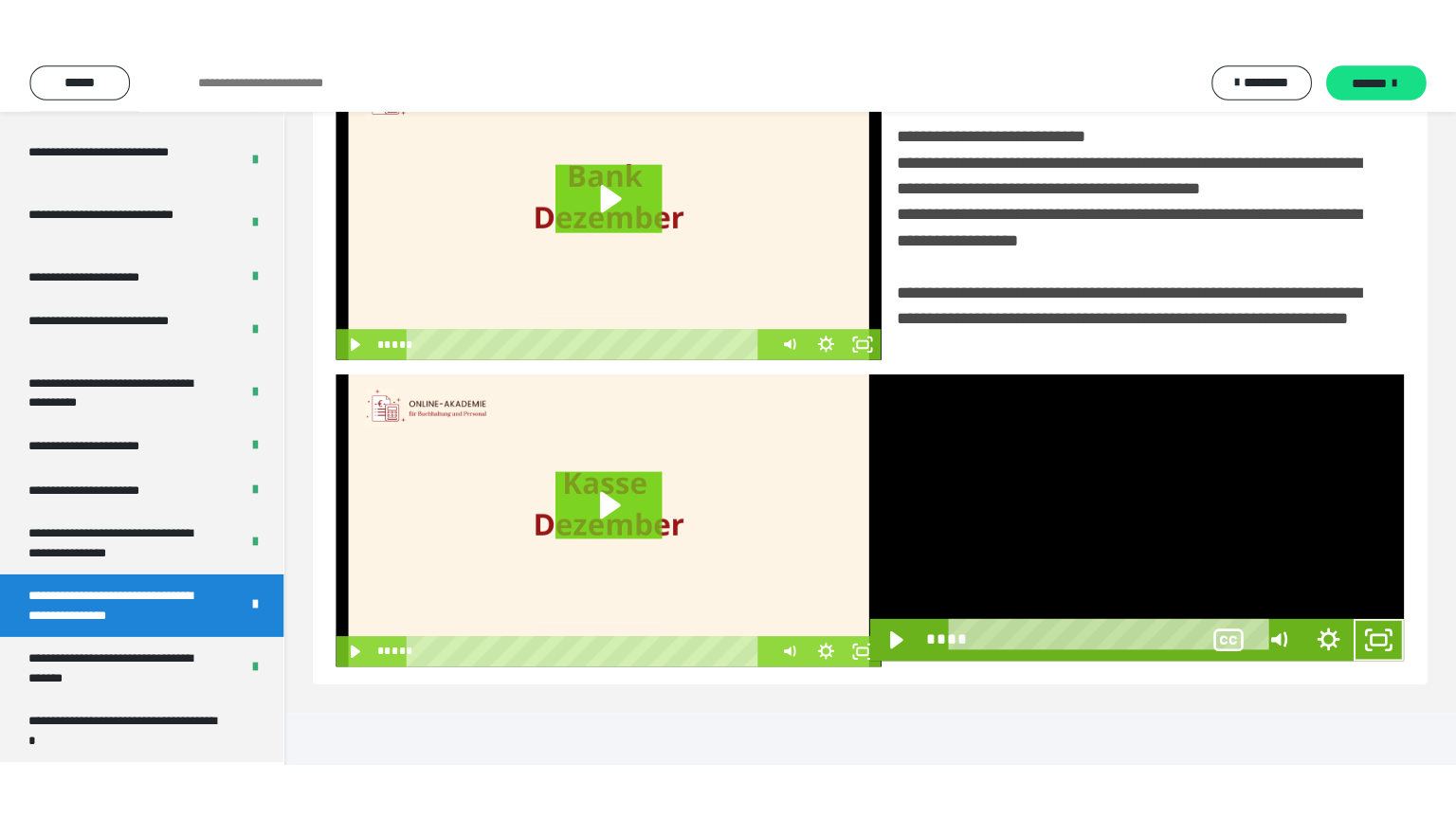 scroll, scrollTop: 317, scrollLeft: 0, axis: vertical 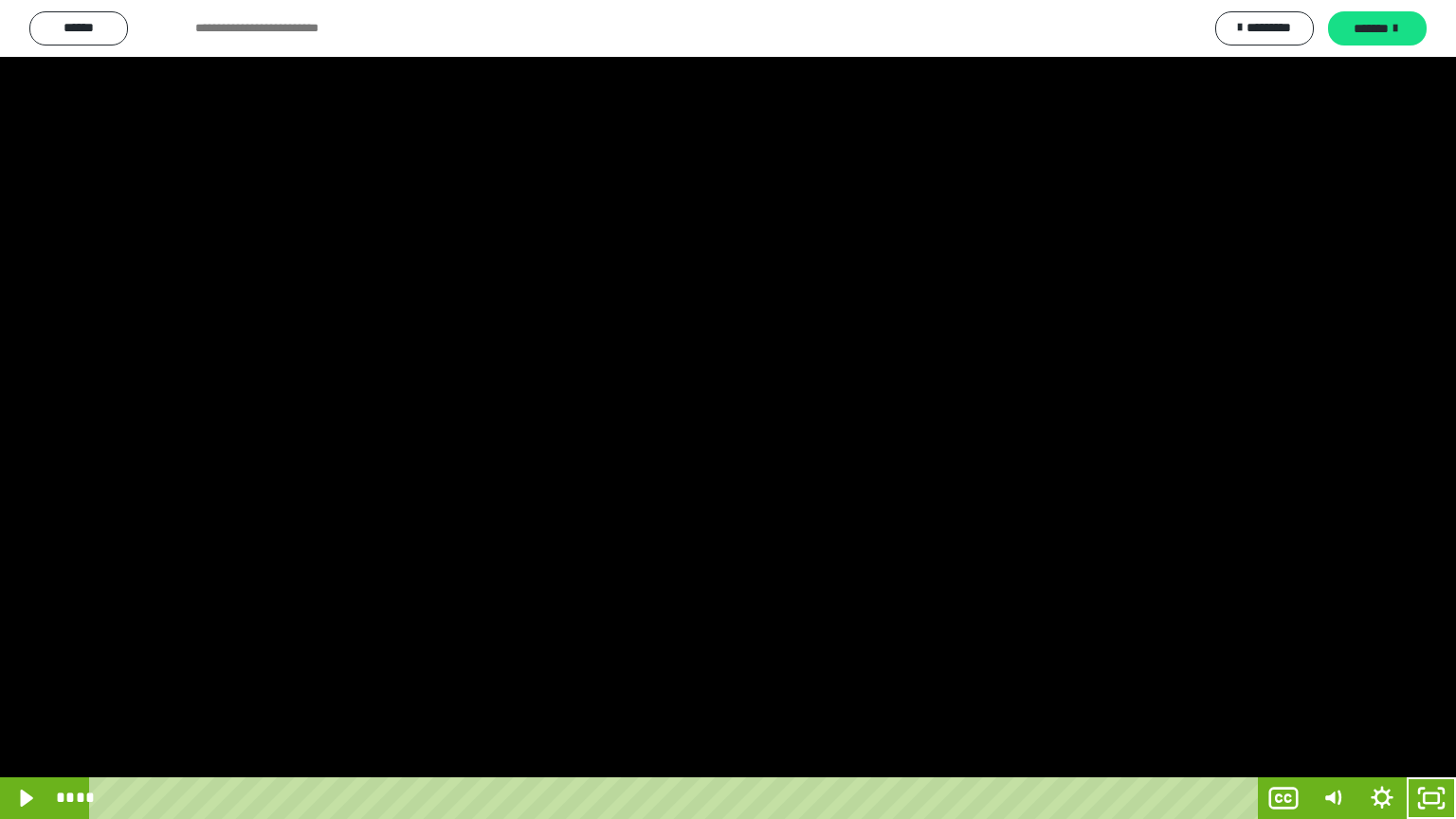 click at bounding box center [728, 410] 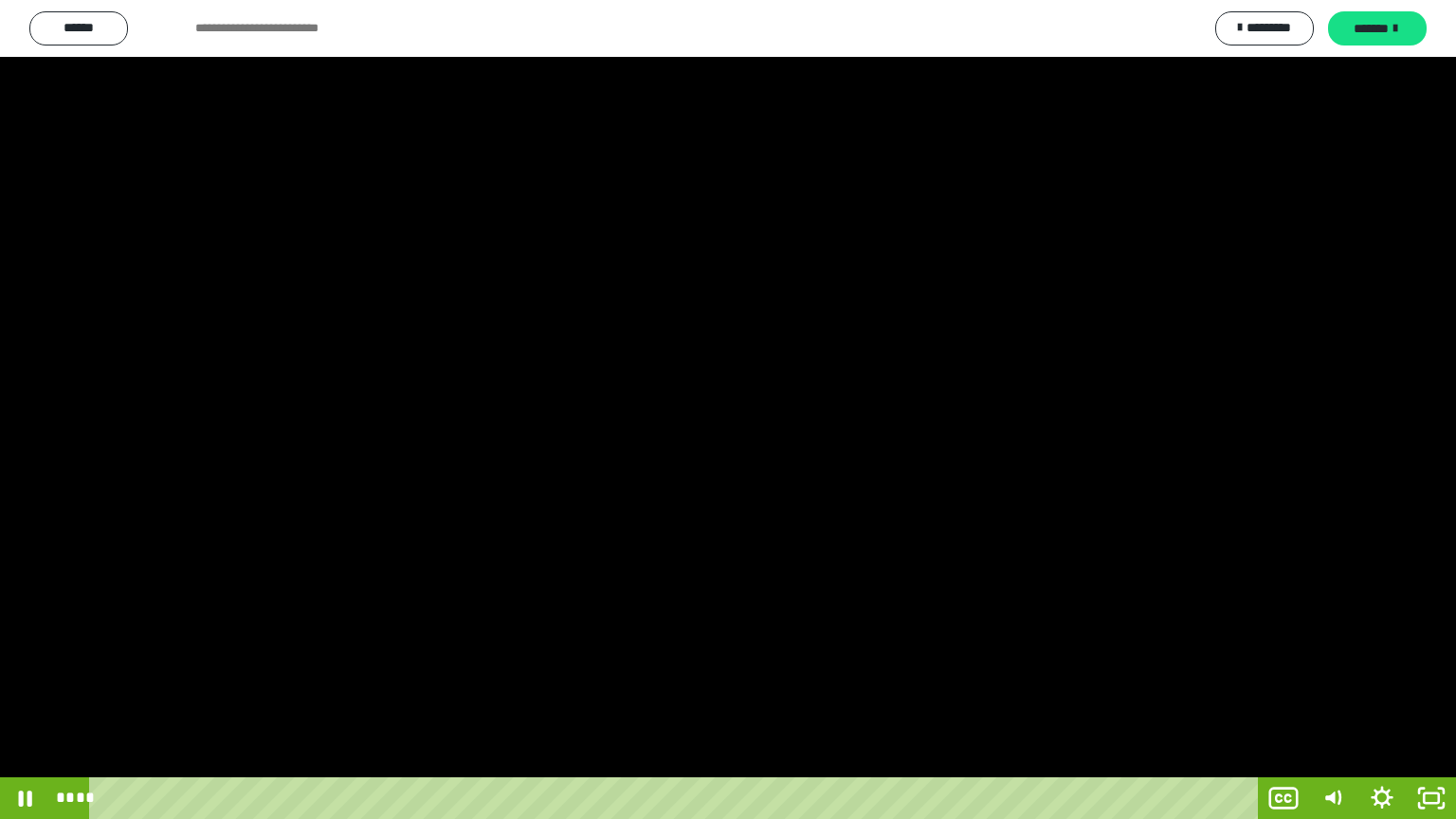 click at bounding box center [728, 410] 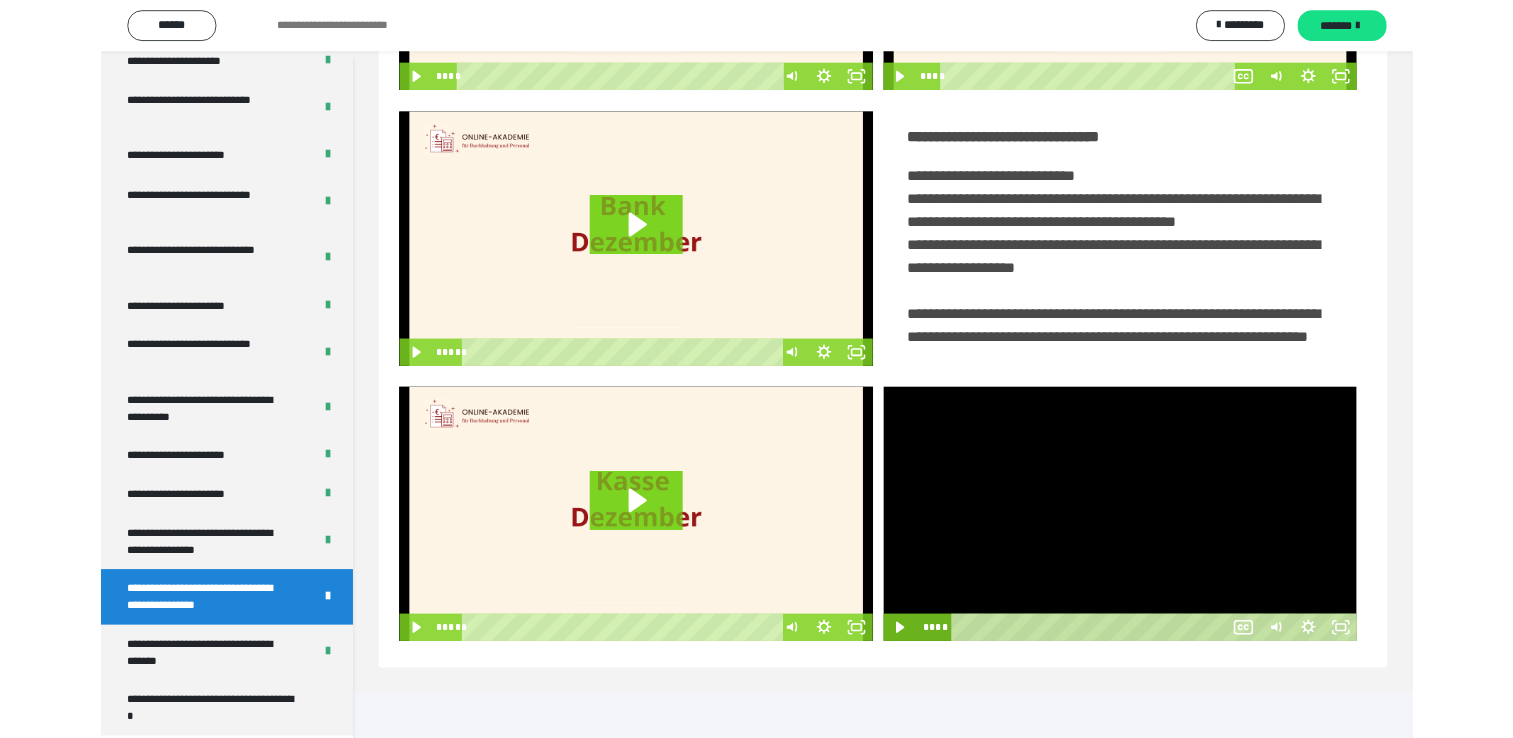 scroll, scrollTop: 324, scrollLeft: 0, axis: vertical 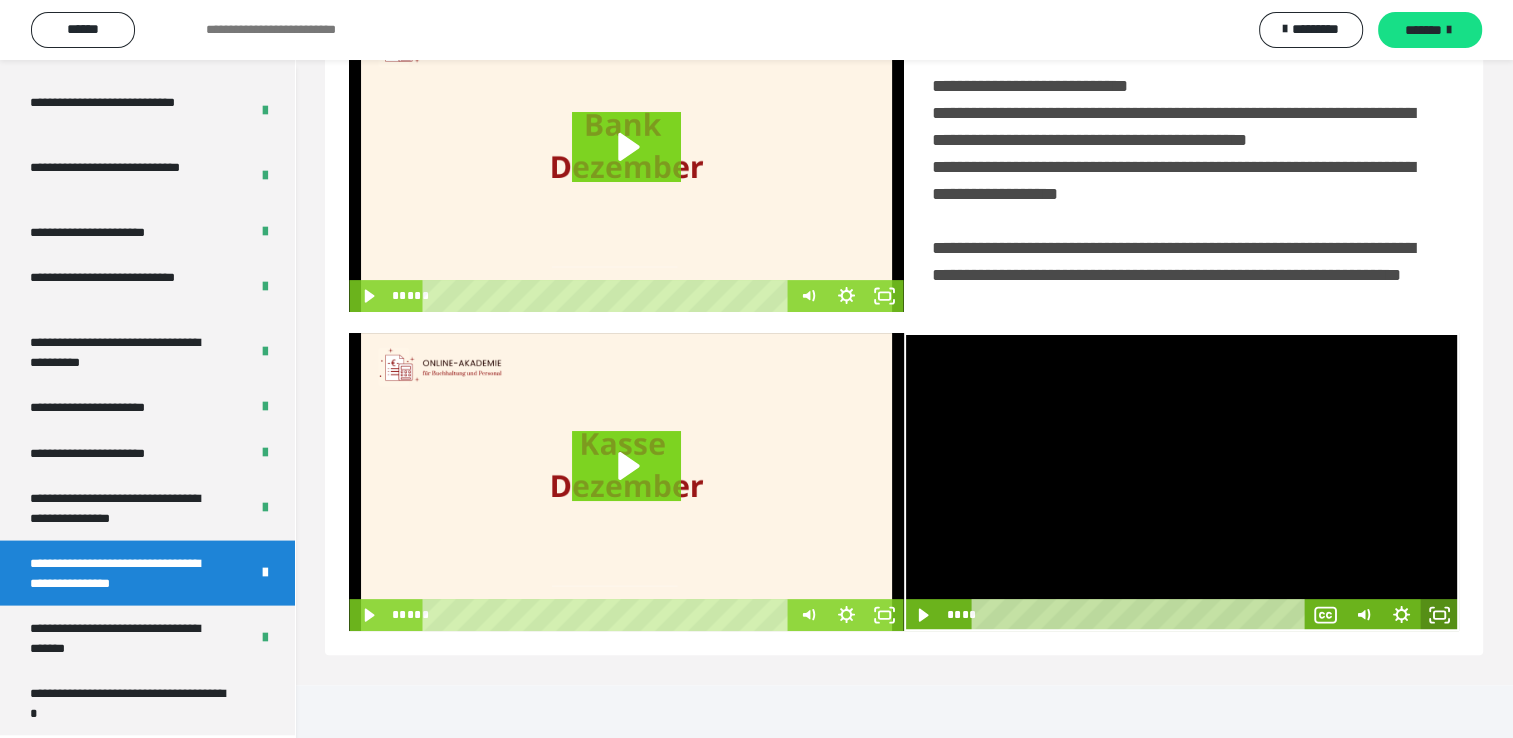 click 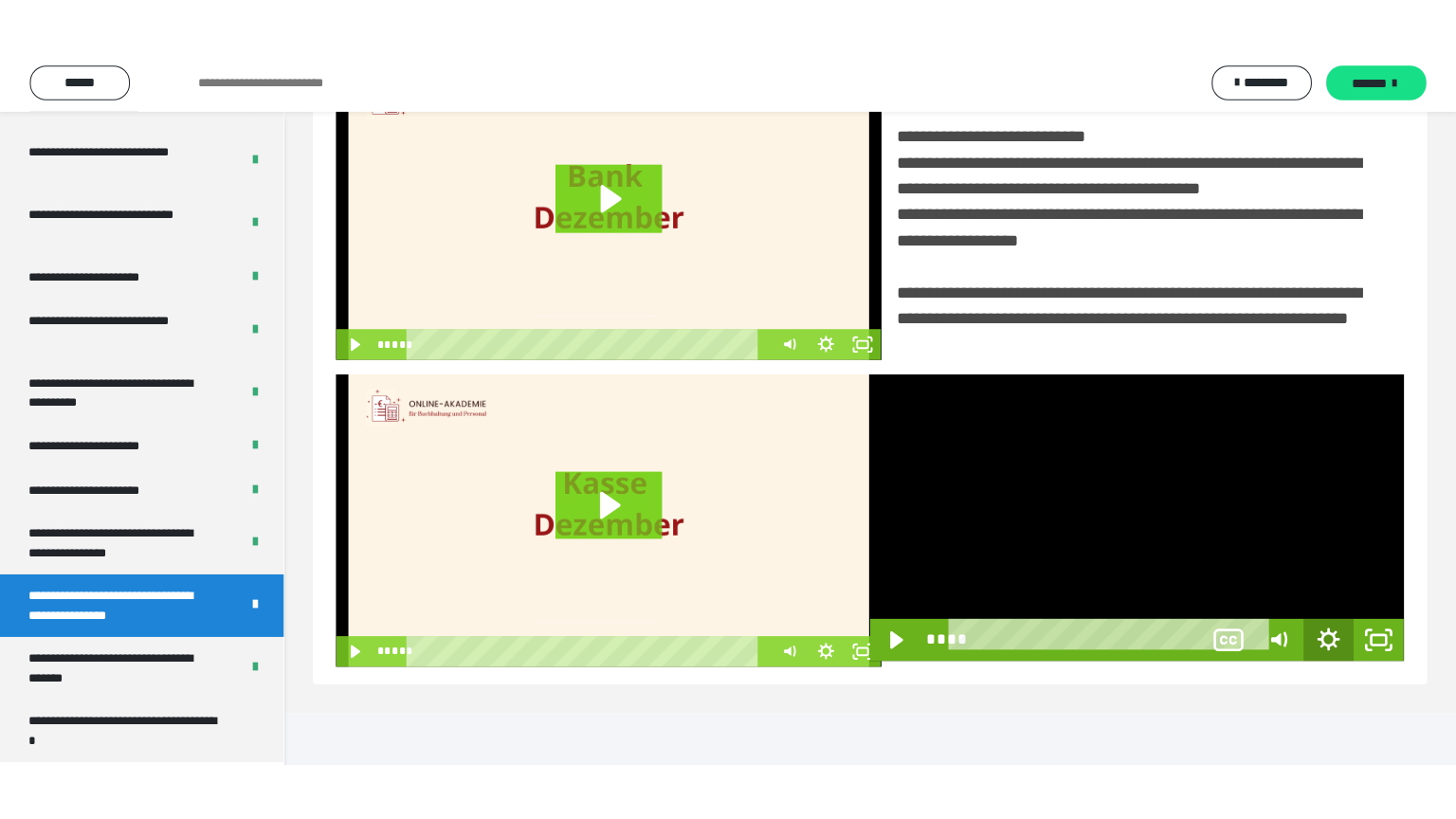 scroll, scrollTop: 317, scrollLeft: 0, axis: vertical 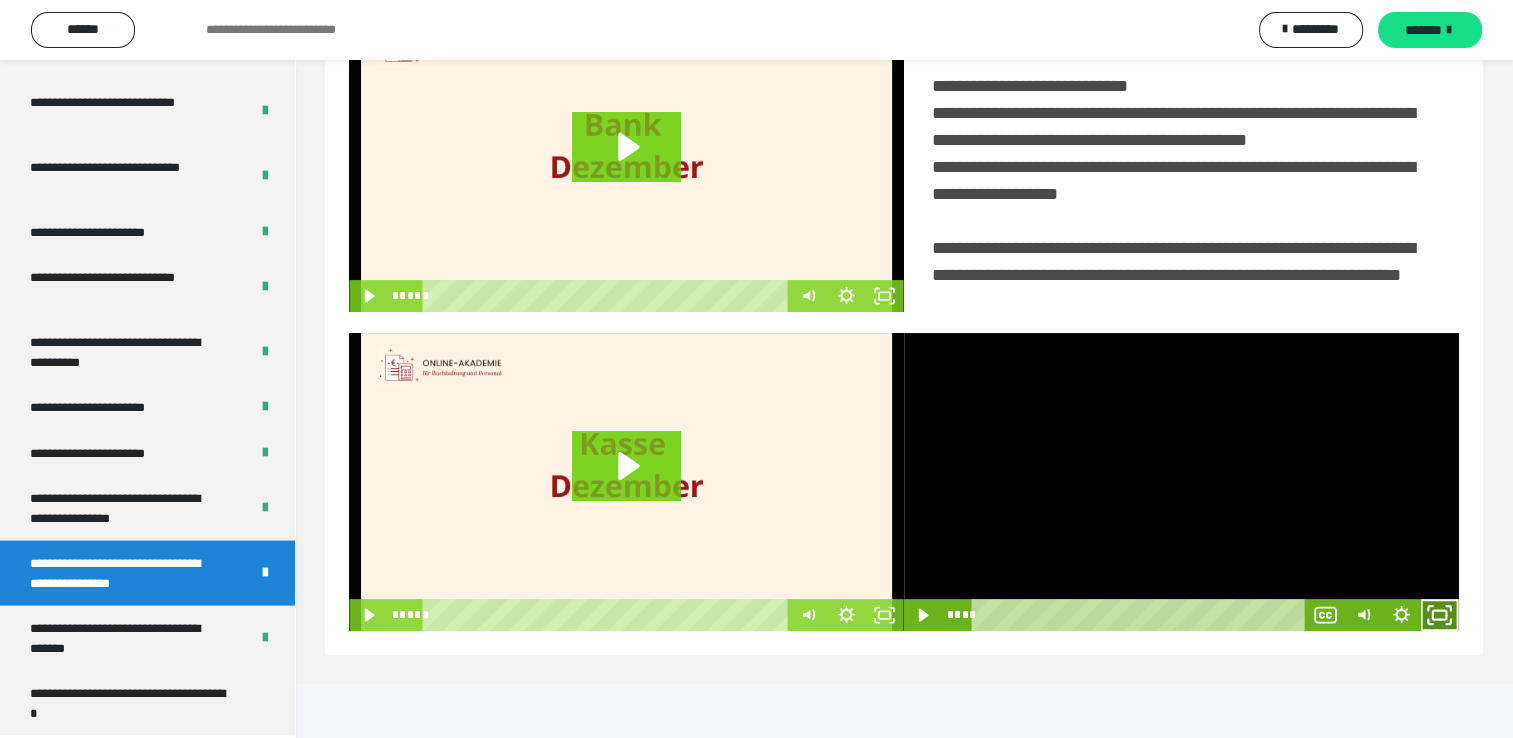 click 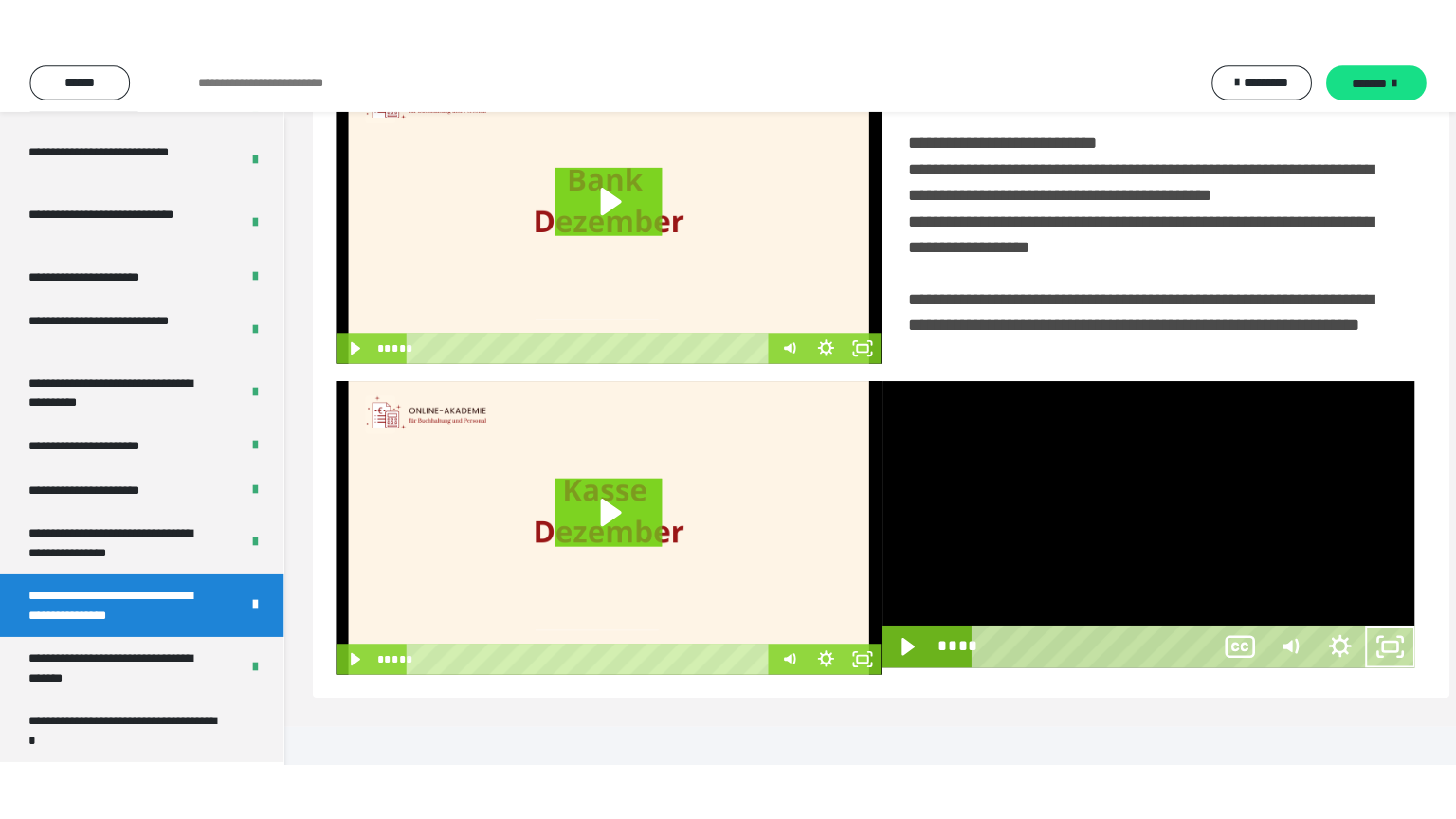 scroll, scrollTop: 317, scrollLeft: 0, axis: vertical 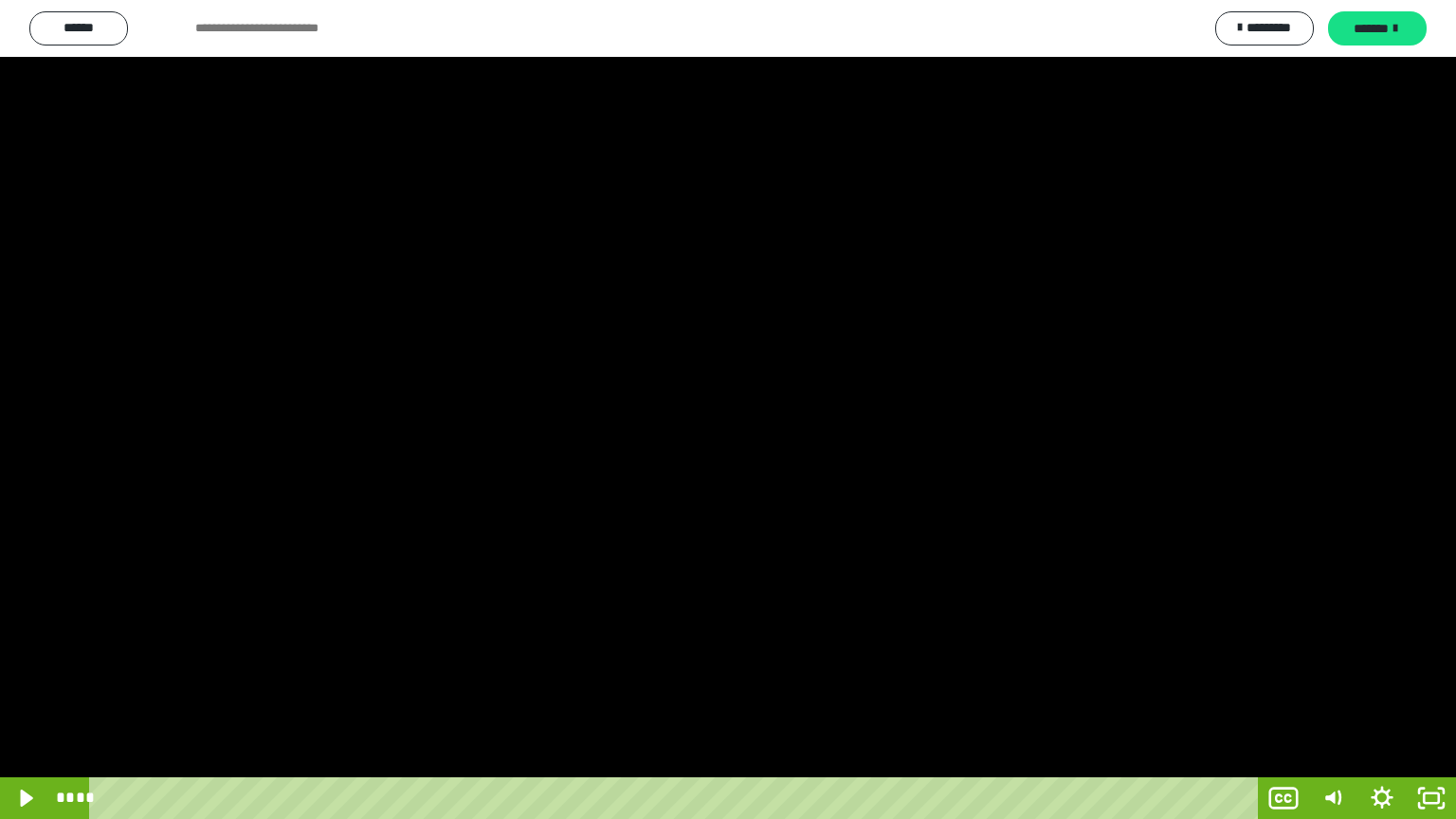 click at bounding box center (728, 410) 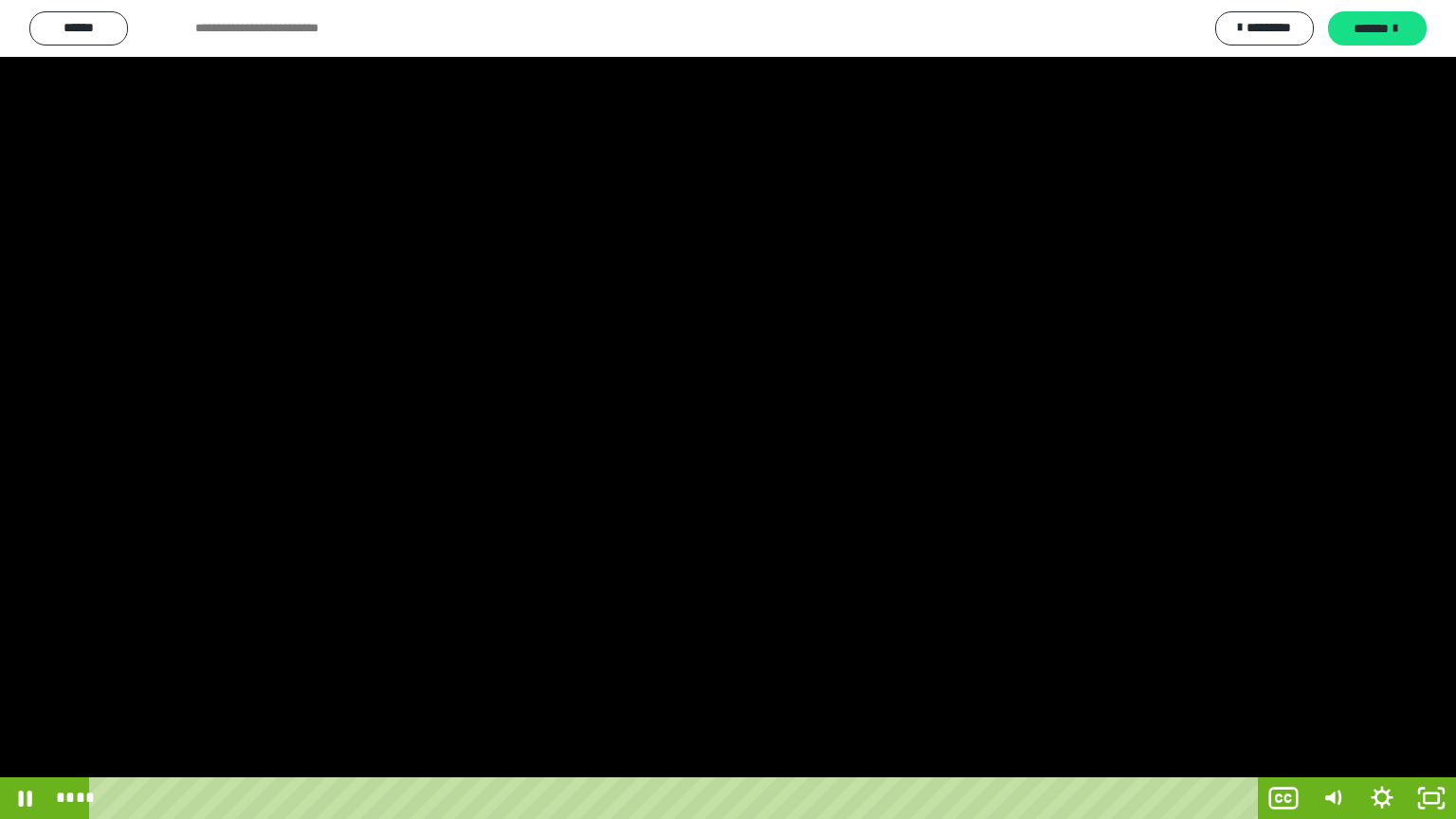 click at bounding box center [728, 410] 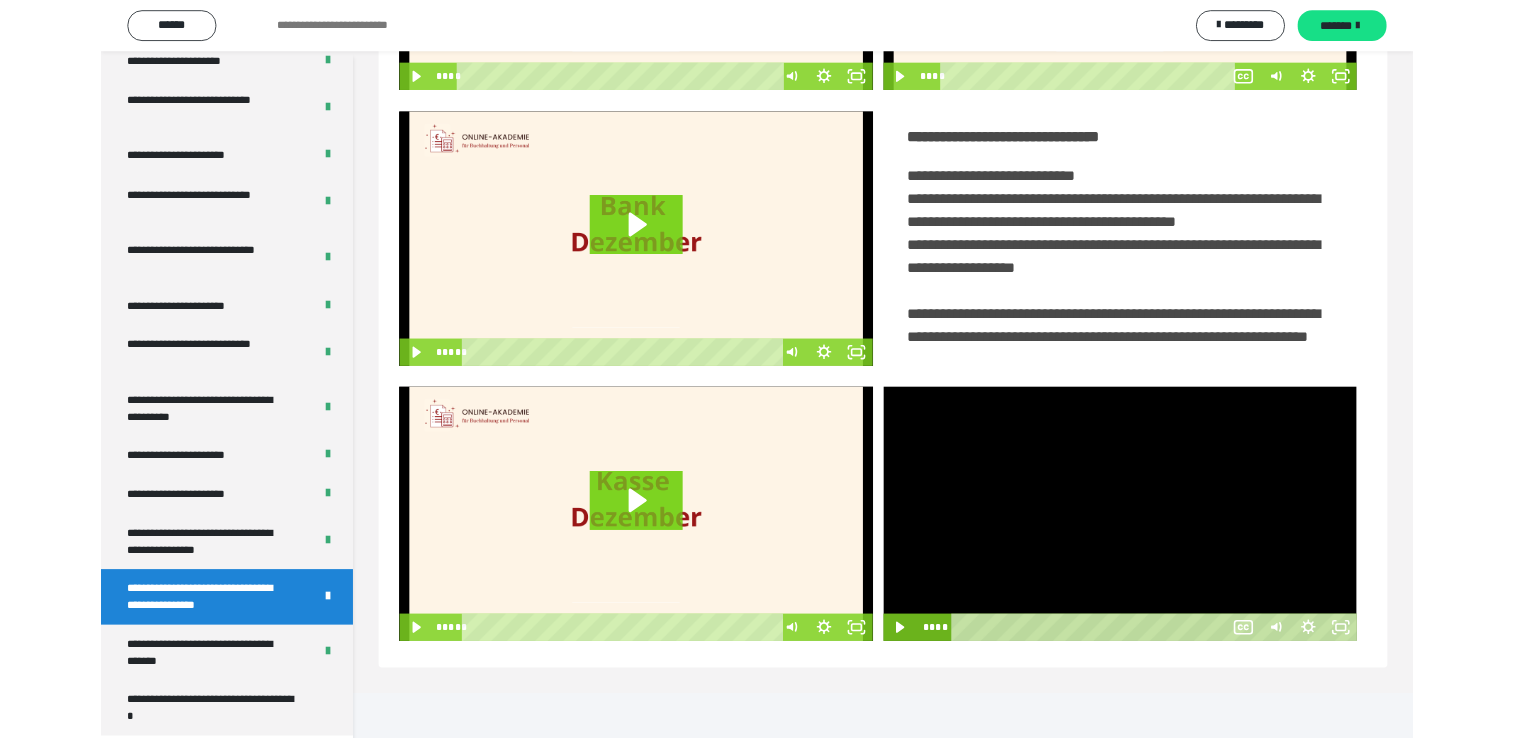 scroll, scrollTop: 324, scrollLeft: 0, axis: vertical 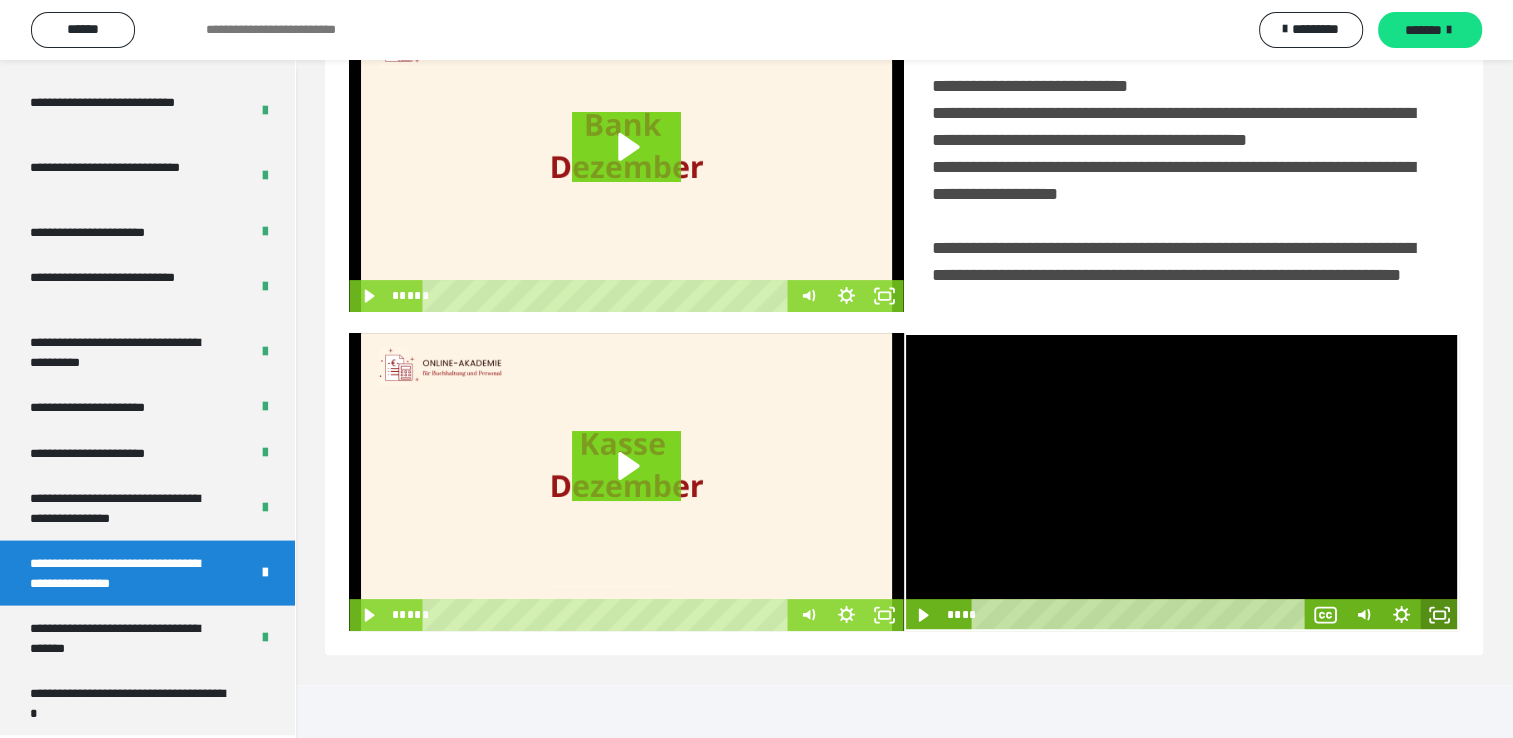 click 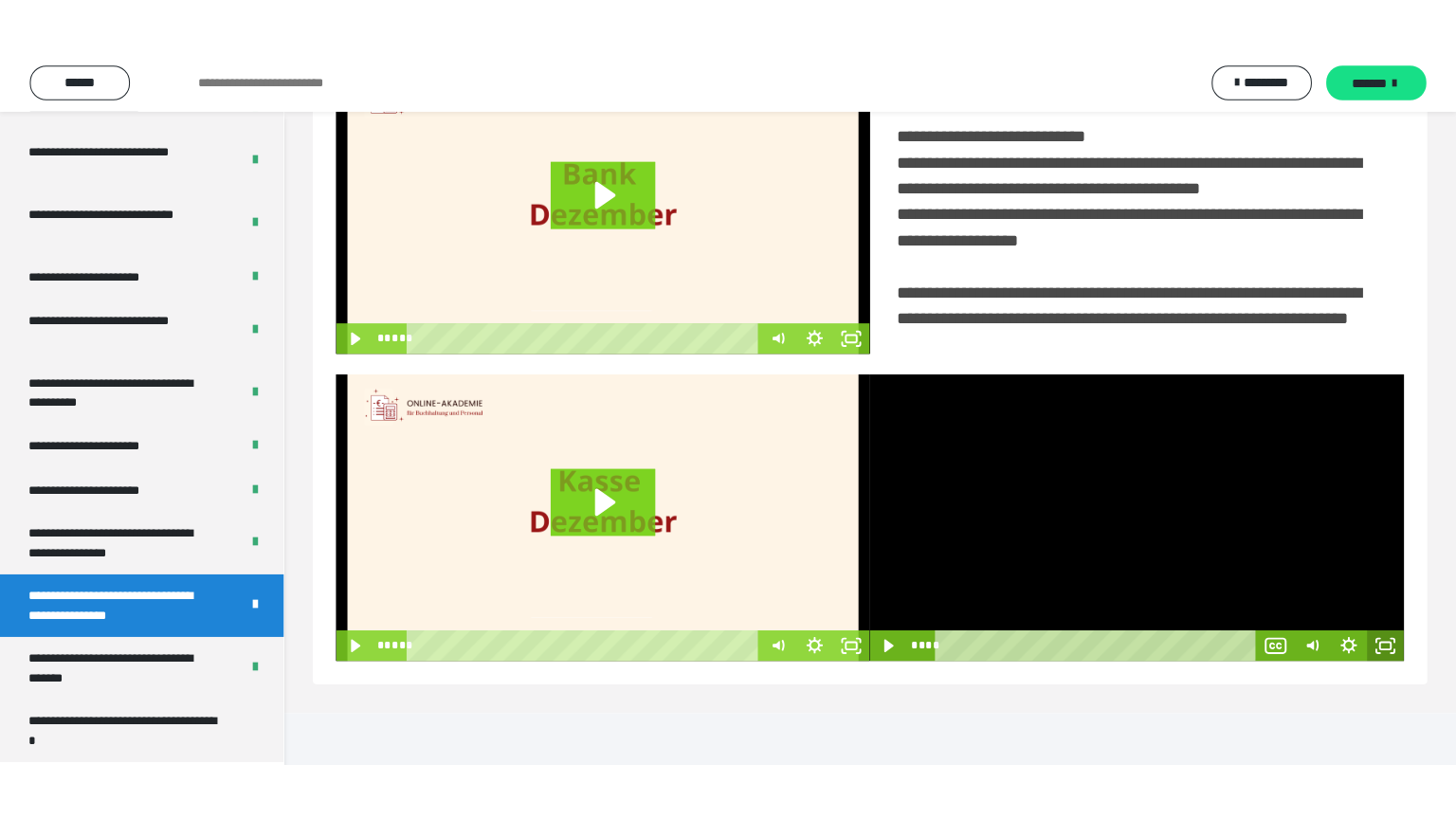 scroll, scrollTop: 317, scrollLeft: 0, axis: vertical 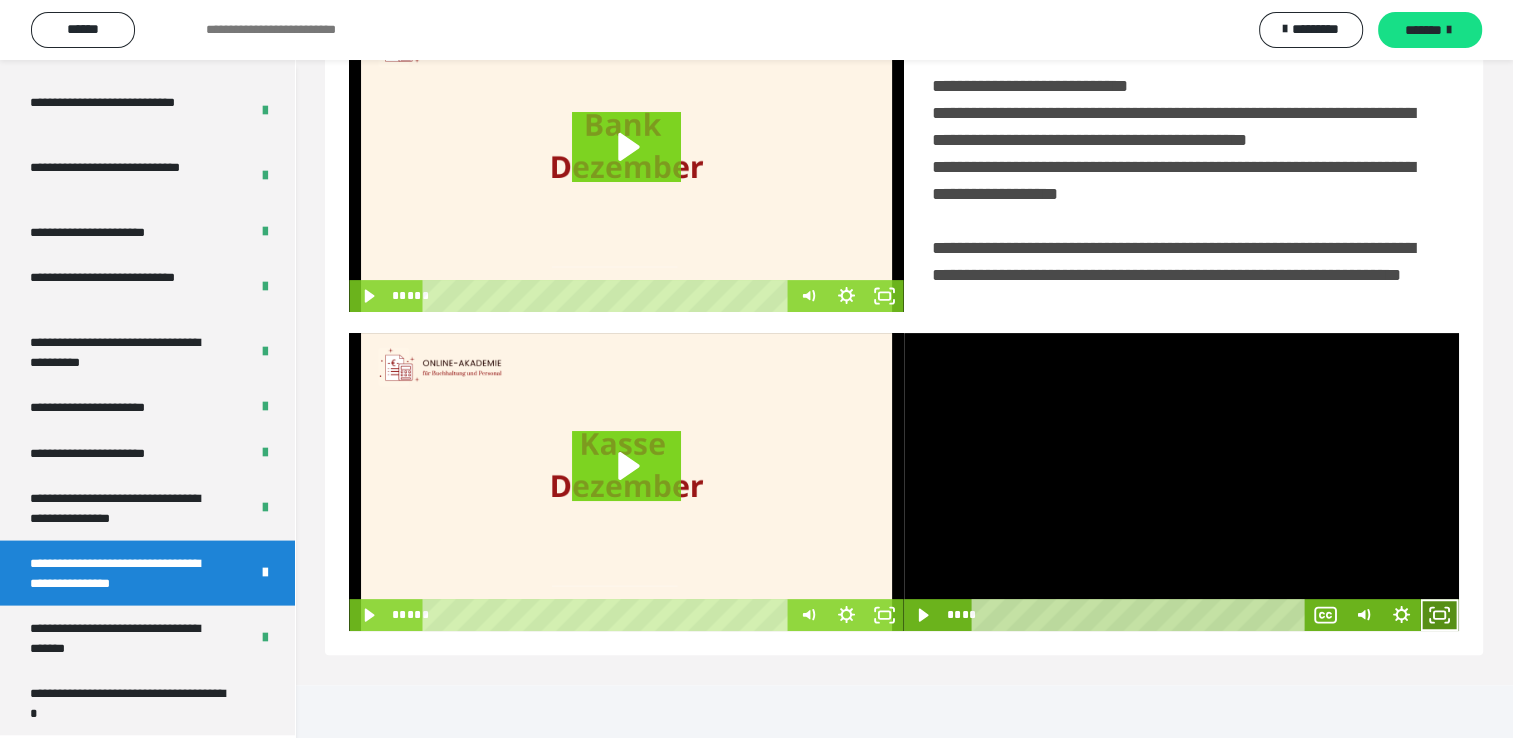 click 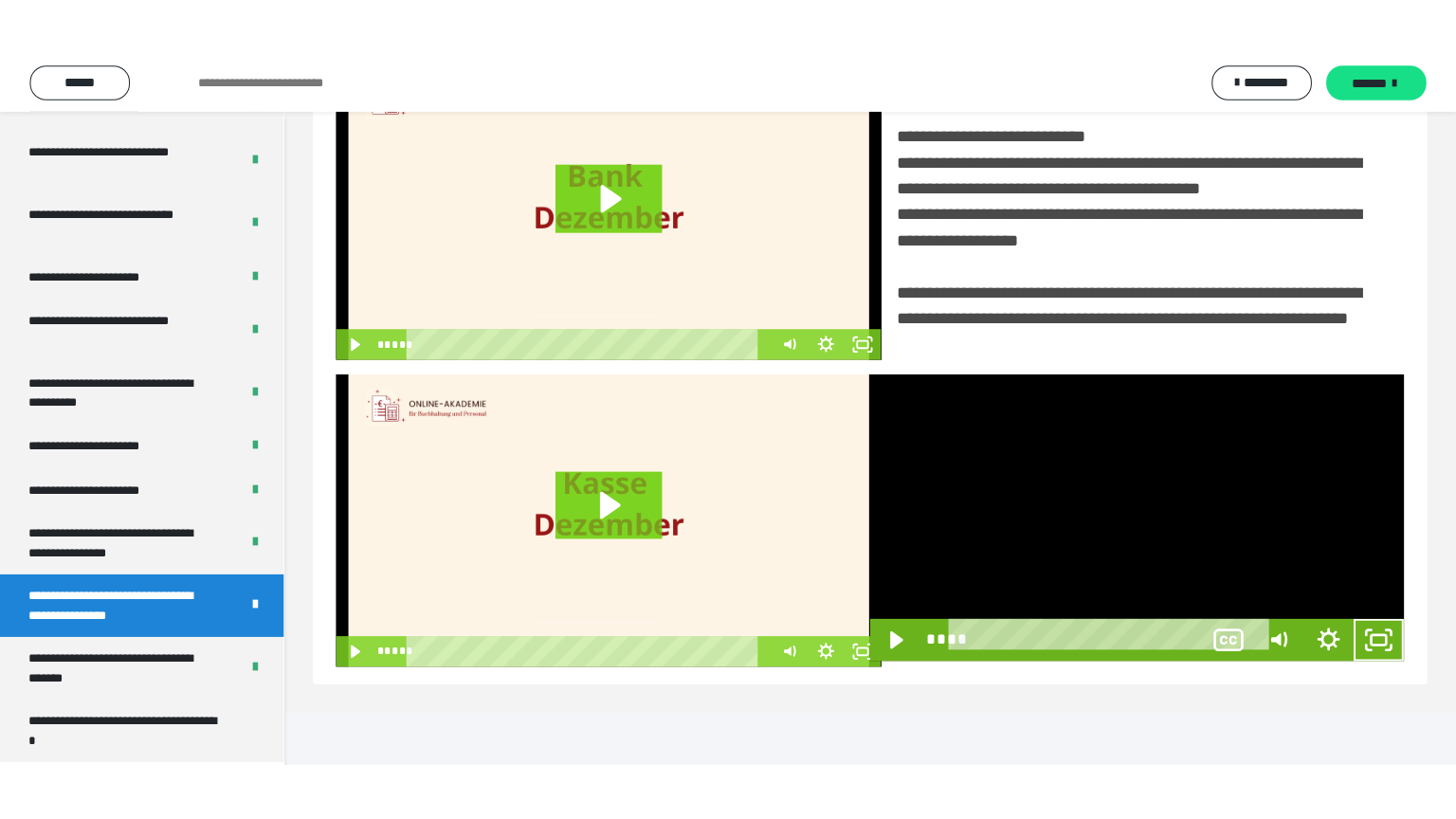 scroll, scrollTop: 317, scrollLeft: 0, axis: vertical 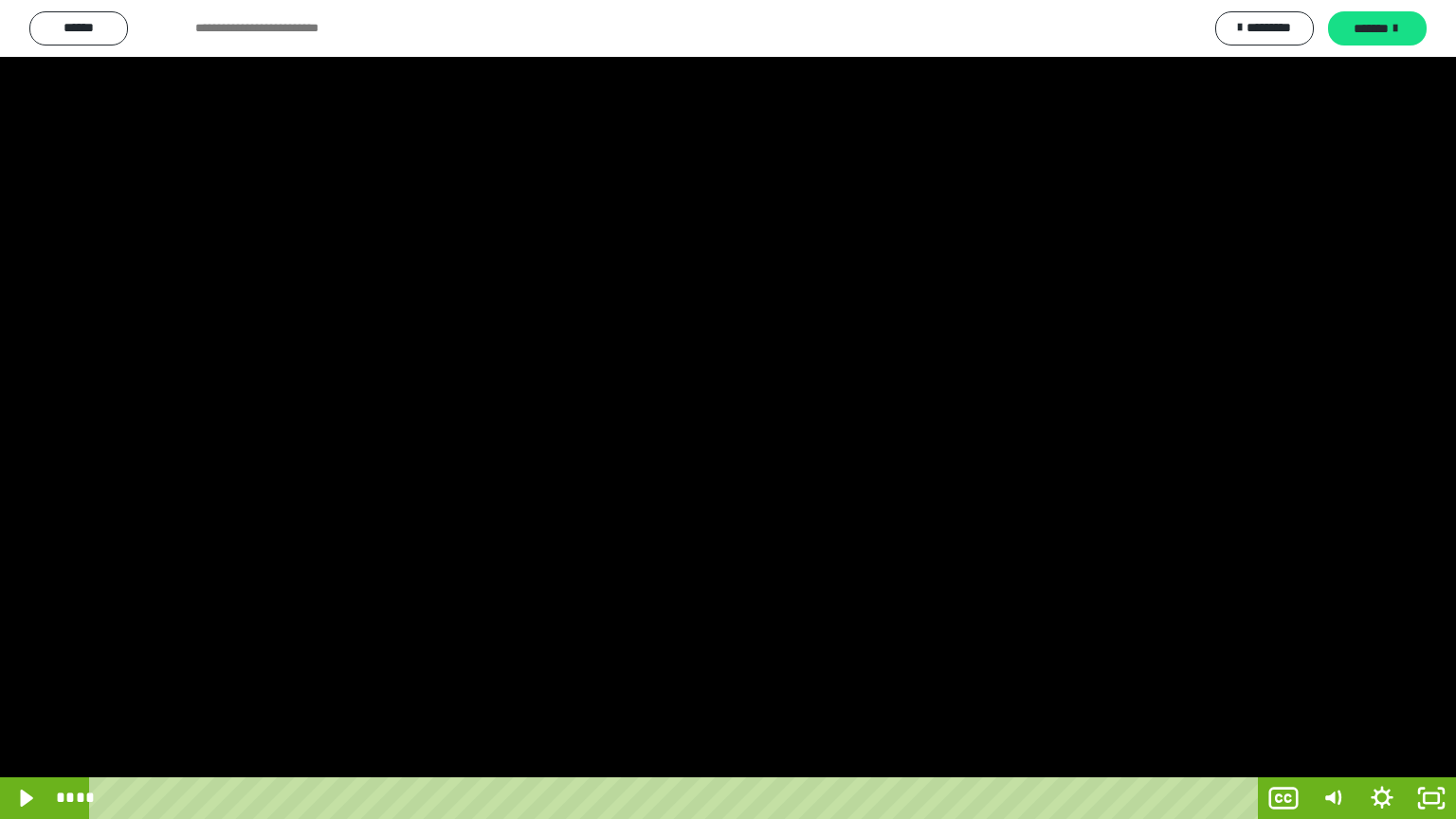 click at bounding box center [728, 410] 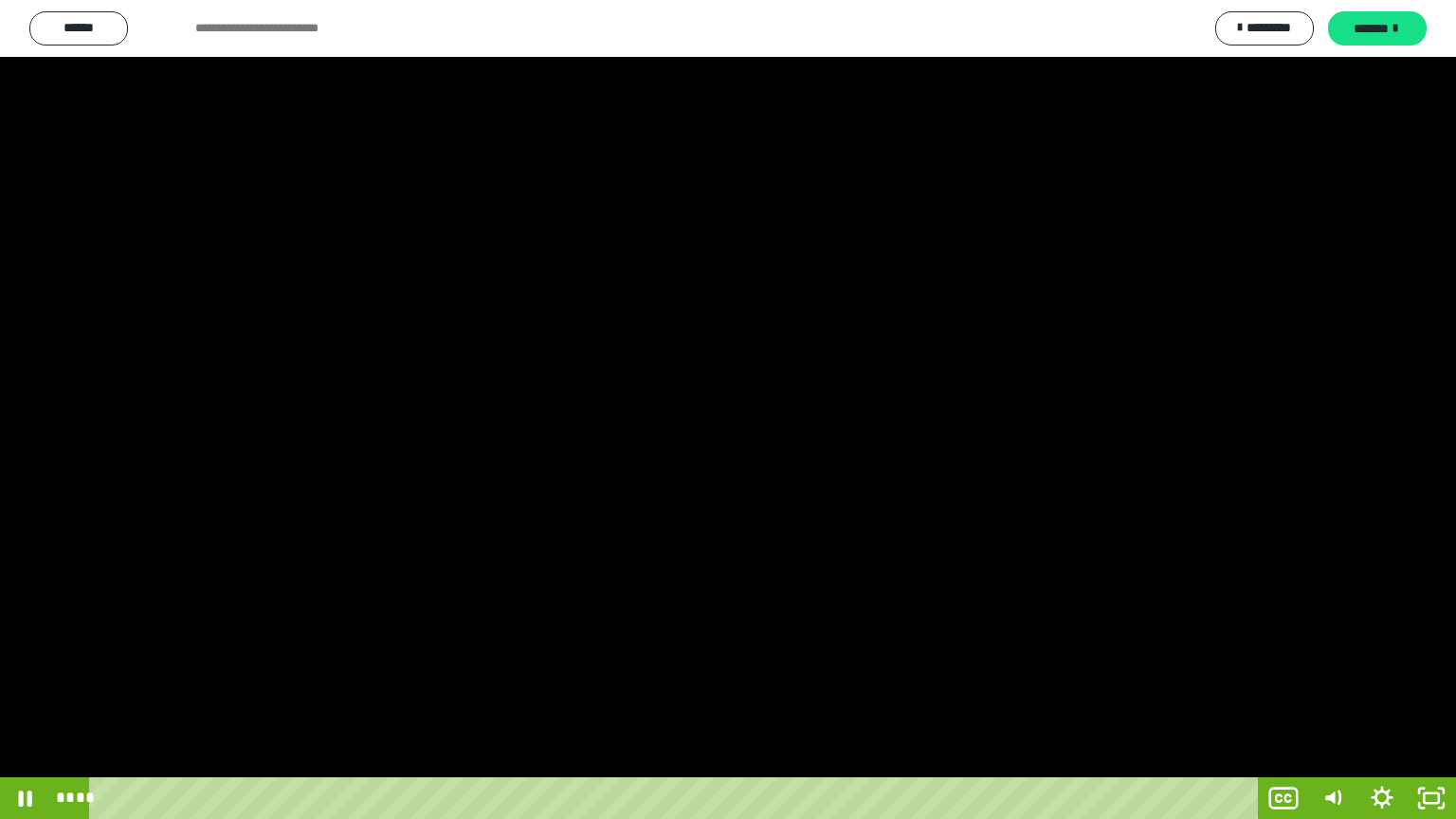 click at bounding box center (728, 410) 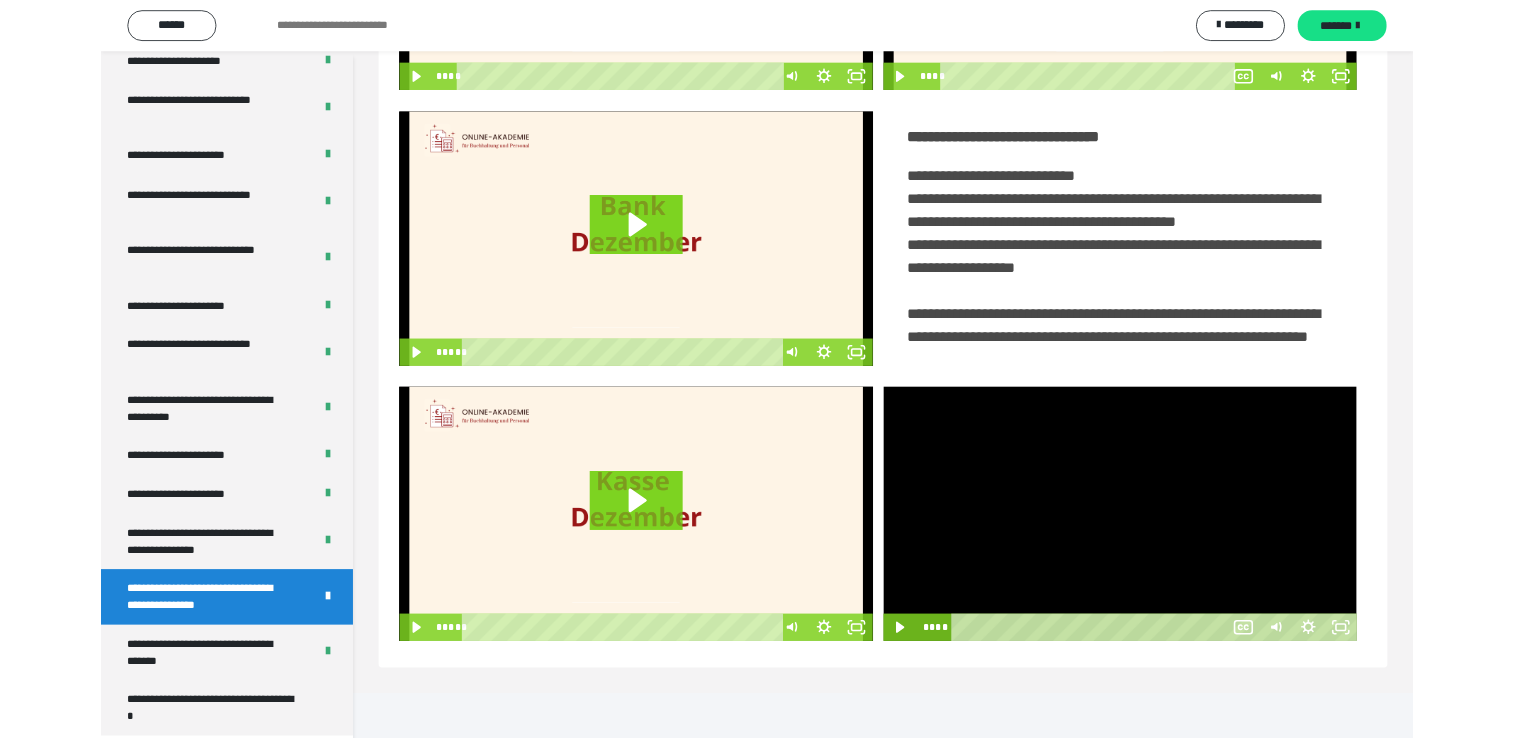 scroll, scrollTop: 324, scrollLeft: 0, axis: vertical 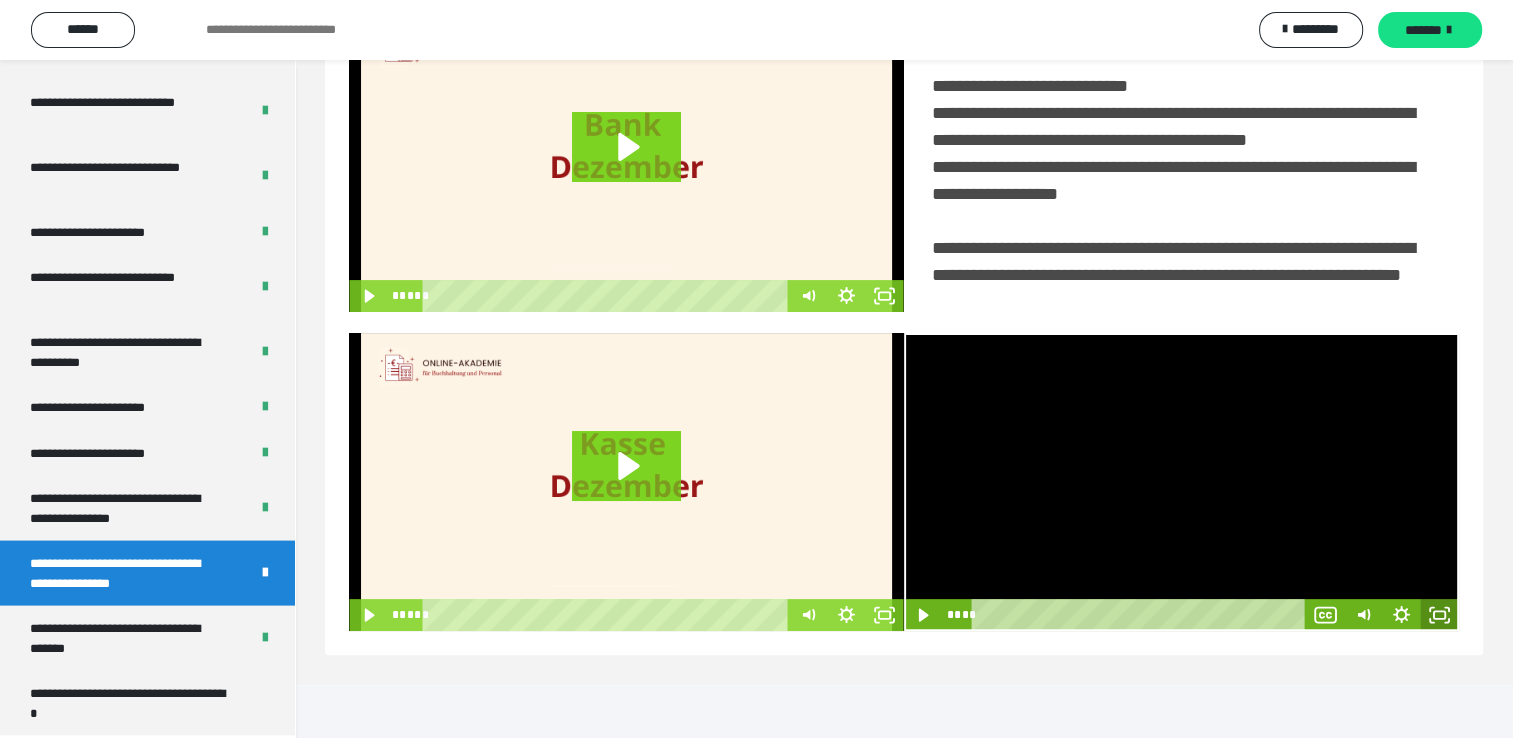 click 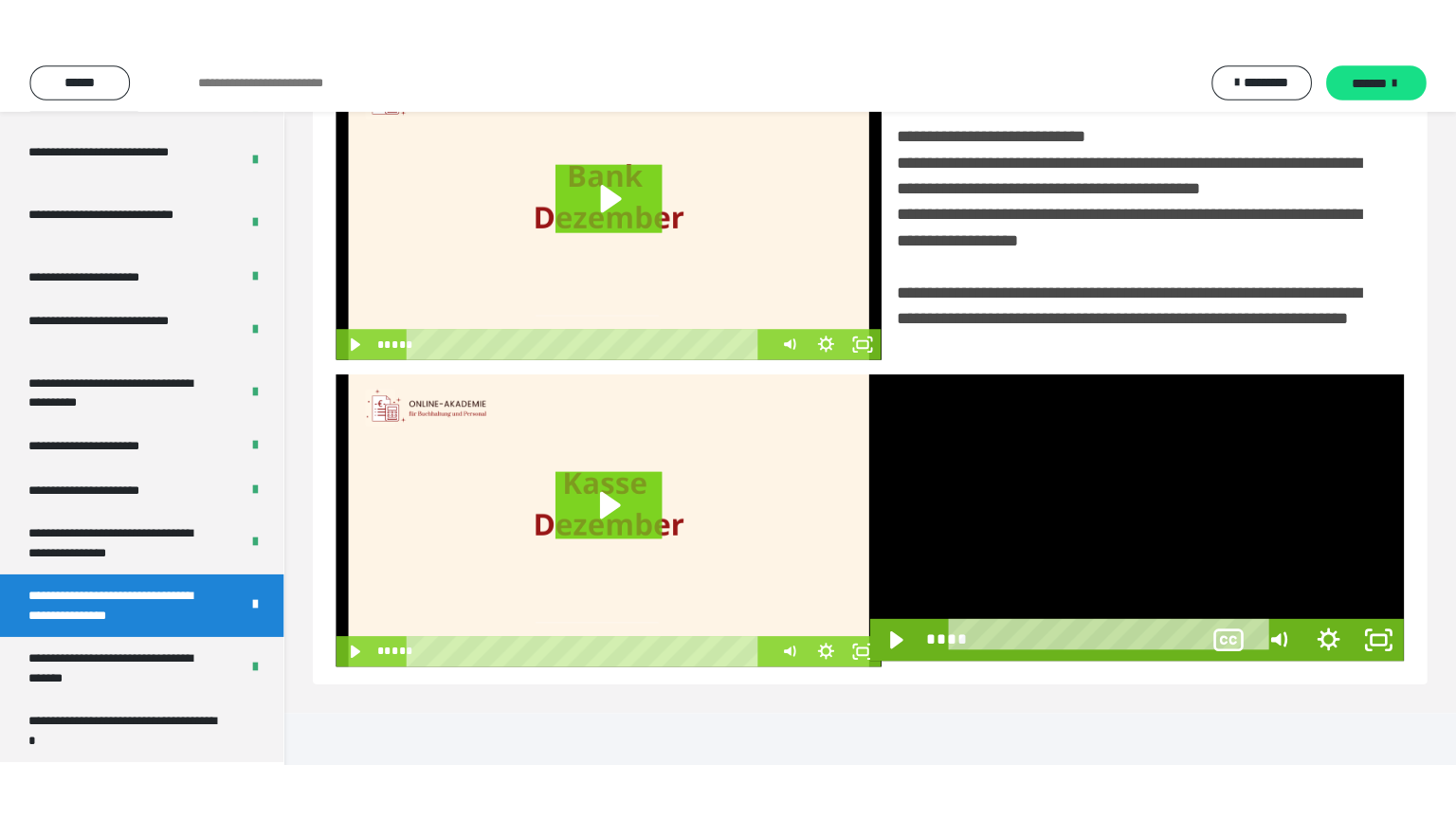 scroll, scrollTop: 317, scrollLeft: 0, axis: vertical 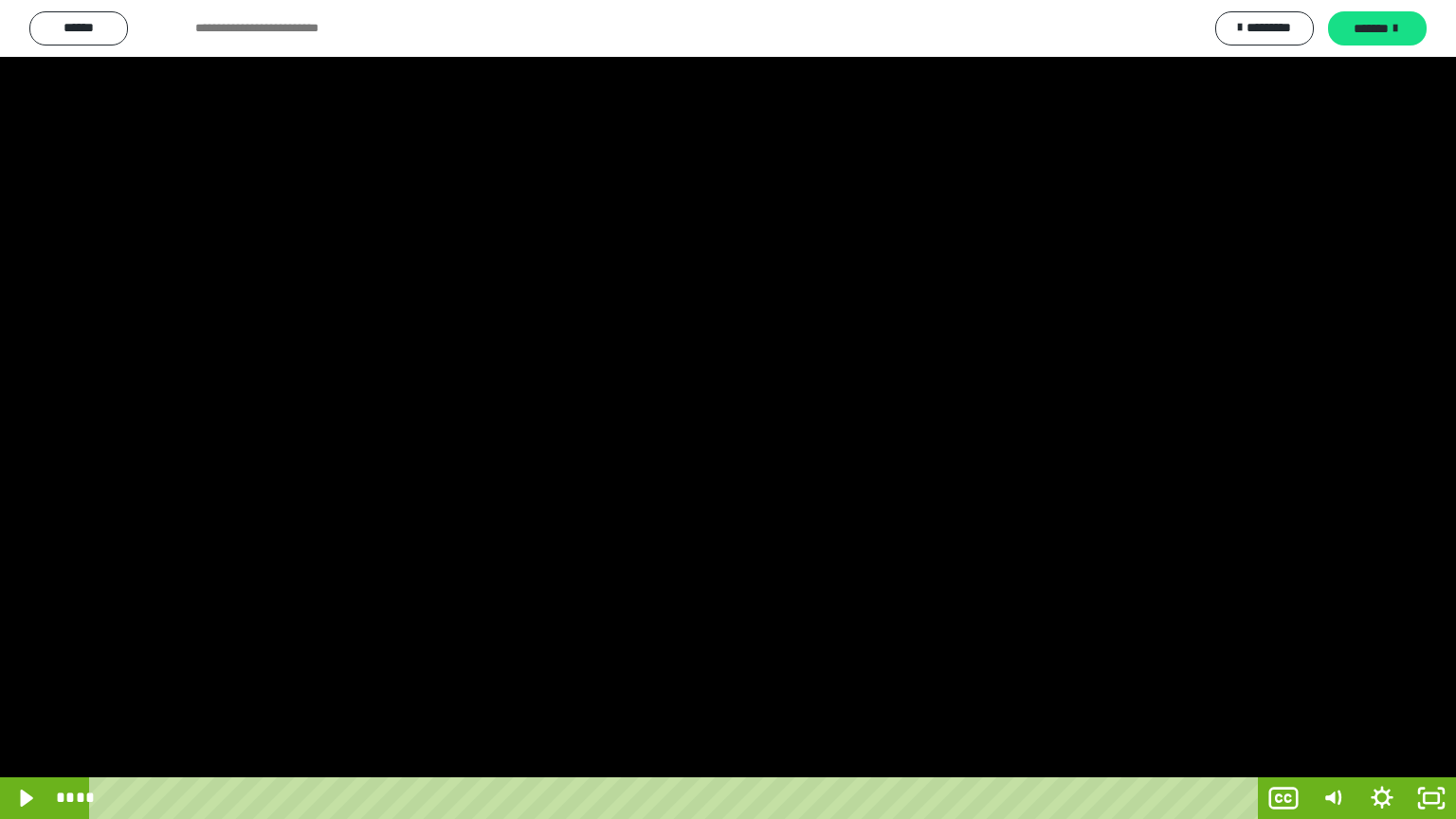 click at bounding box center (728, 410) 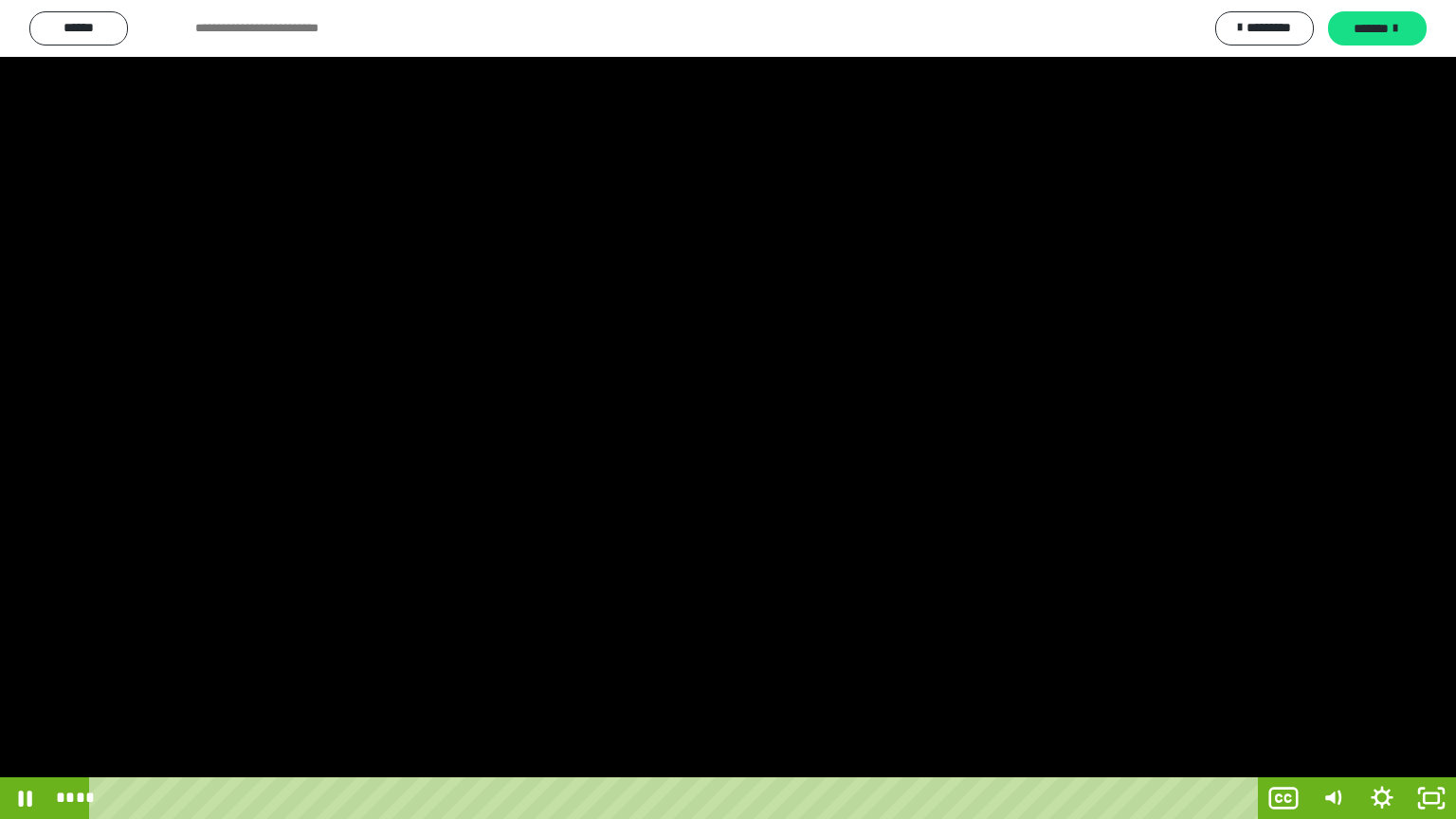 click at bounding box center [728, 410] 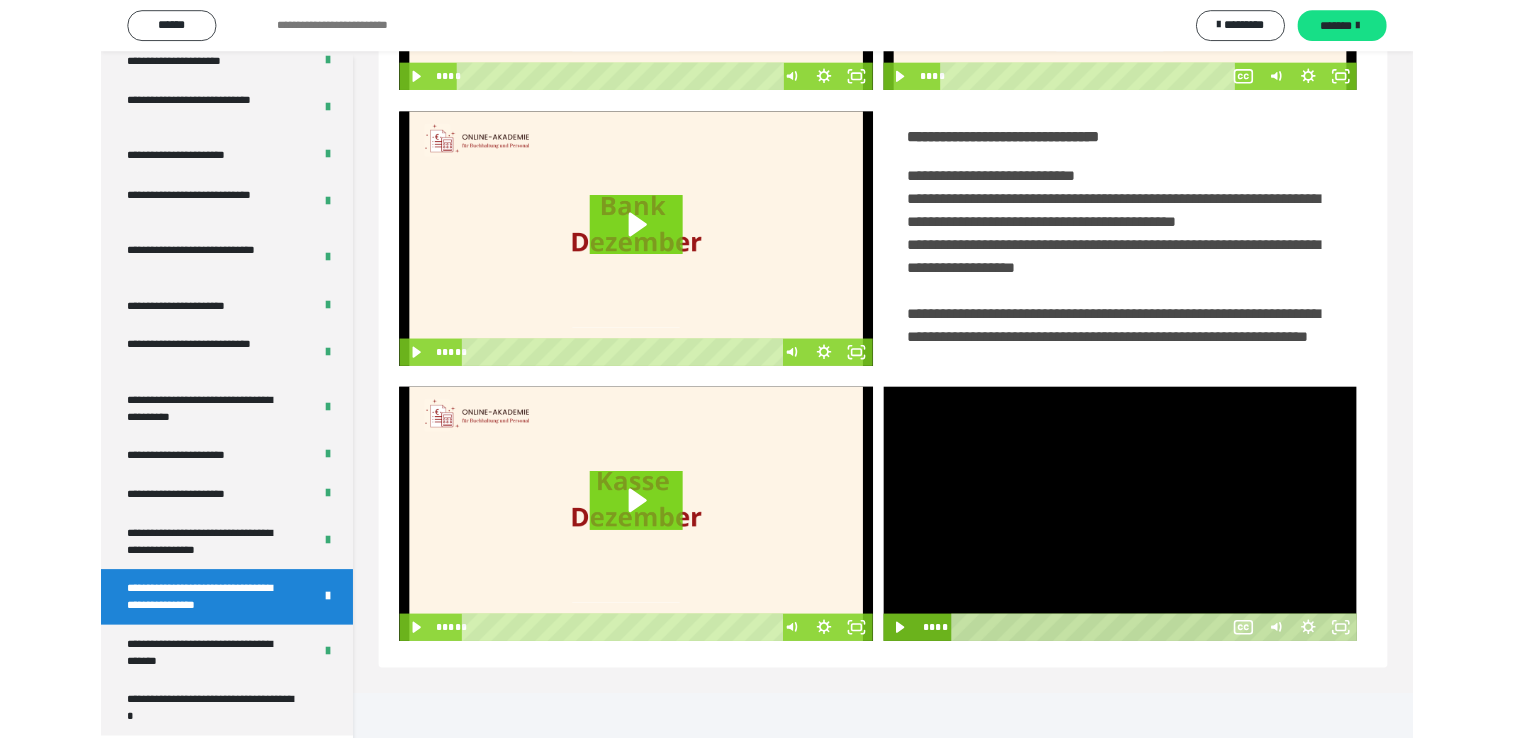 scroll, scrollTop: 324, scrollLeft: 0, axis: vertical 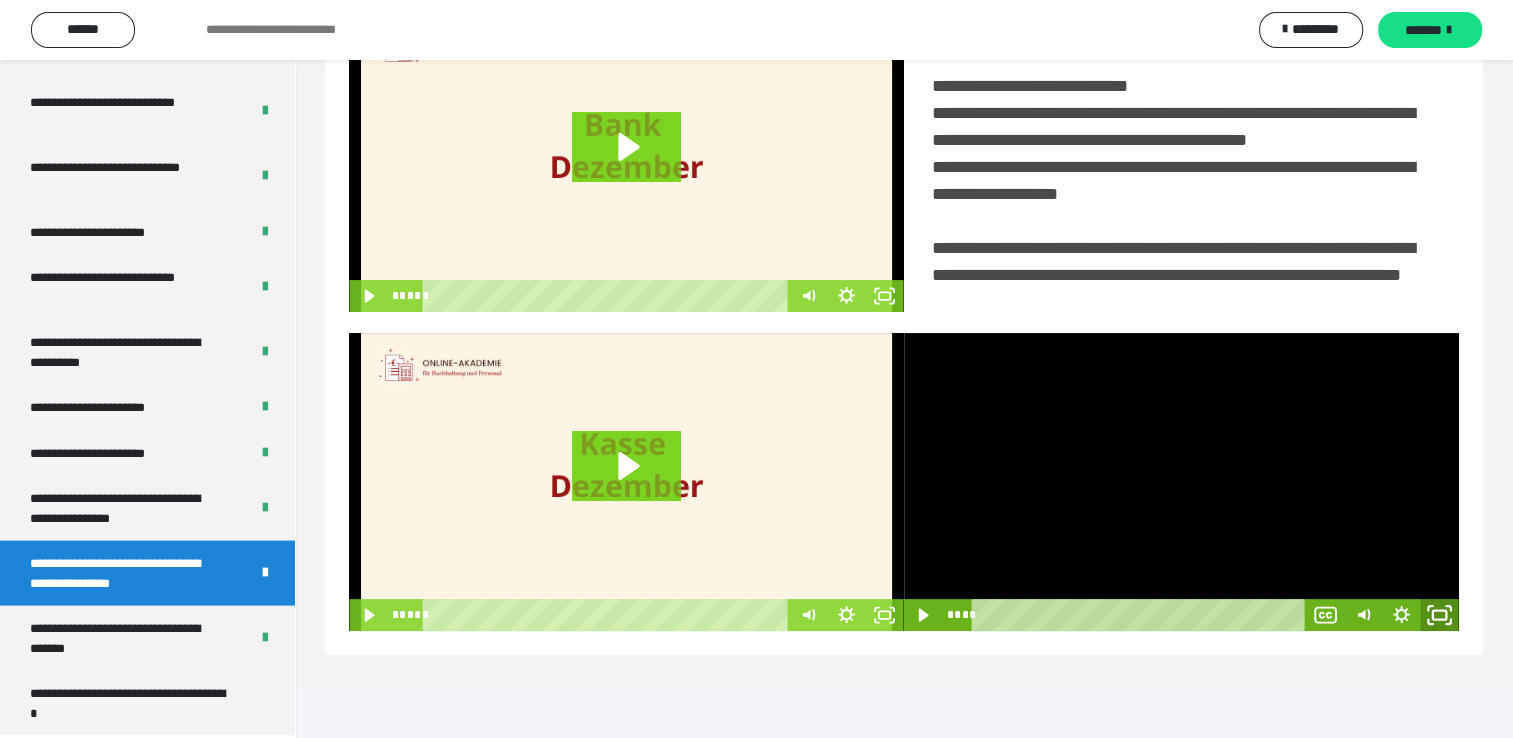 click 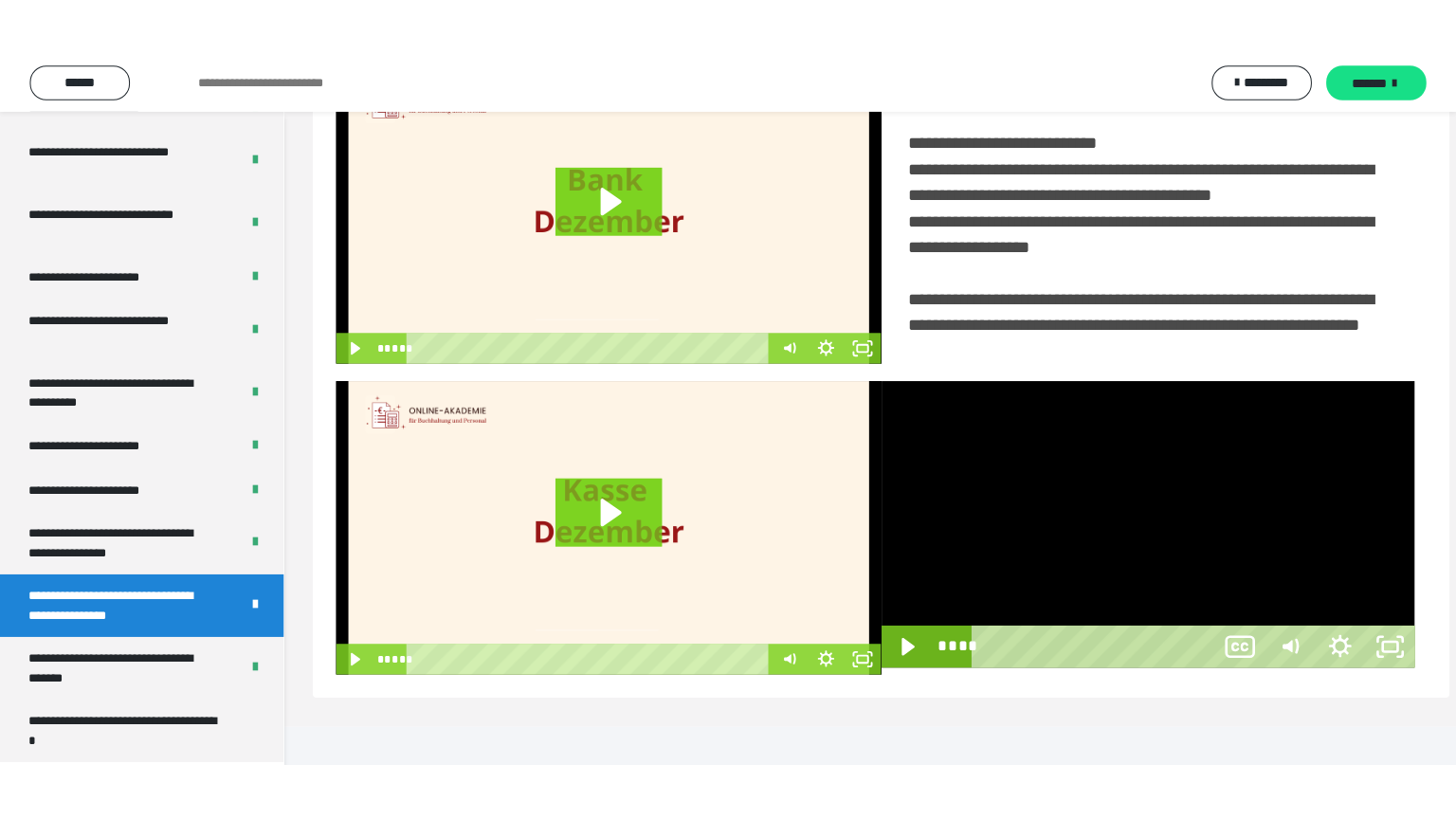 scroll, scrollTop: 317, scrollLeft: 0, axis: vertical 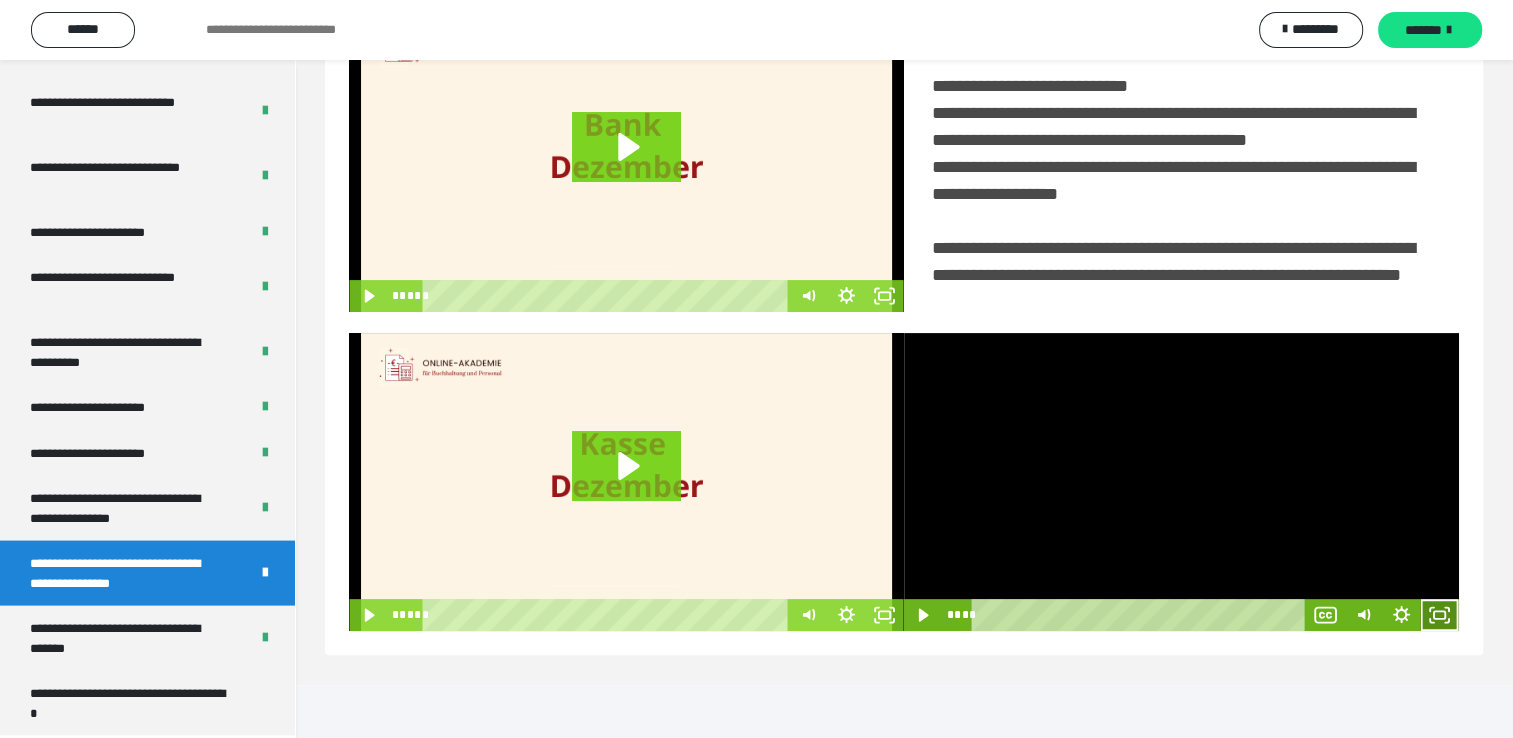 click 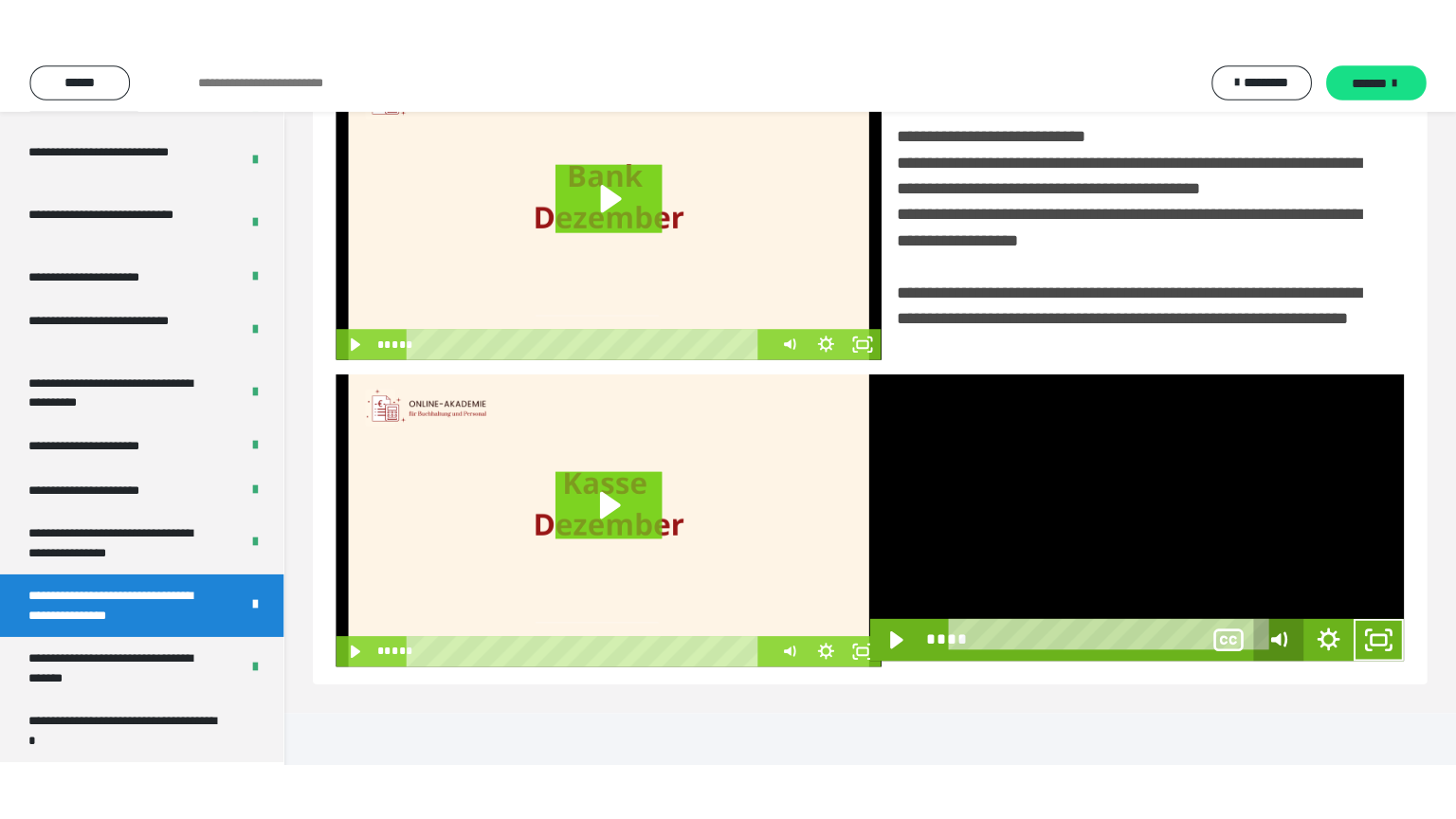 scroll, scrollTop: 317, scrollLeft: 0, axis: vertical 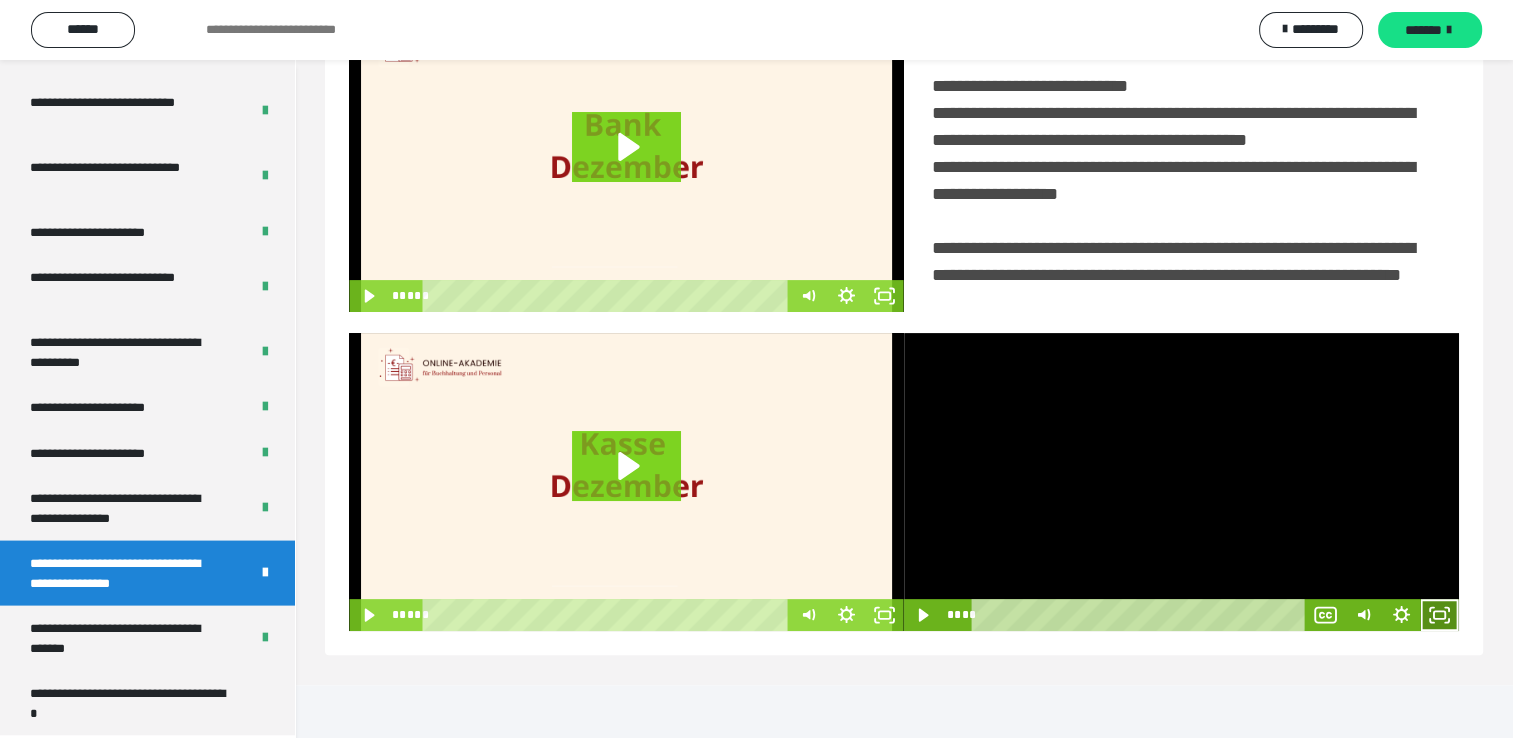 click 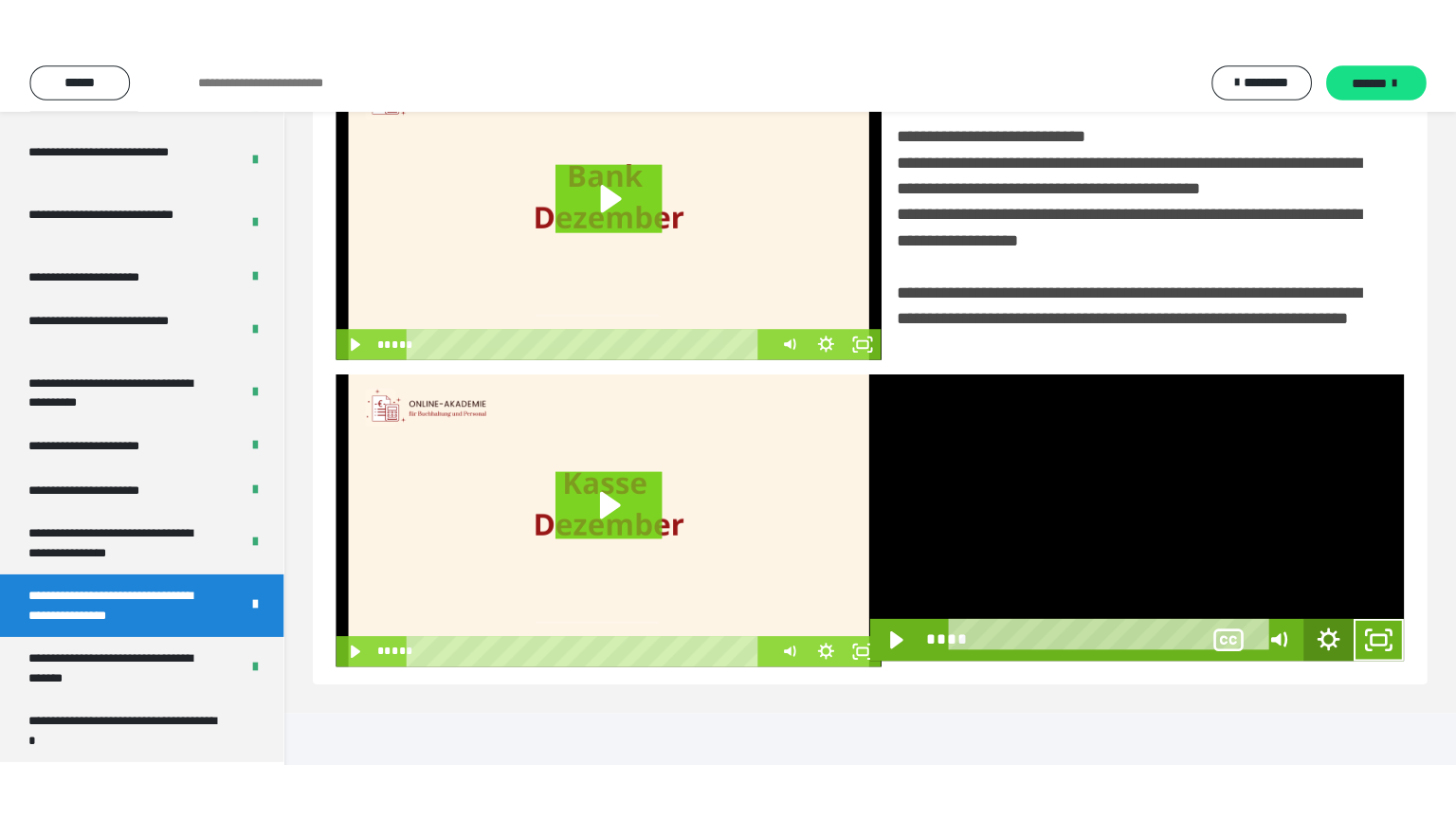 scroll, scrollTop: 317, scrollLeft: 0, axis: vertical 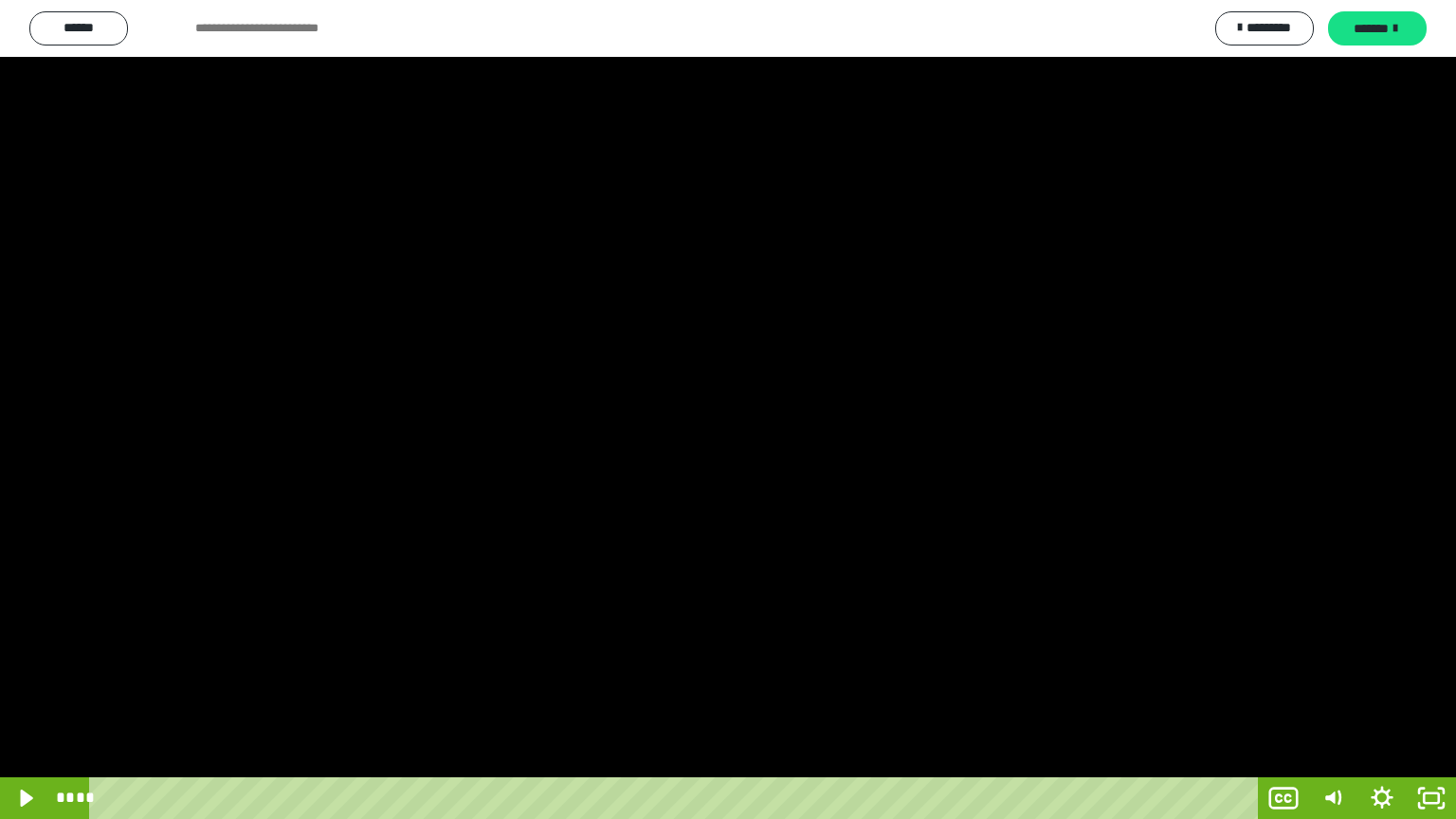 click at bounding box center (728, 410) 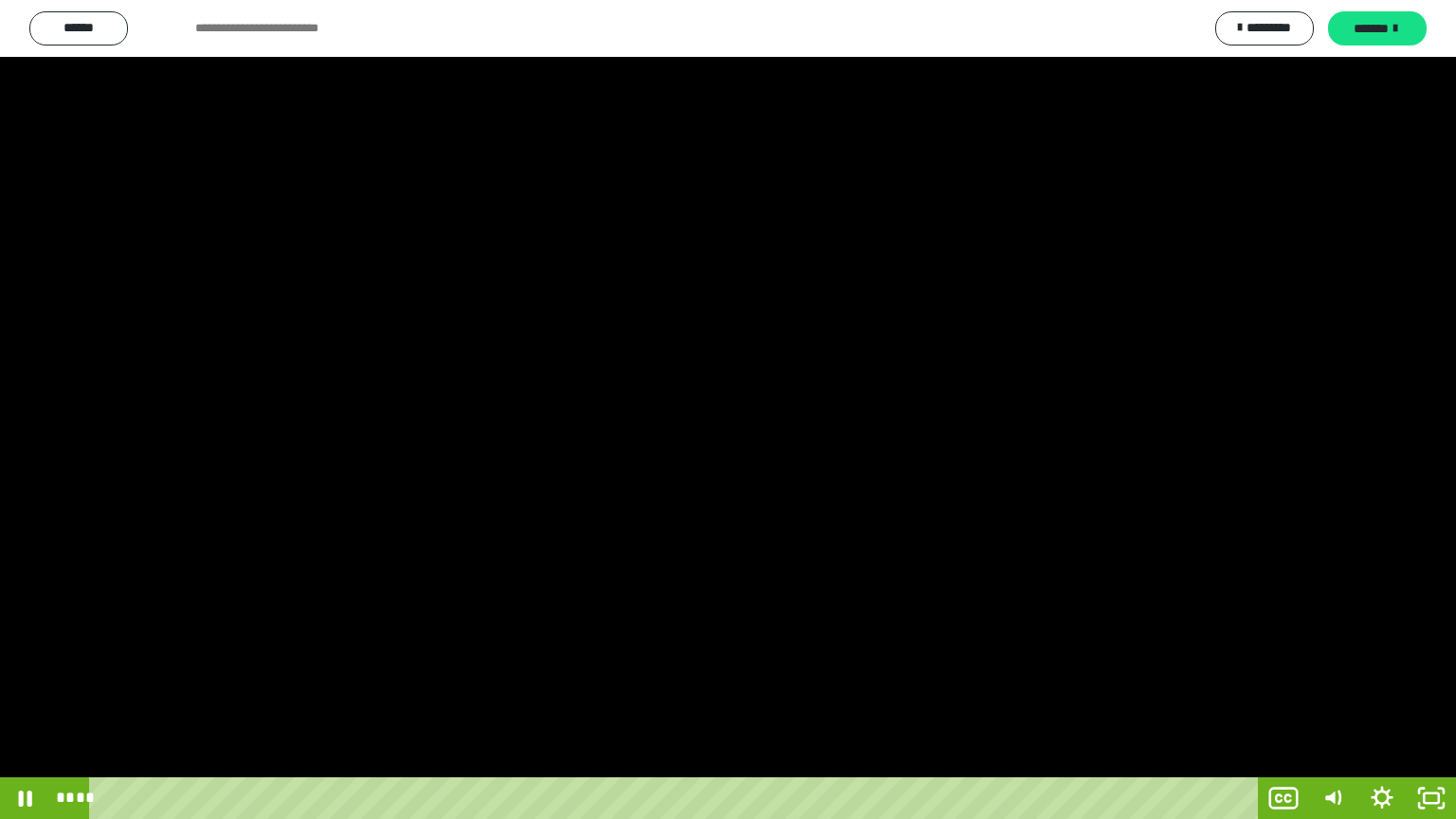 click at bounding box center [728, 410] 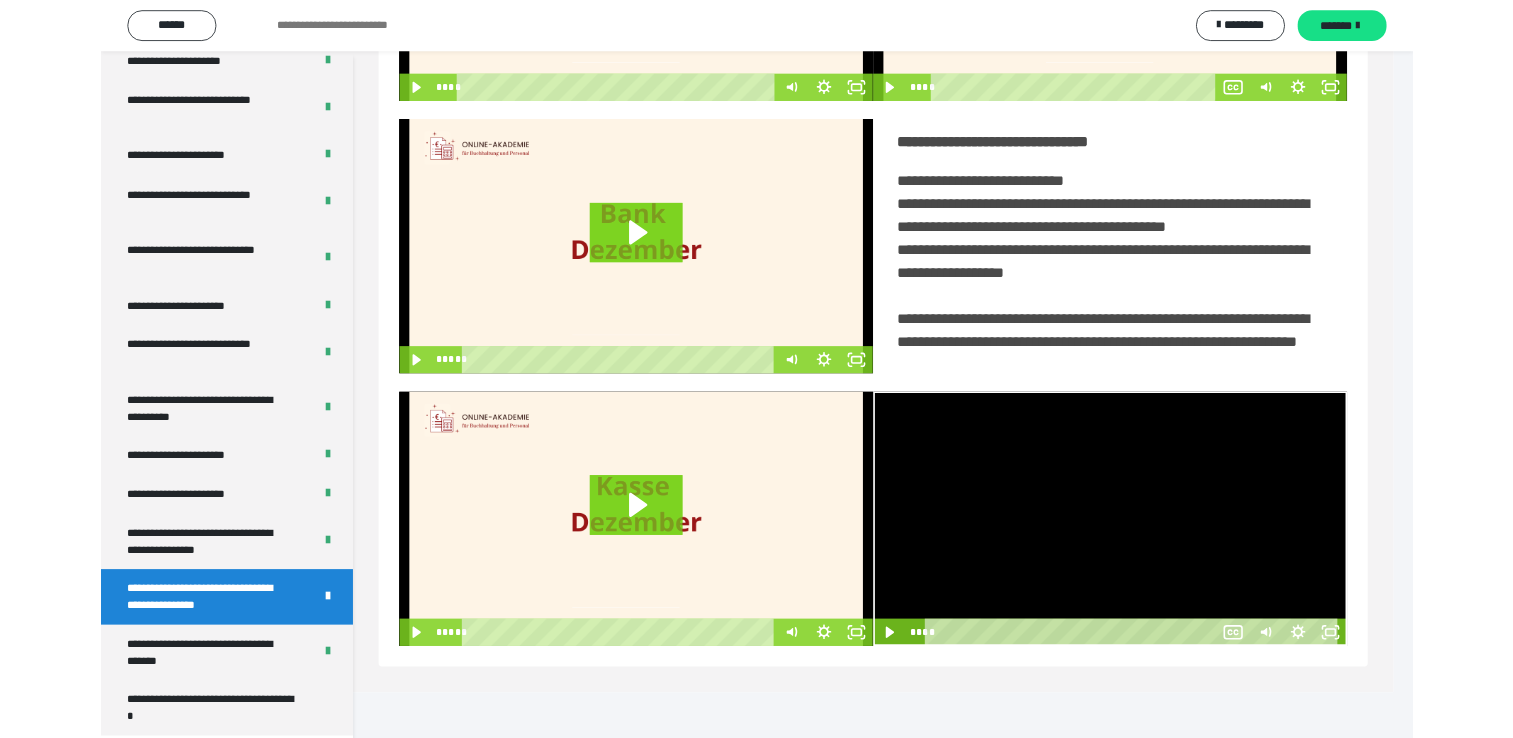 scroll, scrollTop: 324, scrollLeft: 0, axis: vertical 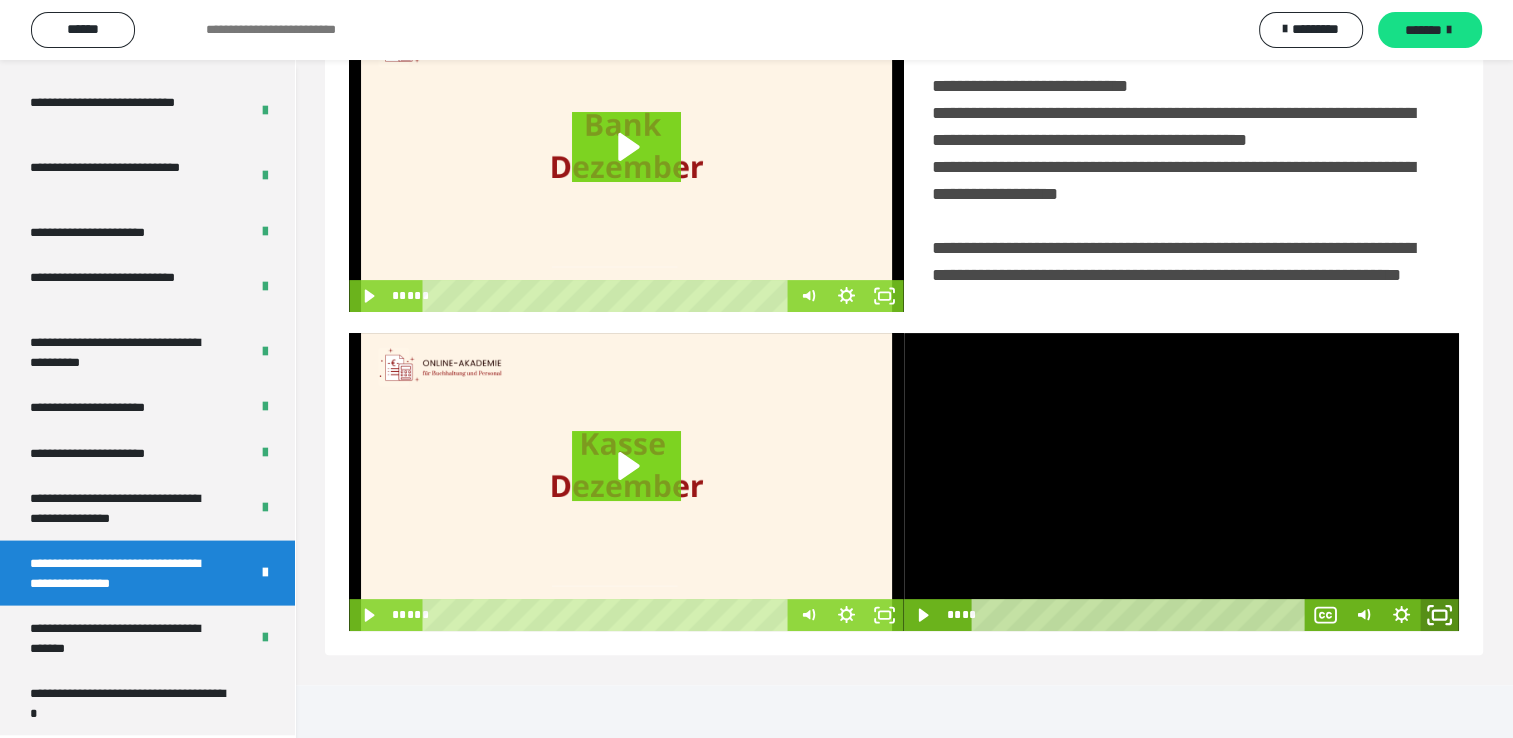 click 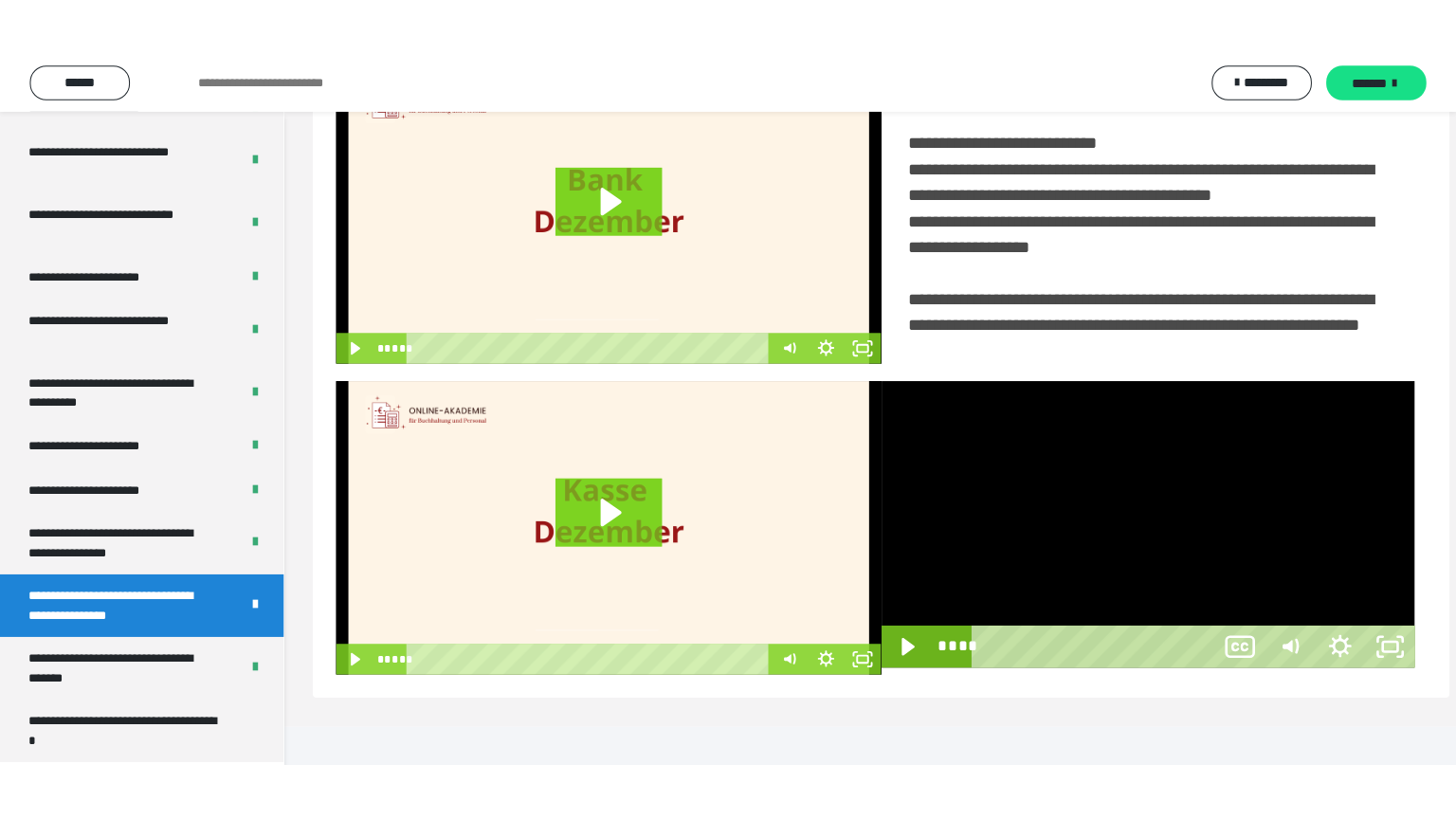 scroll, scrollTop: 317, scrollLeft: 0, axis: vertical 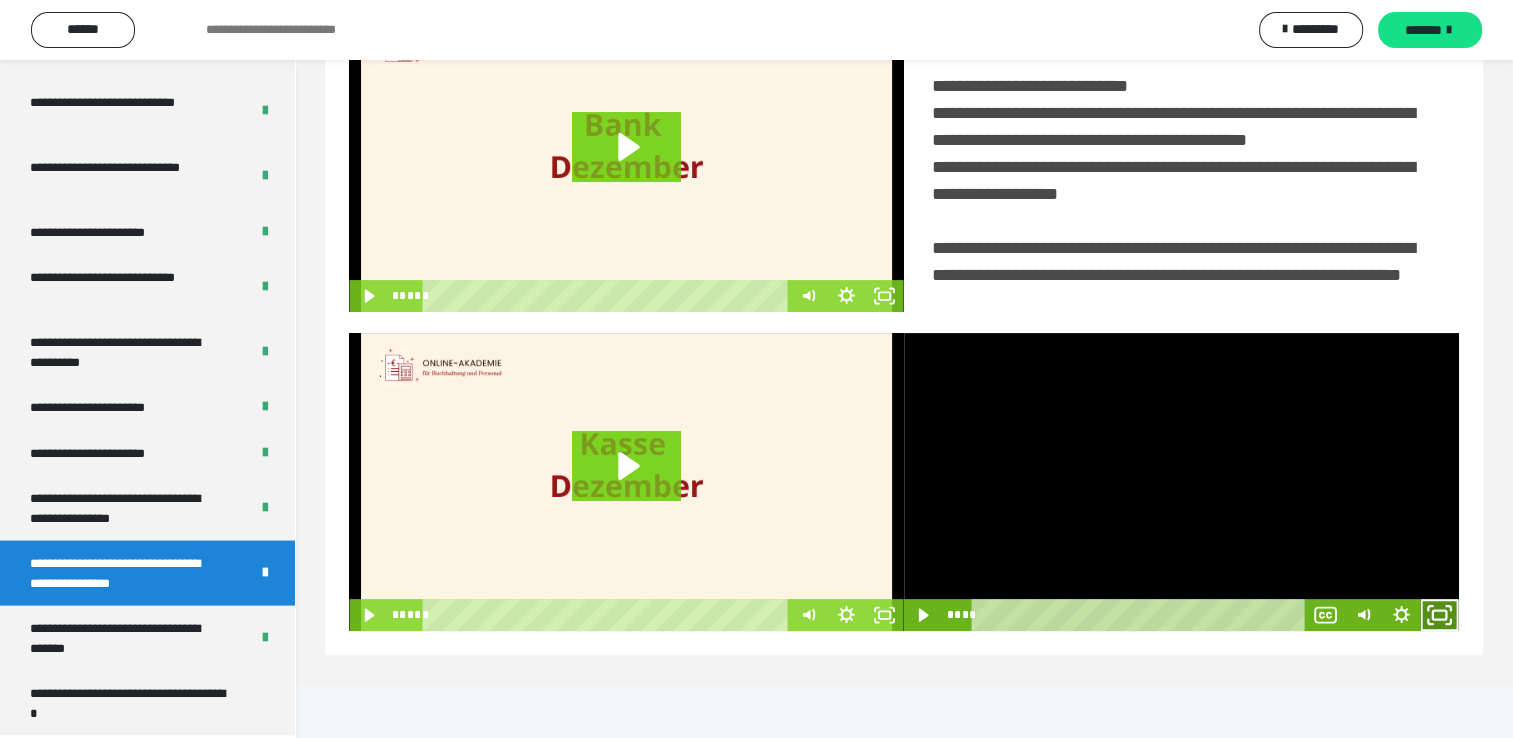 click 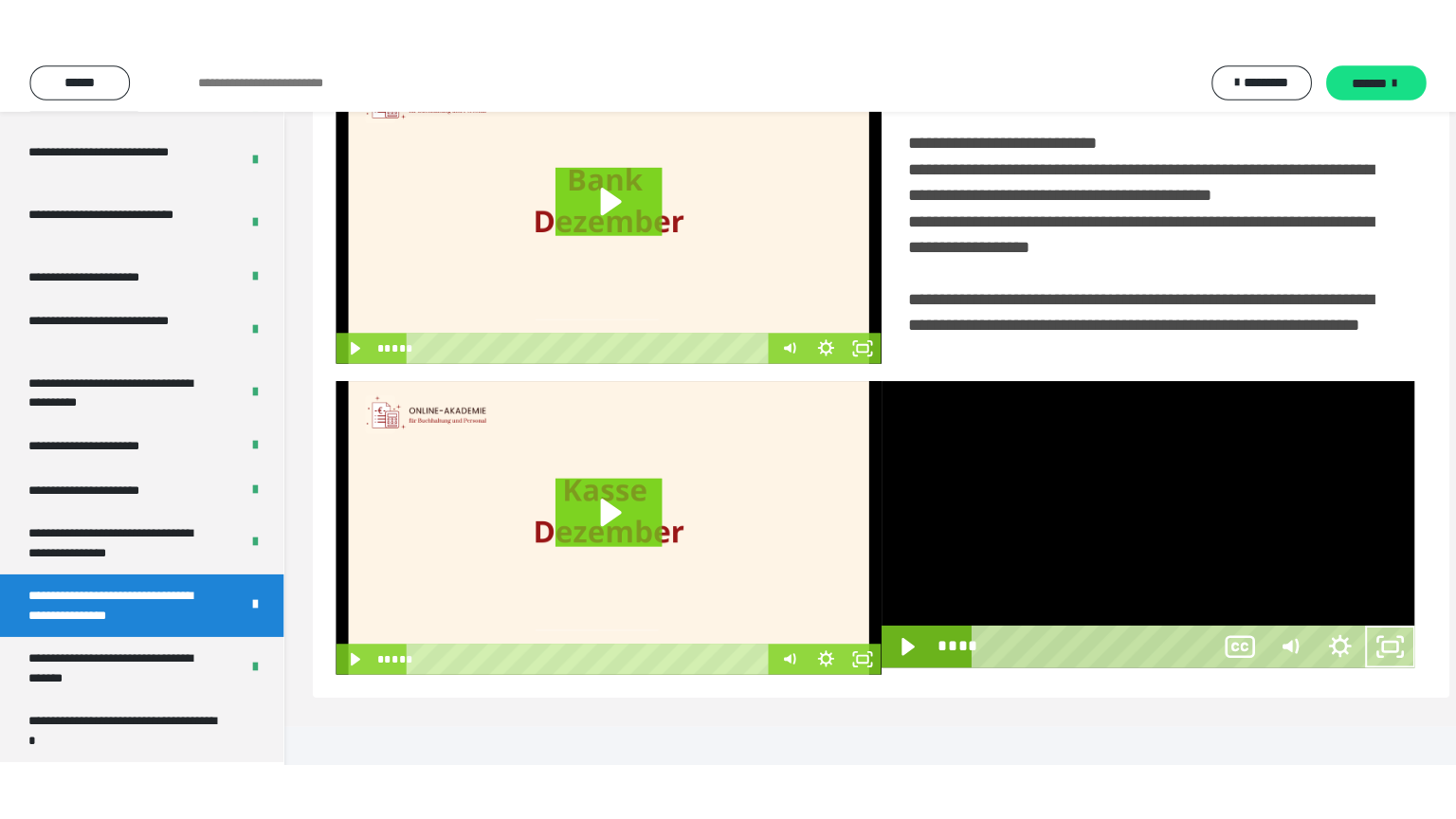 scroll, scrollTop: 317, scrollLeft: 0, axis: vertical 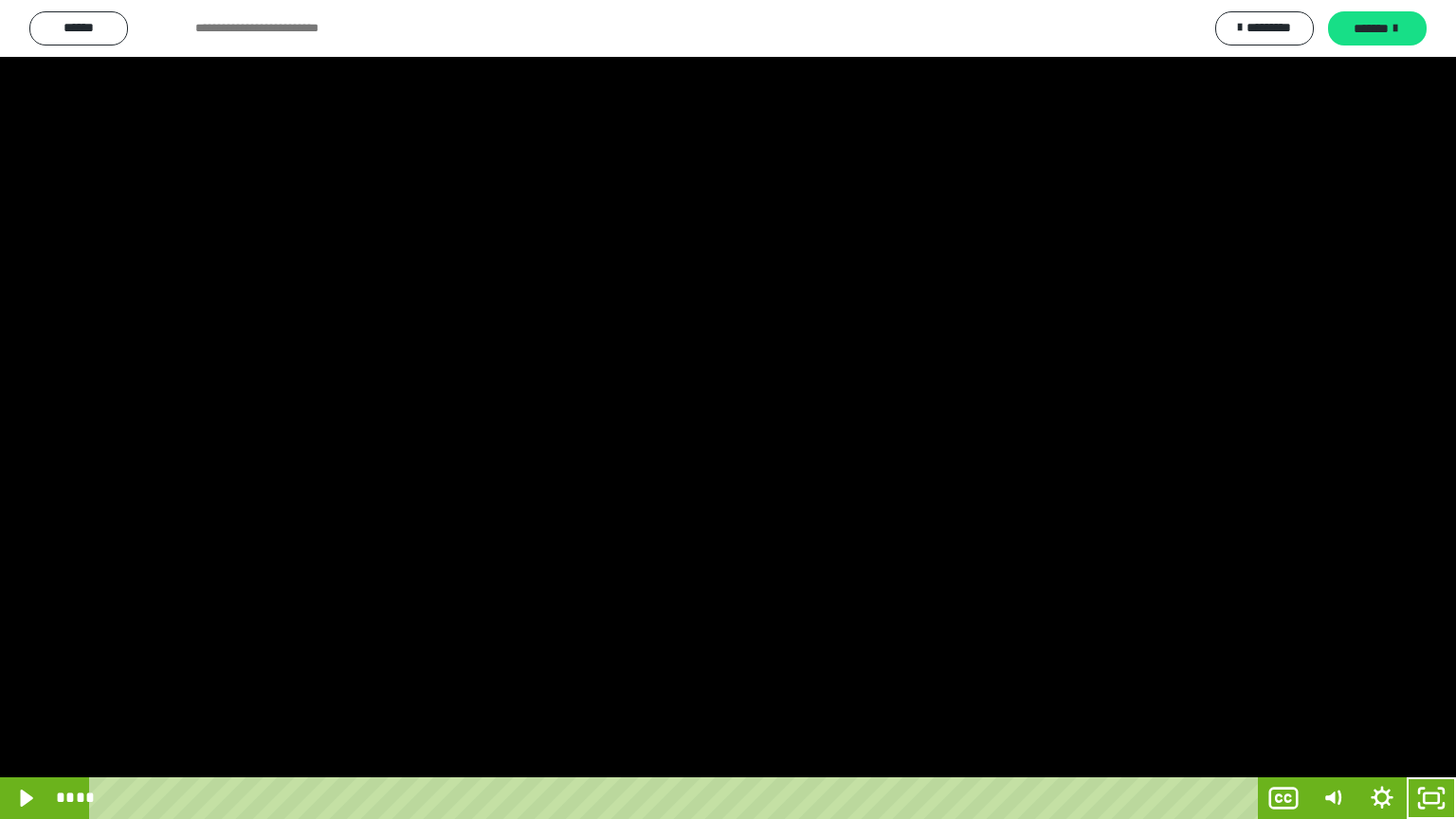 click at bounding box center (728, 410) 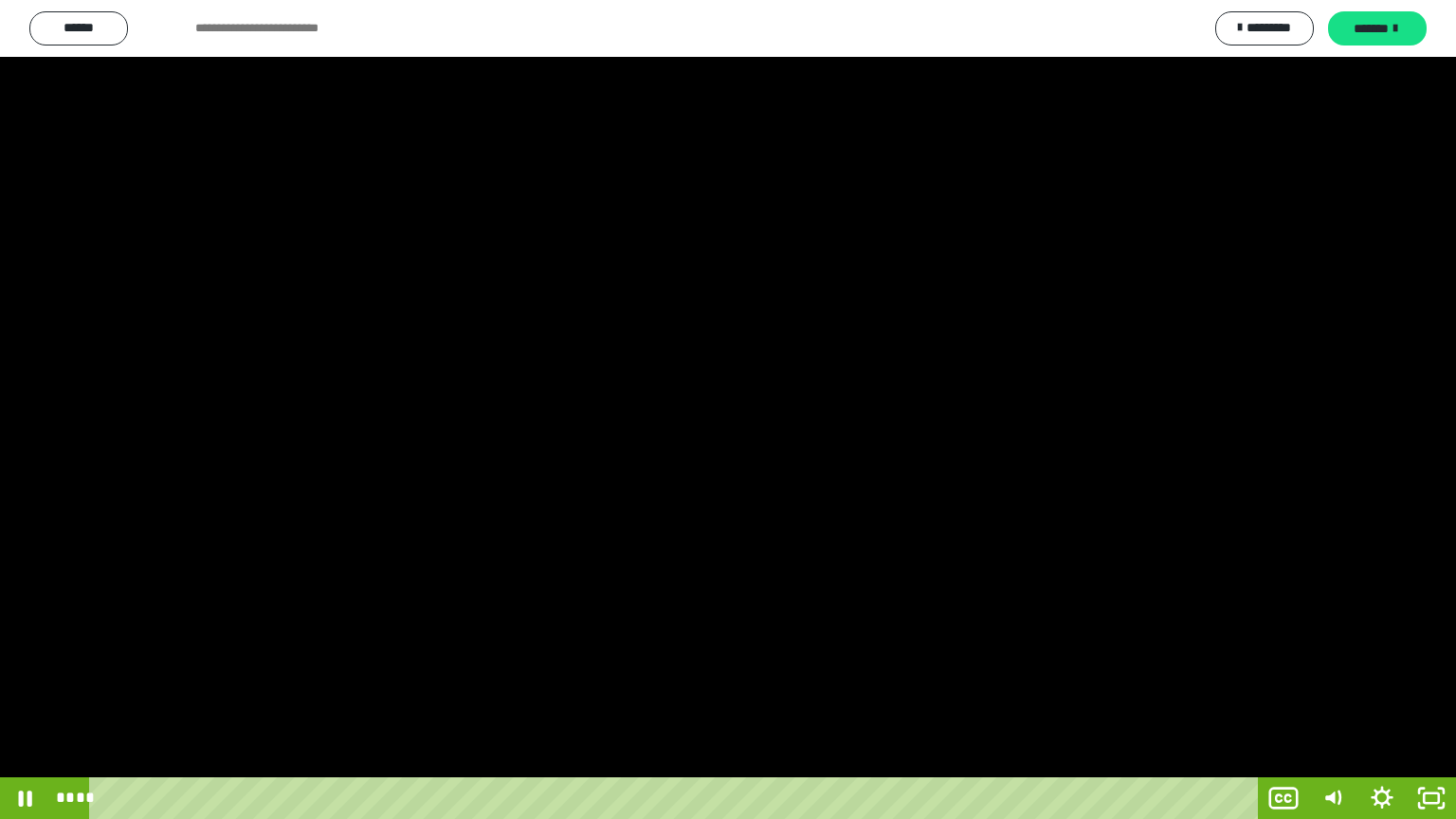 click at bounding box center (728, 410) 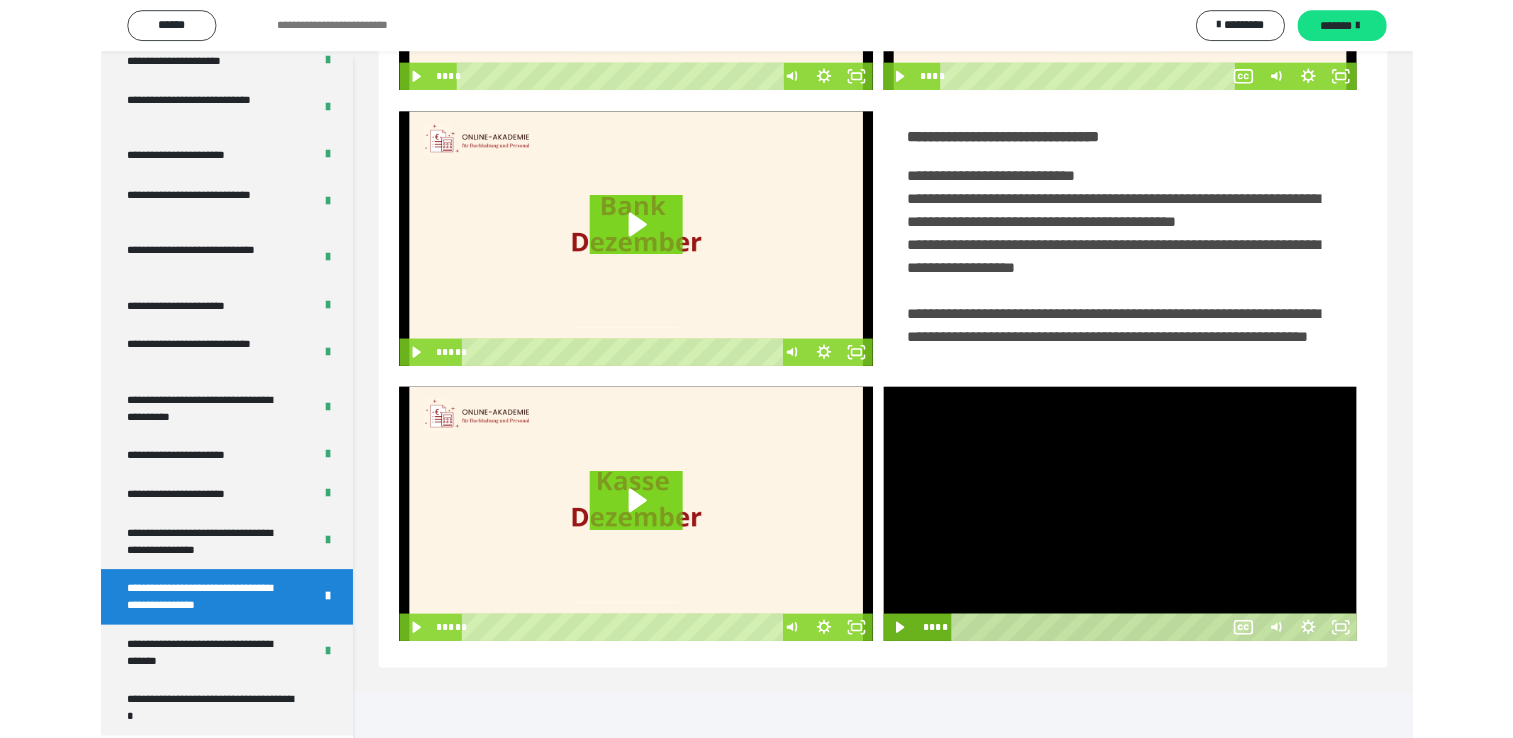 scroll, scrollTop: 324, scrollLeft: 0, axis: vertical 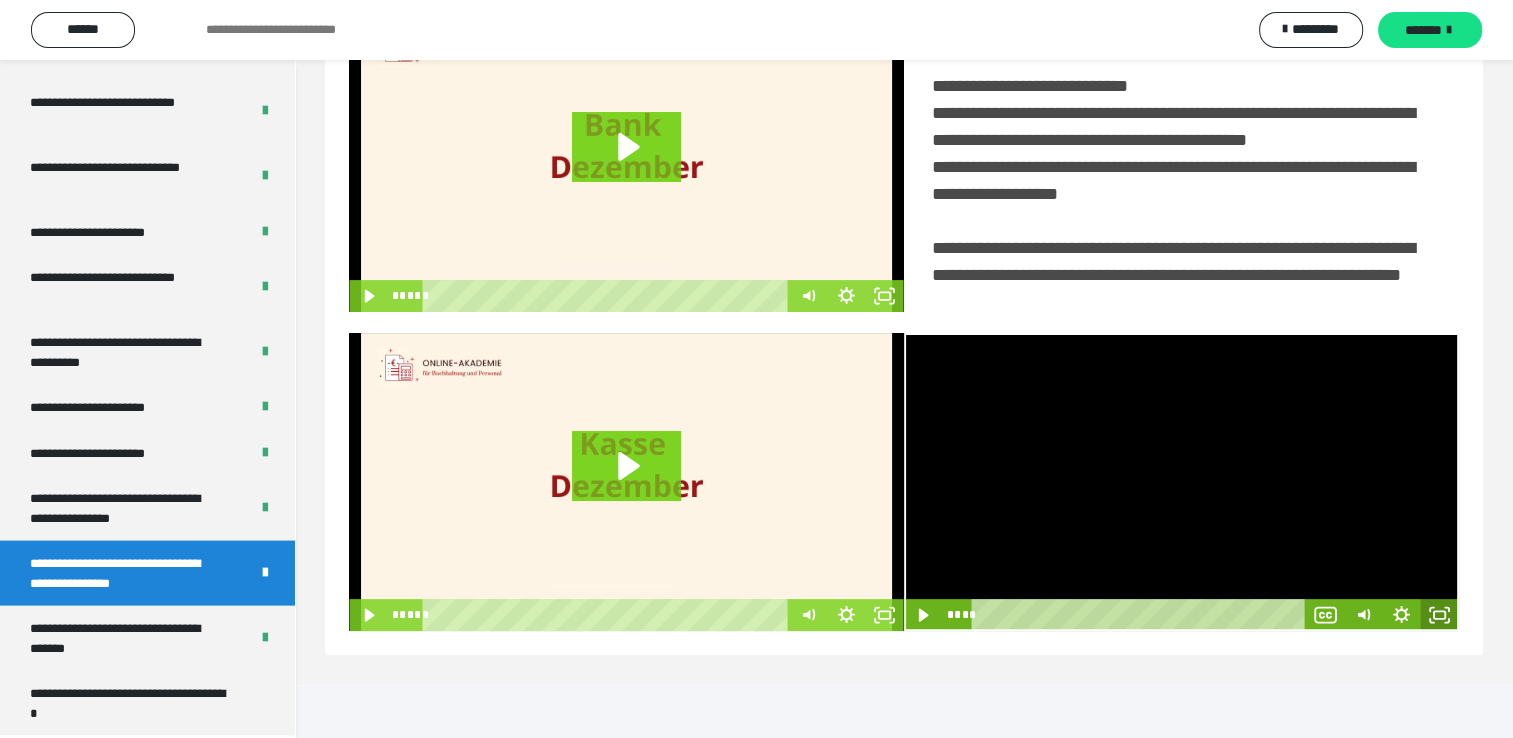 click 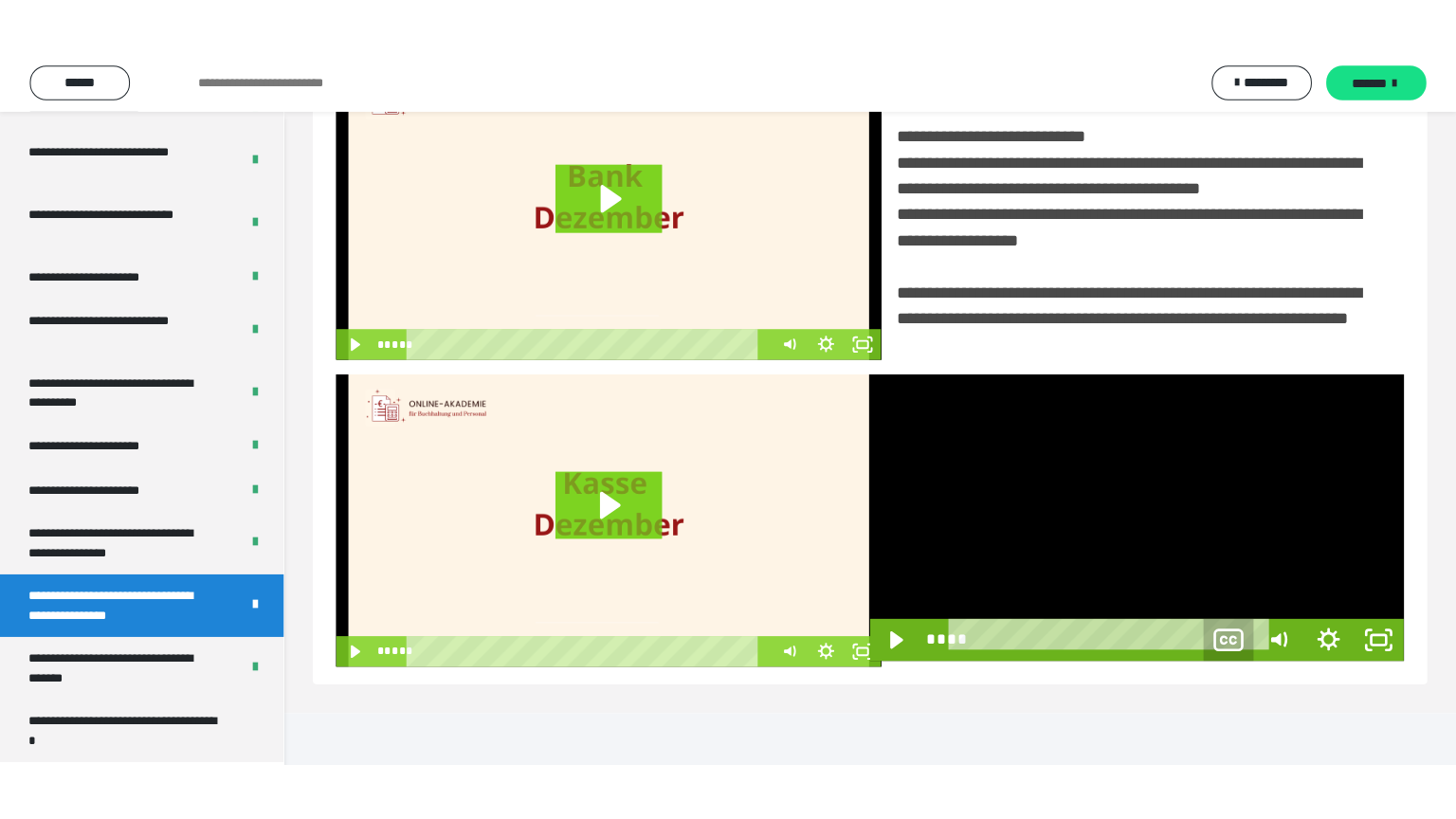 scroll, scrollTop: 317, scrollLeft: 0, axis: vertical 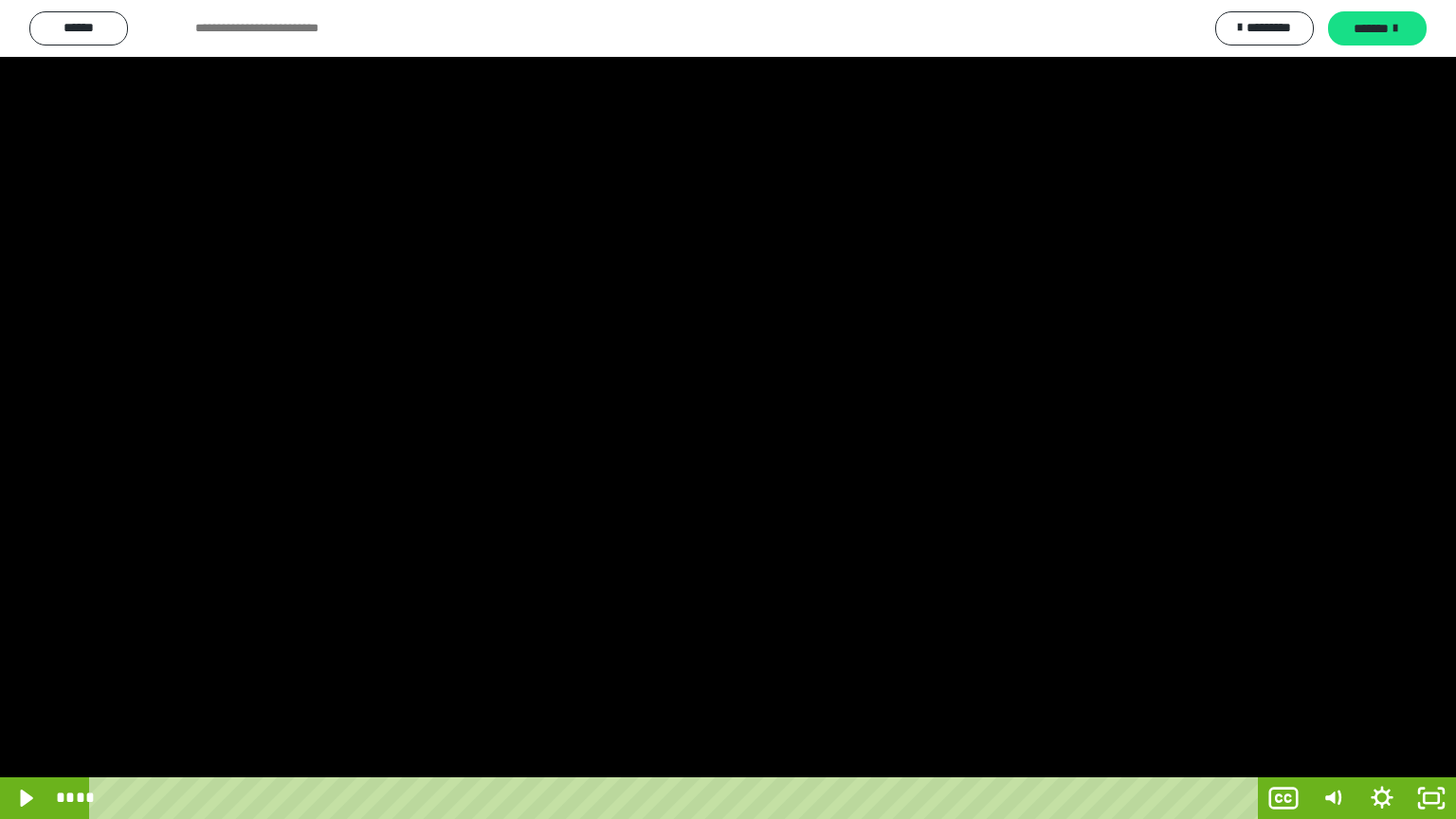 click at bounding box center [728, 410] 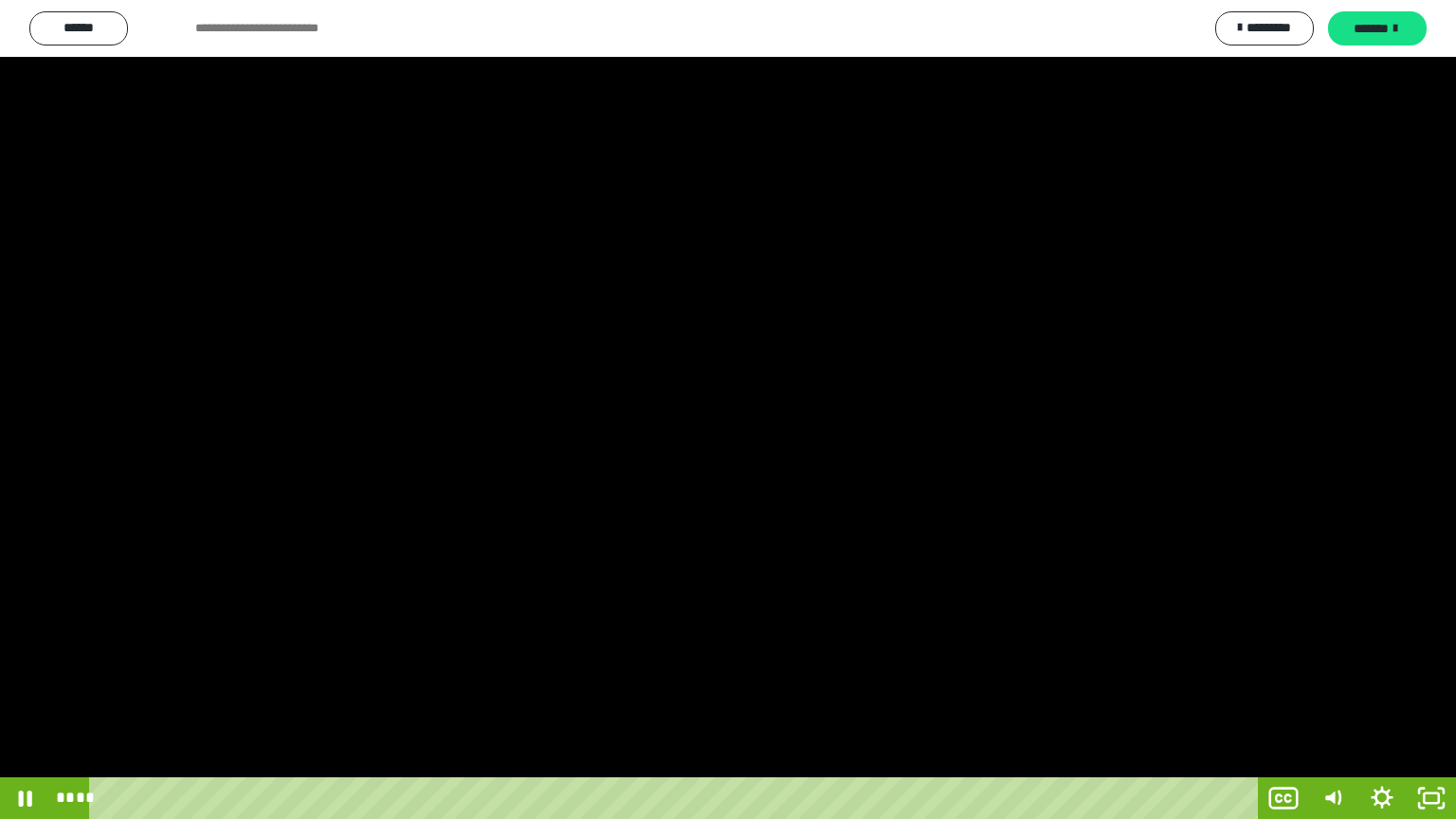 click at bounding box center [728, 410] 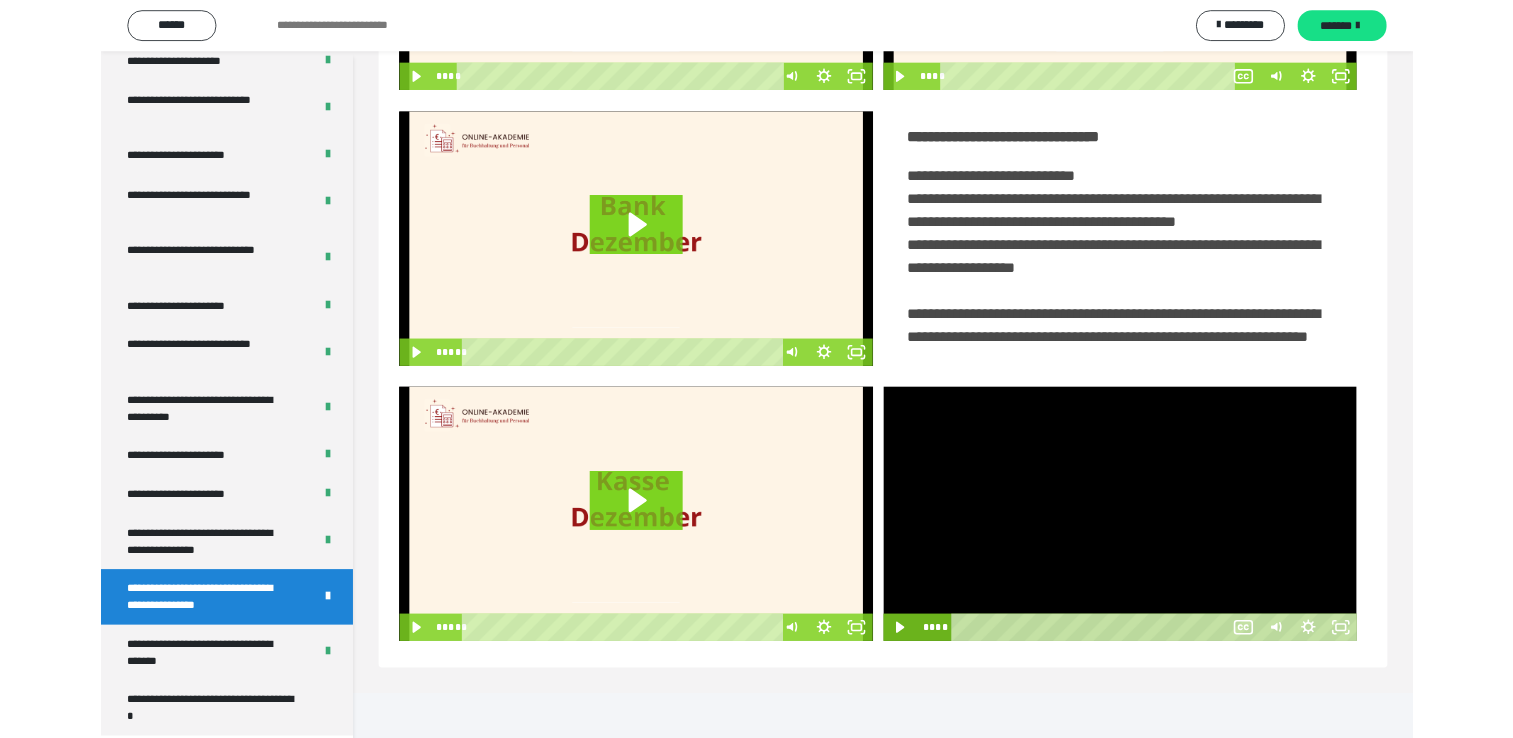 scroll, scrollTop: 324, scrollLeft: 0, axis: vertical 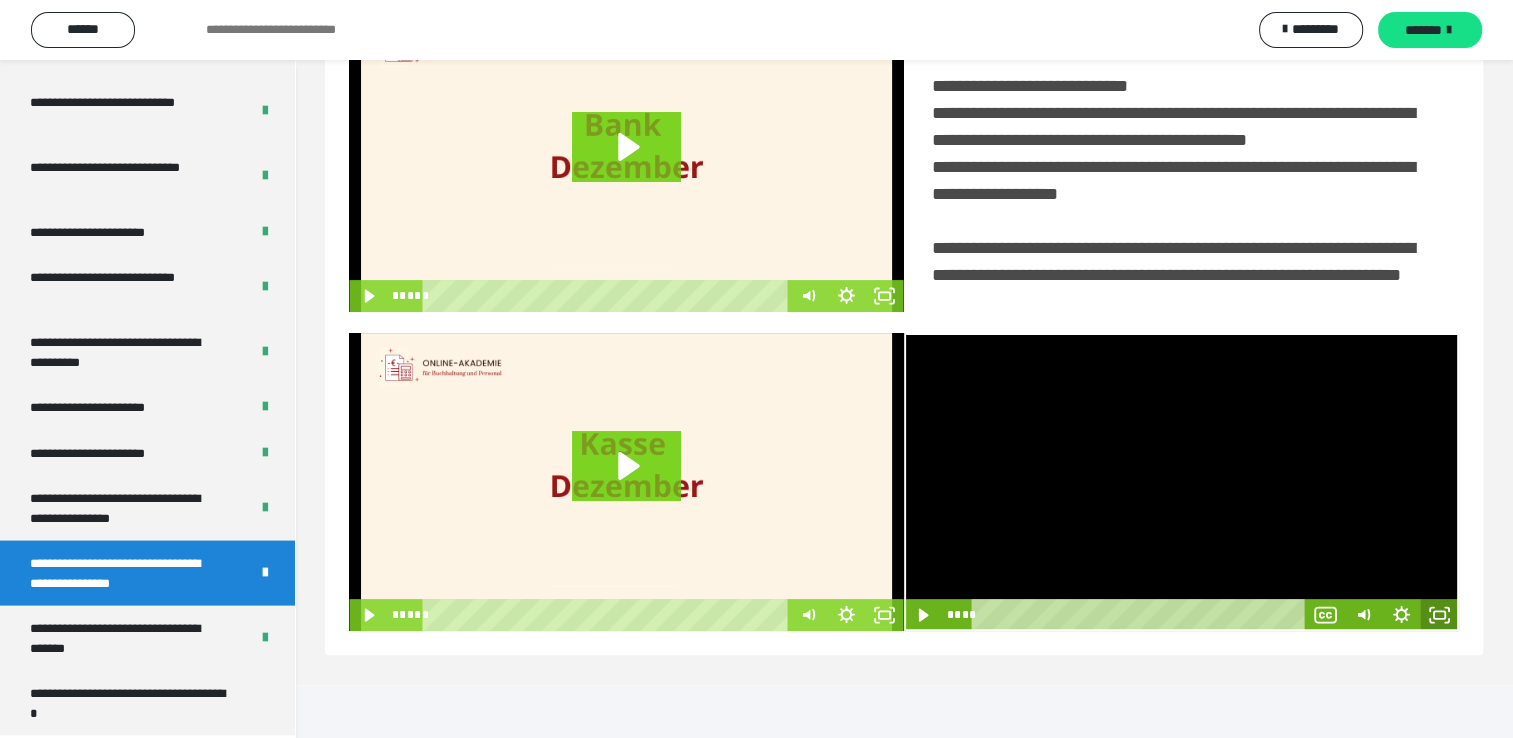 click 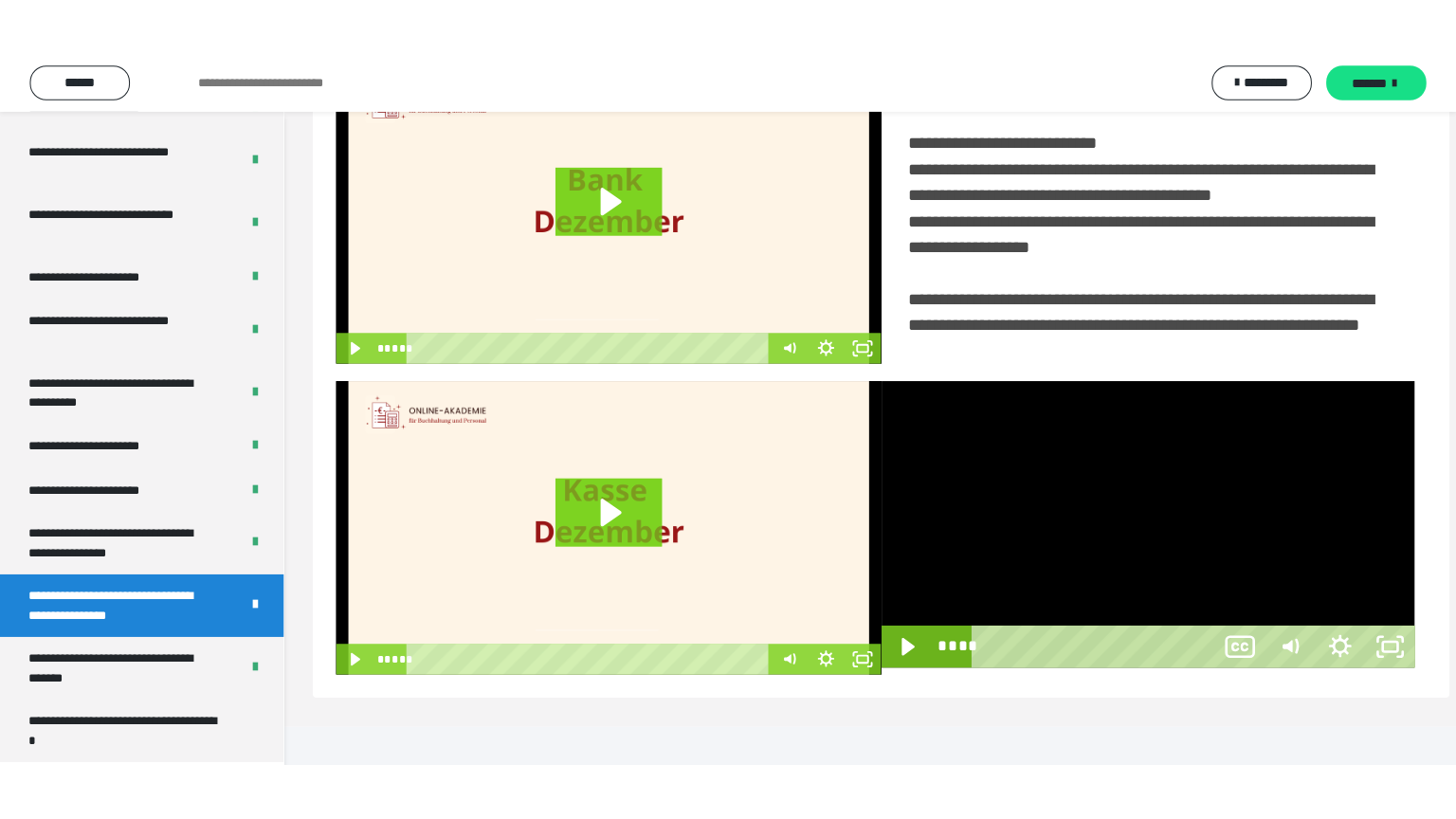 scroll, scrollTop: 317, scrollLeft: 0, axis: vertical 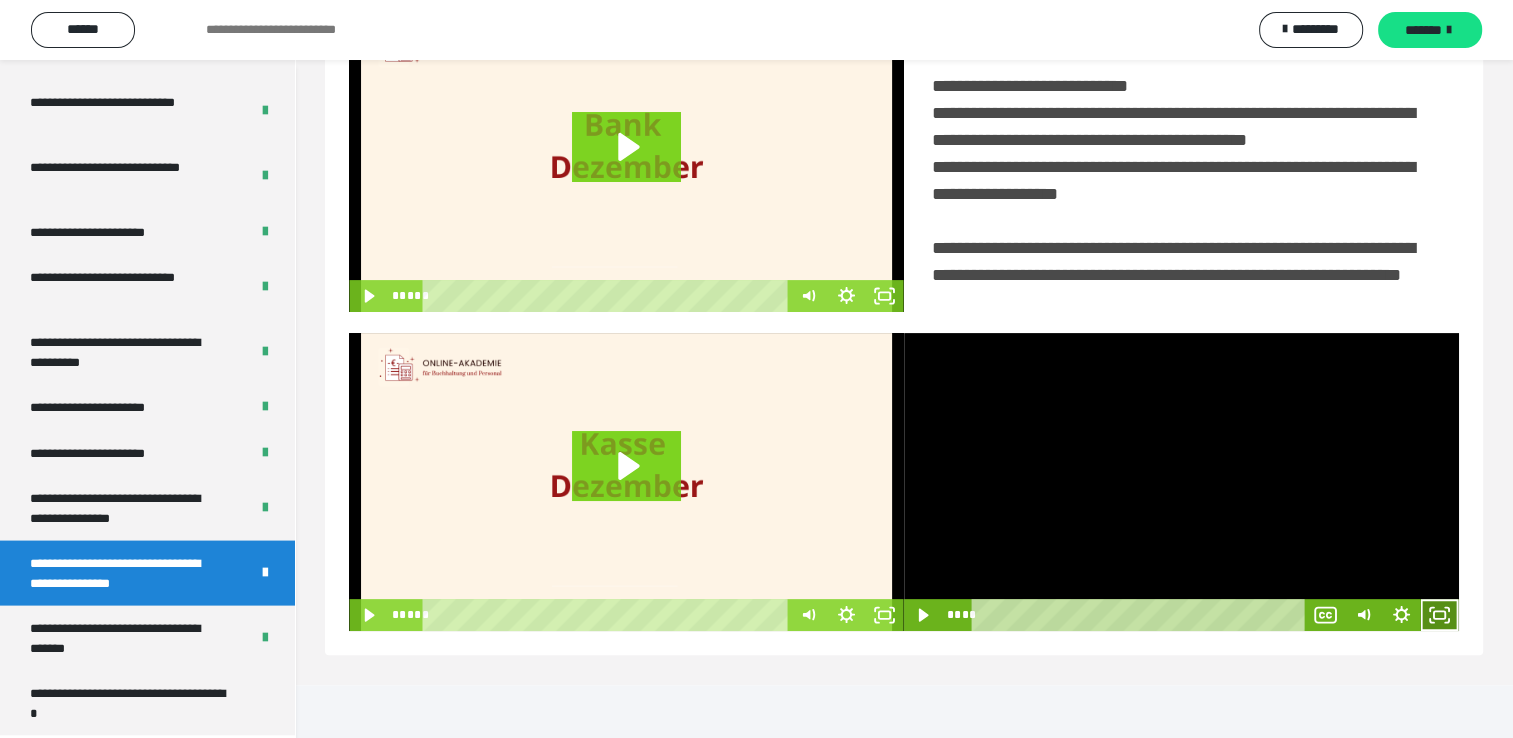 drag, startPoint x: 1436, startPoint y: 670, endPoint x: 1441, endPoint y: 740, distance: 70.178345 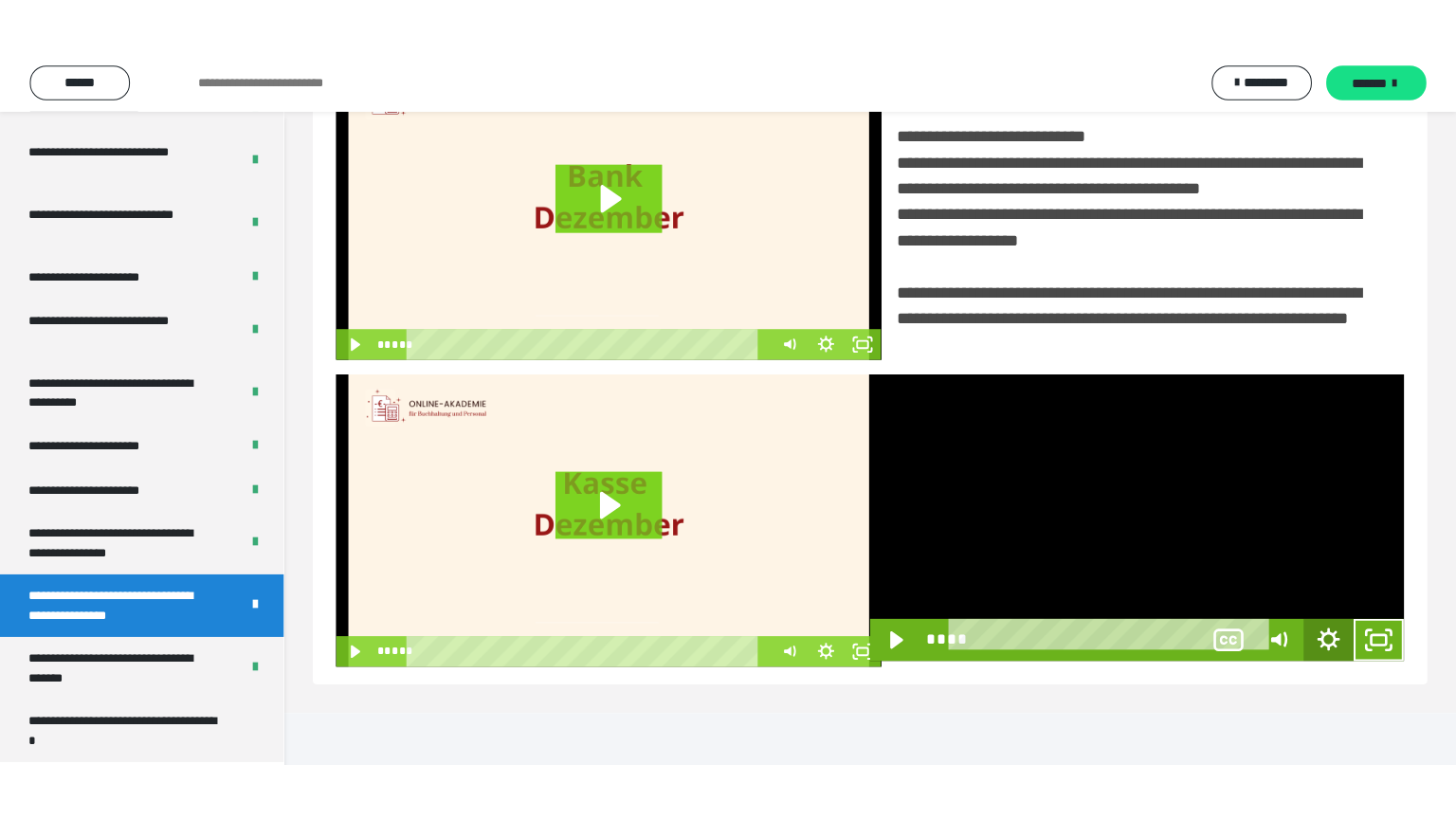 scroll, scrollTop: 317, scrollLeft: 0, axis: vertical 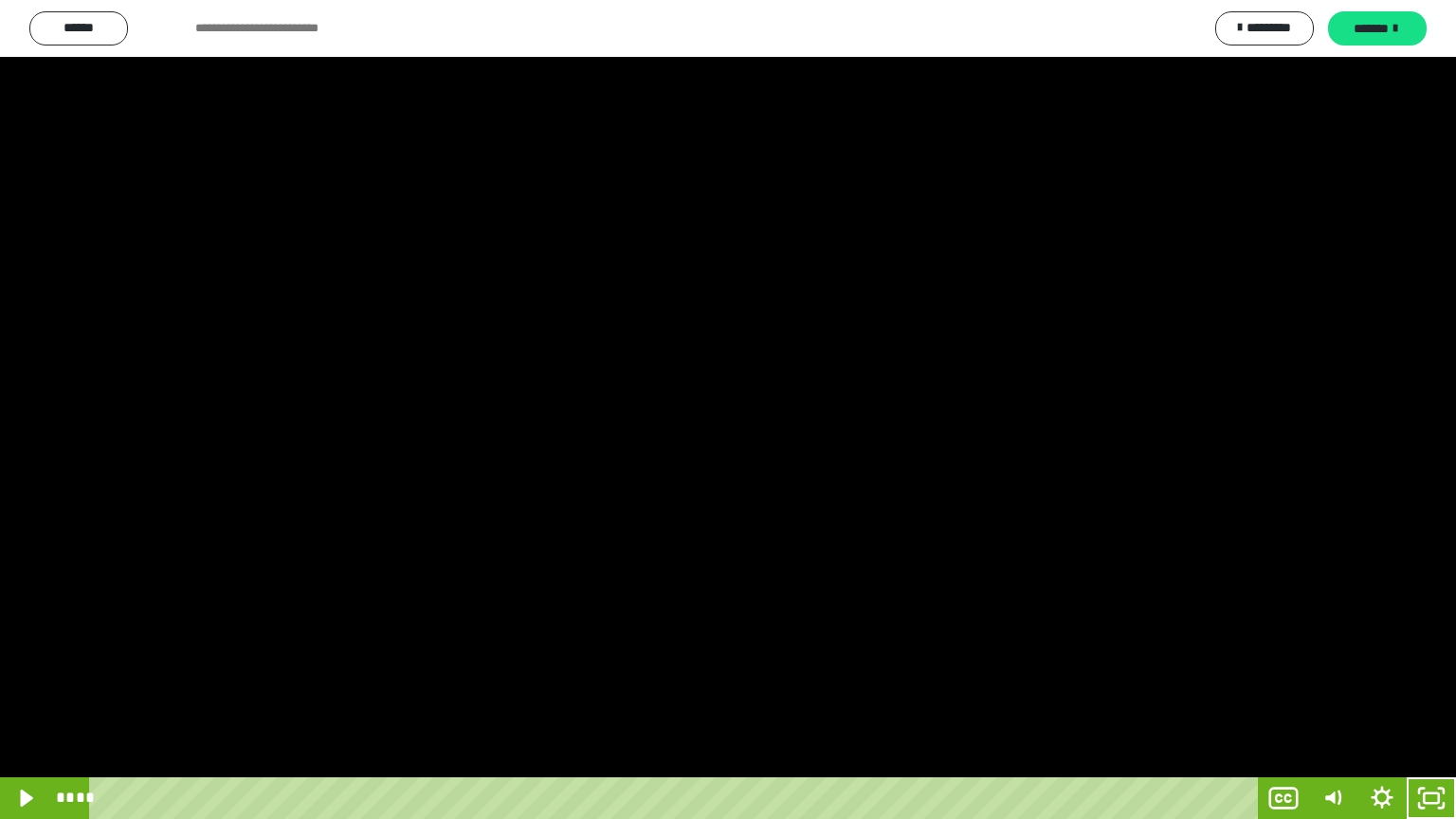 click at bounding box center (728, 410) 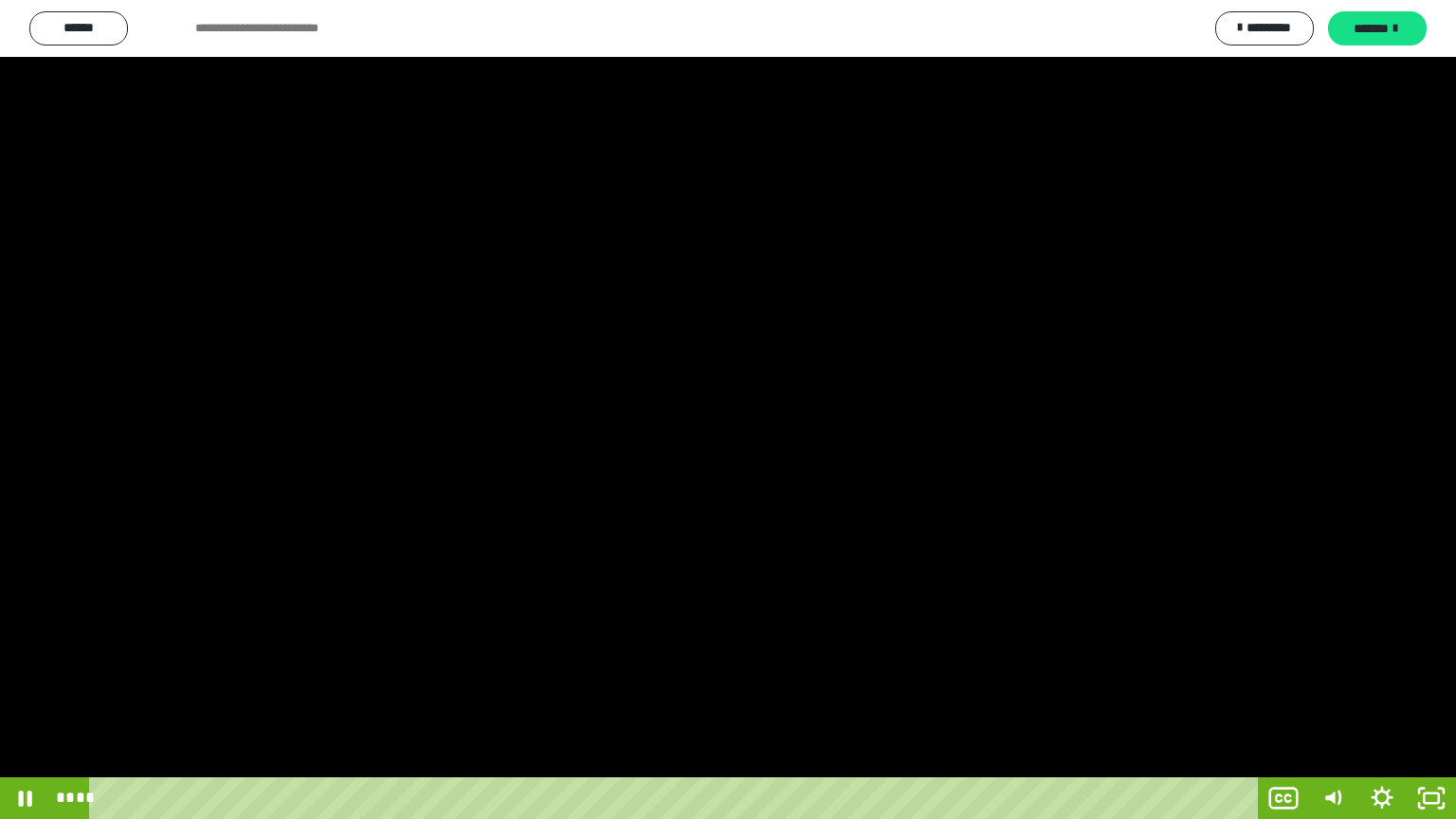 click at bounding box center (728, 410) 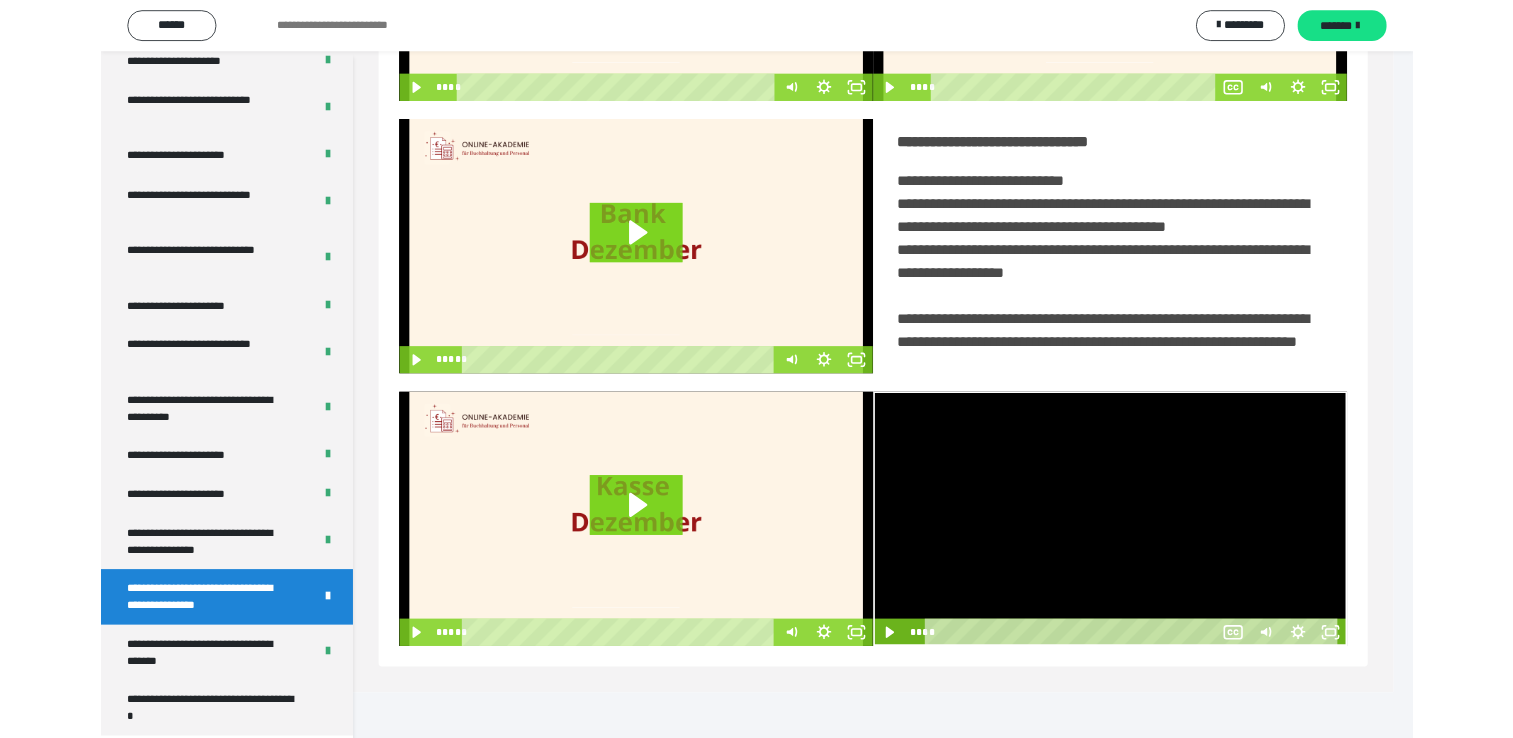scroll, scrollTop: 324, scrollLeft: 0, axis: vertical 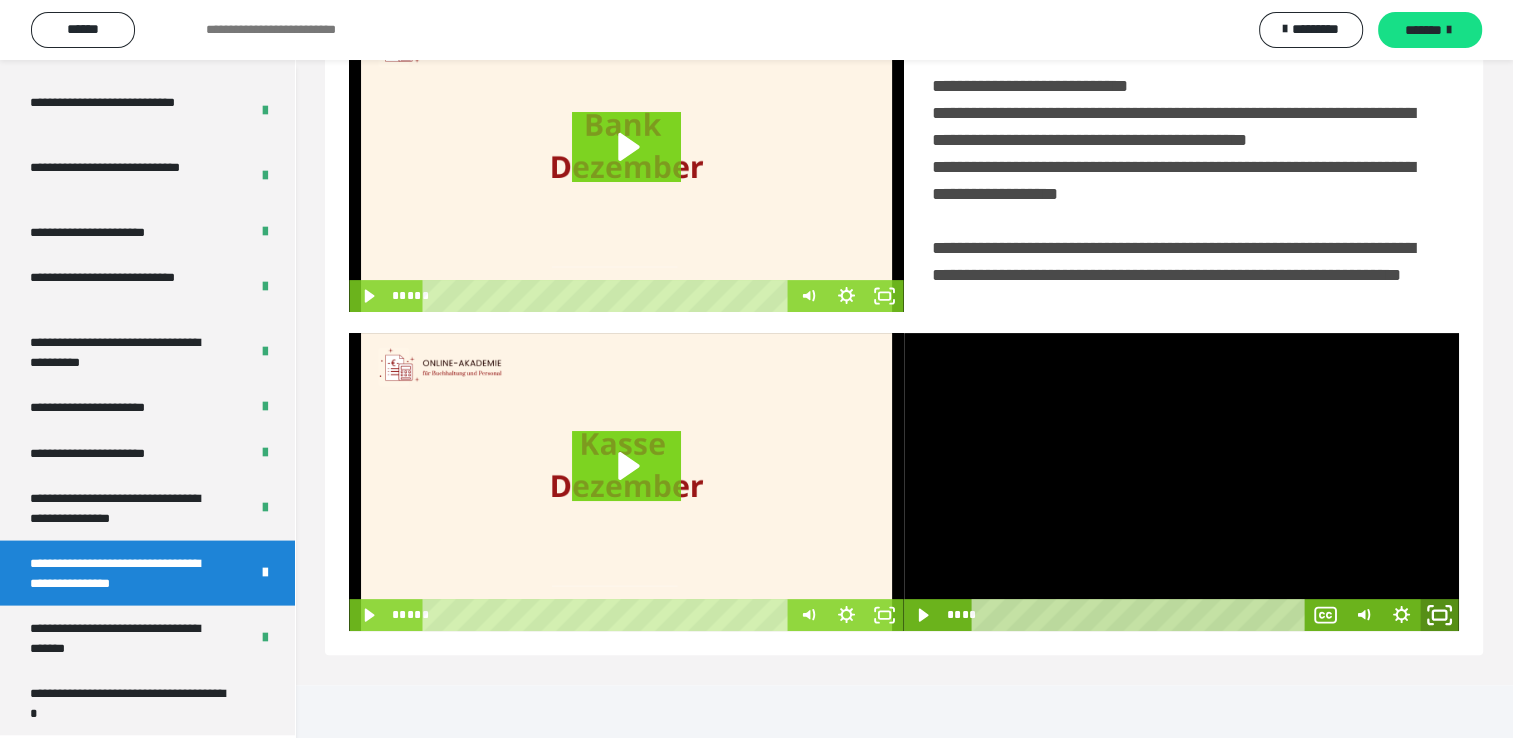 click 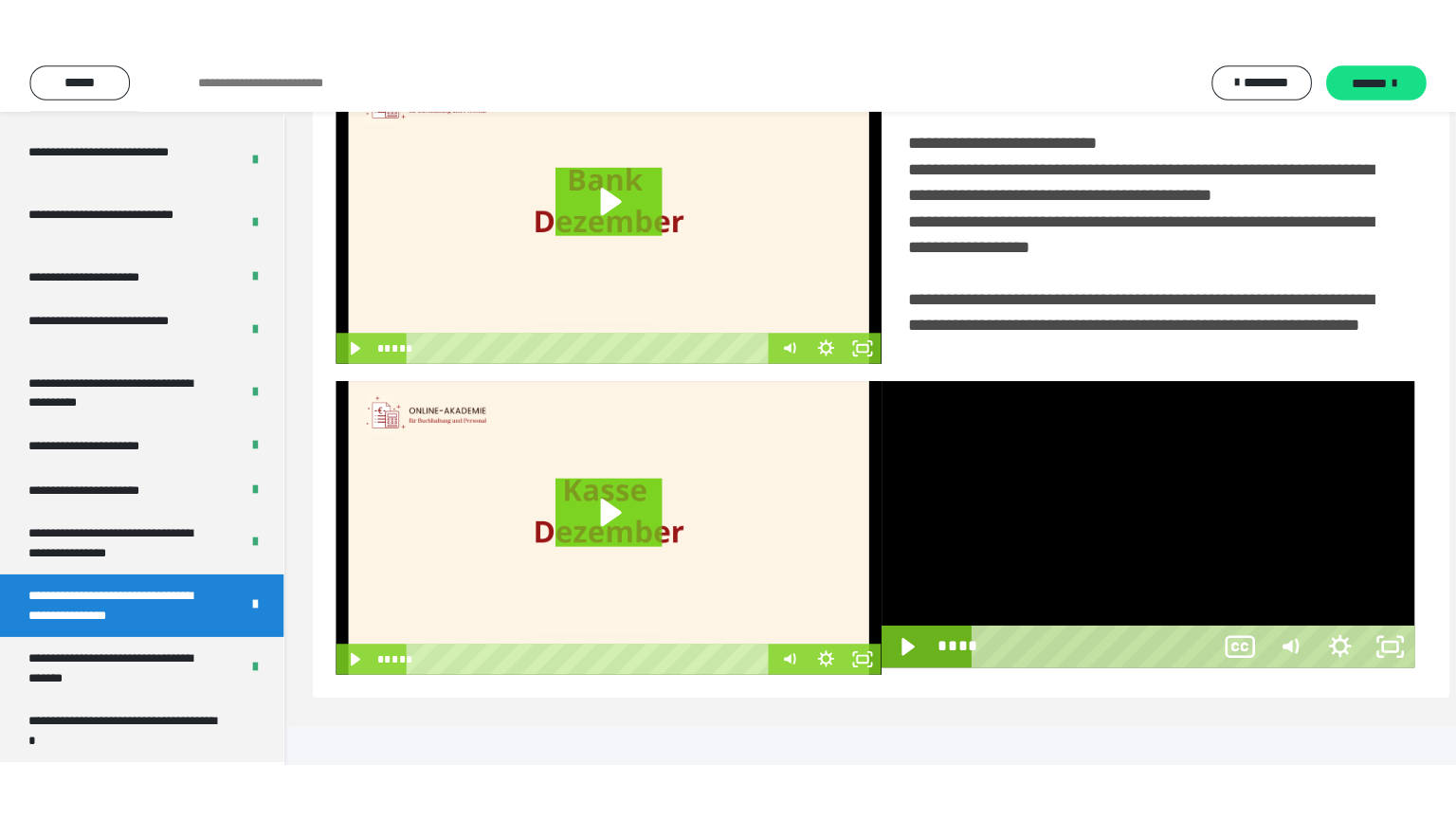 scroll, scrollTop: 317, scrollLeft: 0, axis: vertical 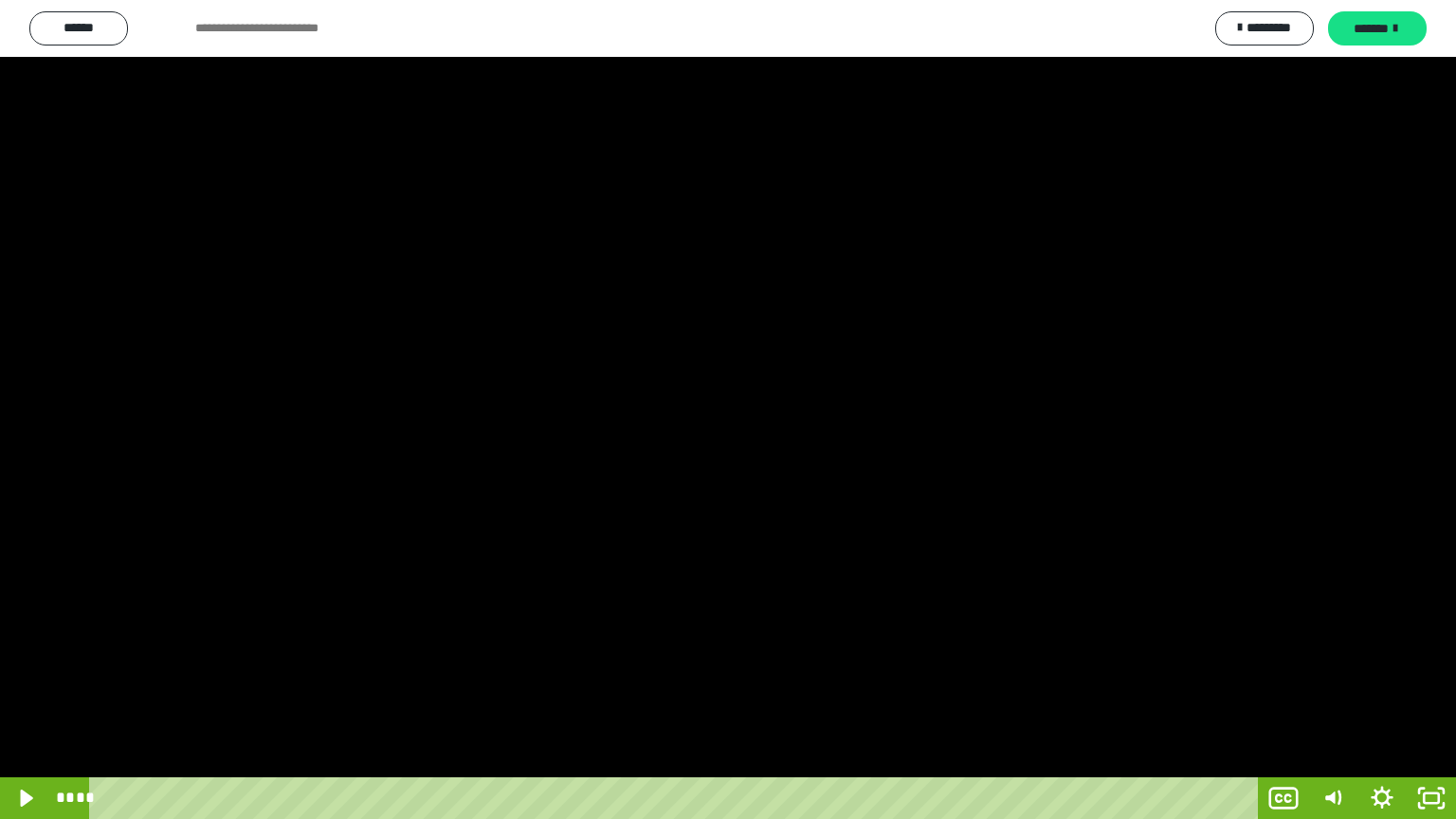 click at bounding box center (728, 410) 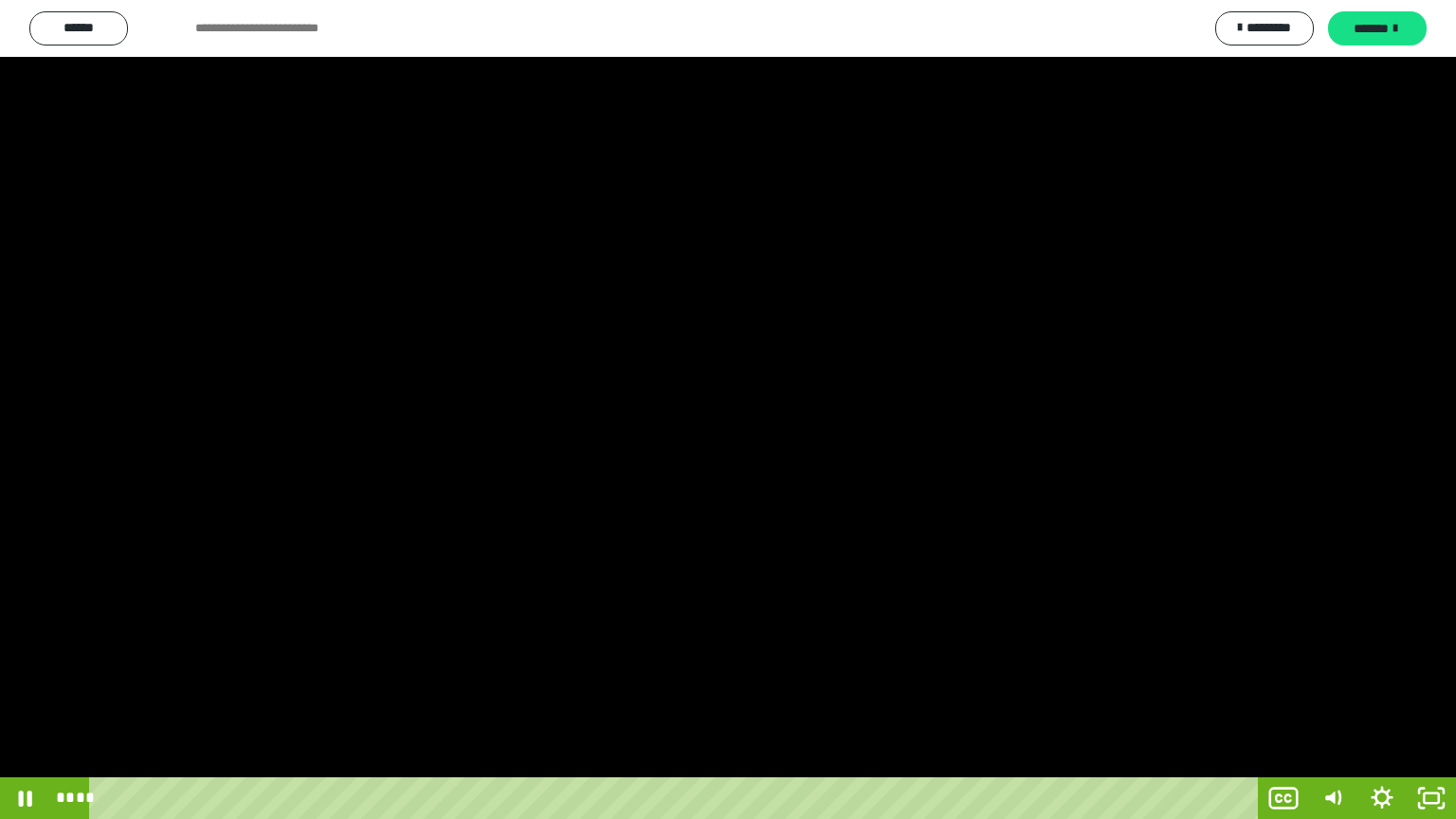 click at bounding box center [728, 410] 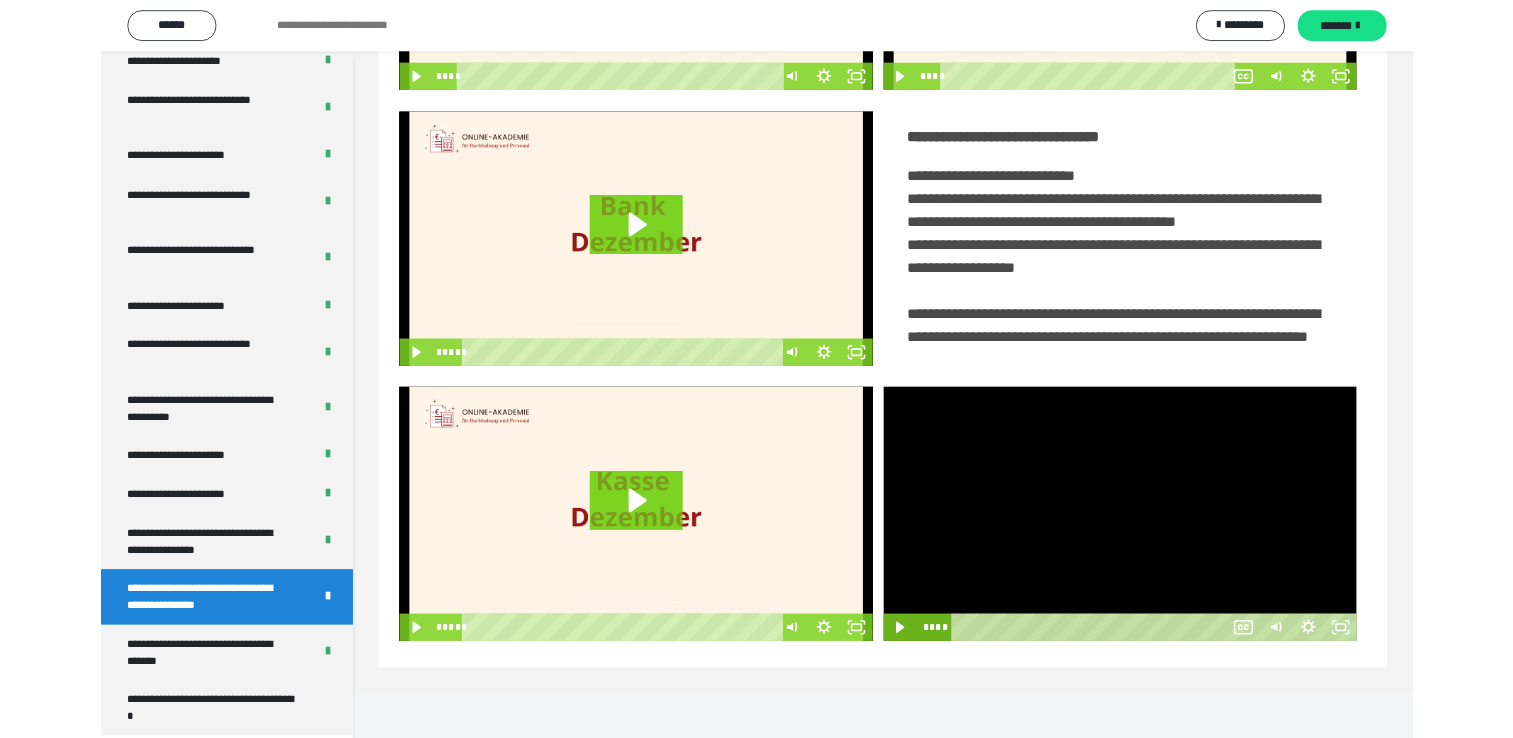 scroll, scrollTop: 324, scrollLeft: 0, axis: vertical 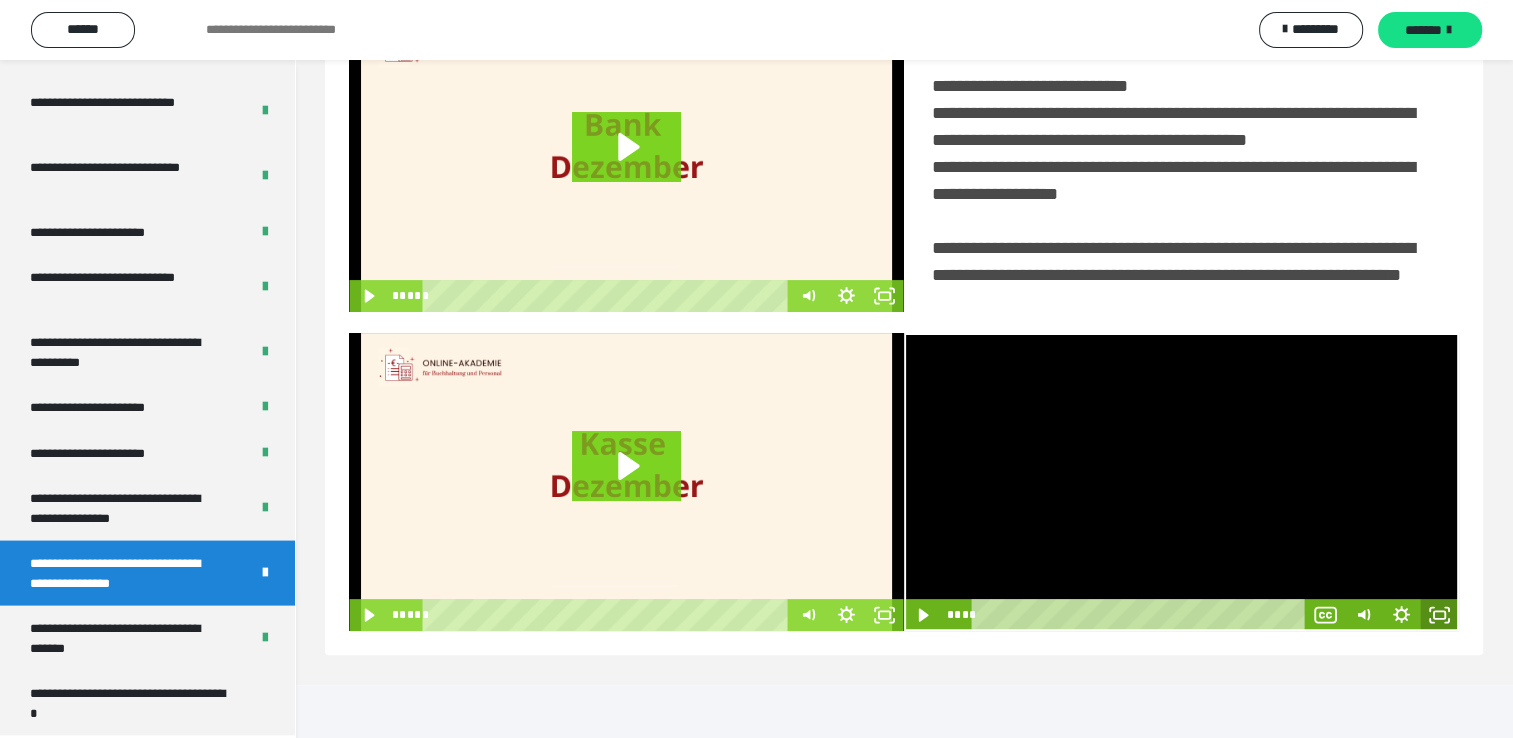 click 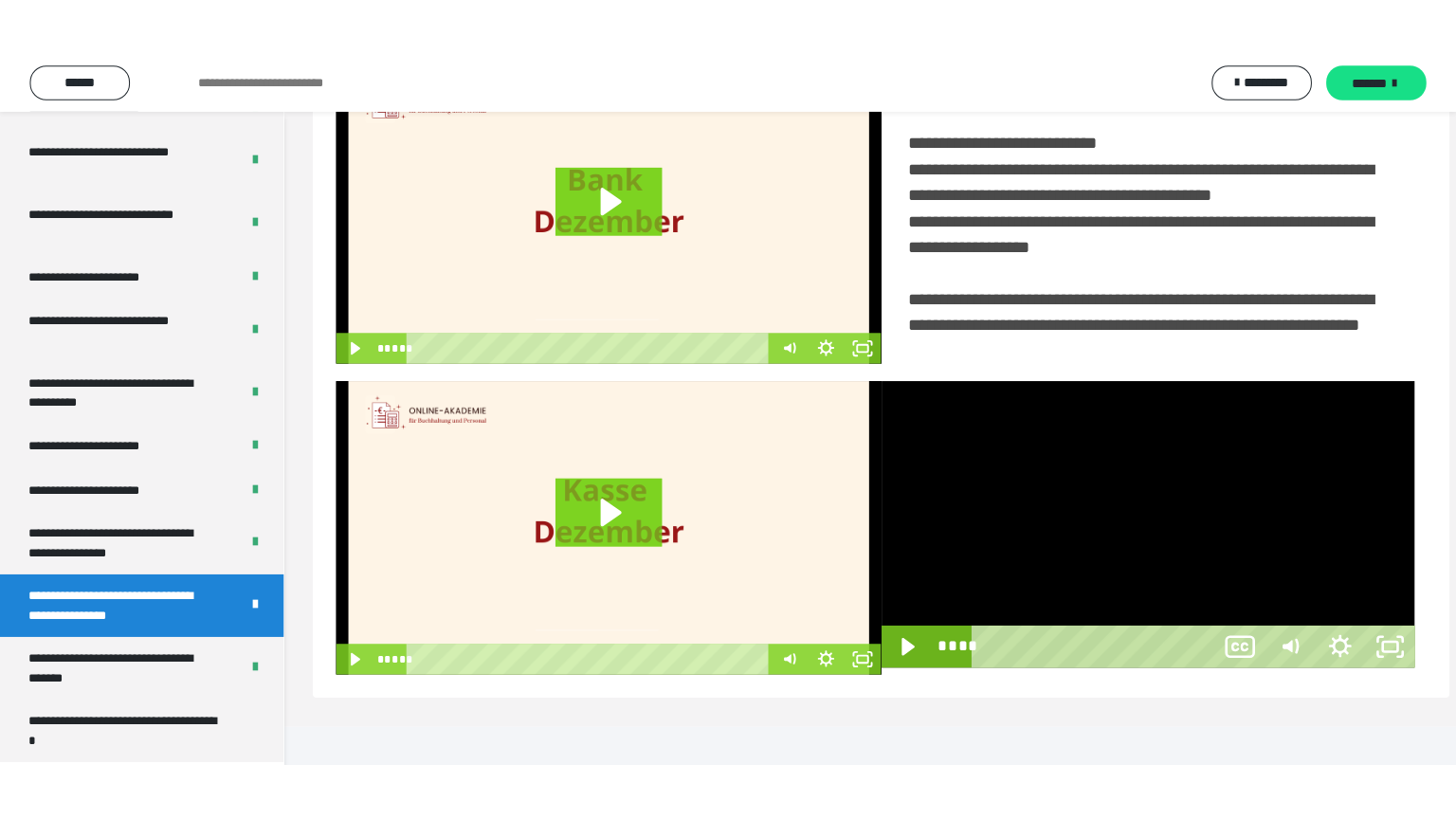 scroll, scrollTop: 317, scrollLeft: 0, axis: vertical 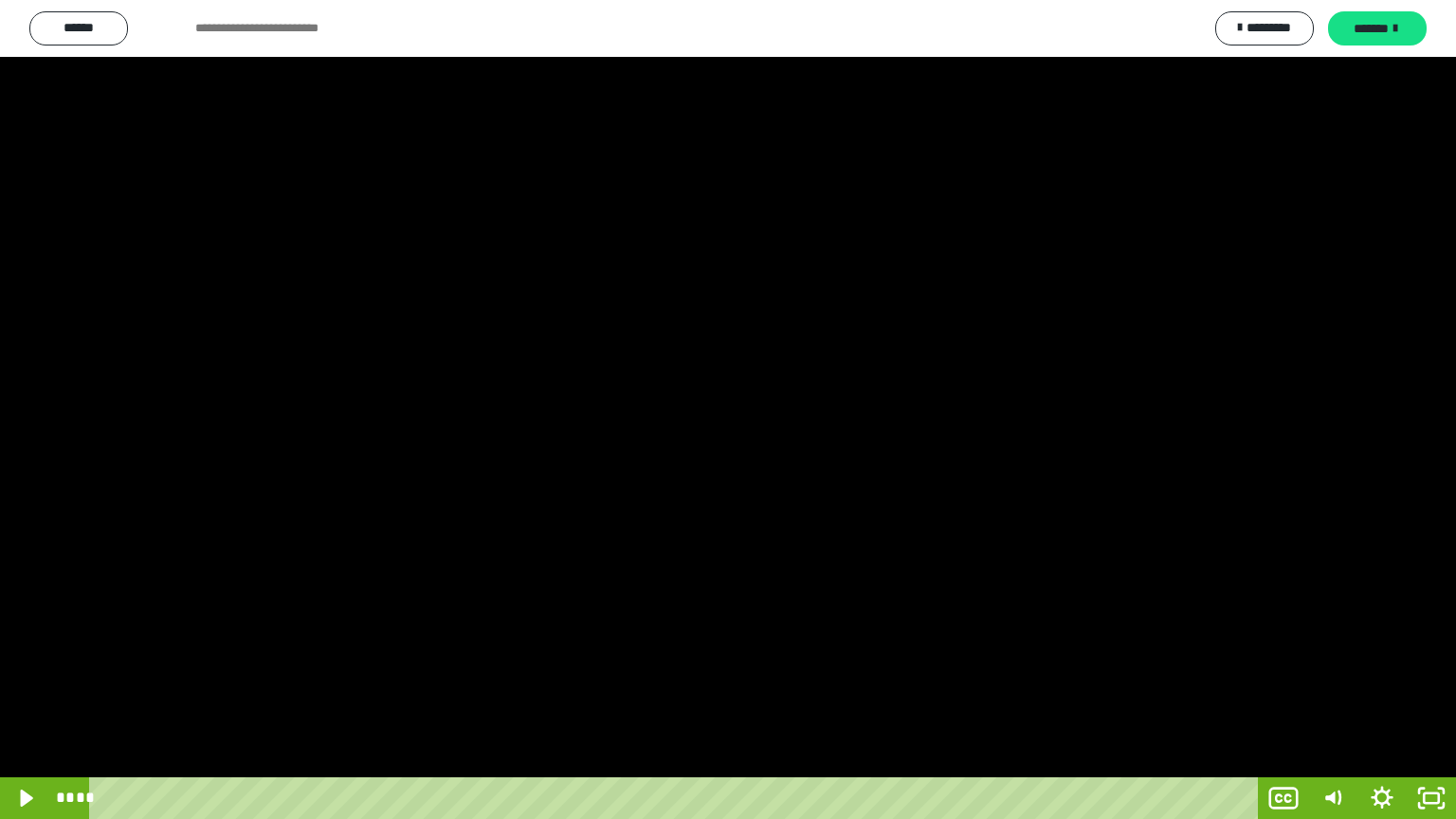 click at bounding box center [728, 410] 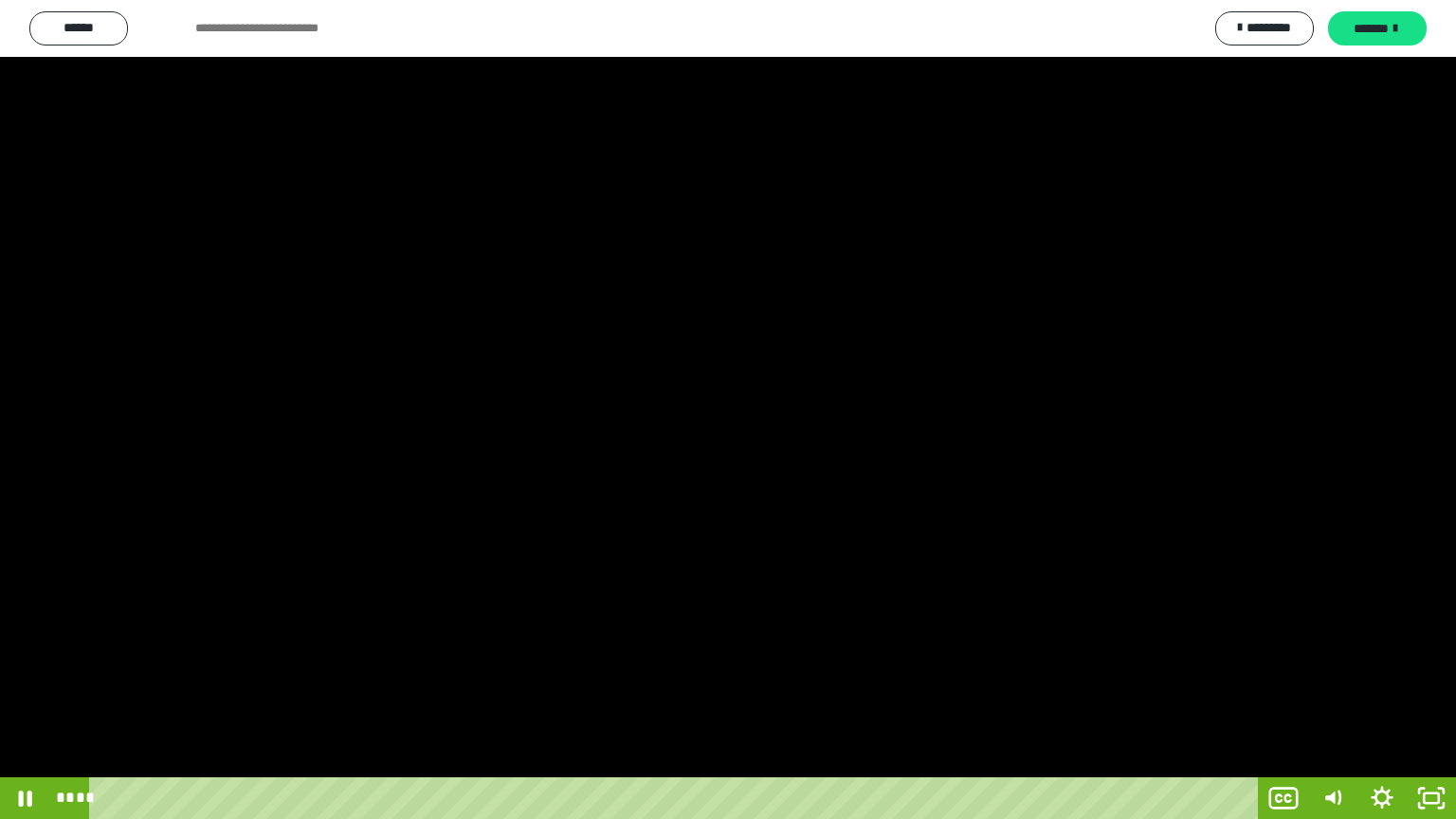 click at bounding box center [728, 410] 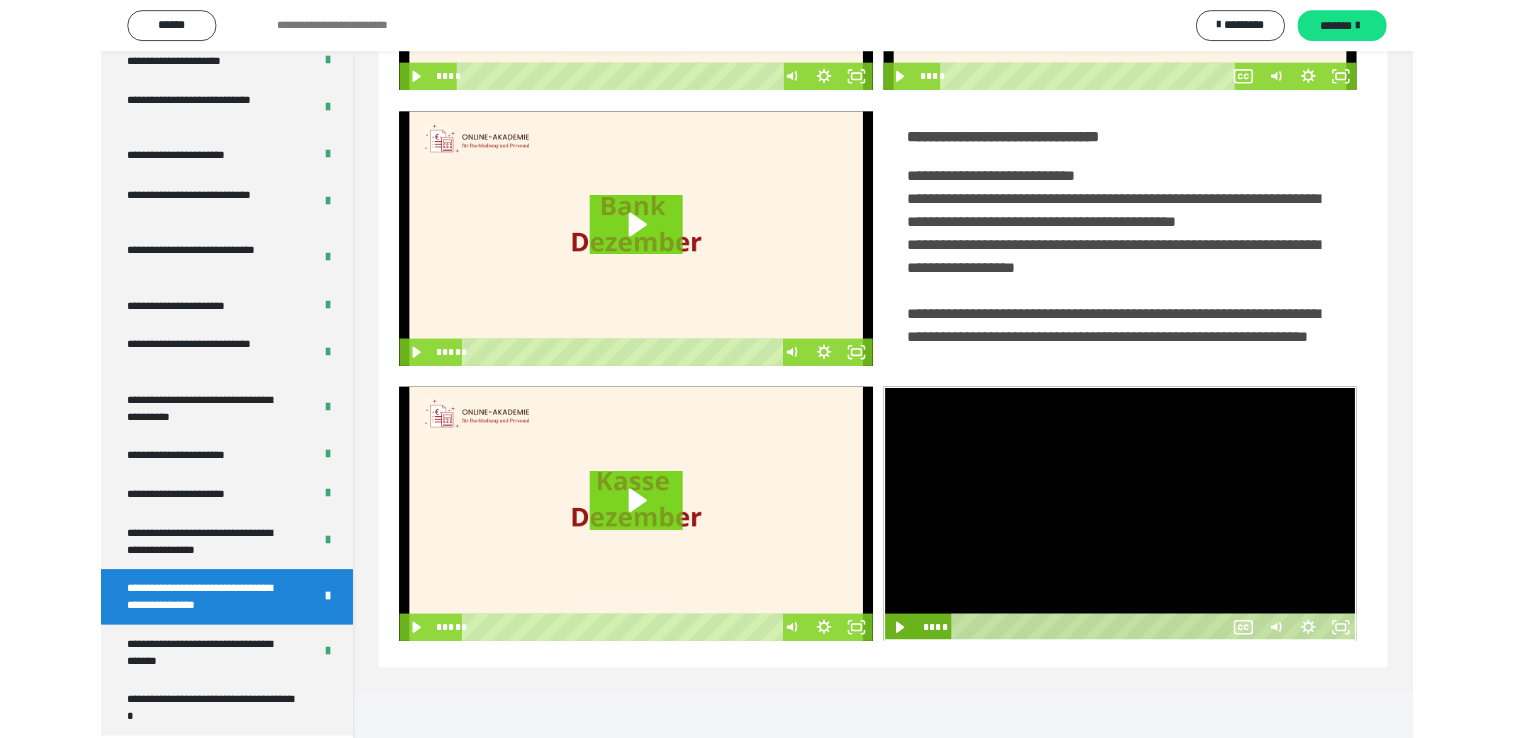 scroll, scrollTop: 324, scrollLeft: 0, axis: vertical 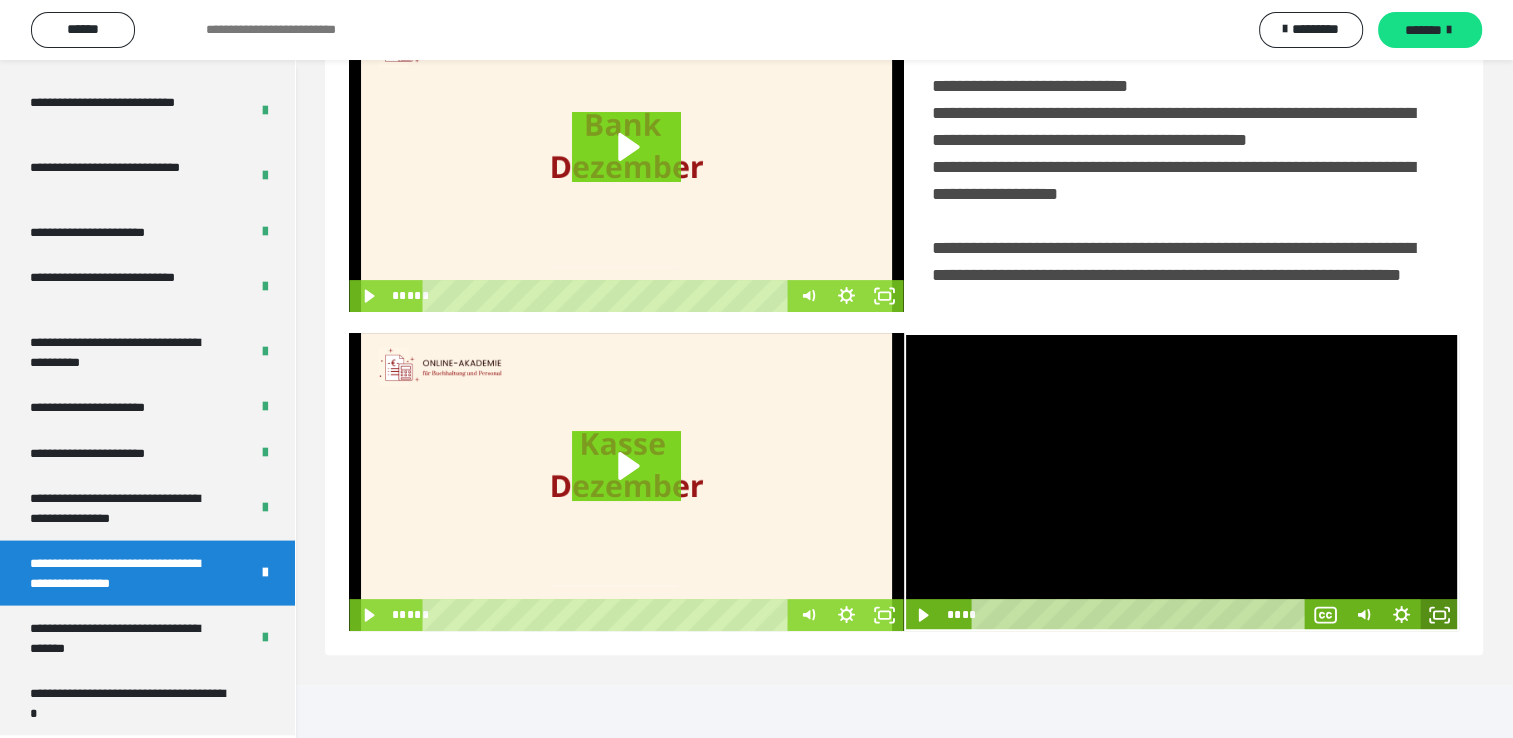 click 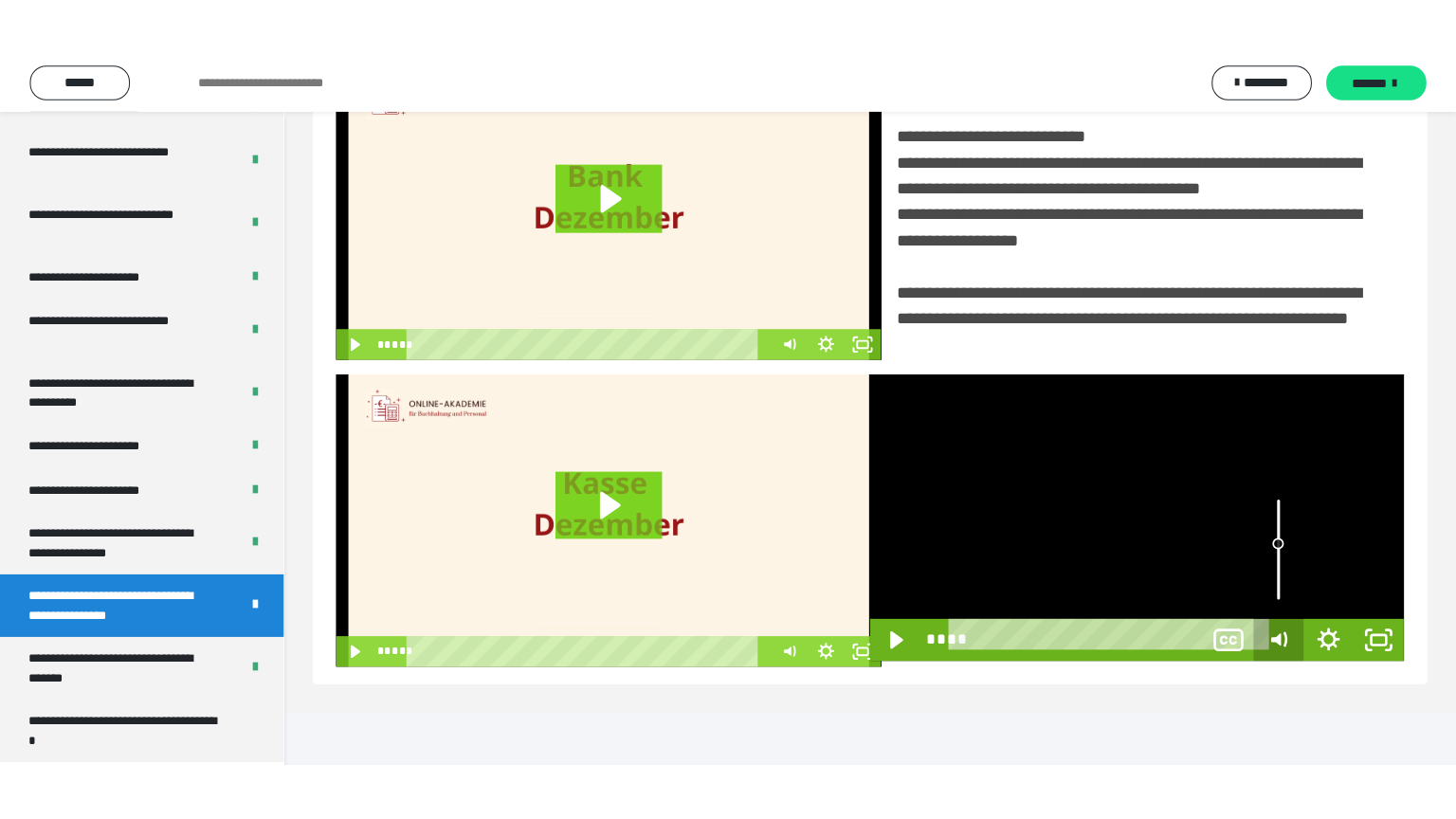 scroll, scrollTop: 317, scrollLeft: 0, axis: vertical 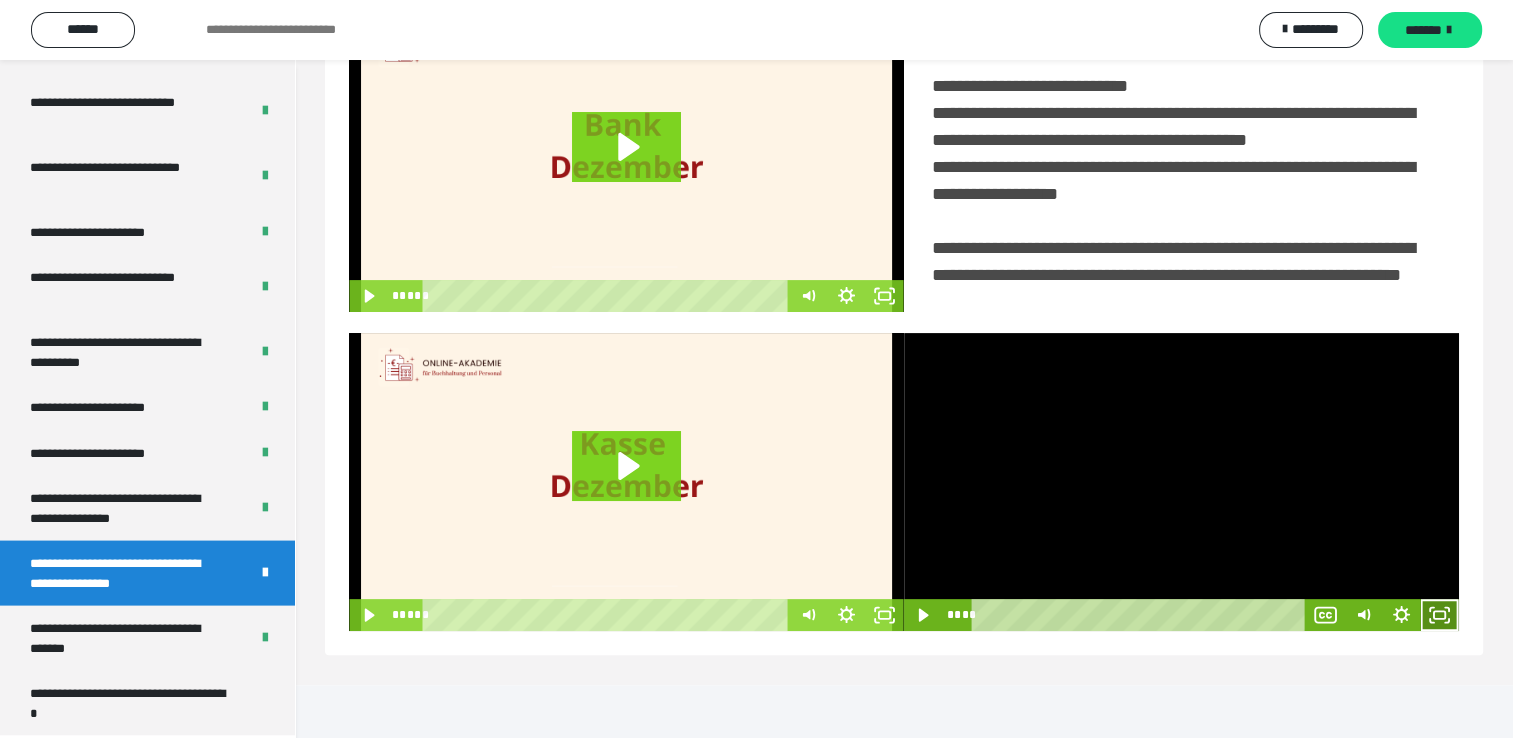 click 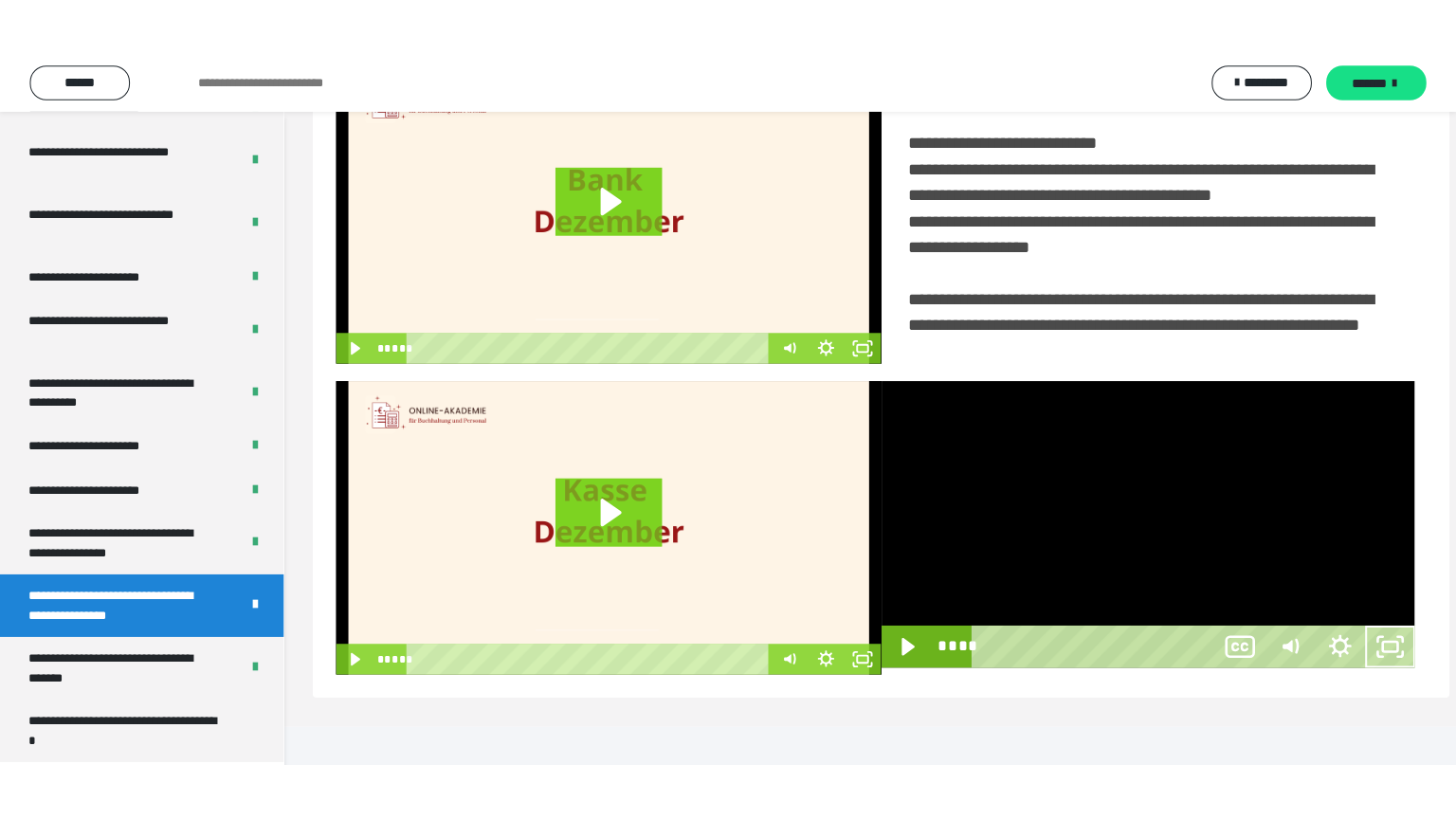 scroll, scrollTop: 317, scrollLeft: 0, axis: vertical 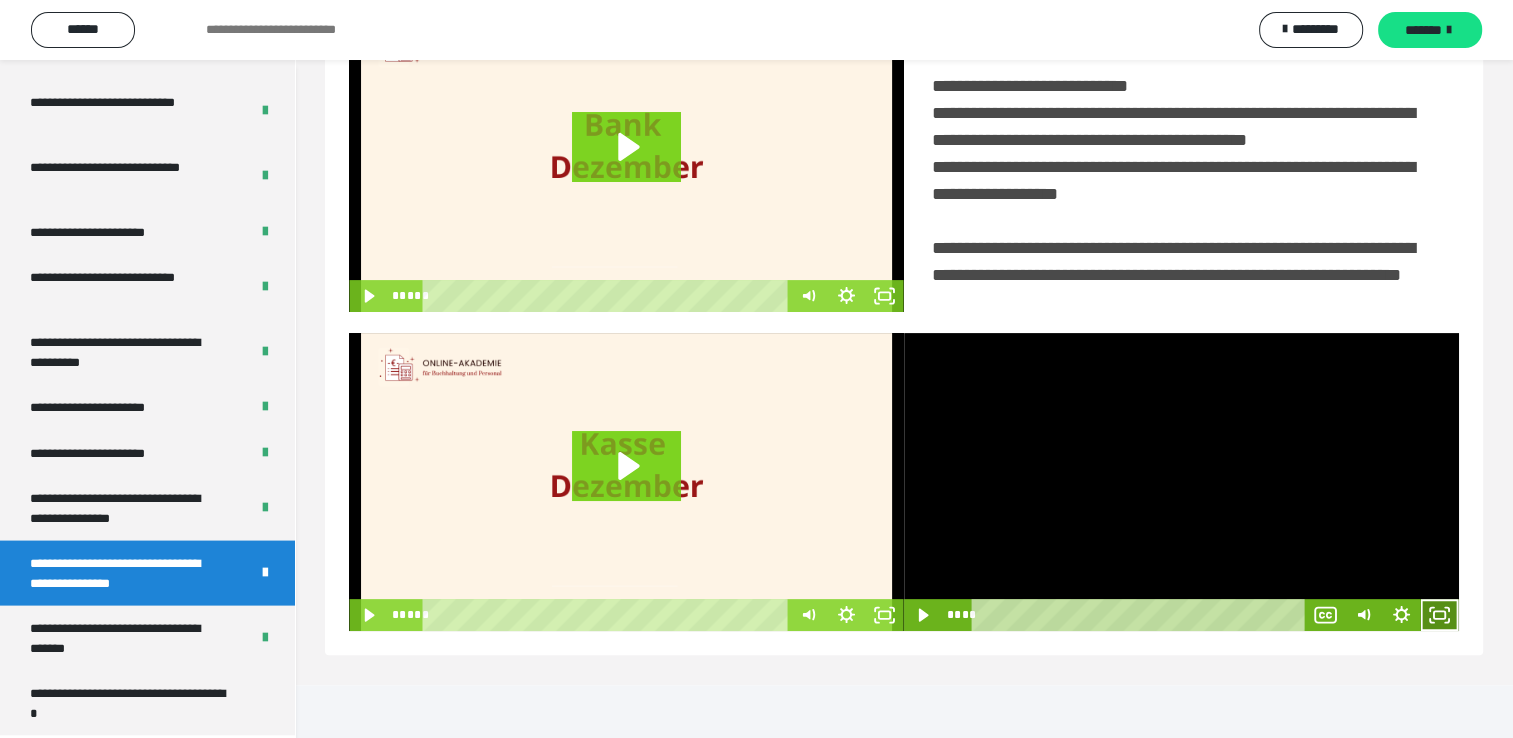 click 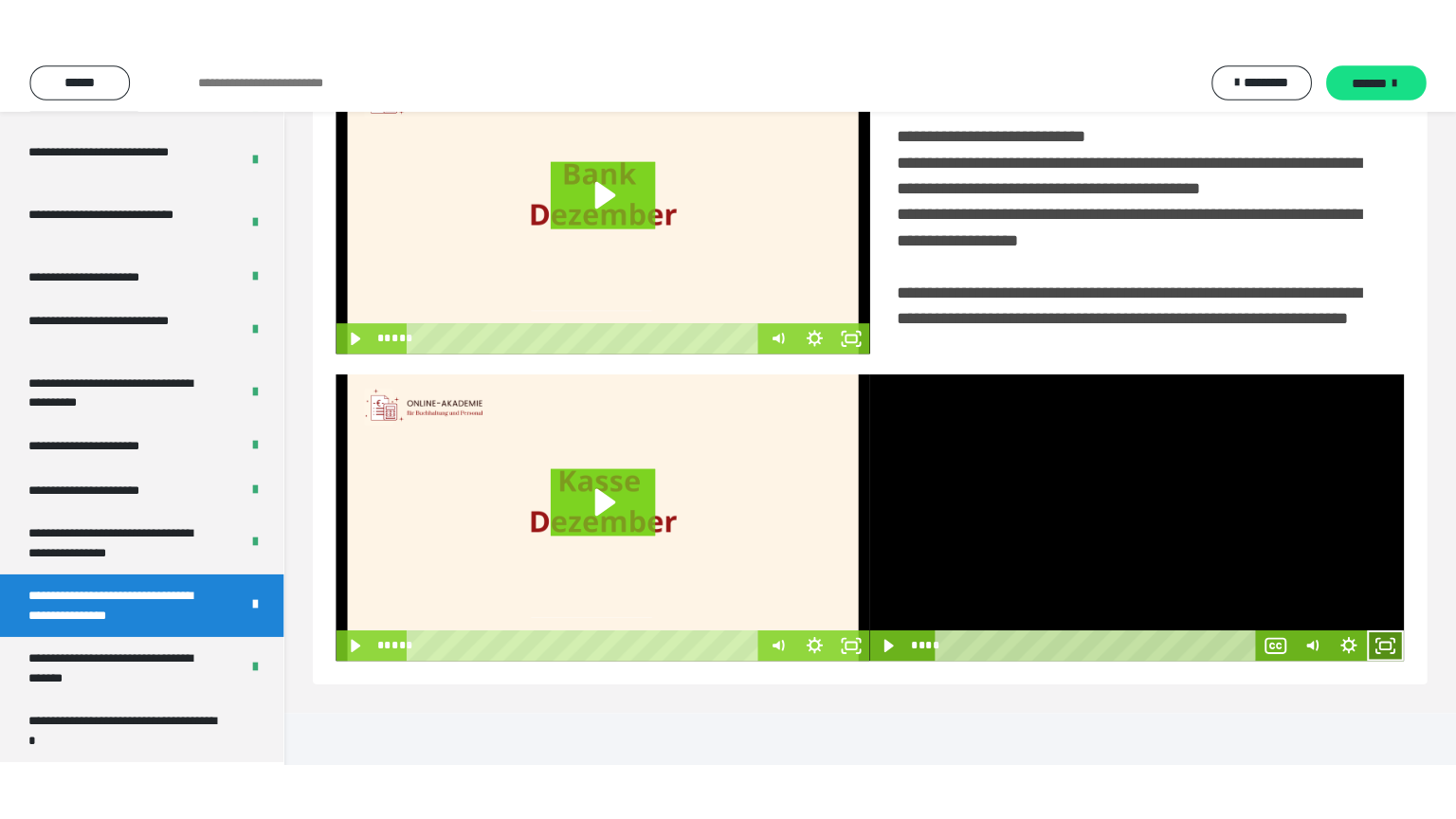 scroll, scrollTop: 317, scrollLeft: 0, axis: vertical 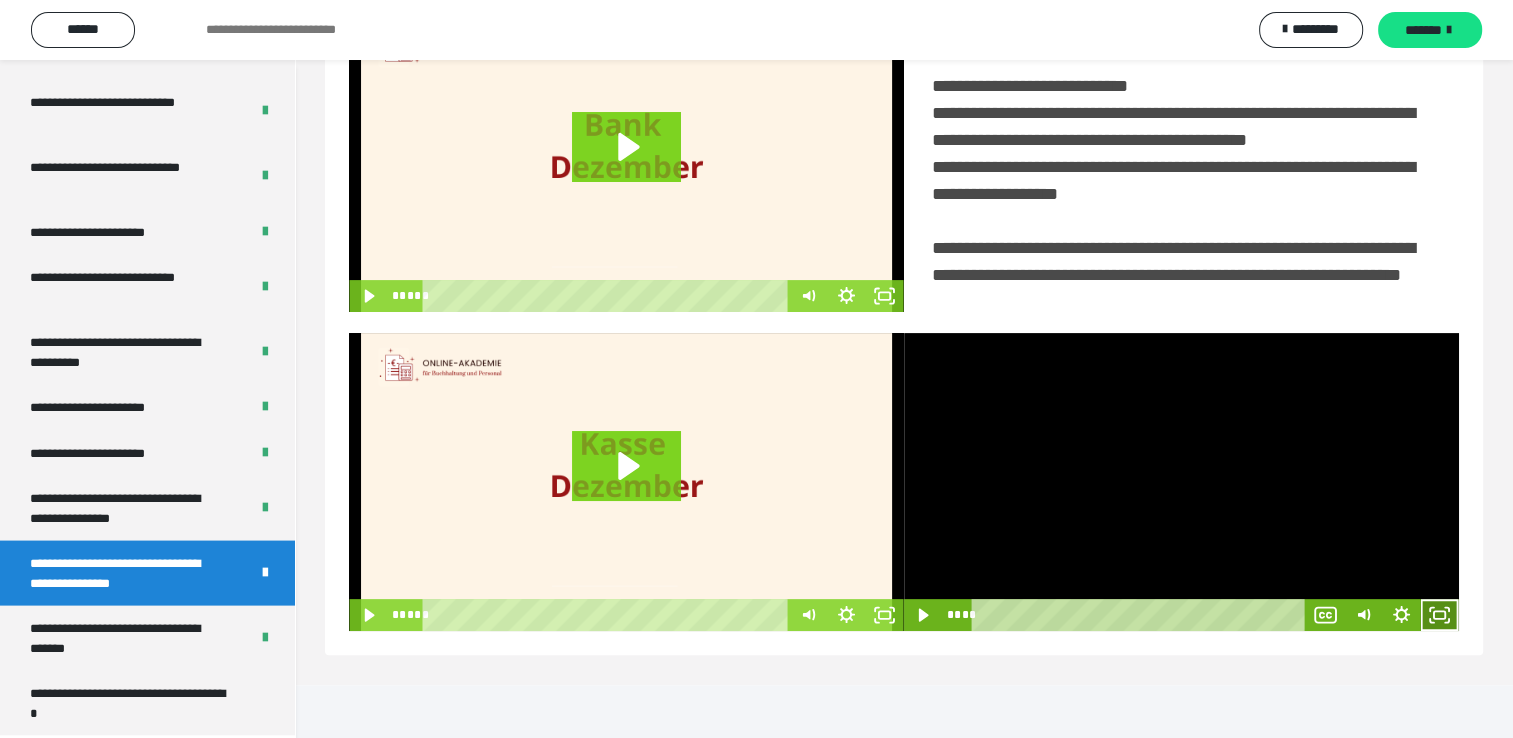 click 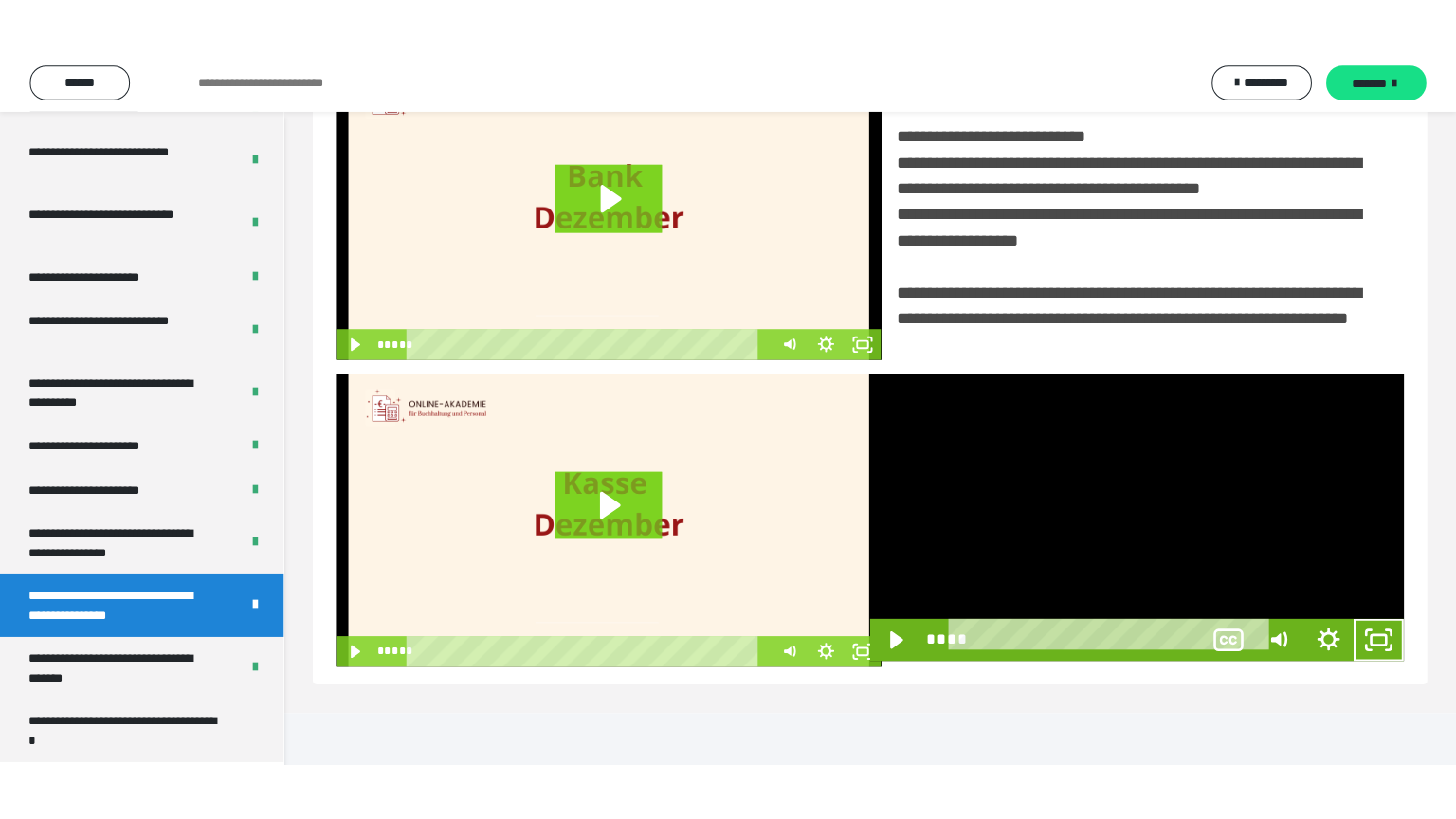 scroll, scrollTop: 317, scrollLeft: 0, axis: vertical 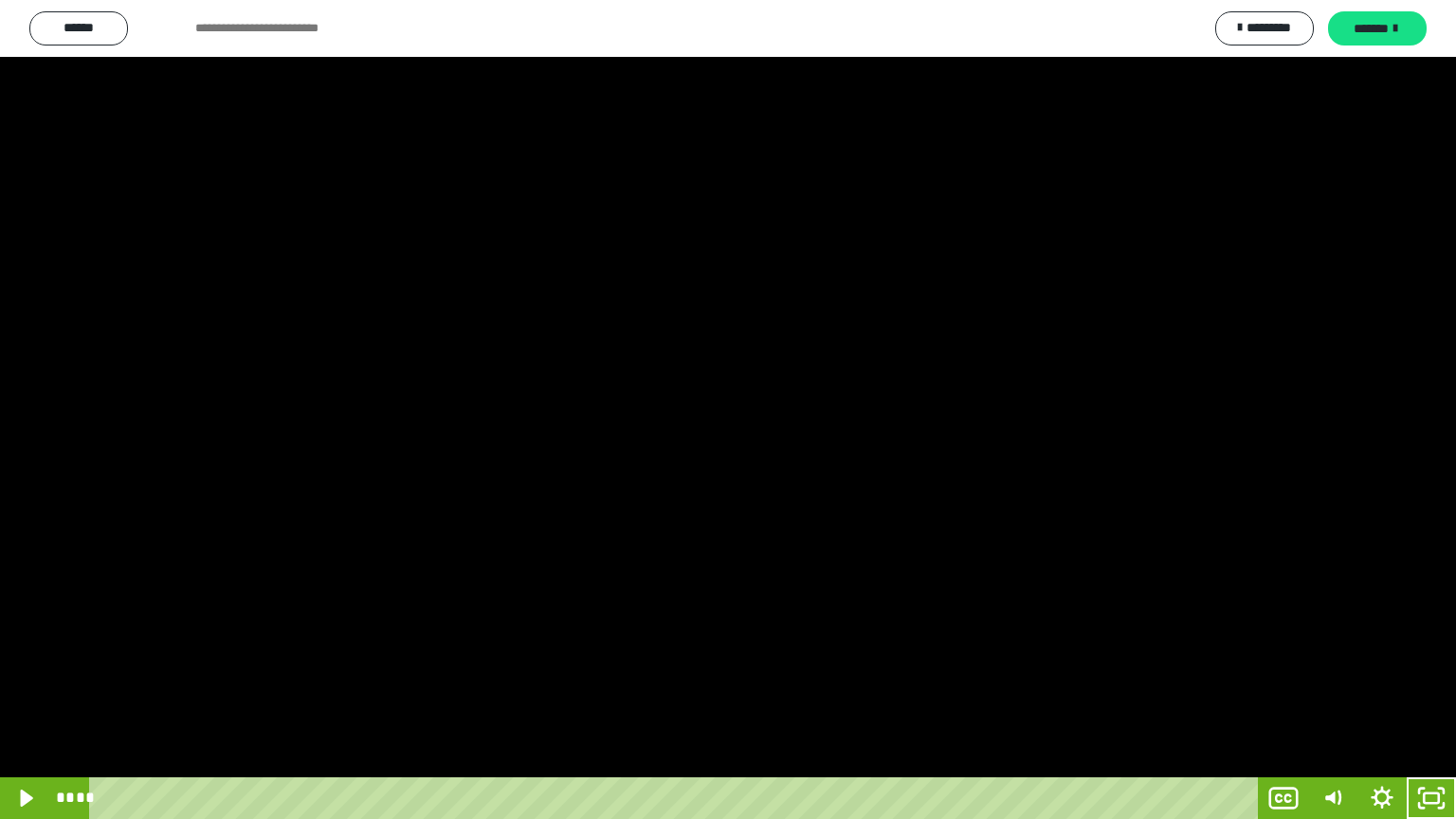 click at bounding box center (728, 410) 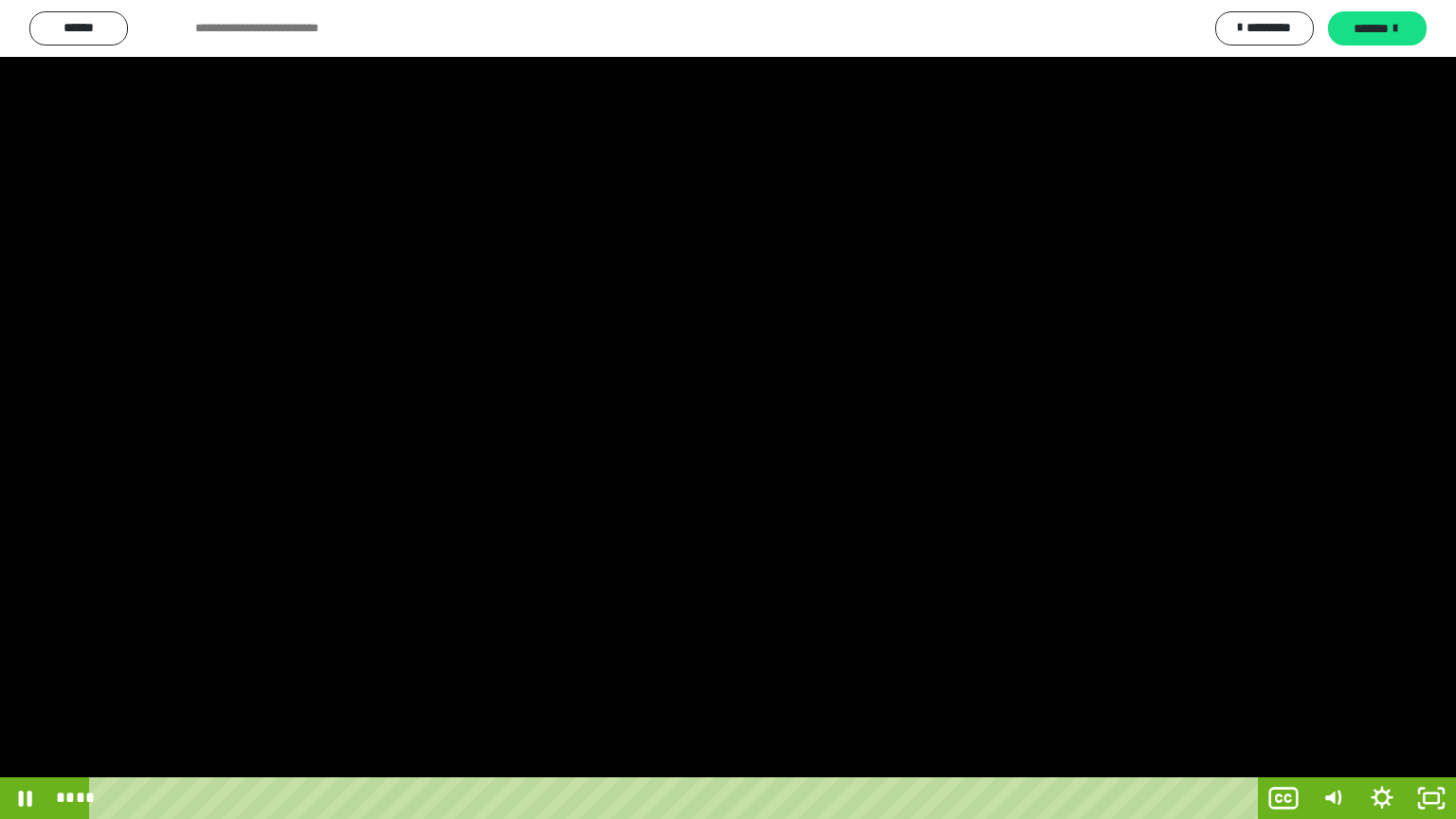 click at bounding box center [728, 410] 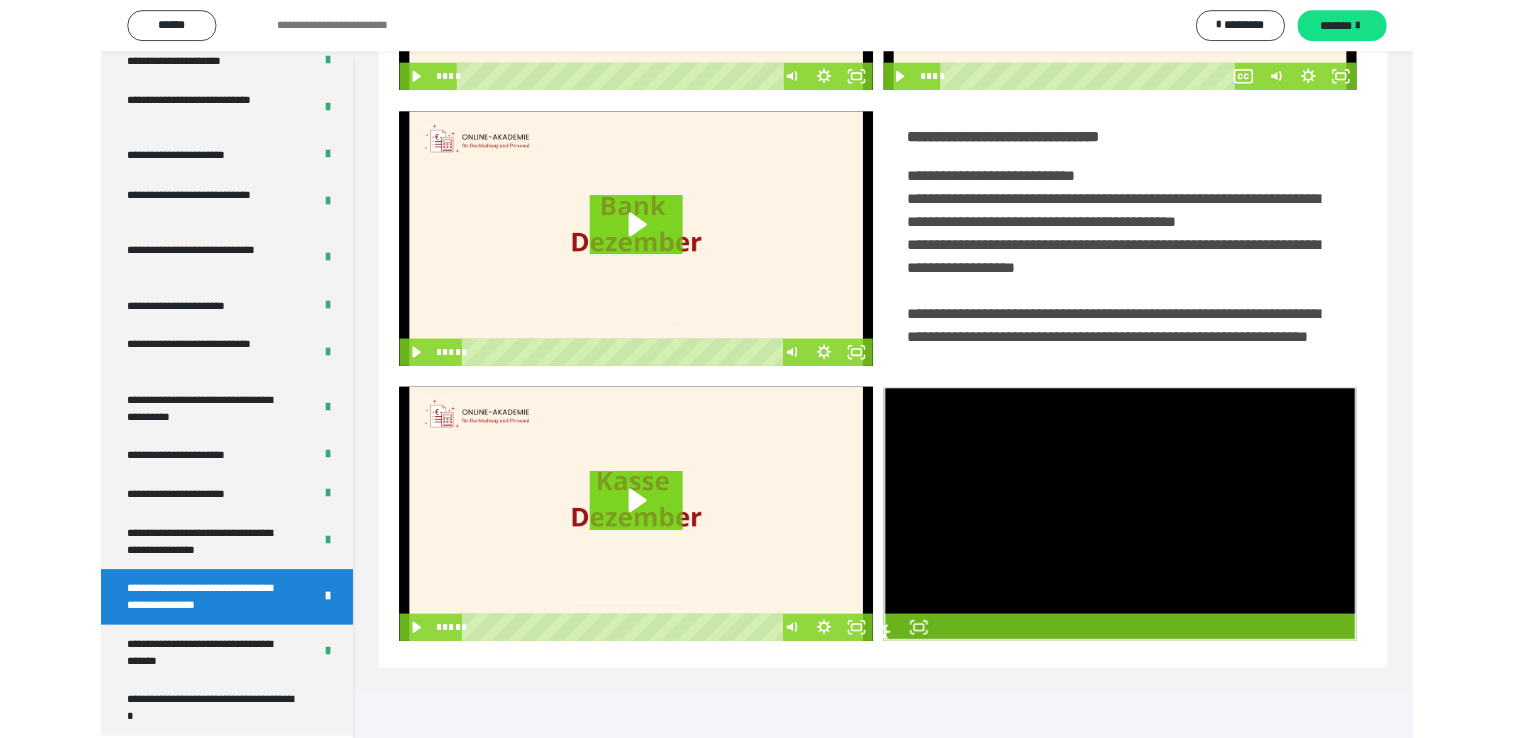 scroll, scrollTop: 324, scrollLeft: 0, axis: vertical 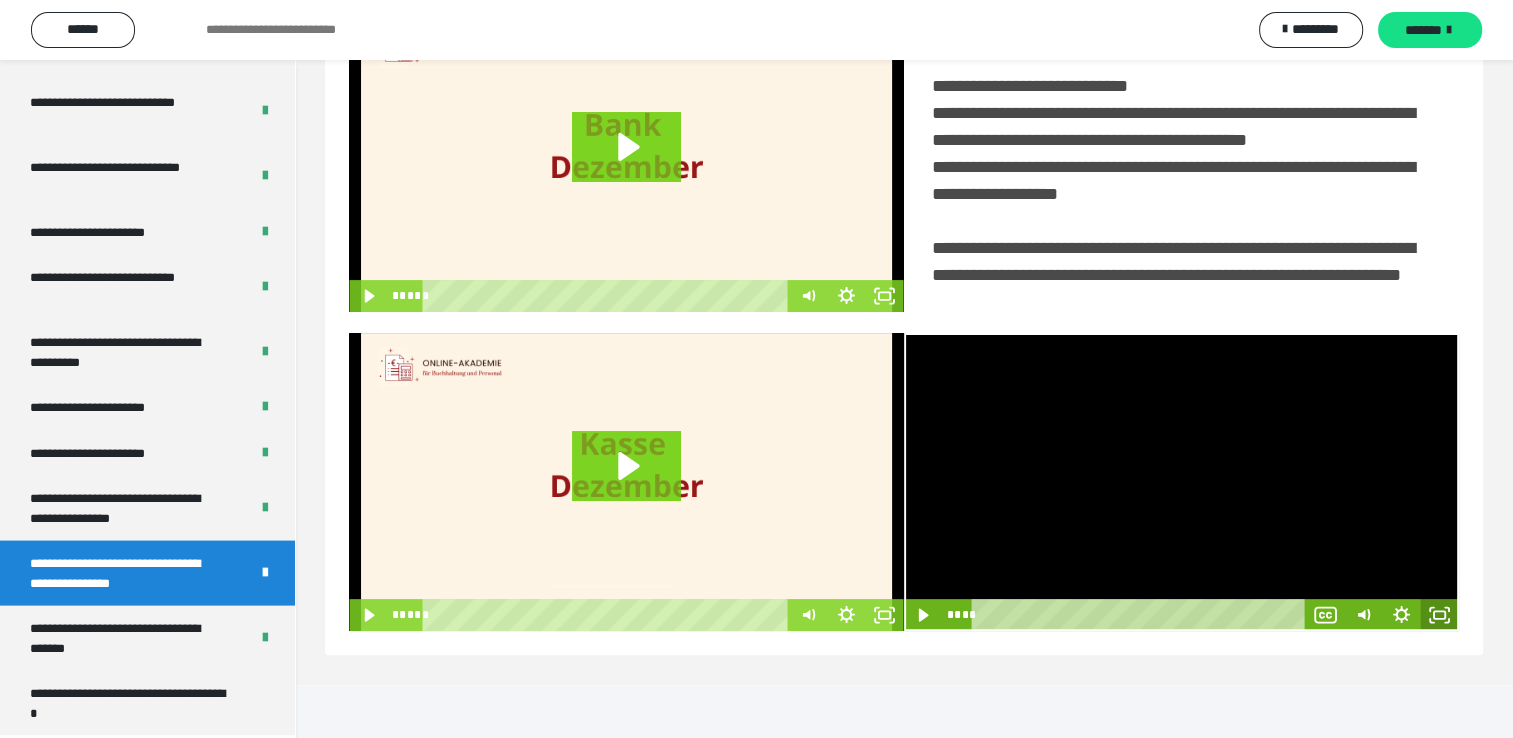click 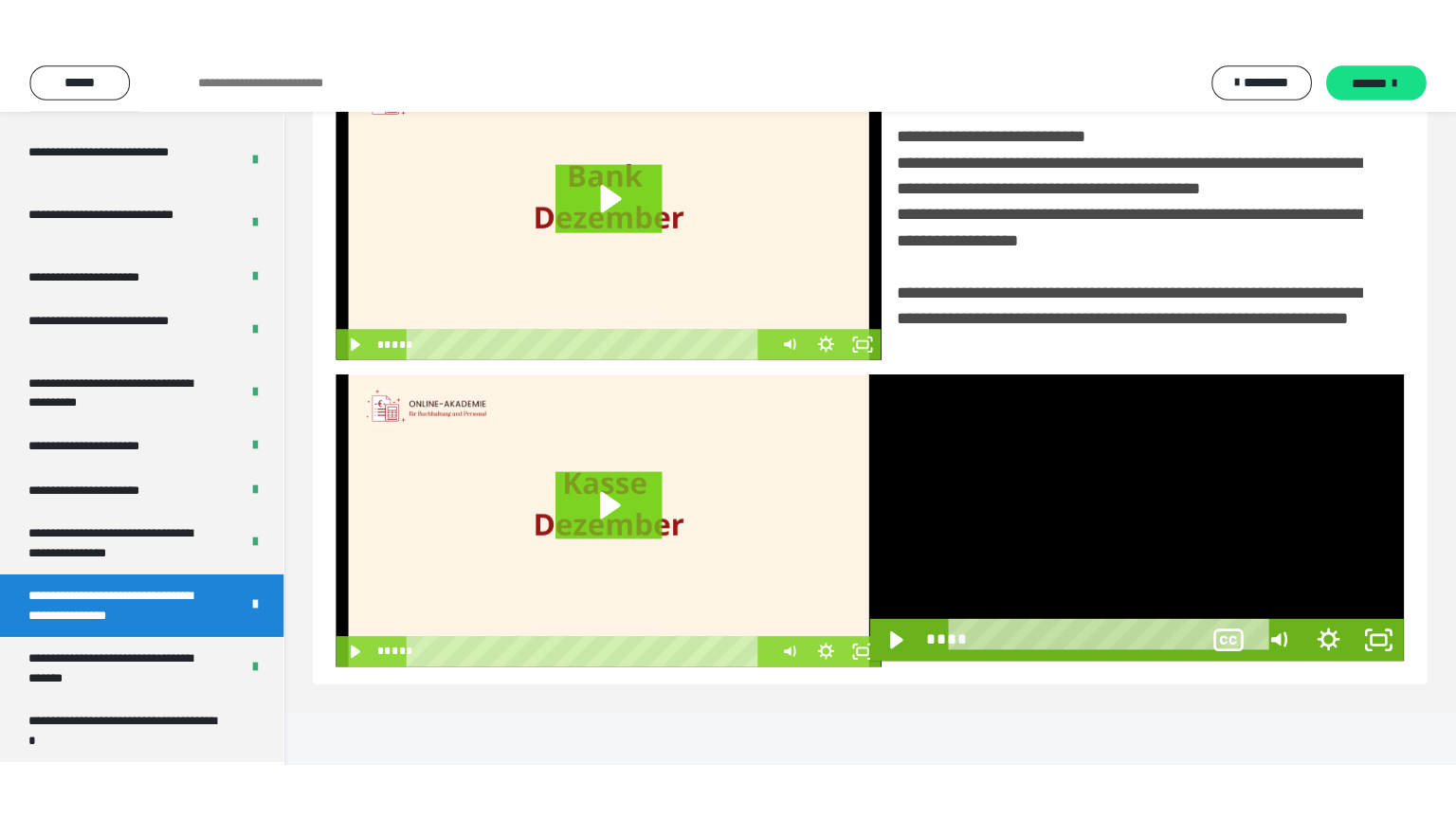 scroll, scrollTop: 317, scrollLeft: 0, axis: vertical 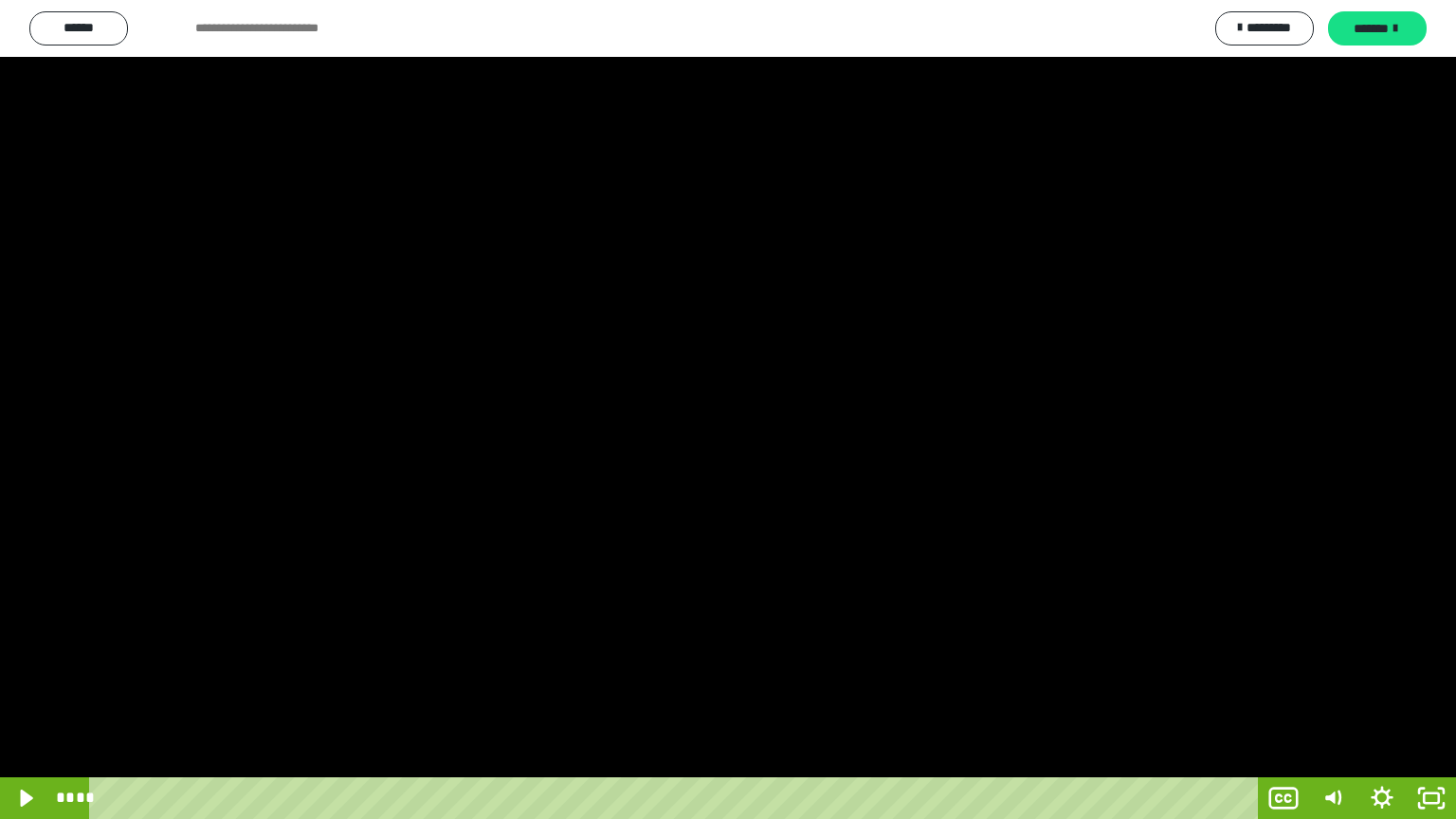 click at bounding box center (728, 410) 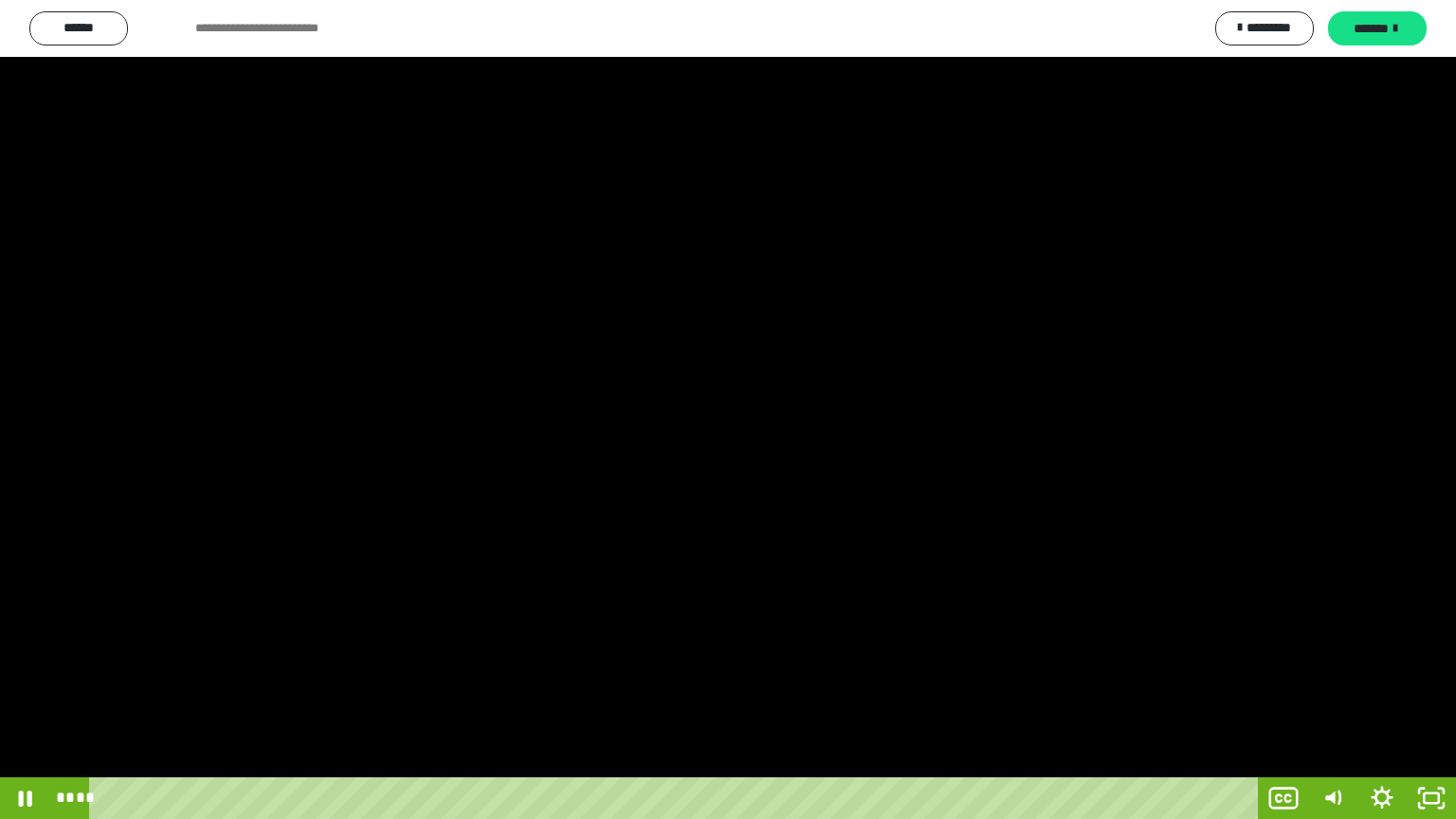 click at bounding box center (728, 410) 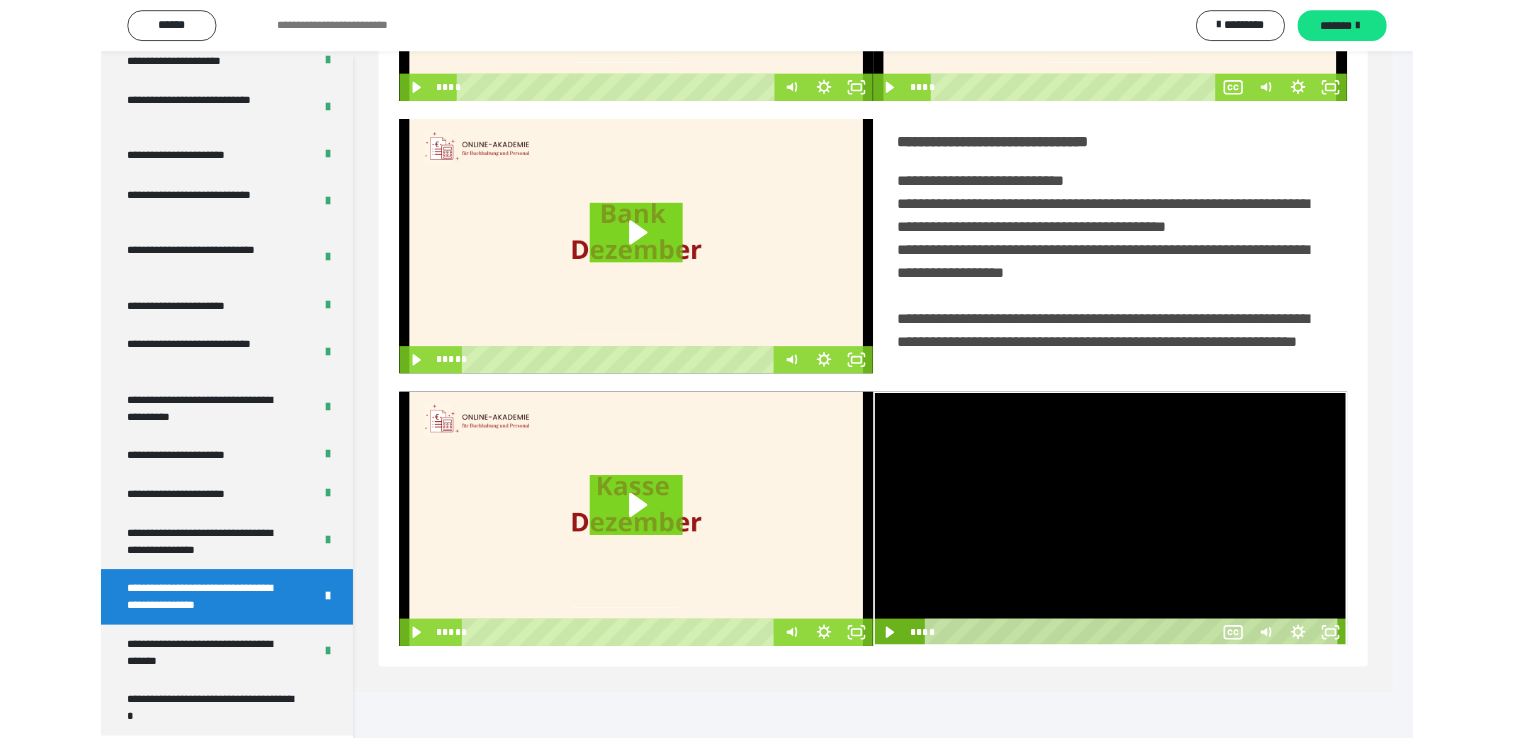 scroll, scrollTop: 324, scrollLeft: 0, axis: vertical 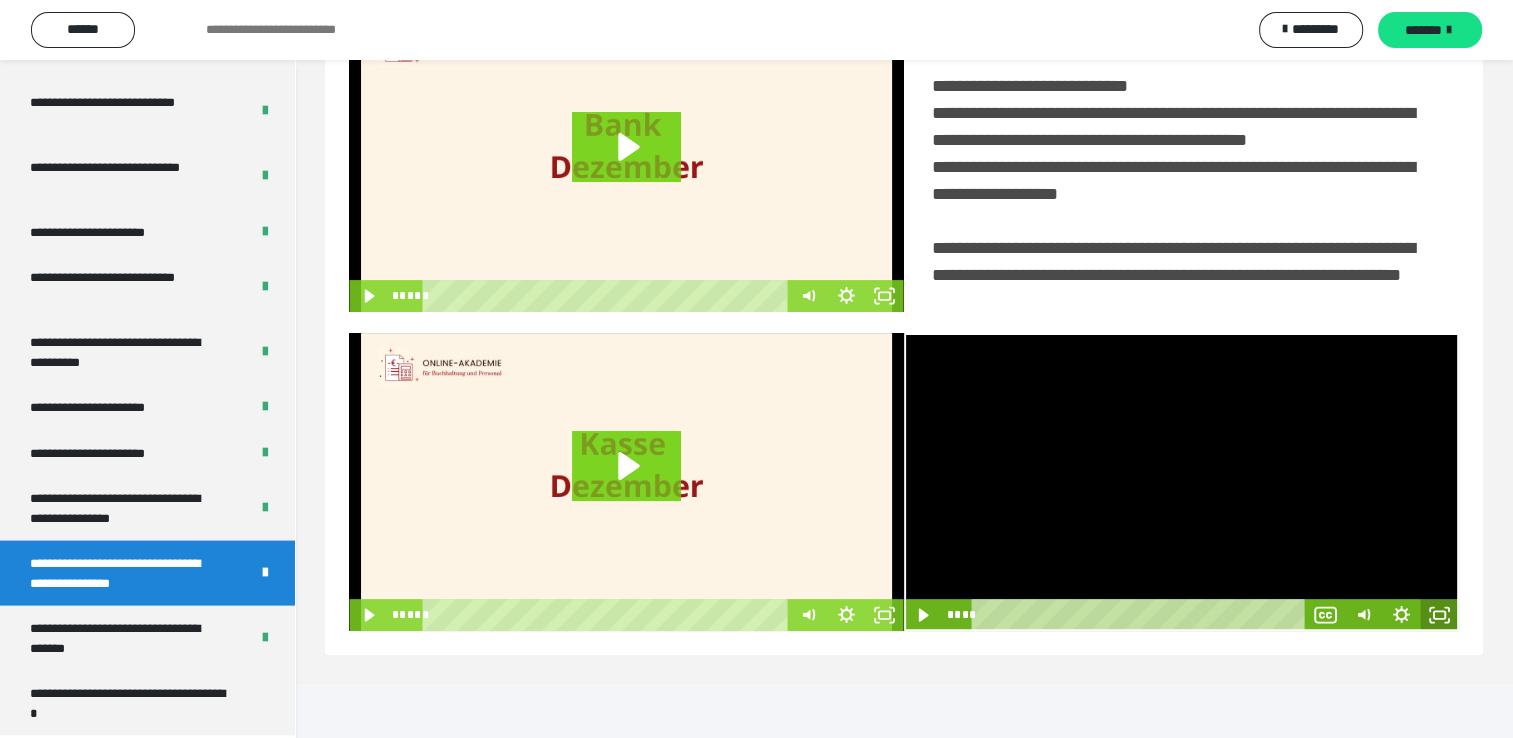 click 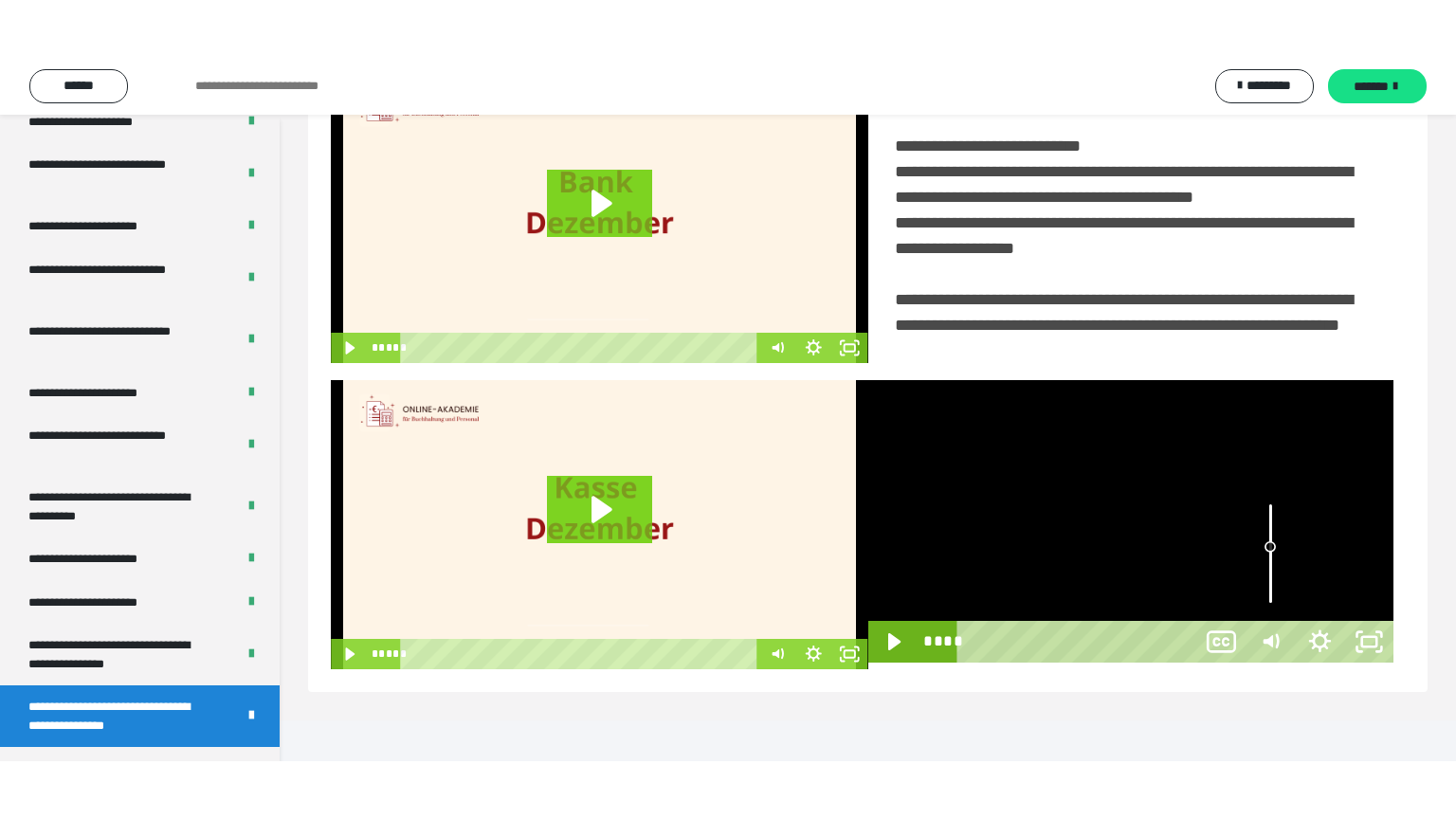scroll, scrollTop: 317, scrollLeft: 0, axis: vertical 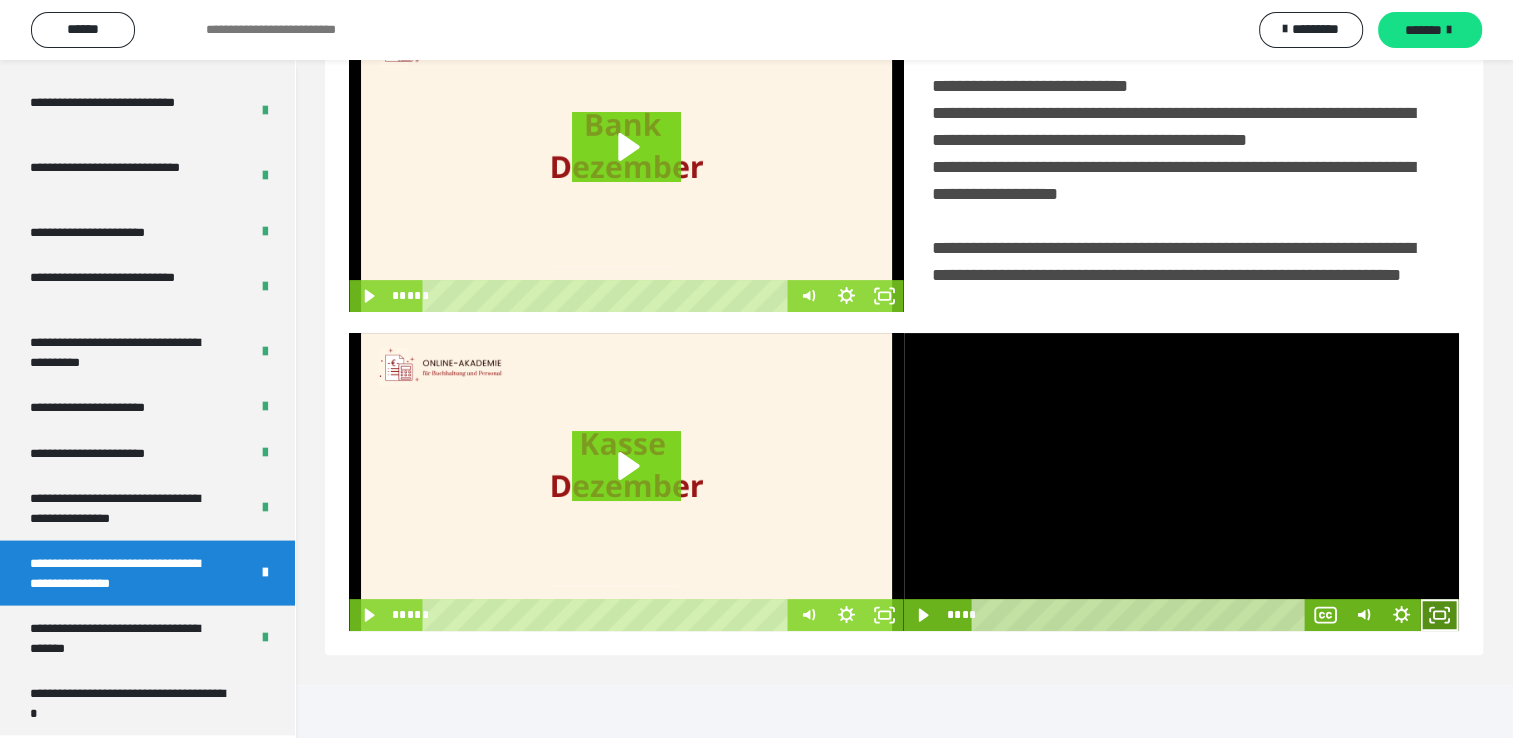 click 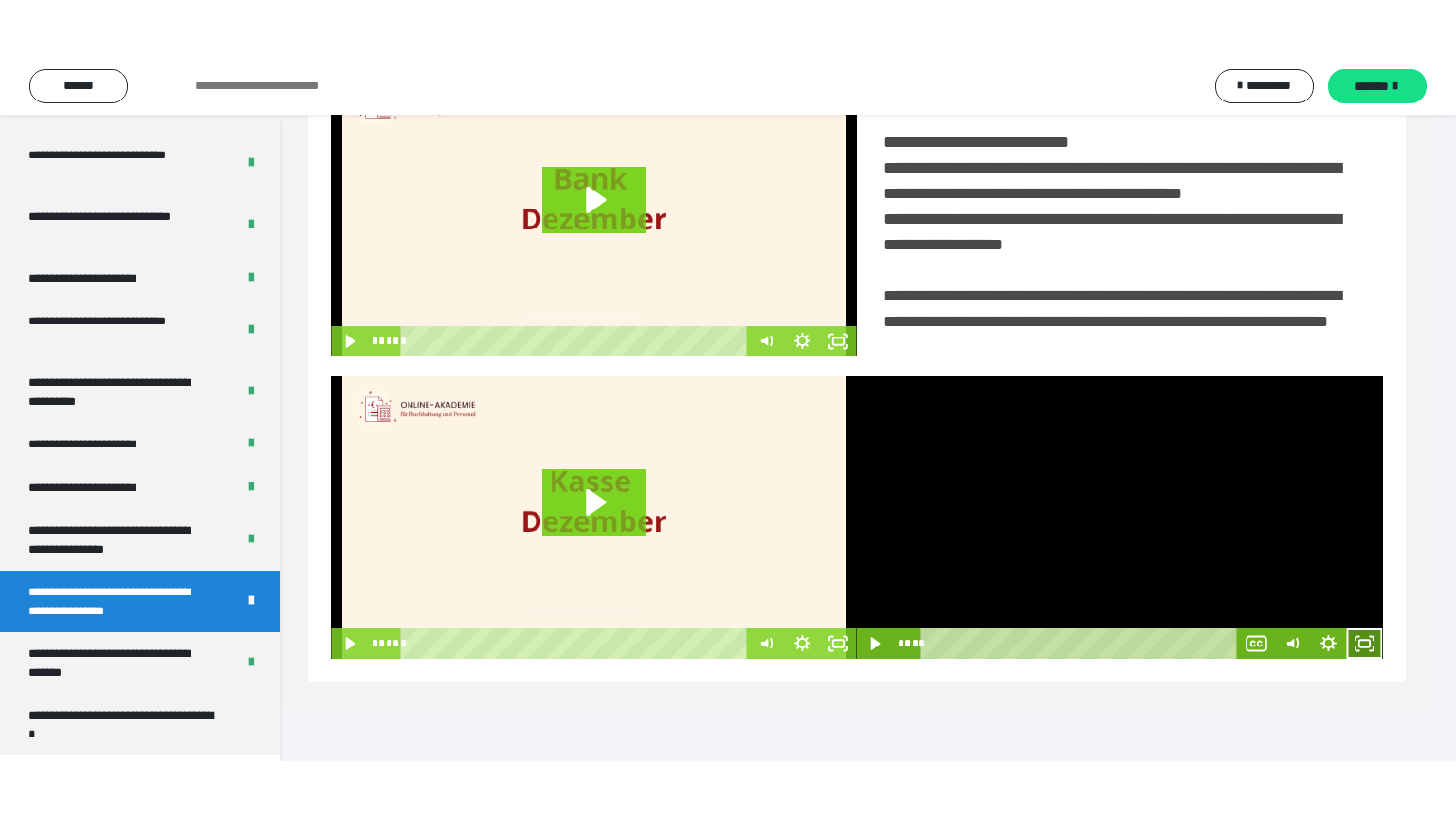scroll, scrollTop: 317, scrollLeft: 0, axis: vertical 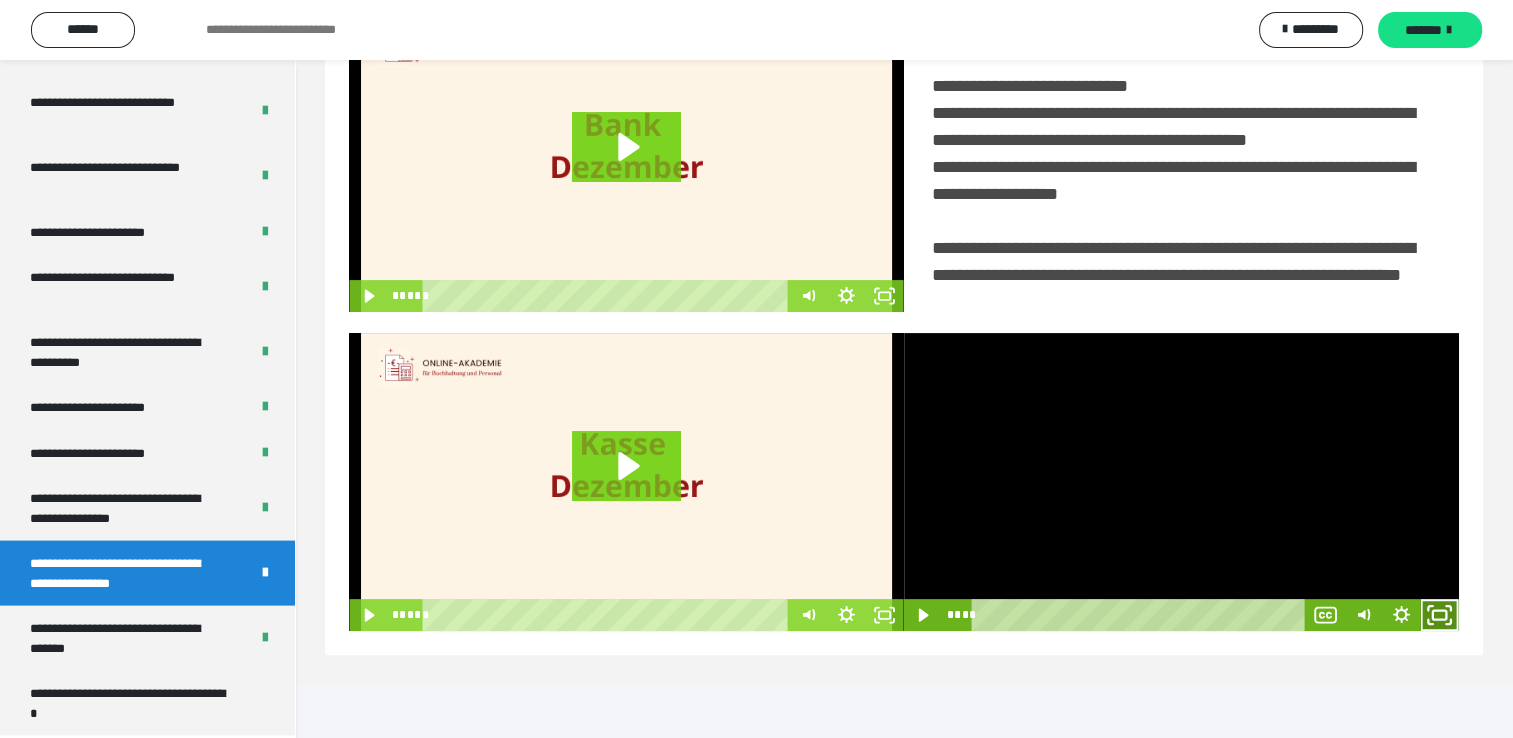 click 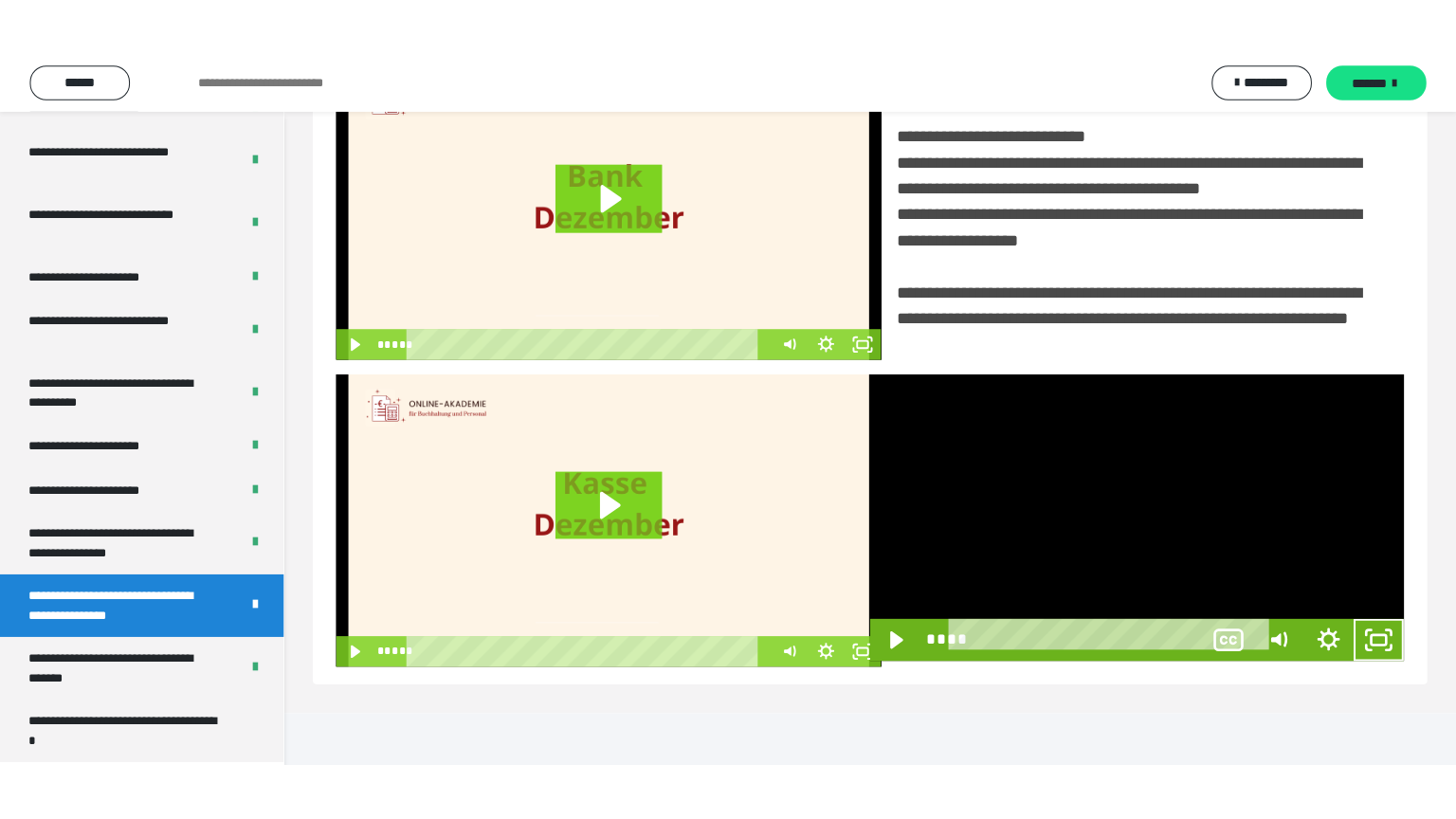 scroll, scrollTop: 317, scrollLeft: 0, axis: vertical 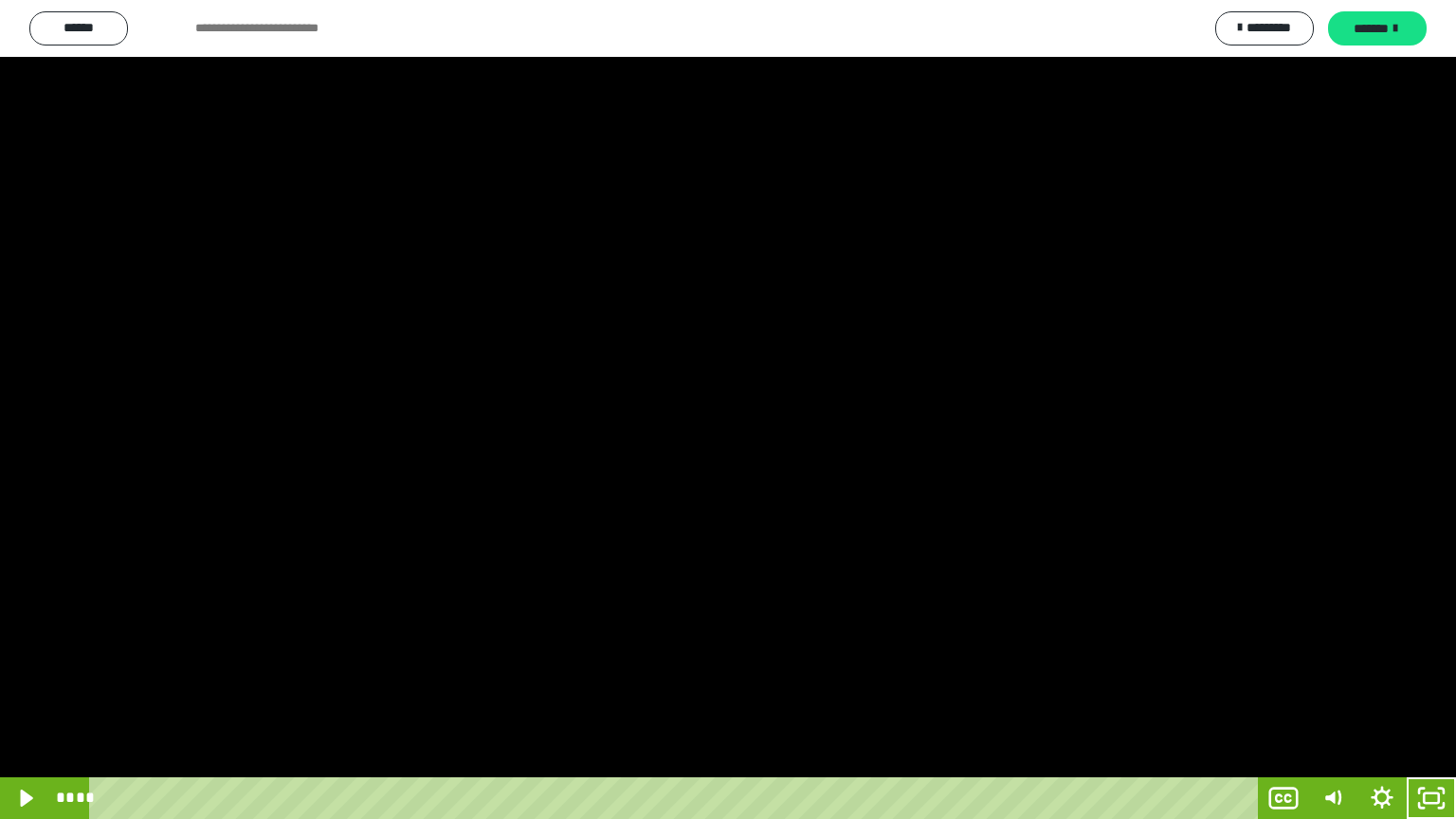click at bounding box center (728, 410) 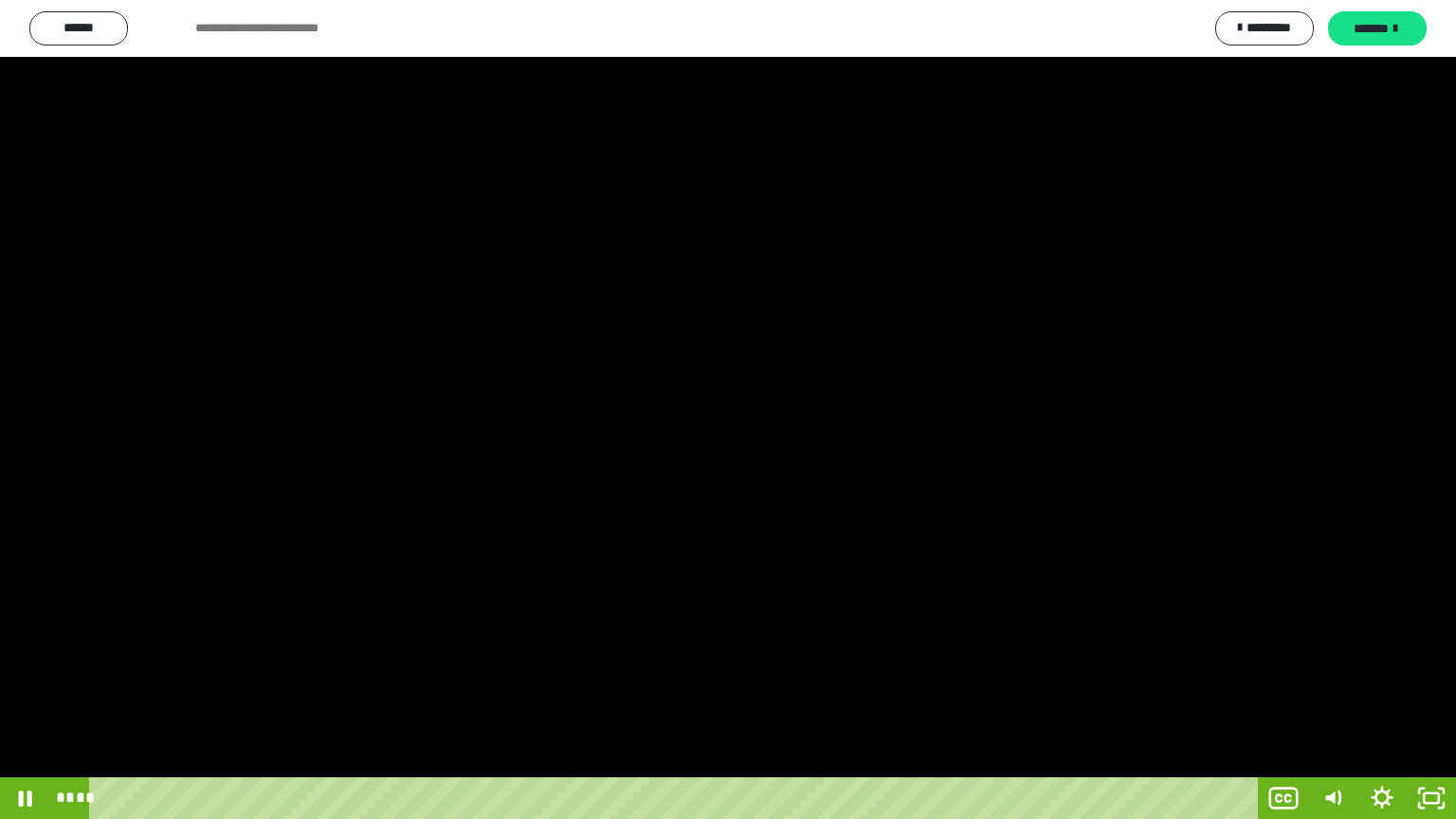 click at bounding box center [728, 410] 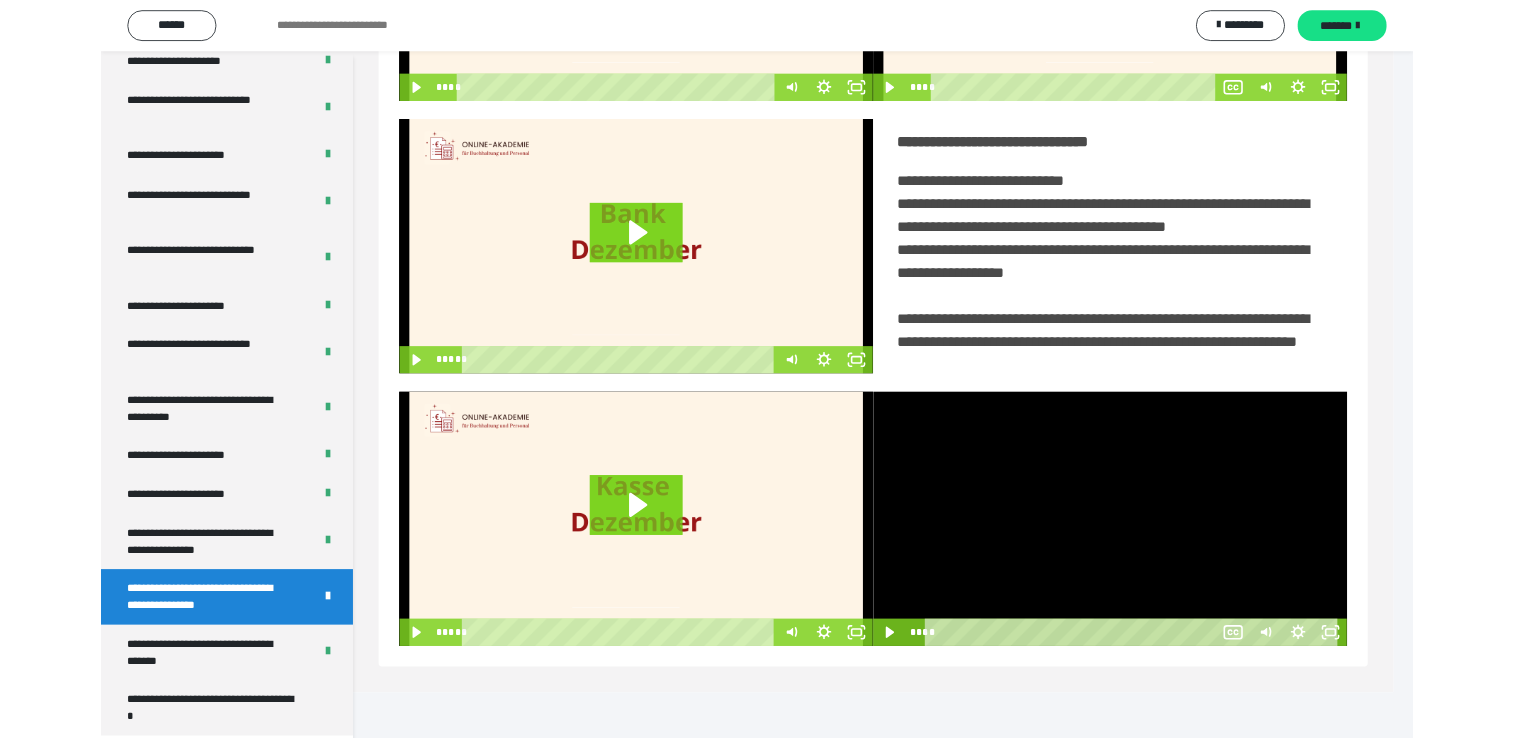 scroll, scrollTop: 324, scrollLeft: 0, axis: vertical 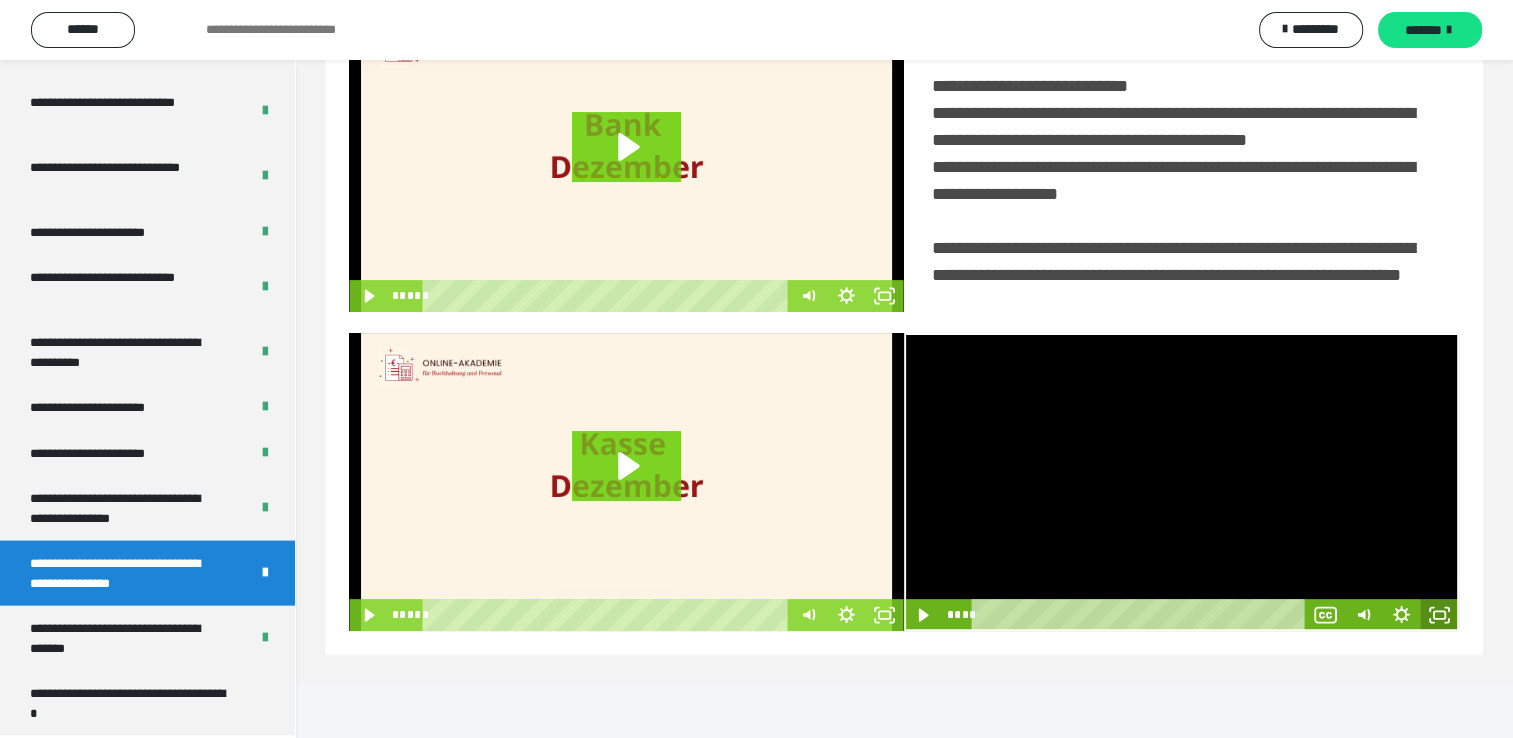click 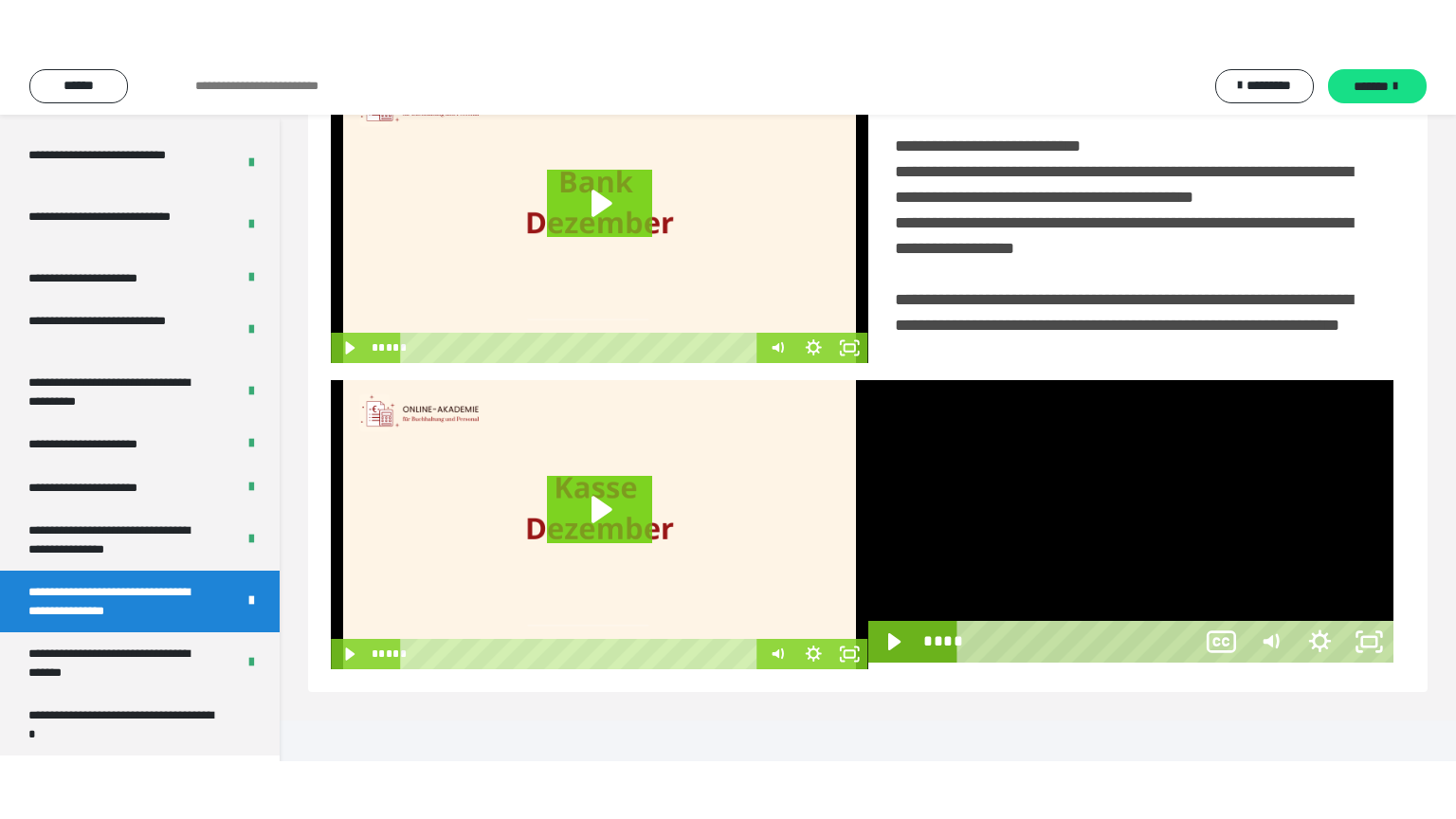 scroll, scrollTop: 317, scrollLeft: 0, axis: vertical 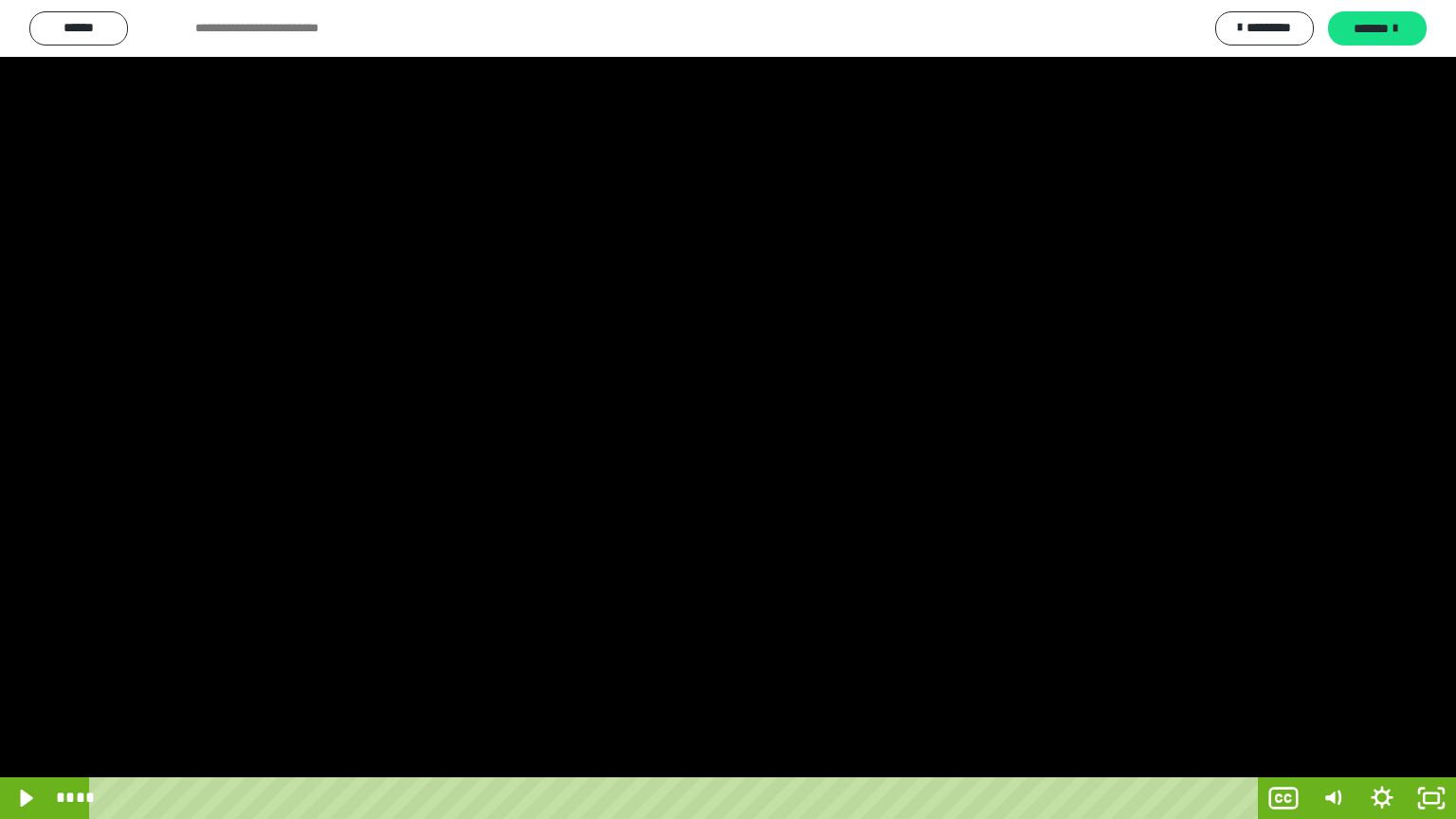 click at bounding box center (728, 410) 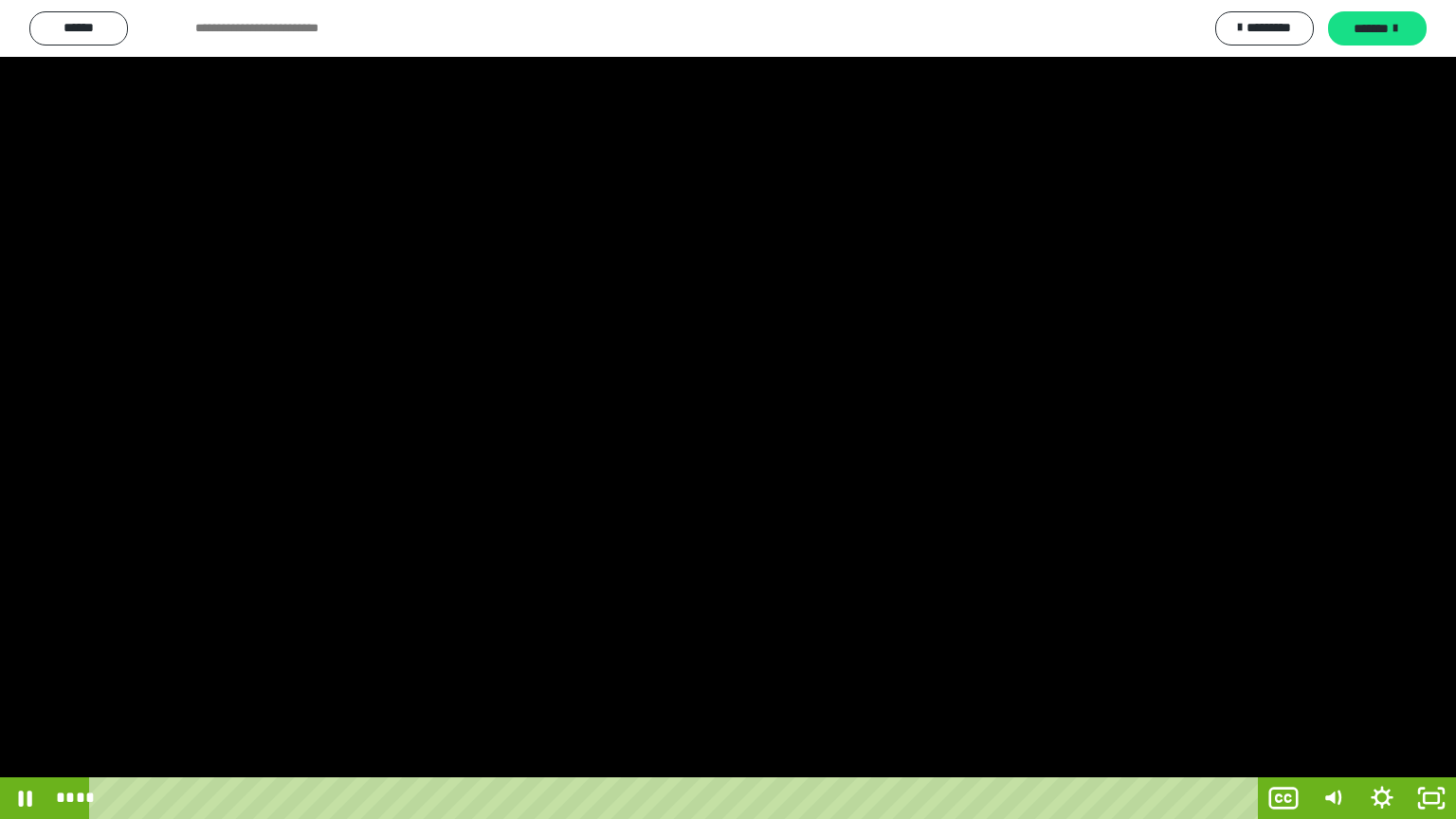 click at bounding box center [728, 410] 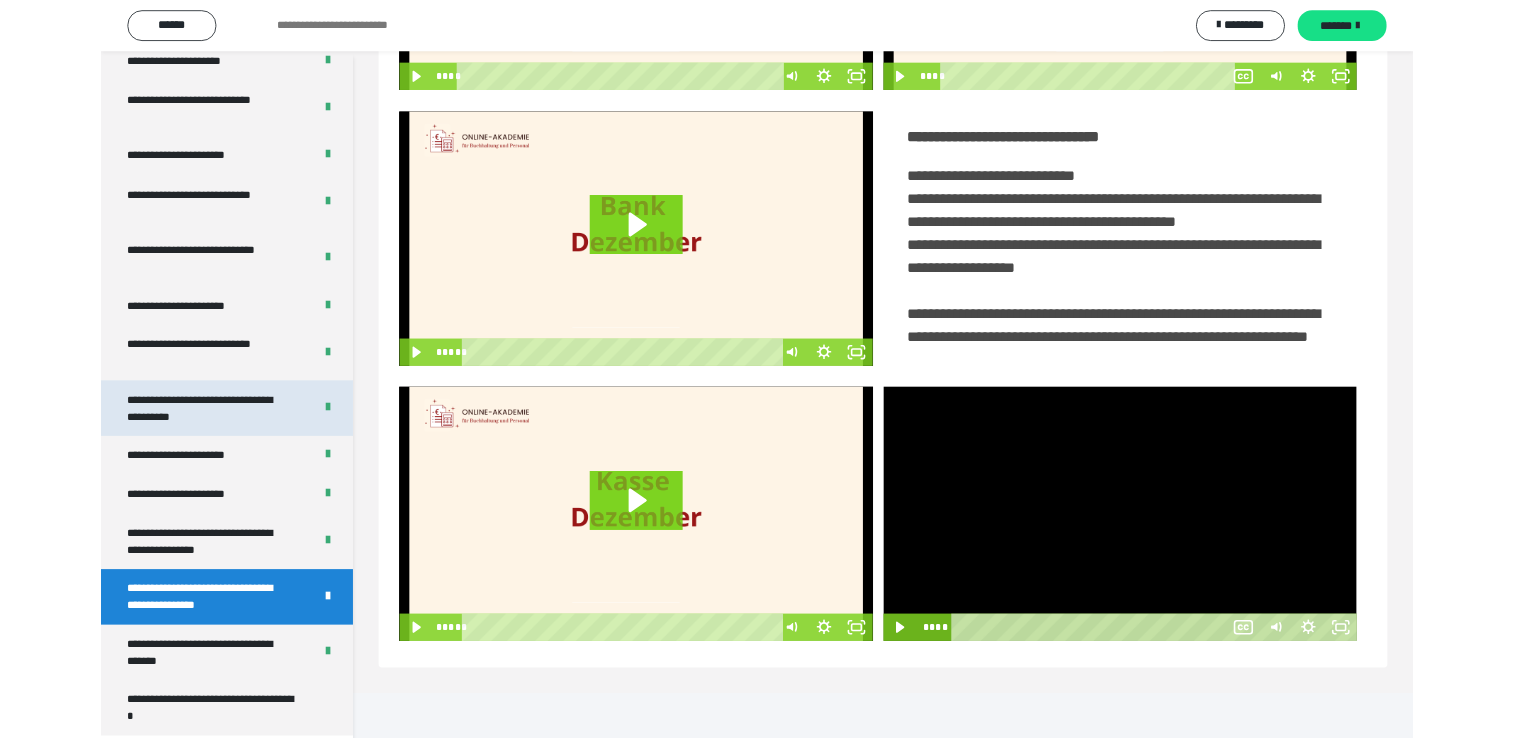 scroll, scrollTop: 324, scrollLeft: 0, axis: vertical 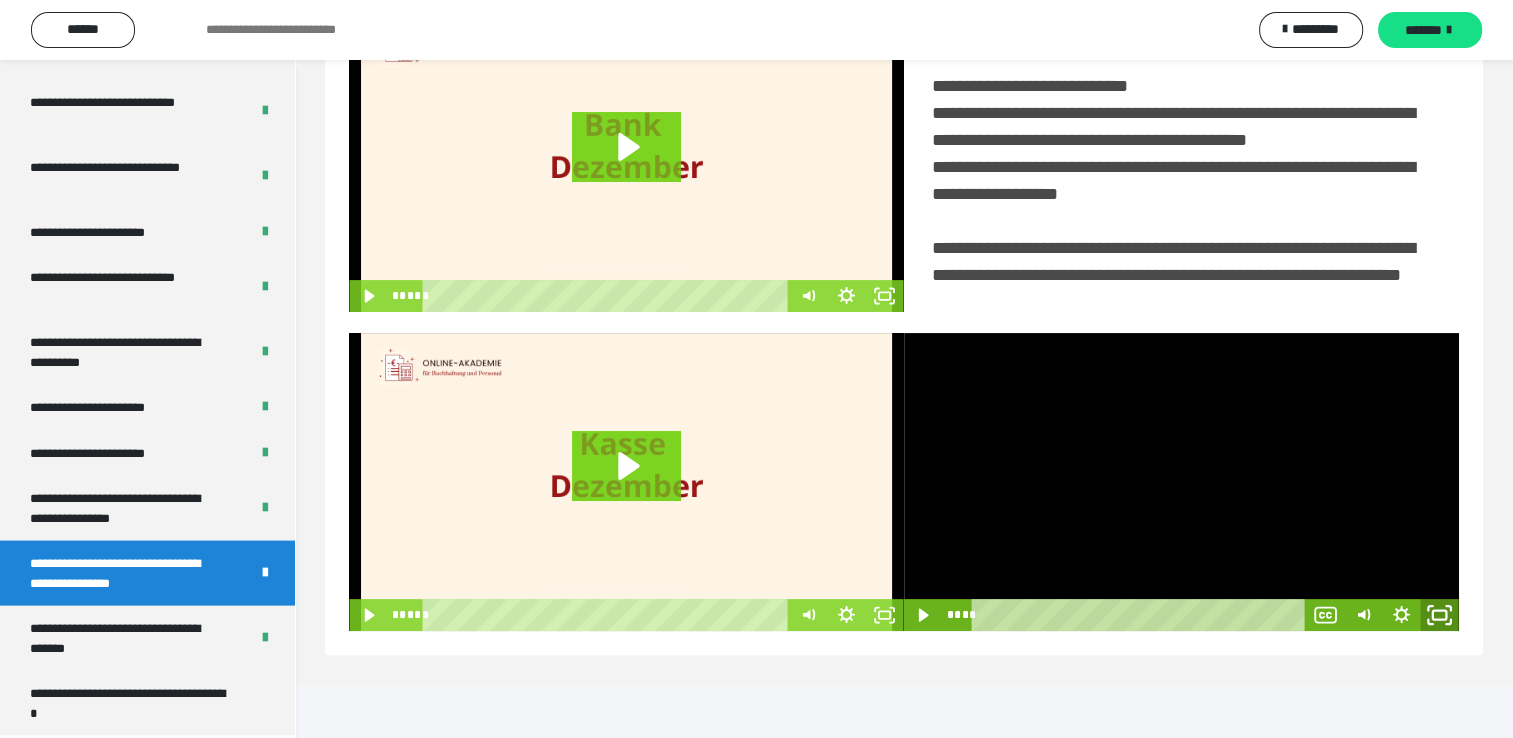 click 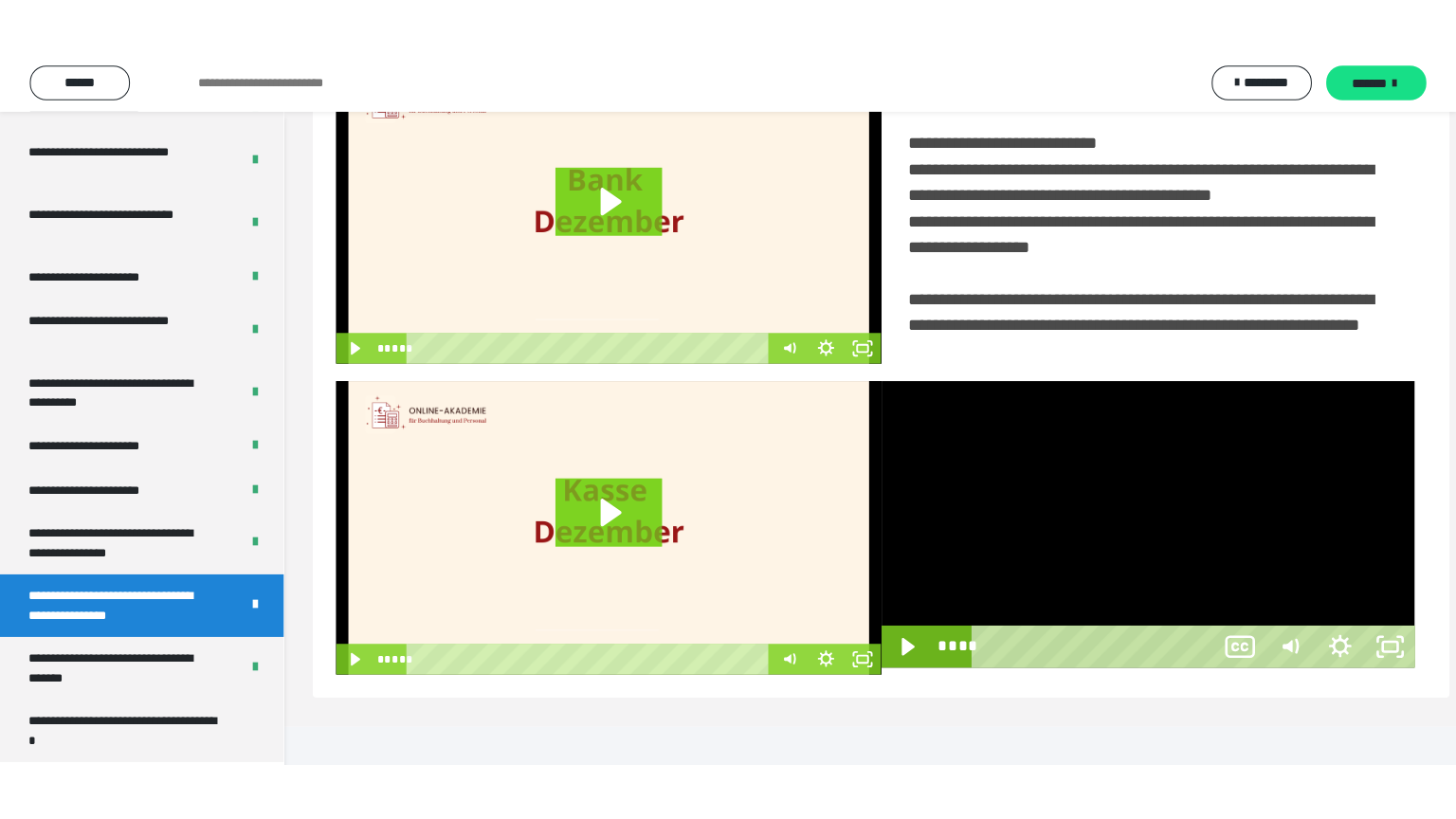 scroll, scrollTop: 317, scrollLeft: 0, axis: vertical 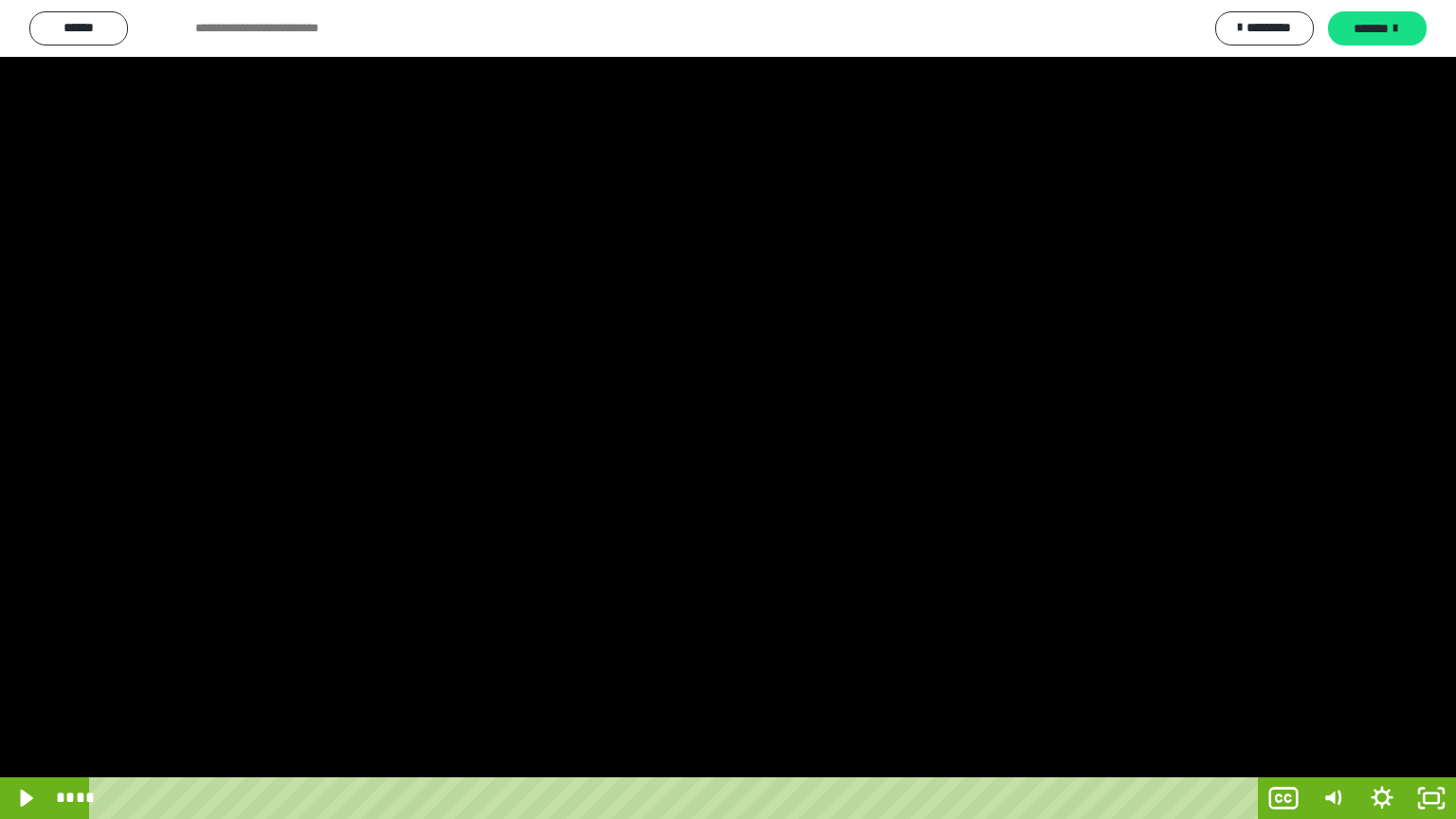 click at bounding box center (728, 410) 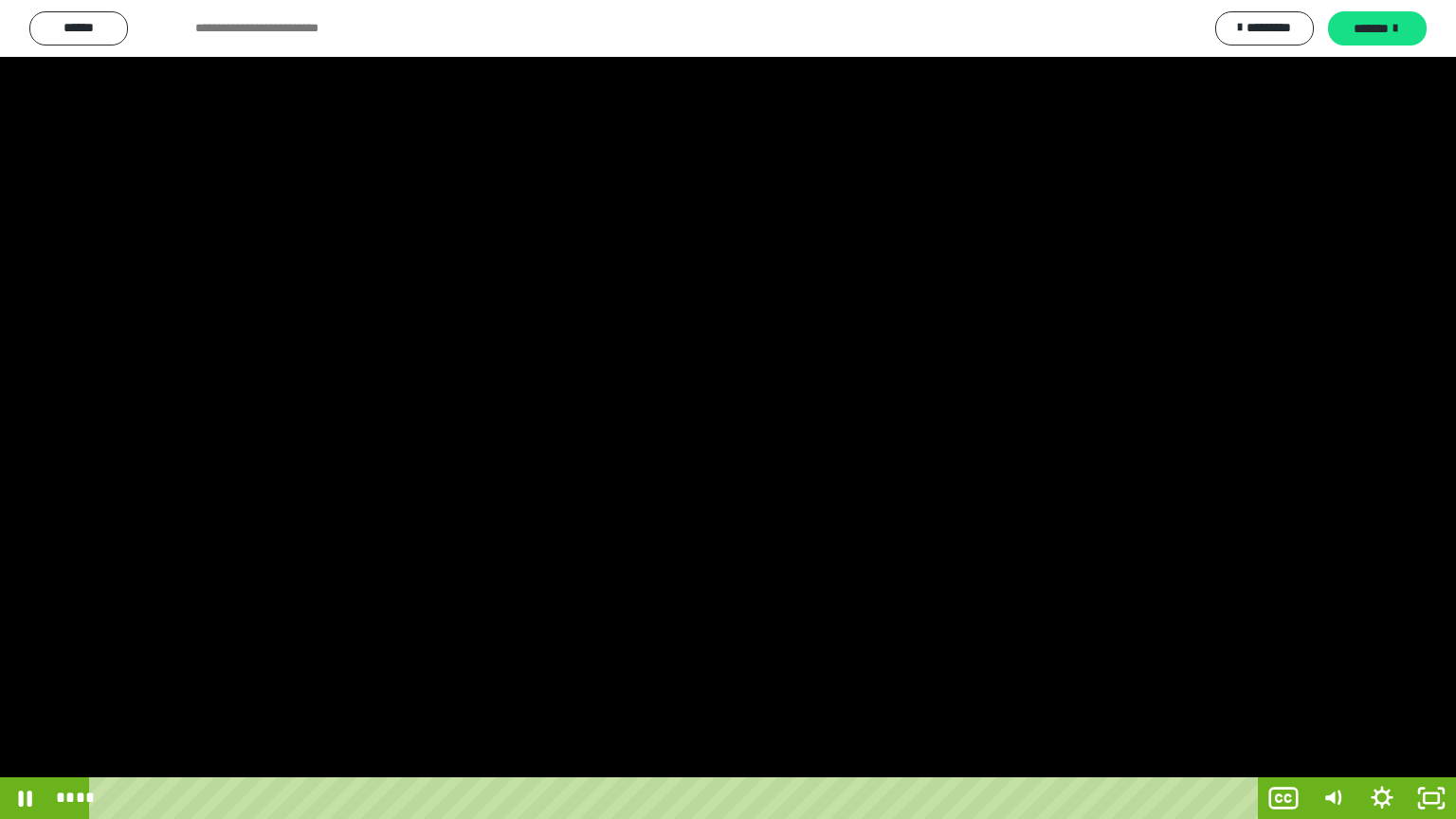 click at bounding box center [728, 410] 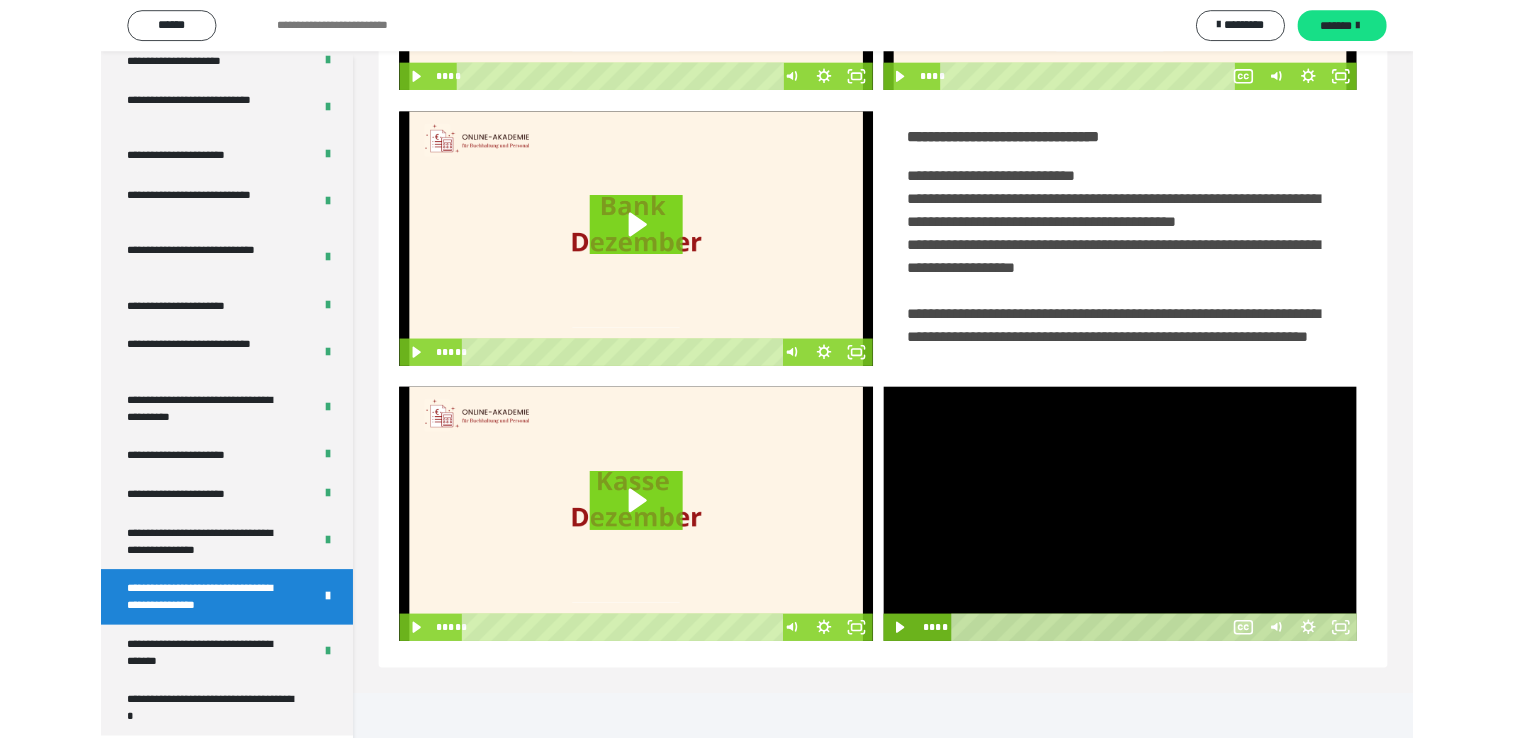 scroll, scrollTop: 324, scrollLeft: 0, axis: vertical 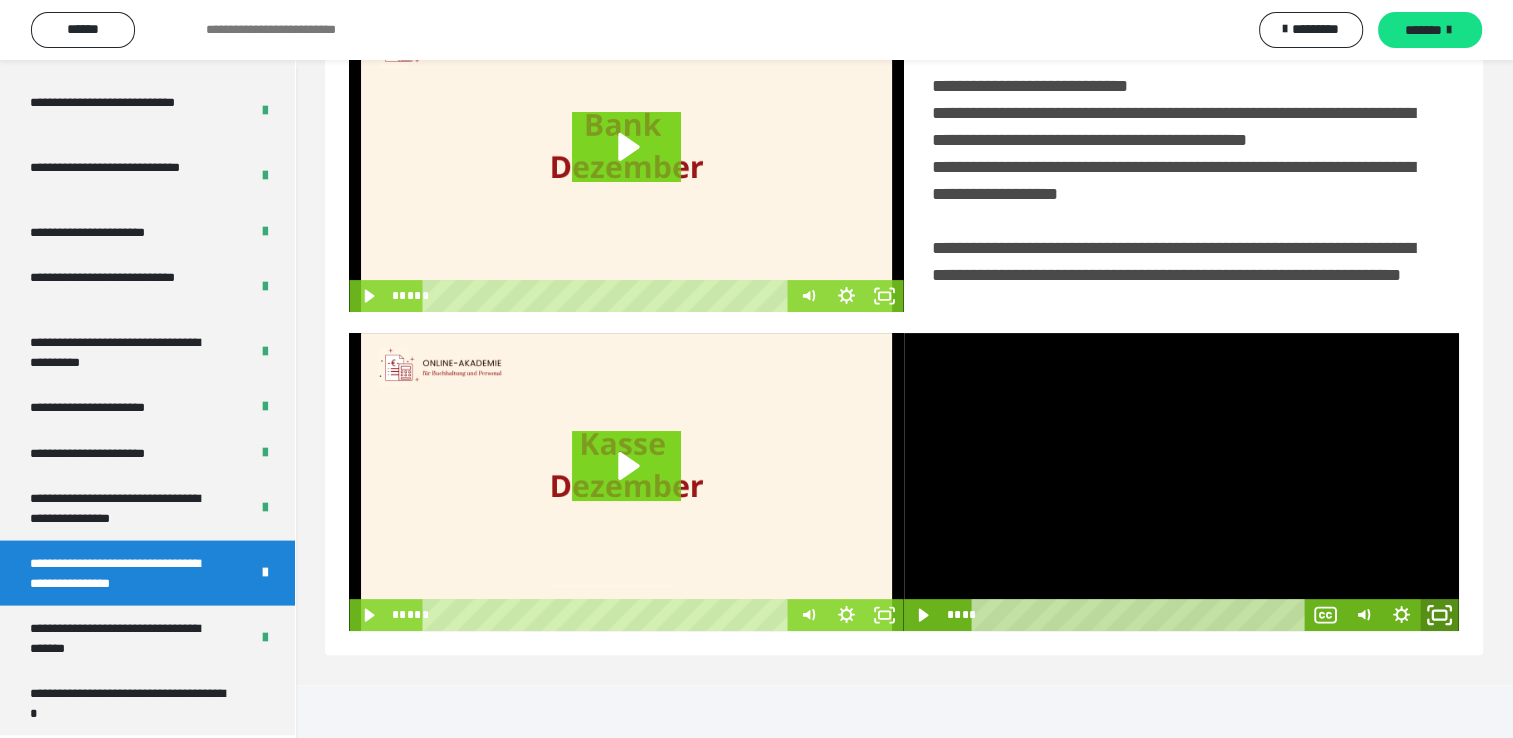 click 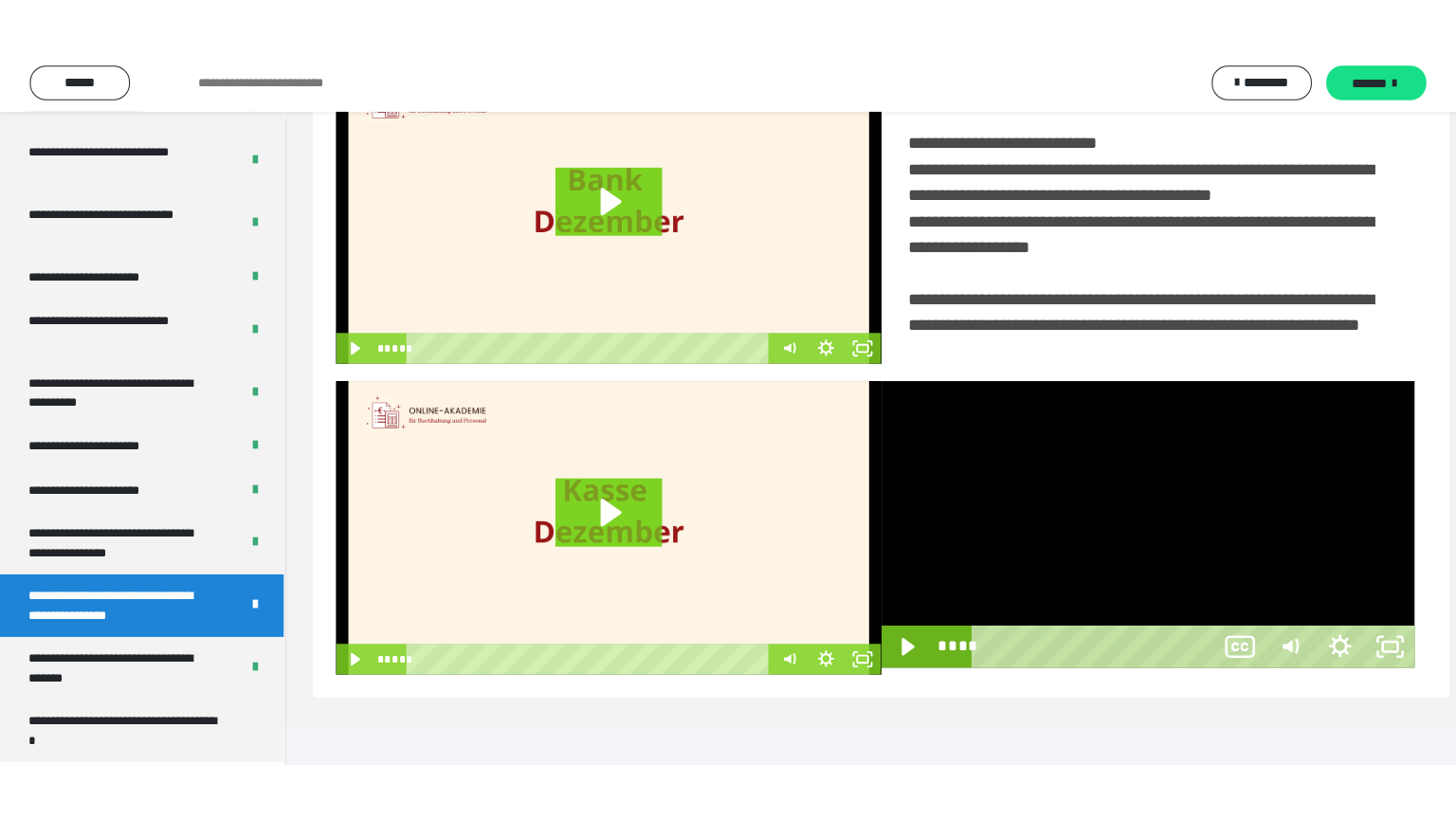scroll, scrollTop: 317, scrollLeft: 0, axis: vertical 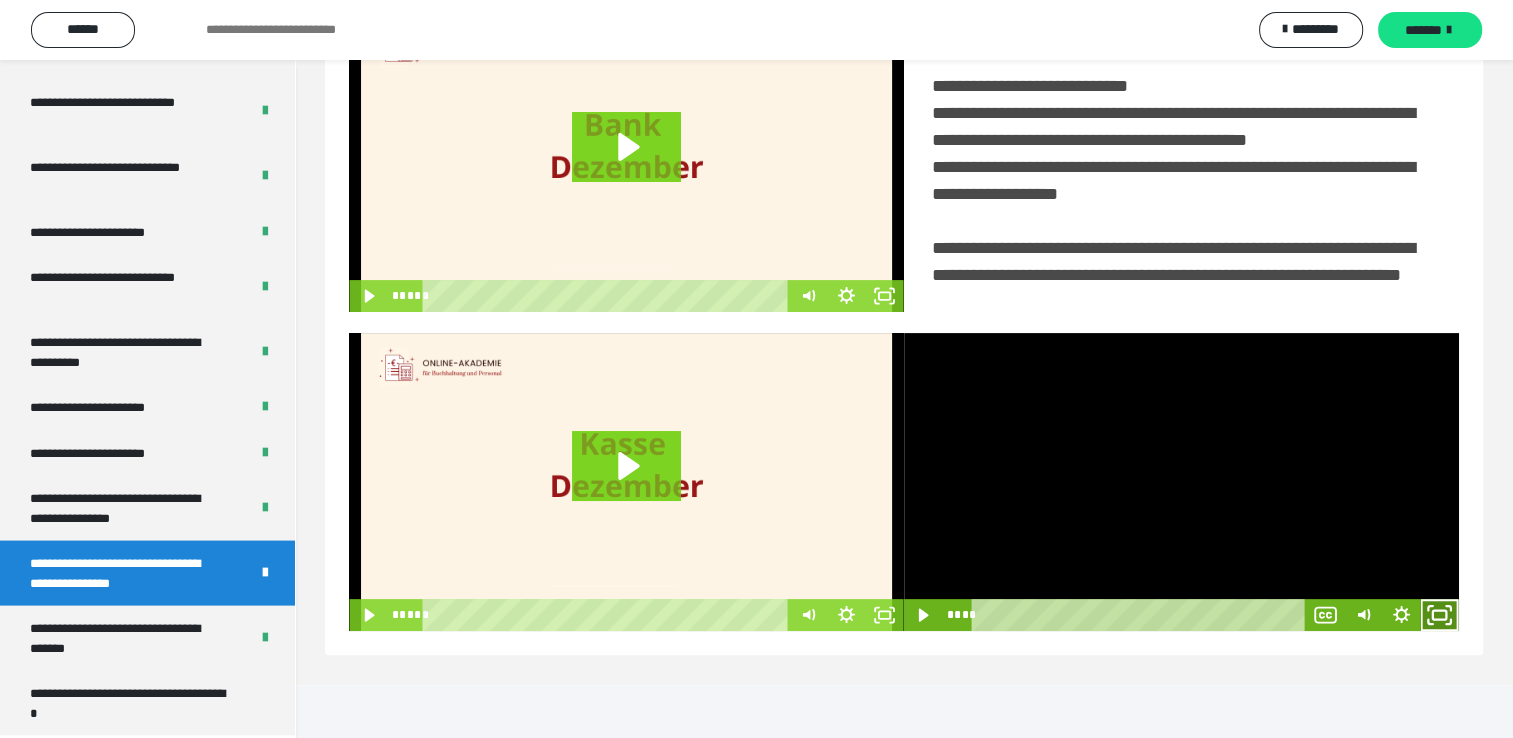 click 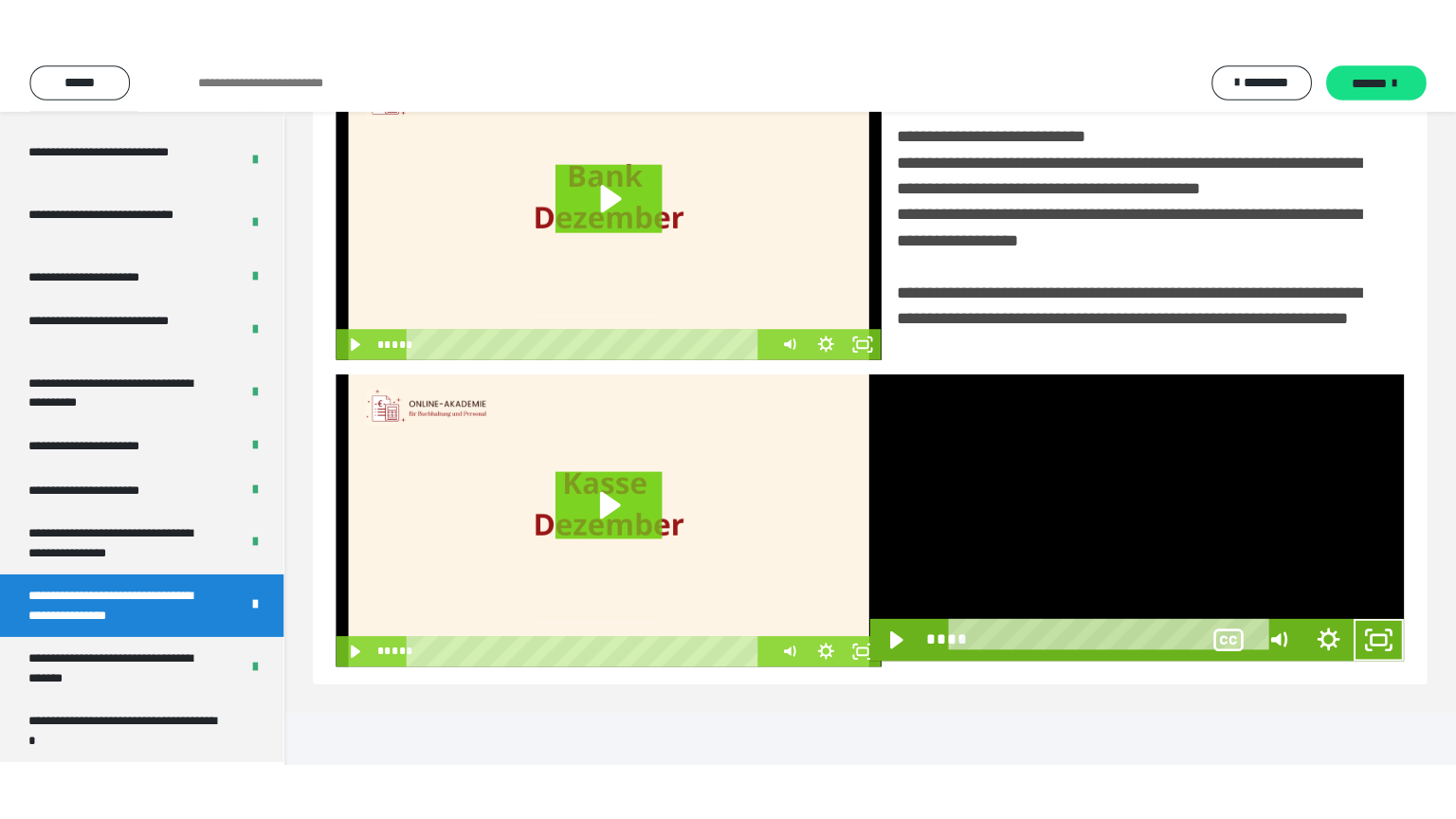 scroll, scrollTop: 317, scrollLeft: 0, axis: vertical 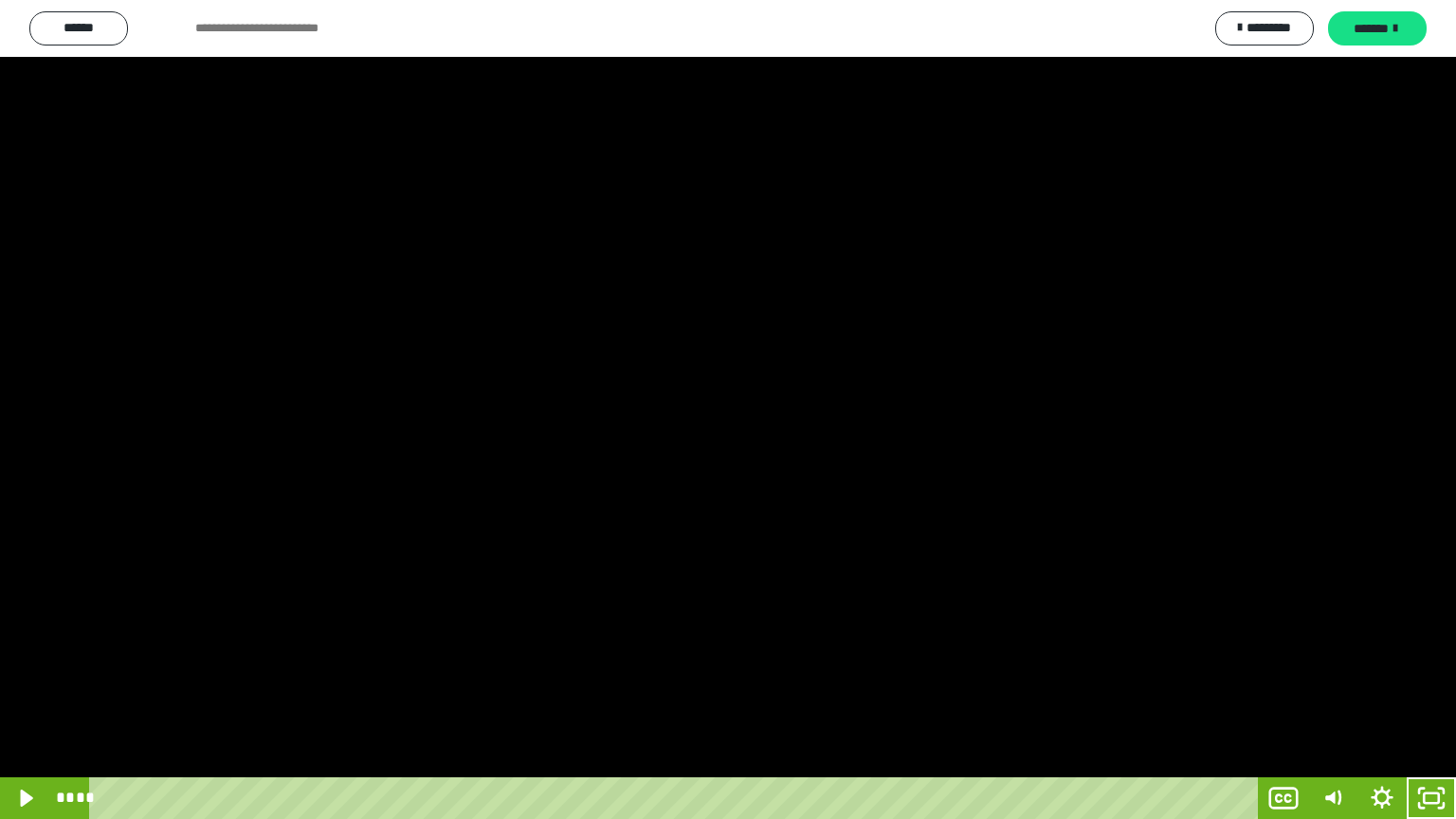 click at bounding box center [728, 410] 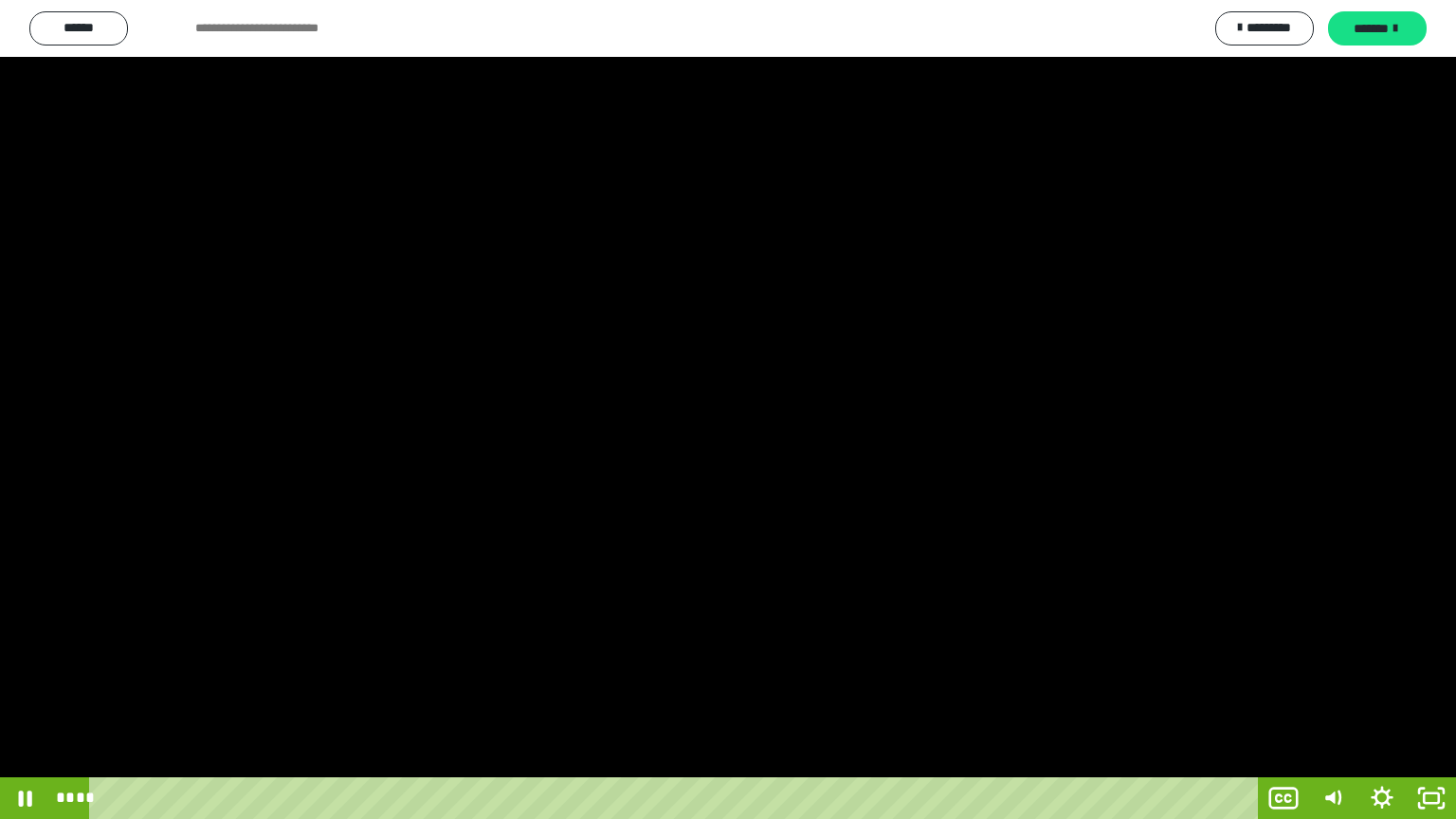 click at bounding box center [728, 410] 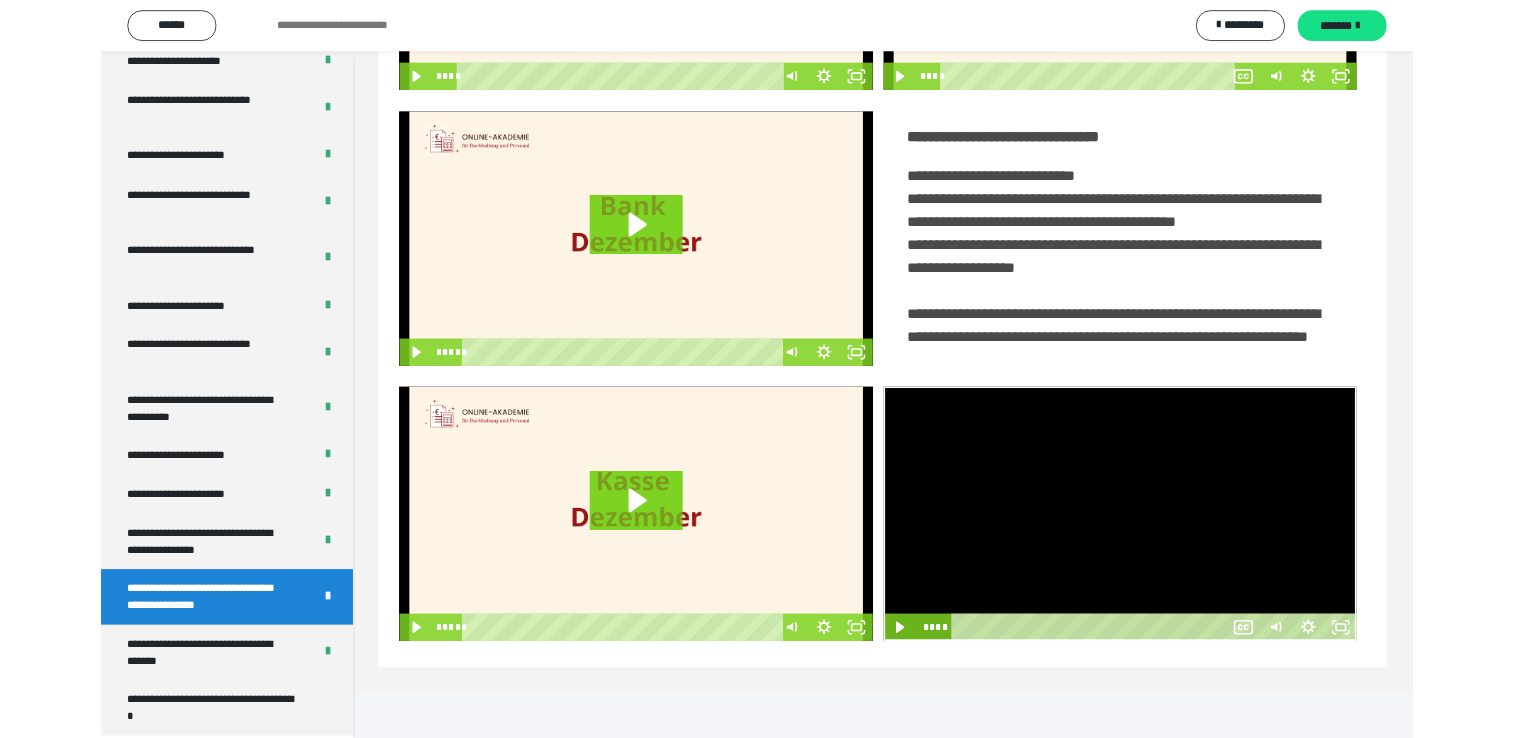 scroll, scrollTop: 324, scrollLeft: 0, axis: vertical 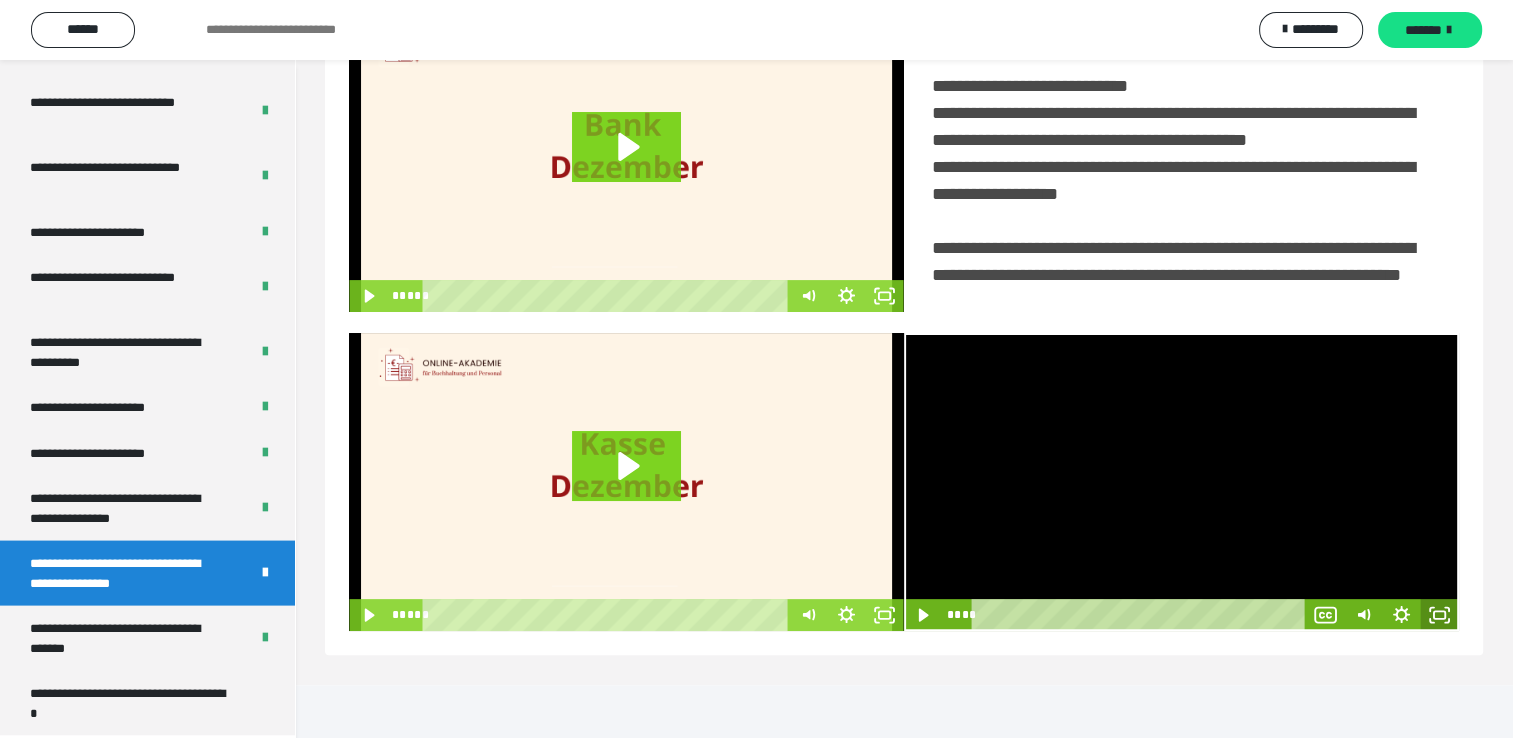 click 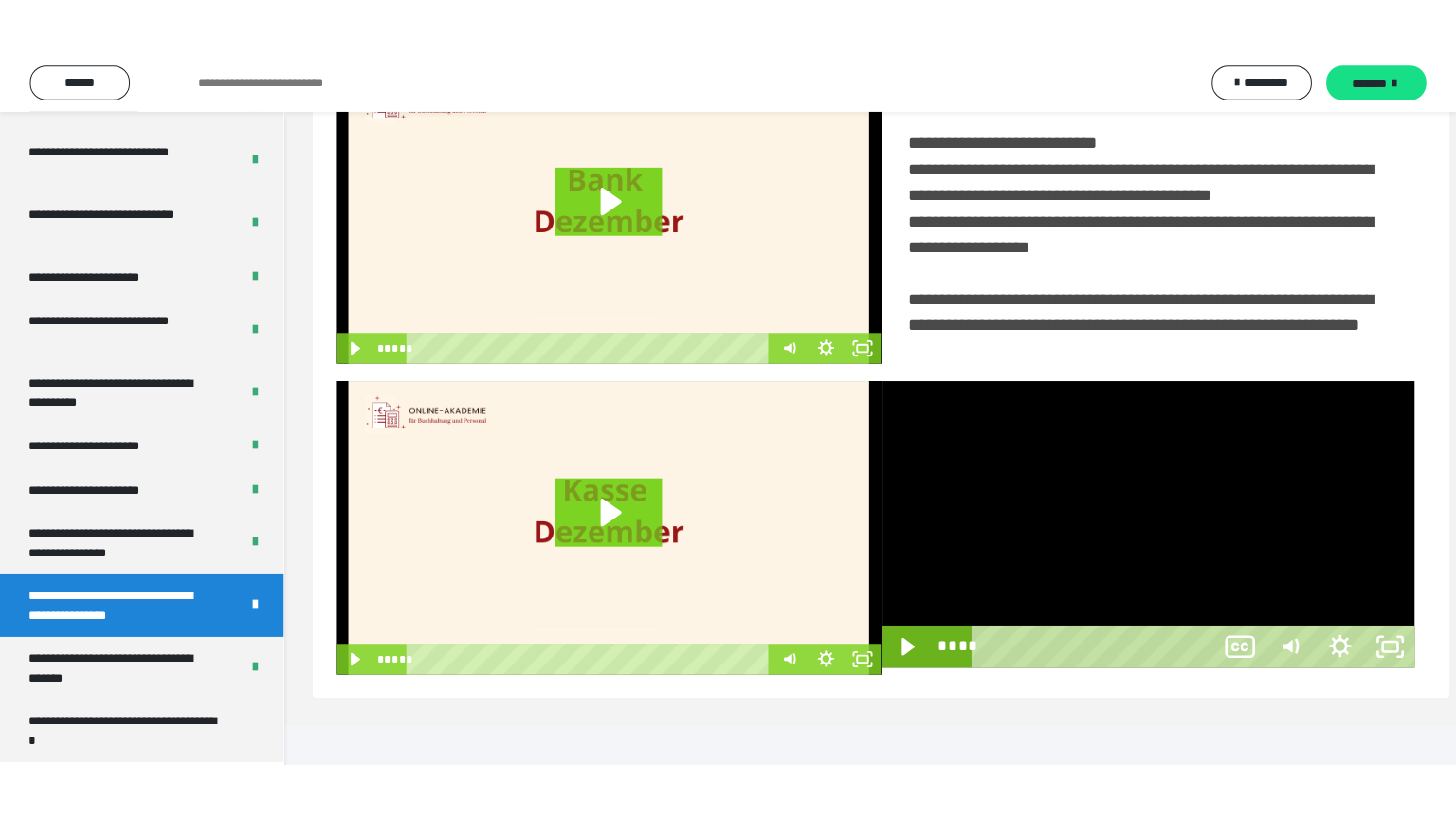 scroll, scrollTop: 317, scrollLeft: 0, axis: vertical 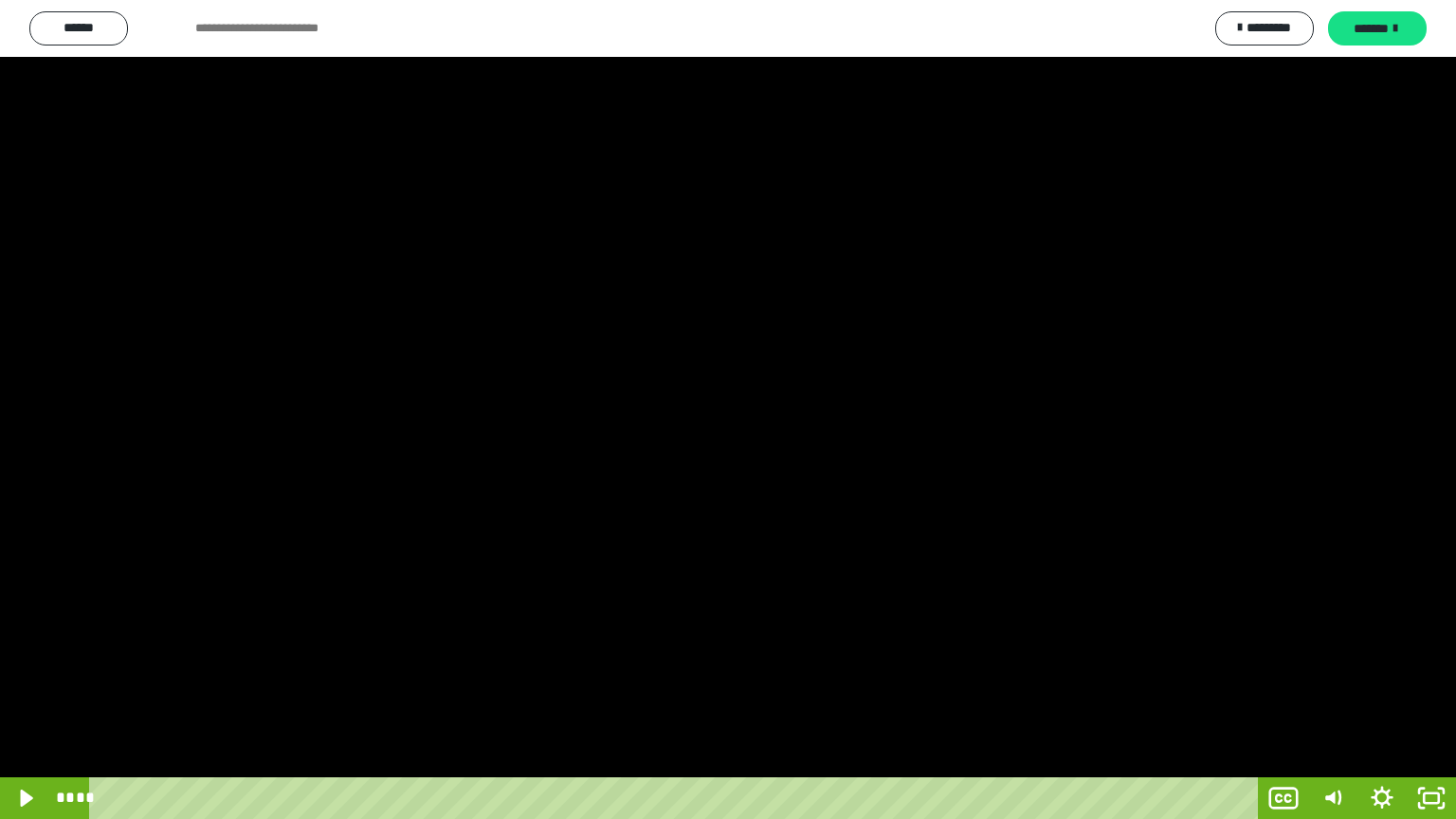 click at bounding box center (728, 410) 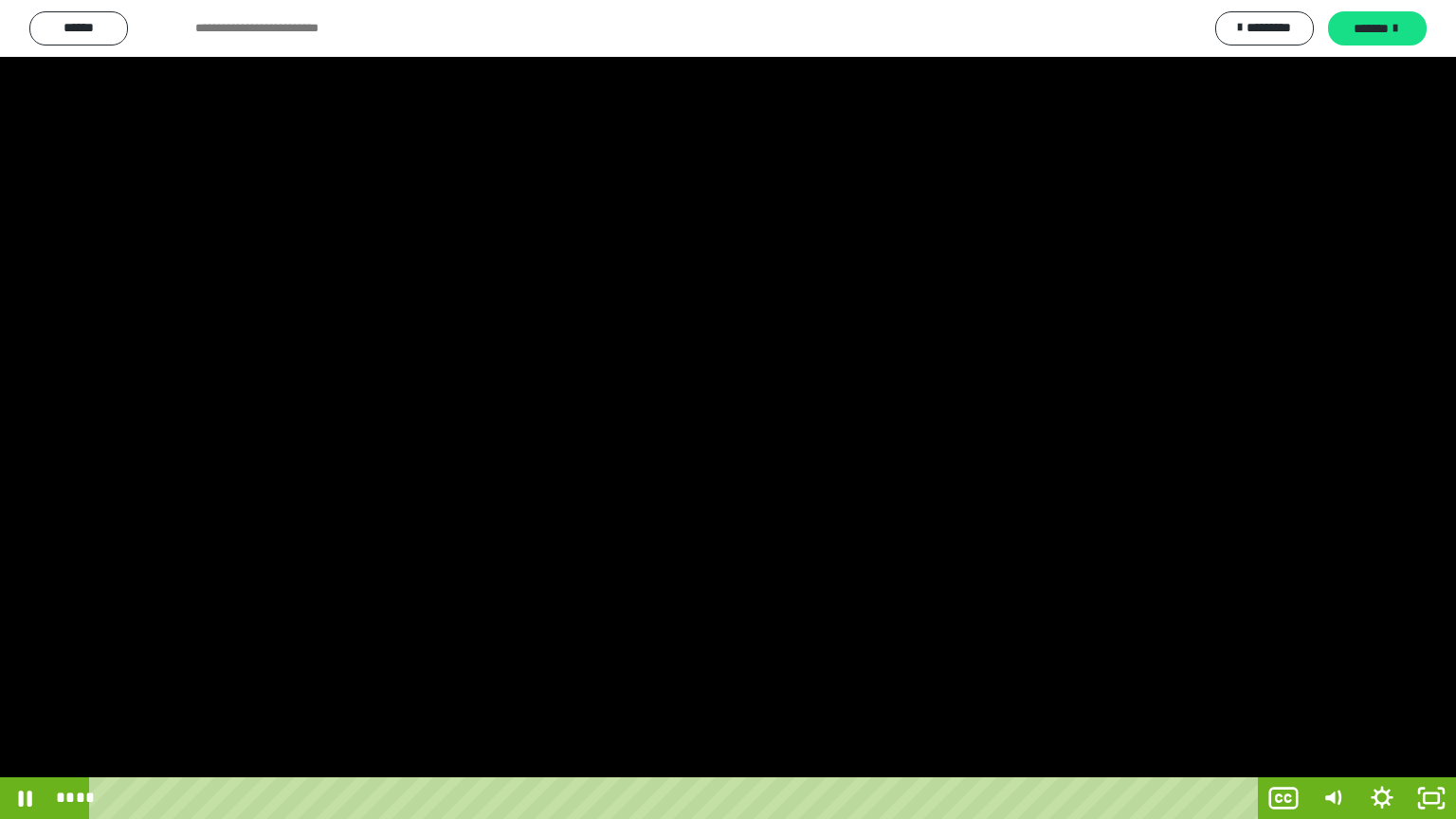 click at bounding box center (728, 410) 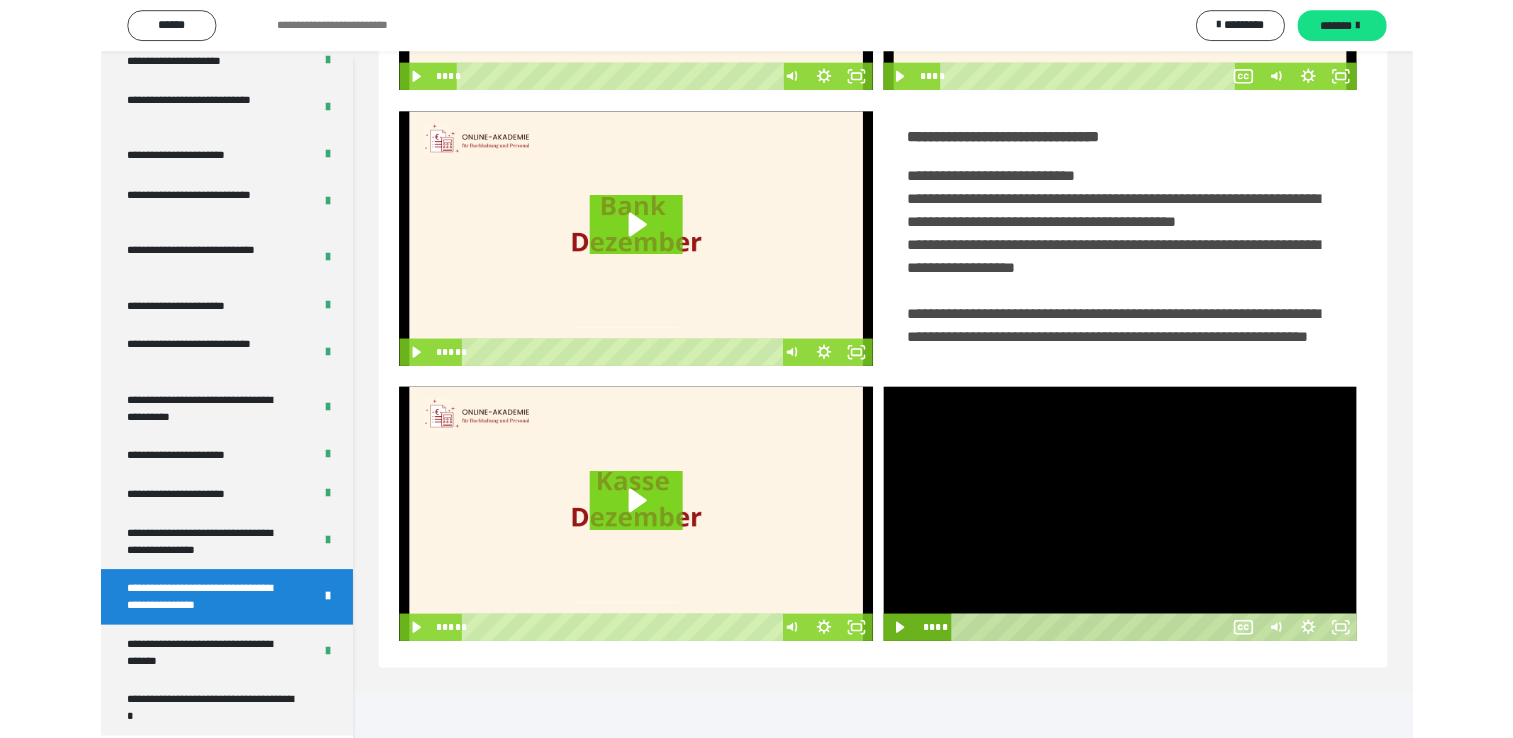 scroll, scrollTop: 324, scrollLeft: 0, axis: vertical 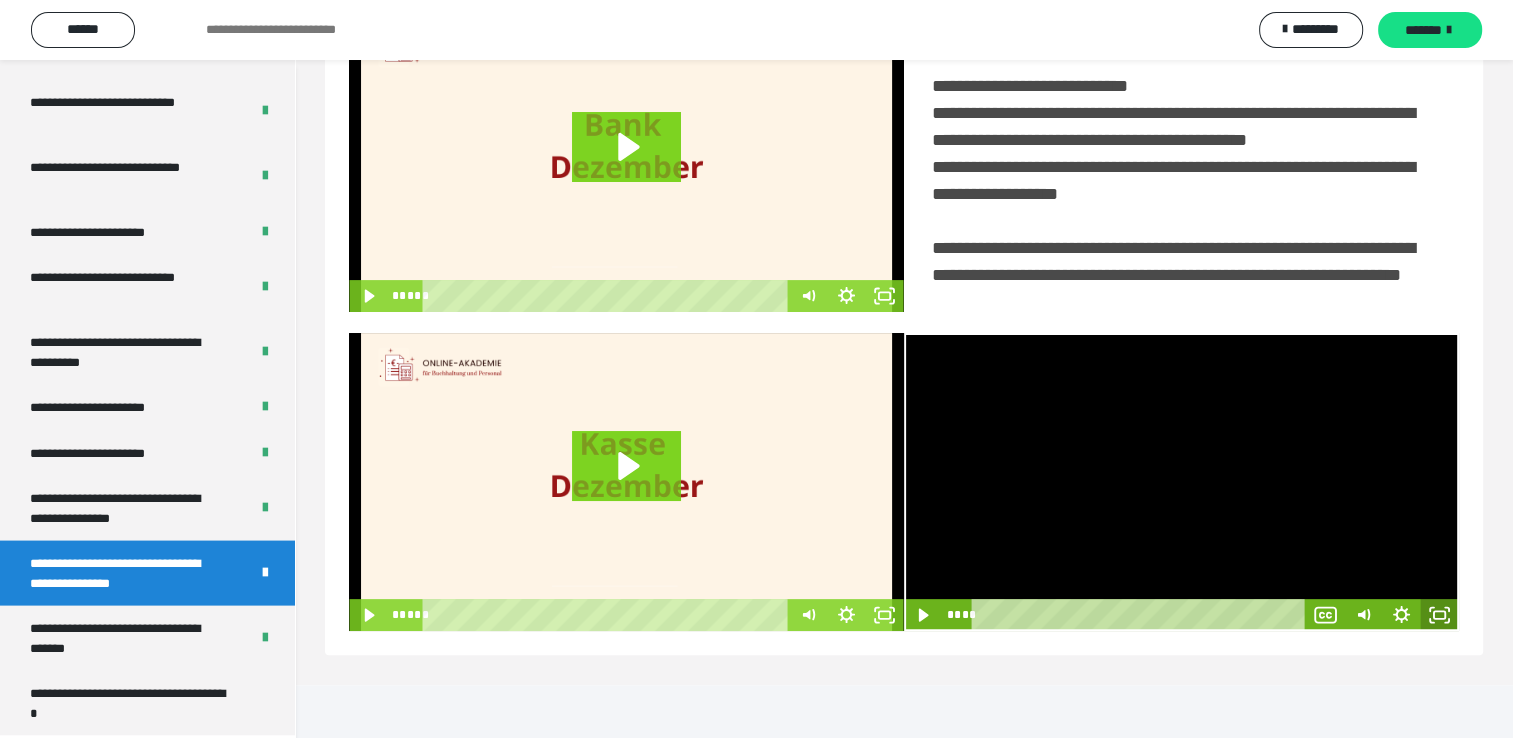 click 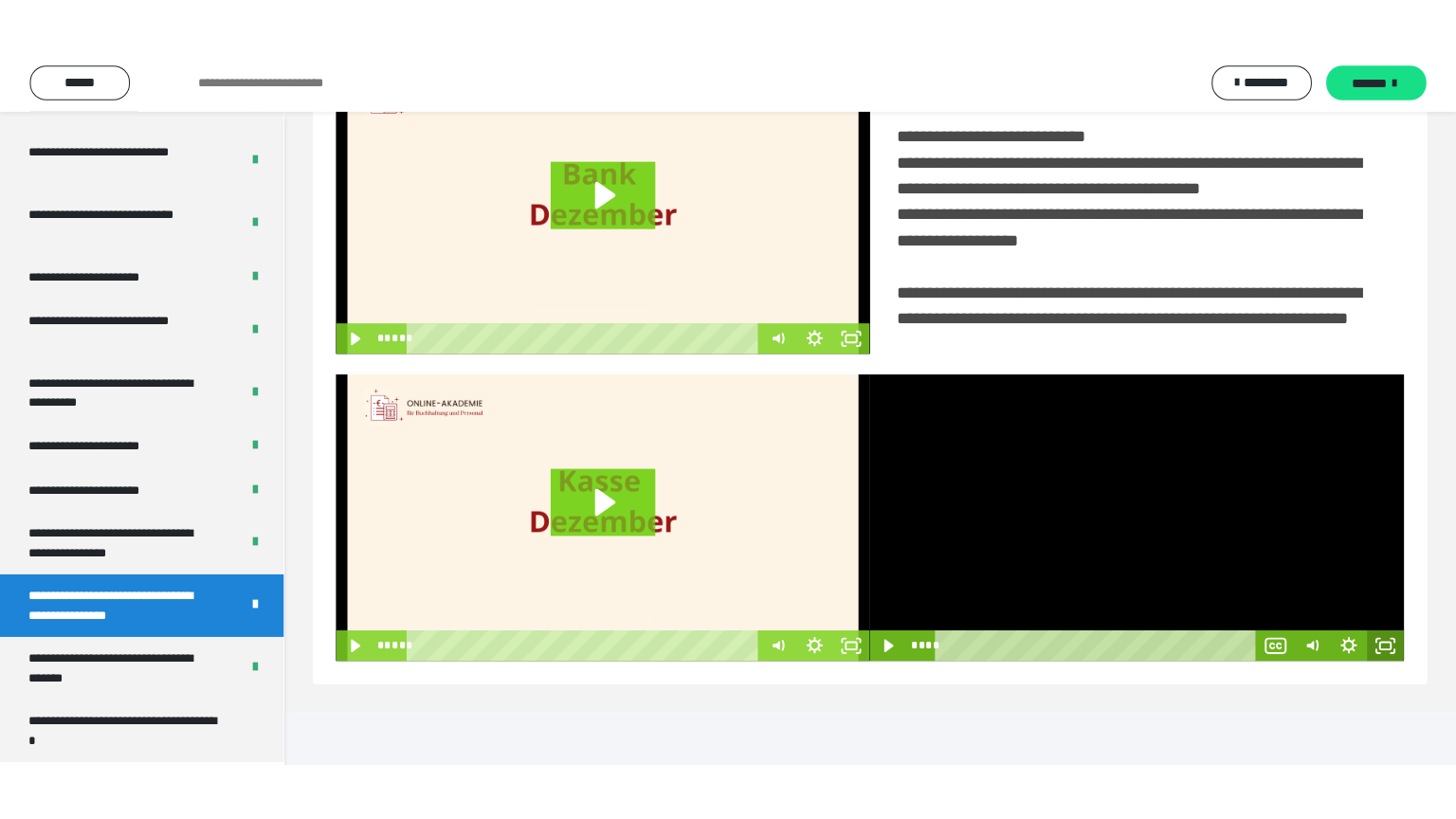 scroll, scrollTop: 317, scrollLeft: 0, axis: vertical 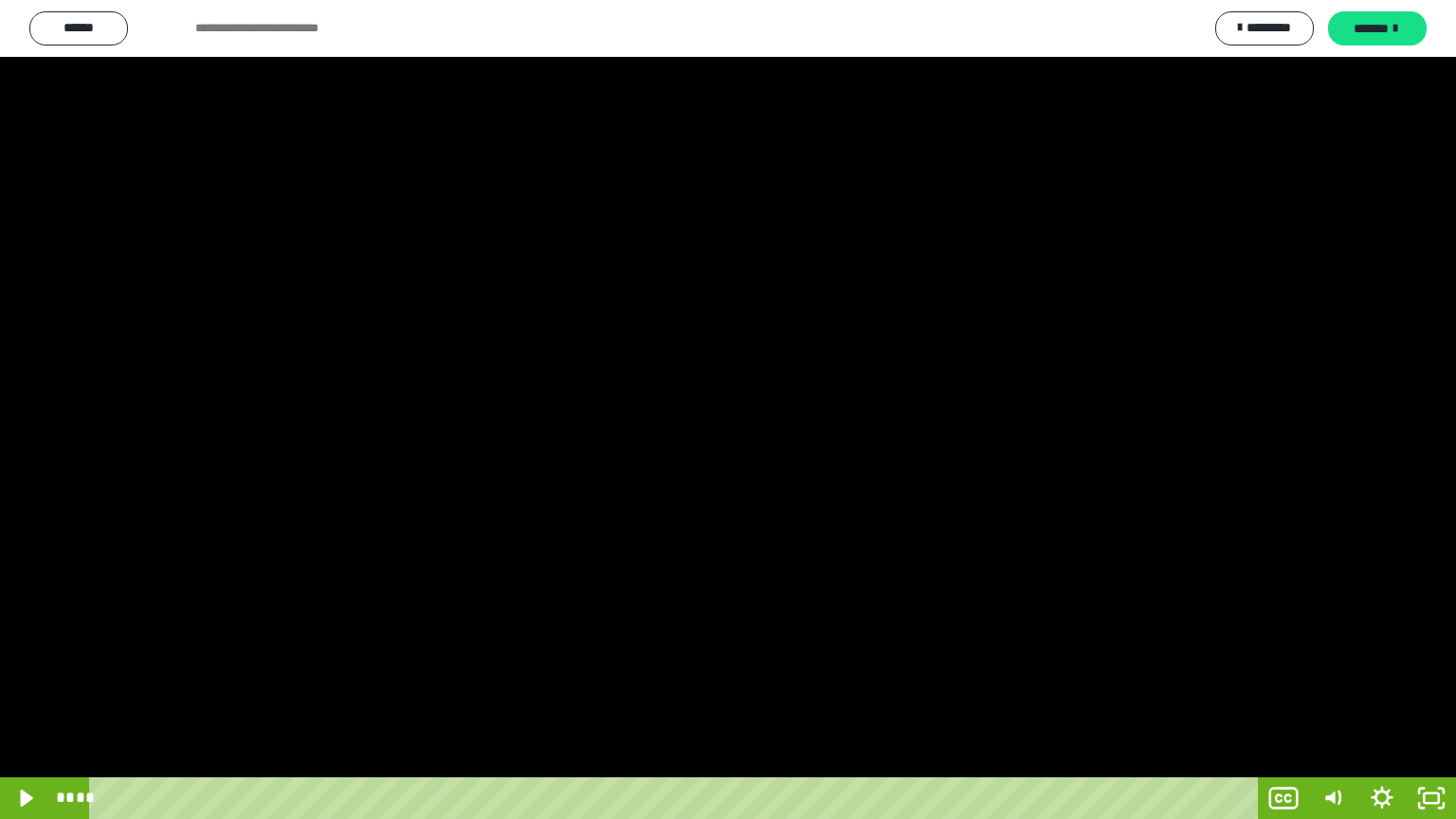 click at bounding box center (728, 410) 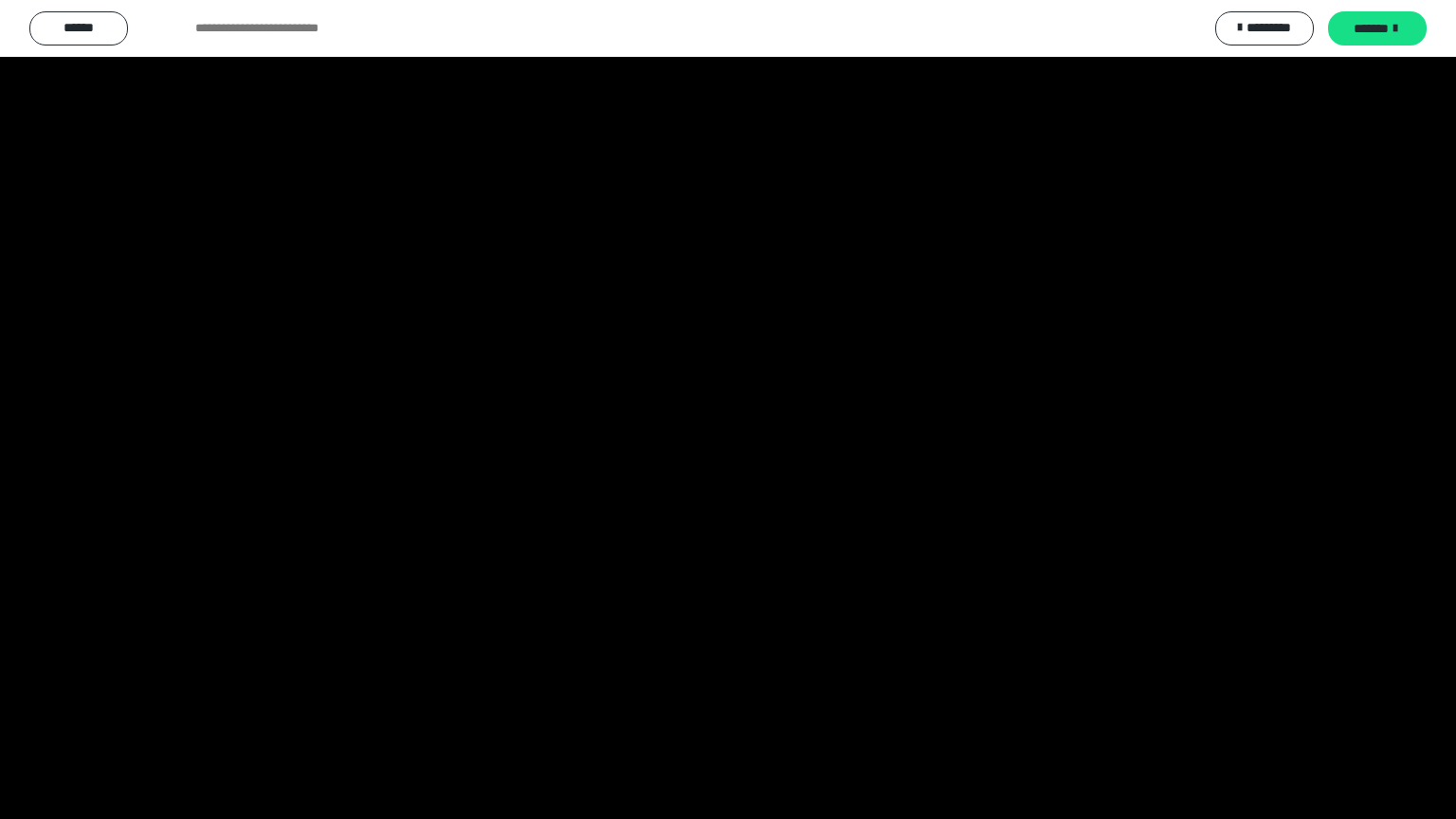 click at bounding box center [728, 410] 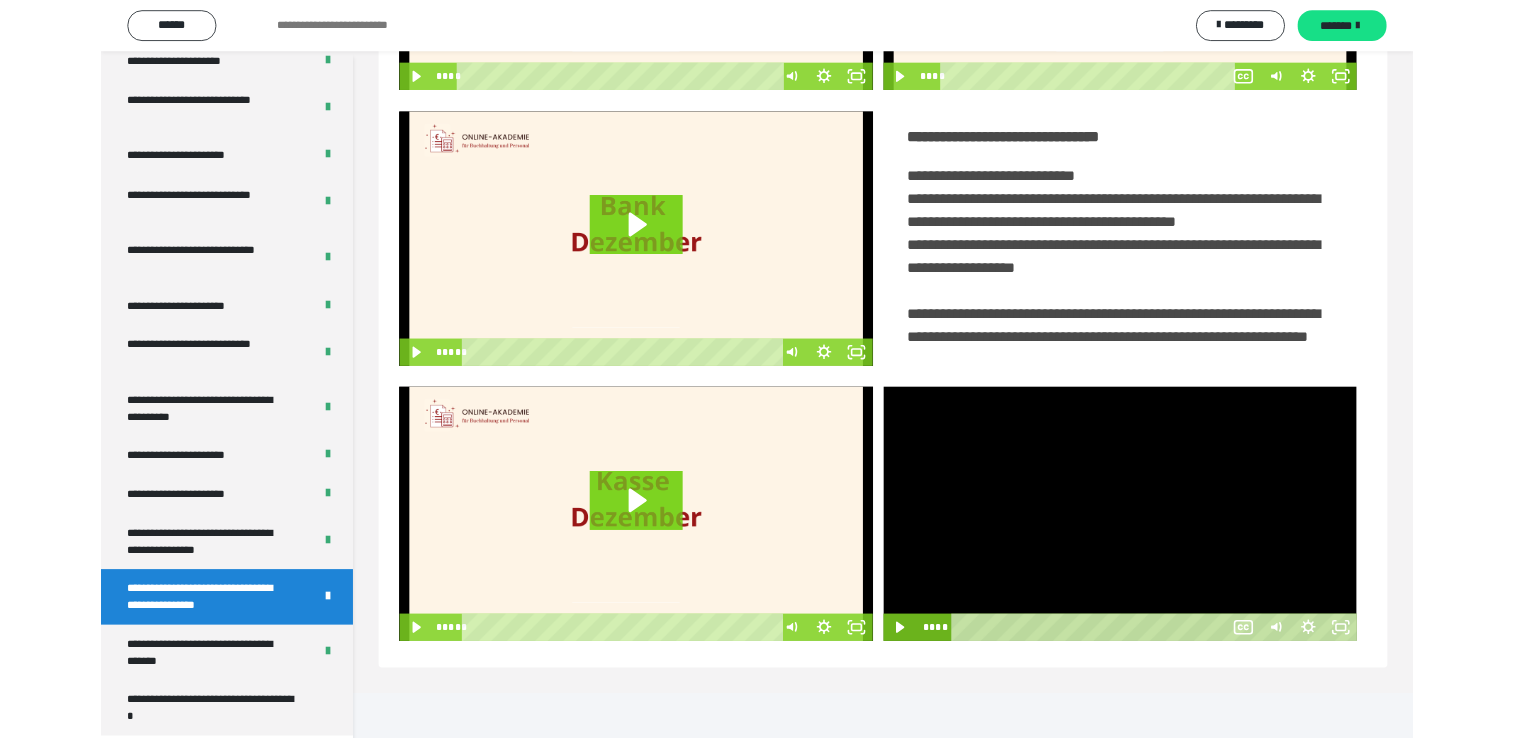 scroll, scrollTop: 324, scrollLeft: 0, axis: vertical 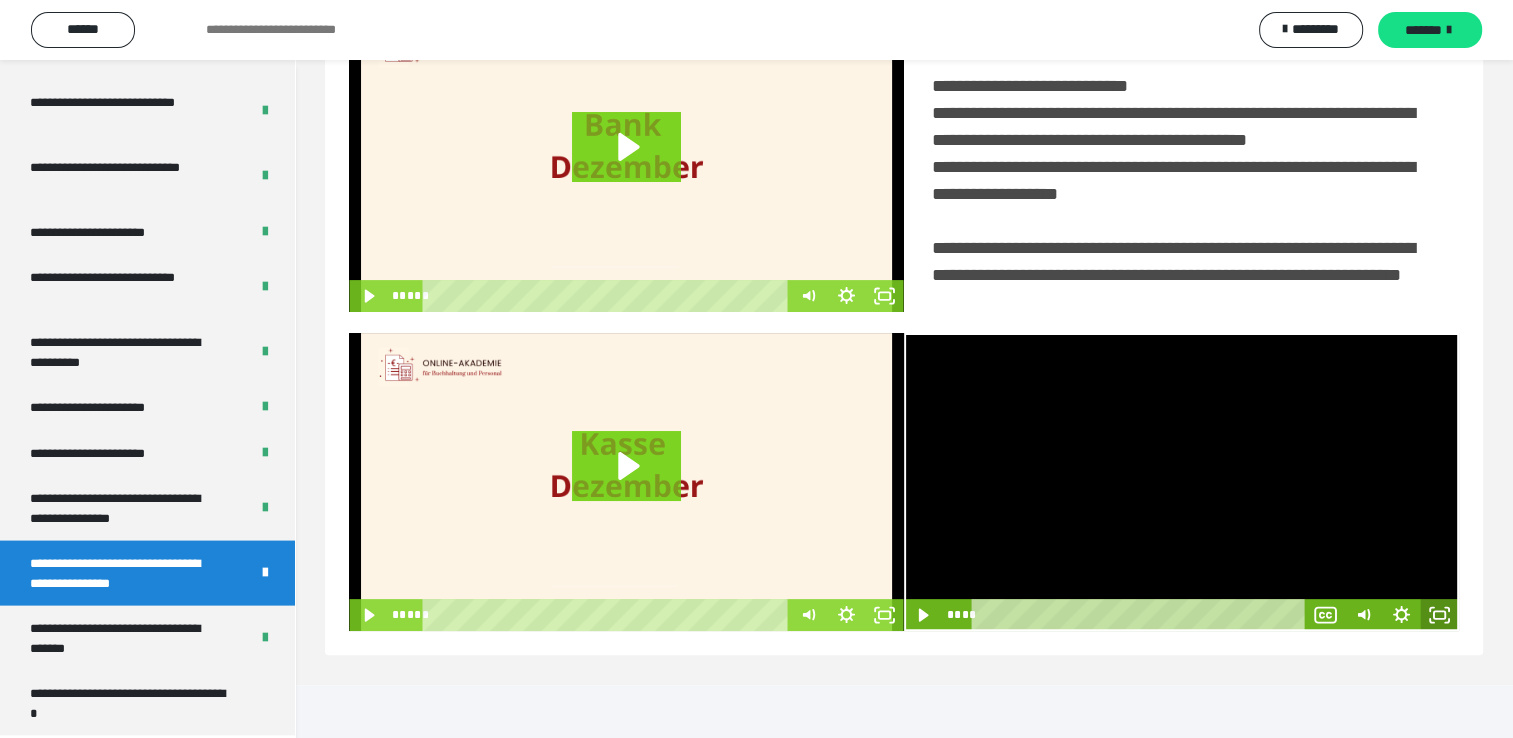 click 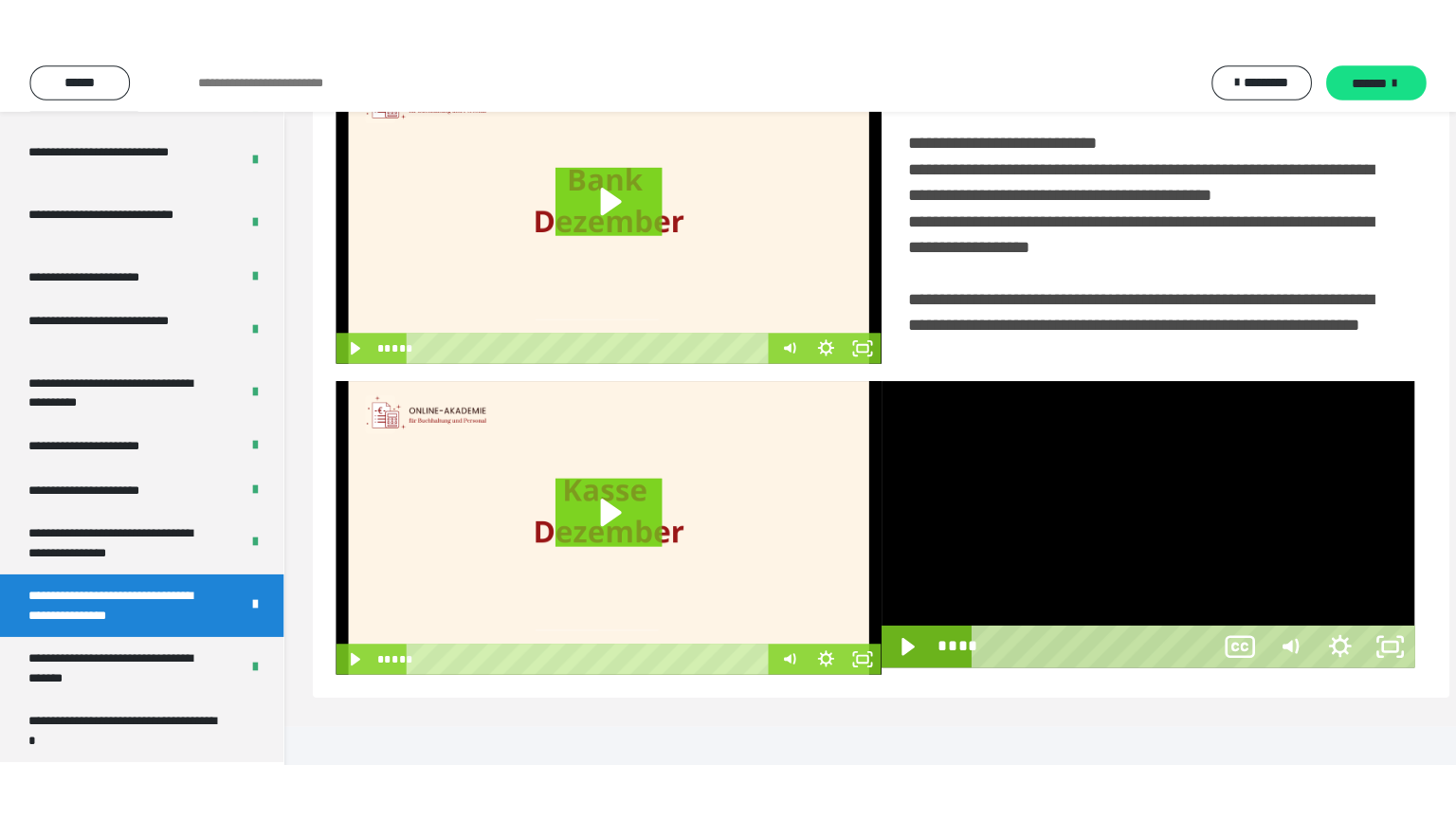 scroll, scrollTop: 317, scrollLeft: 0, axis: vertical 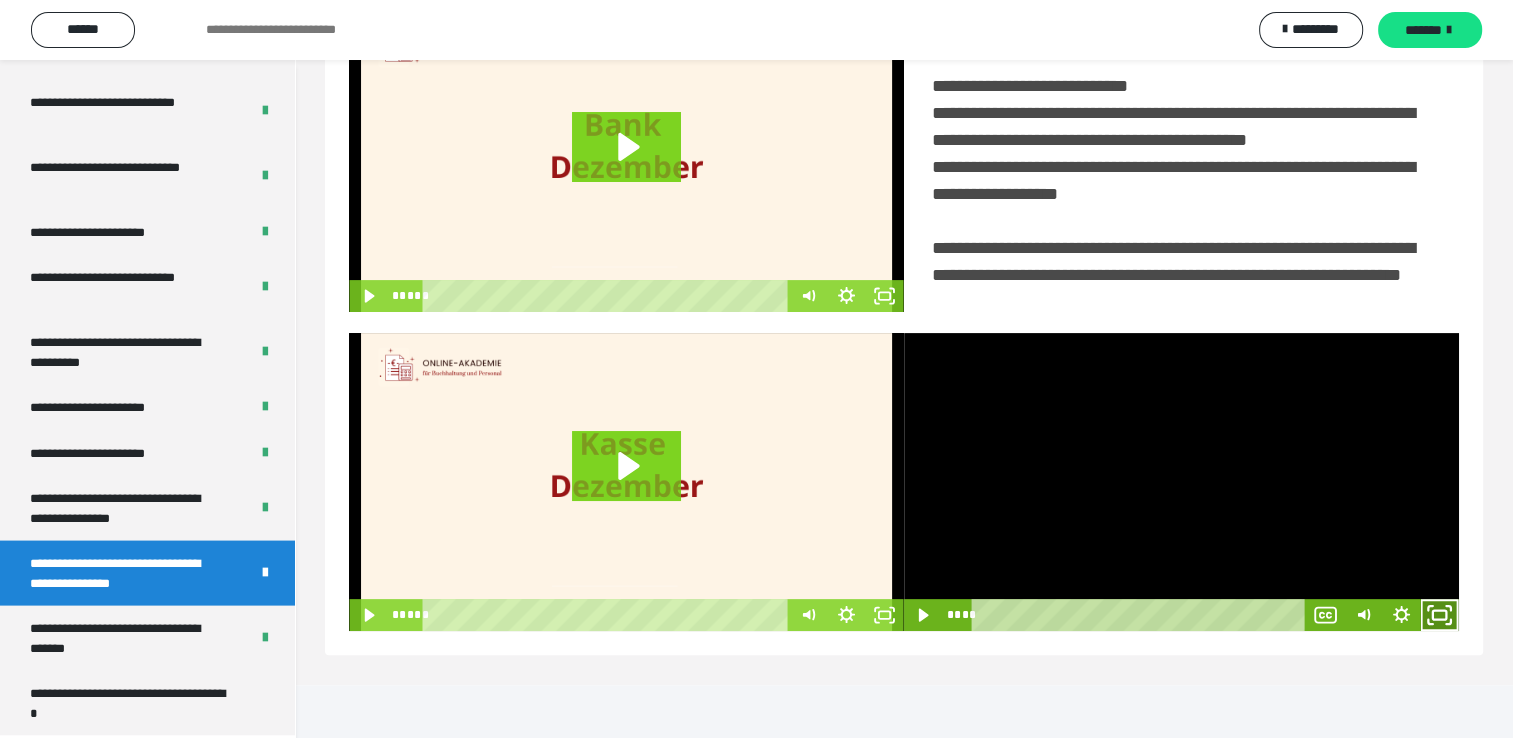 click 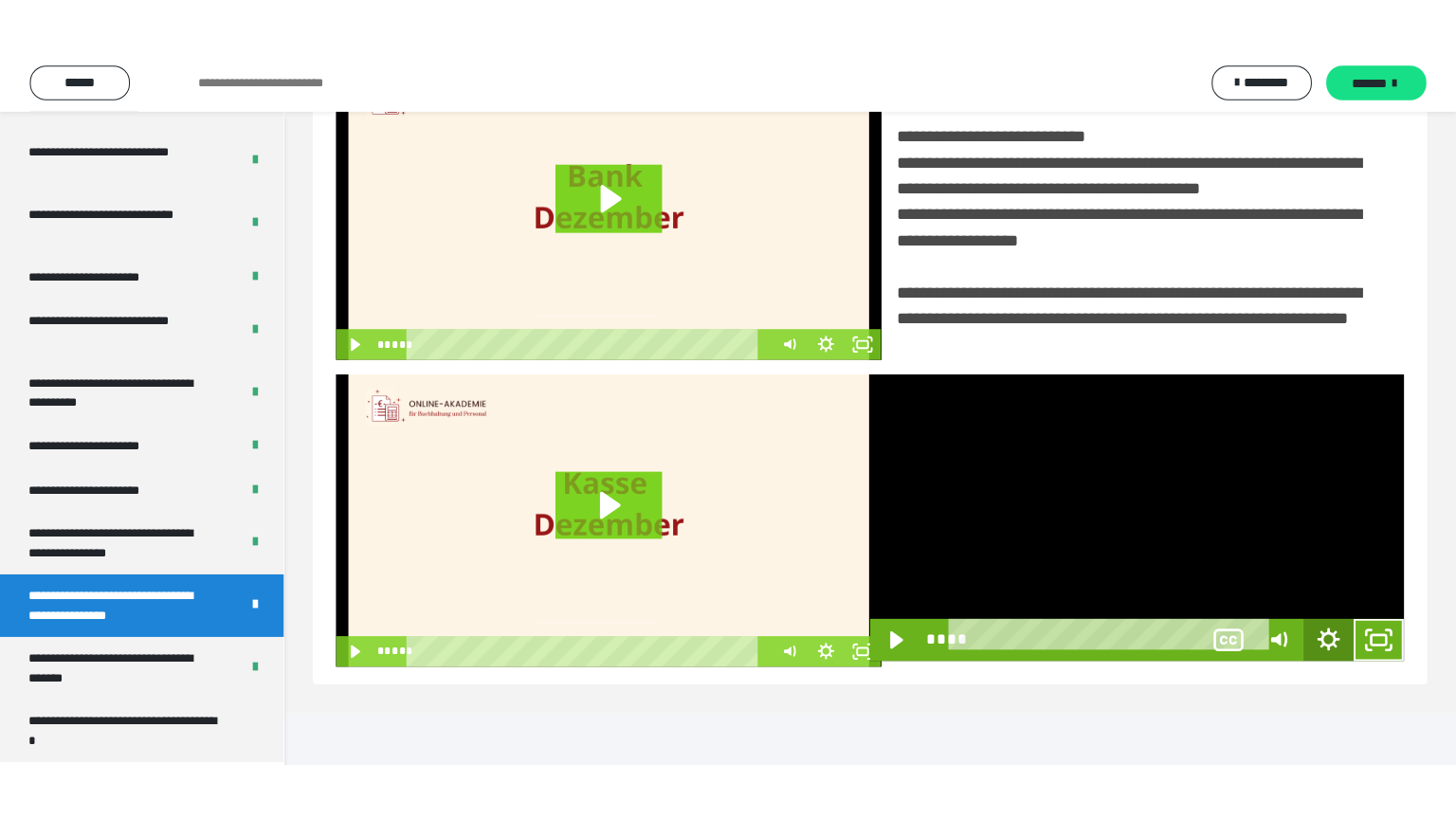 scroll, scrollTop: 317, scrollLeft: 0, axis: vertical 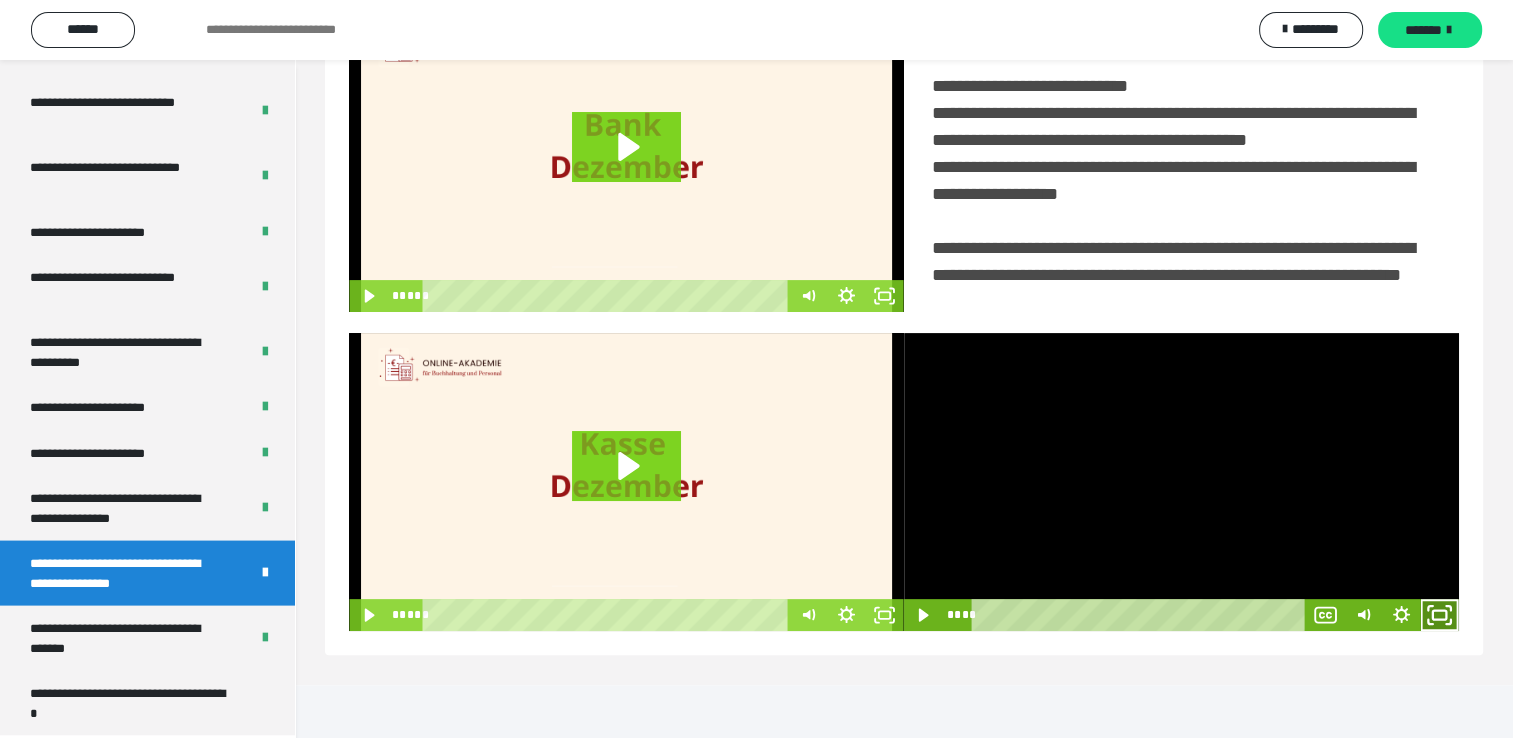 click 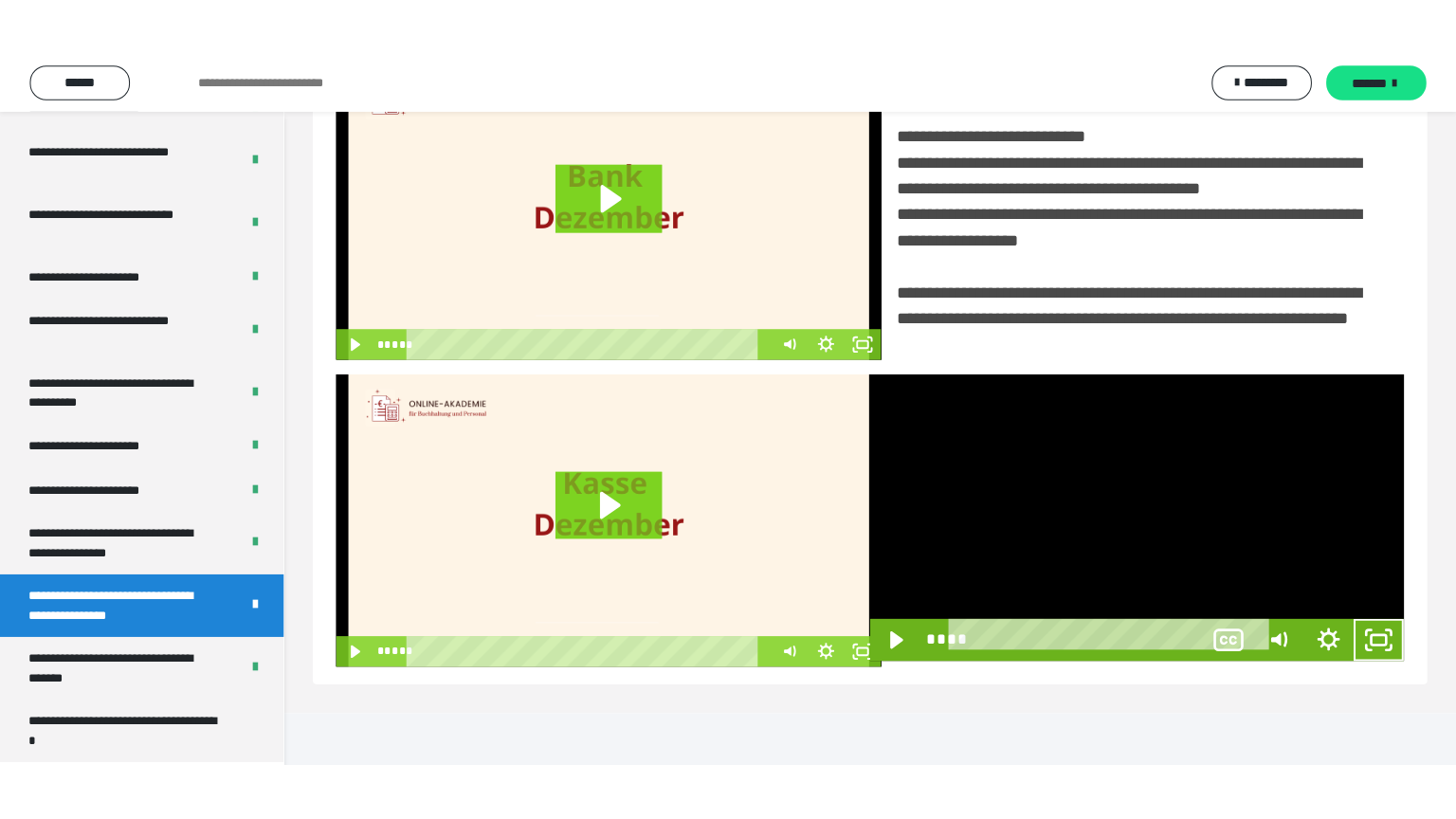 scroll, scrollTop: 317, scrollLeft: 0, axis: vertical 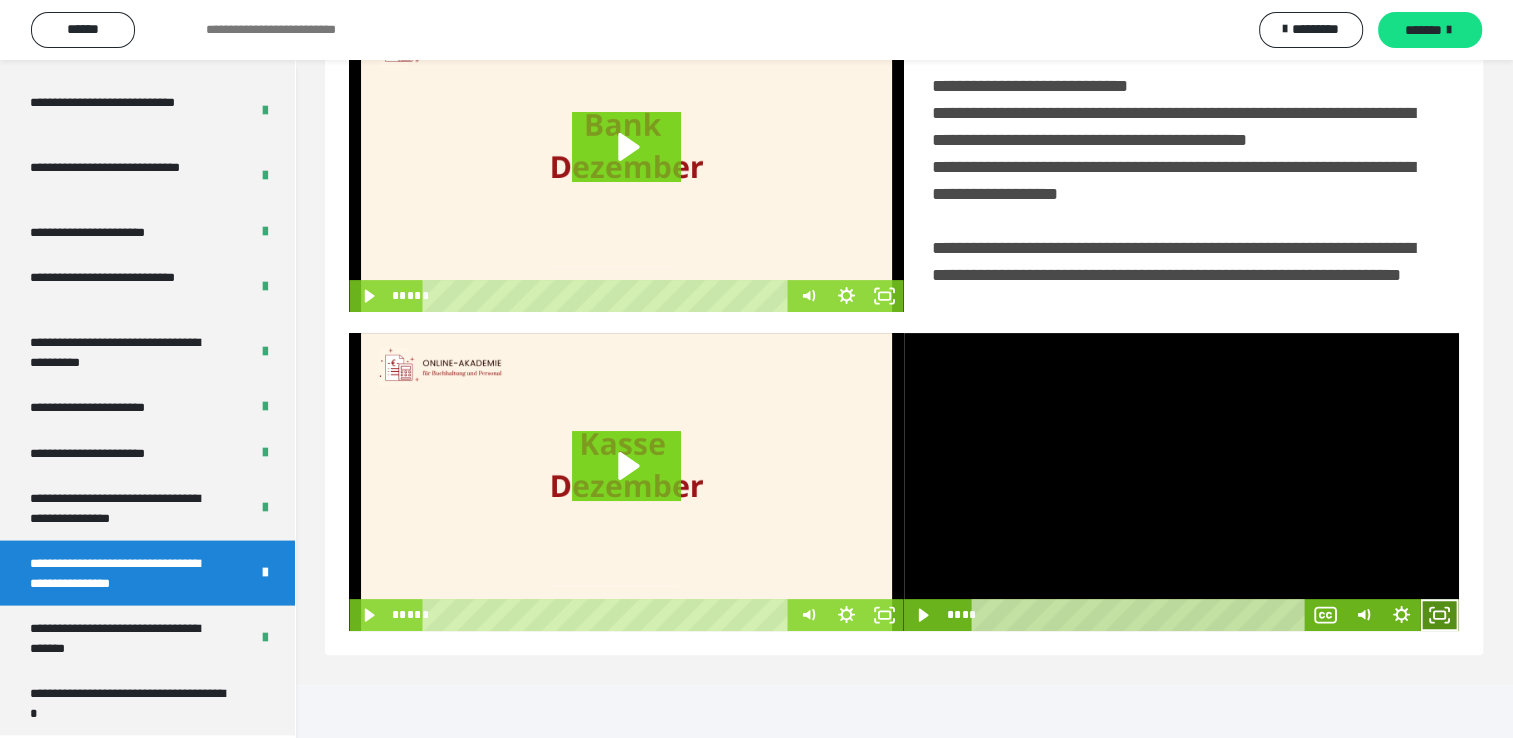 click 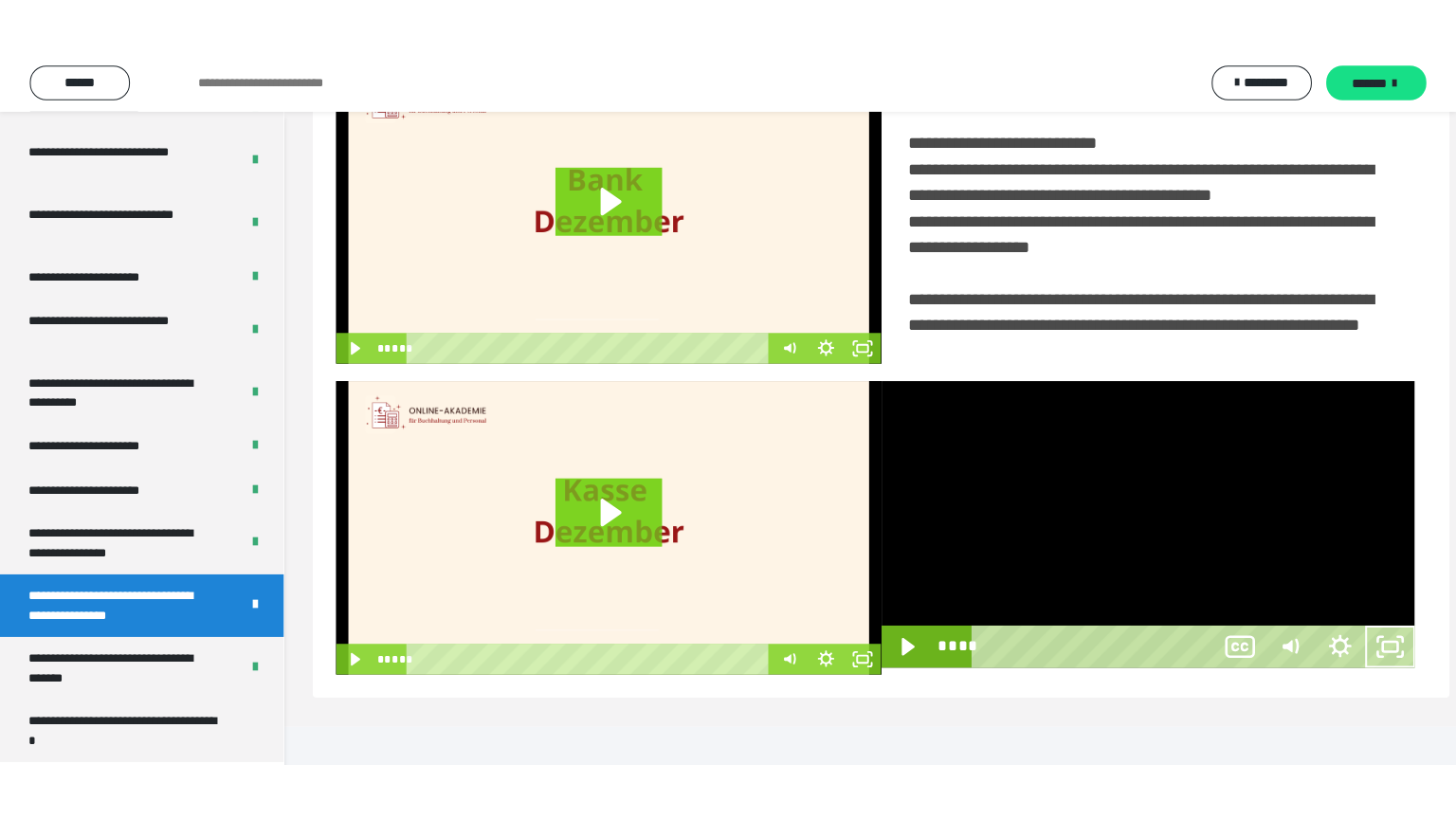 scroll, scrollTop: 317, scrollLeft: 0, axis: vertical 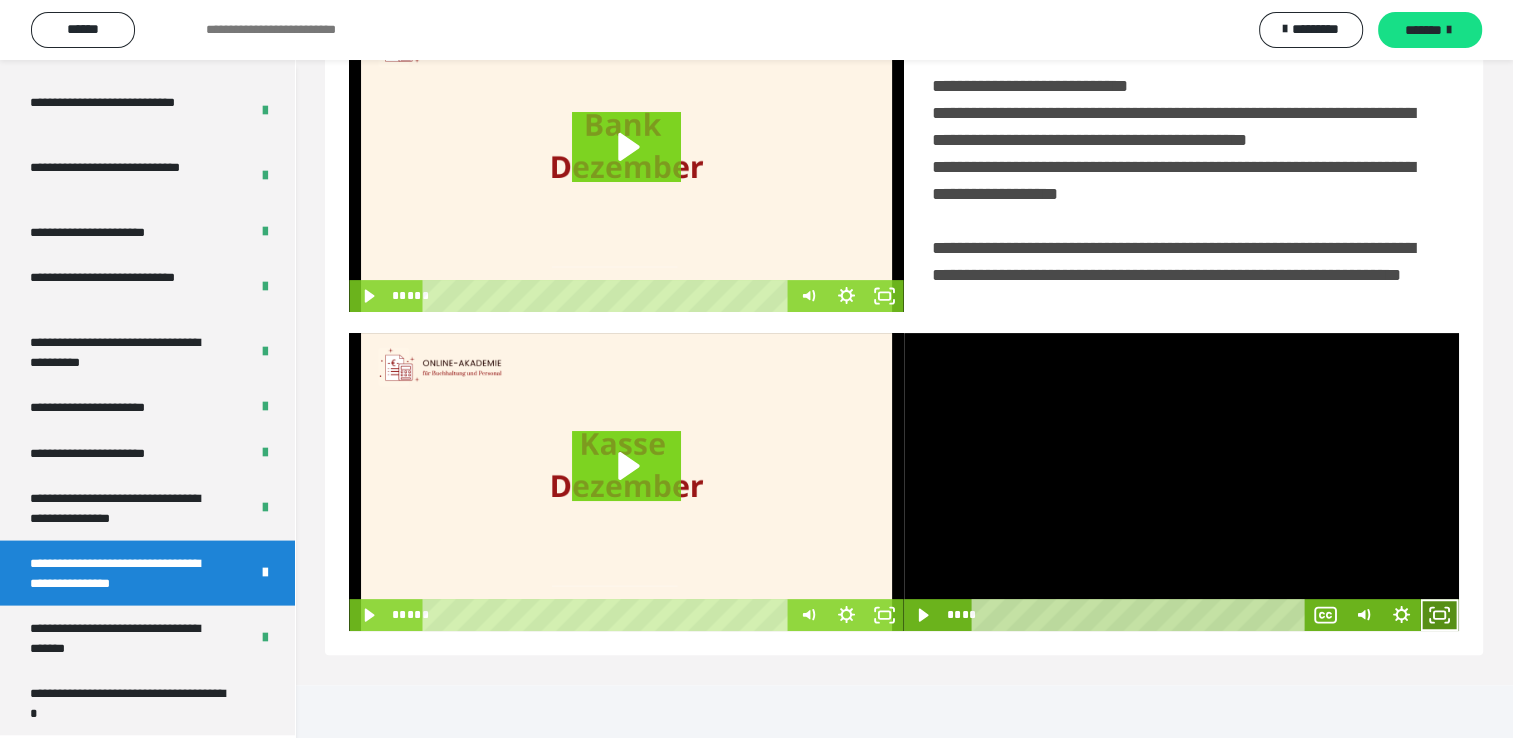 click 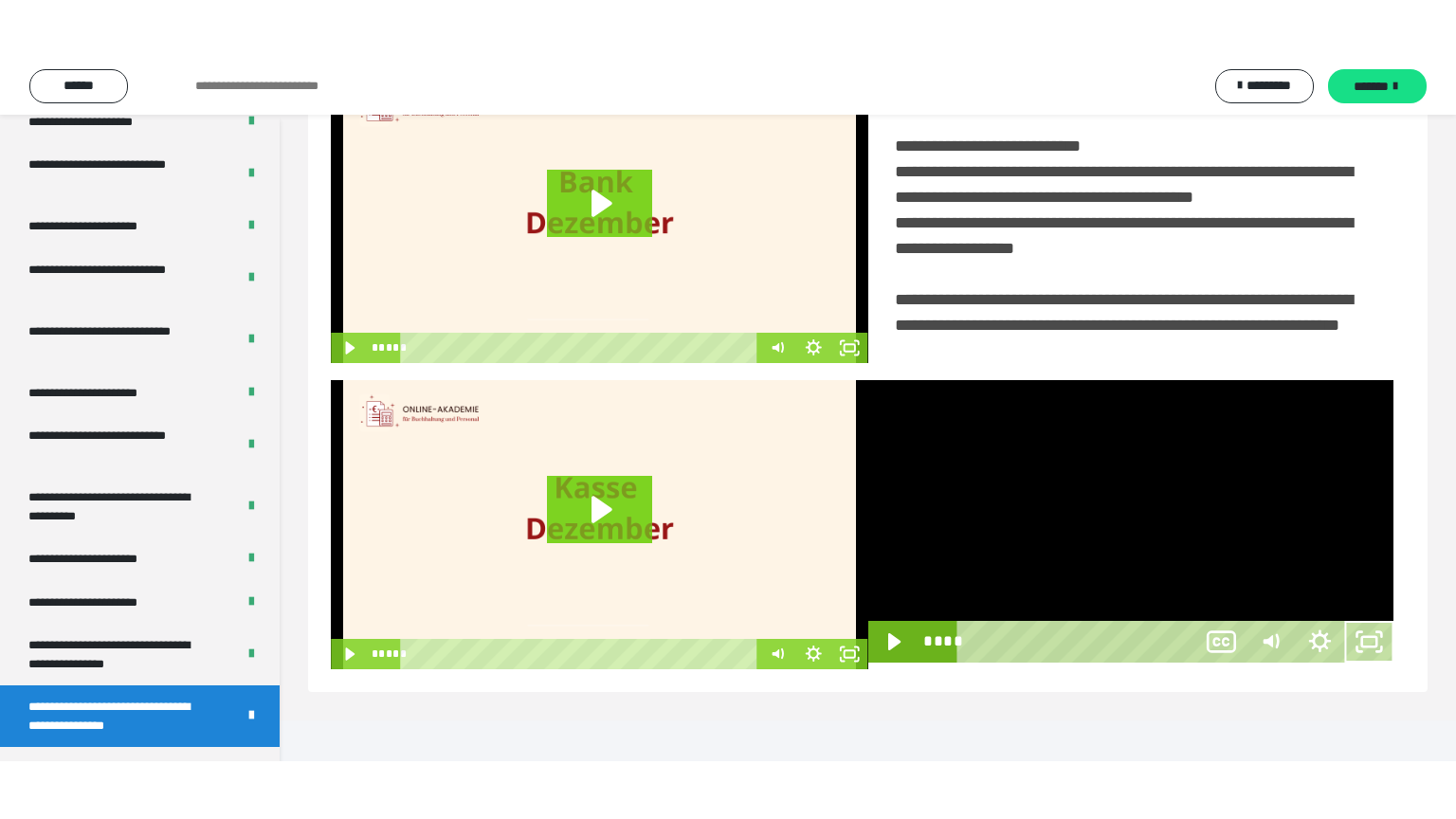scroll, scrollTop: 317, scrollLeft: 0, axis: vertical 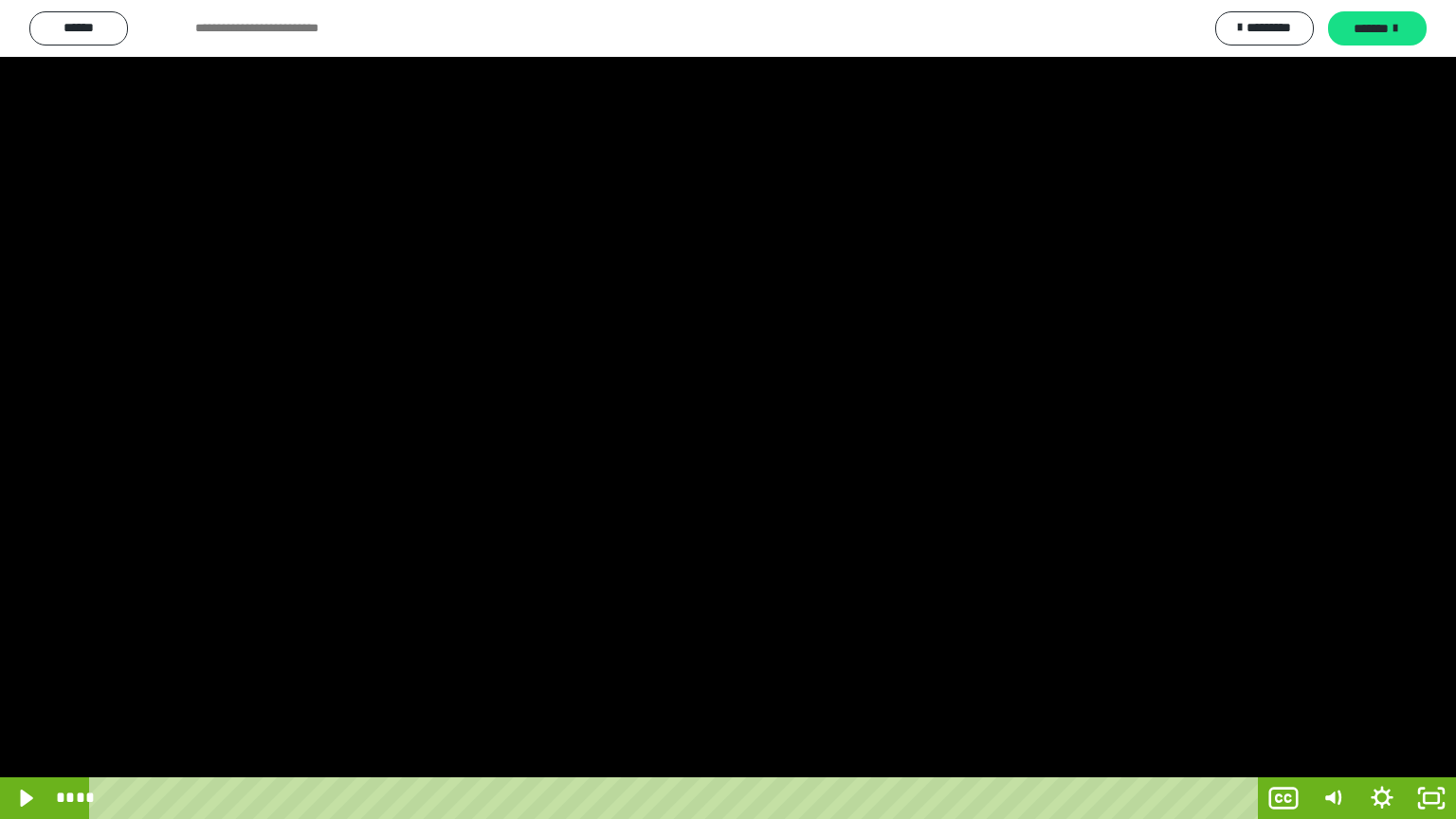 click at bounding box center (728, 410) 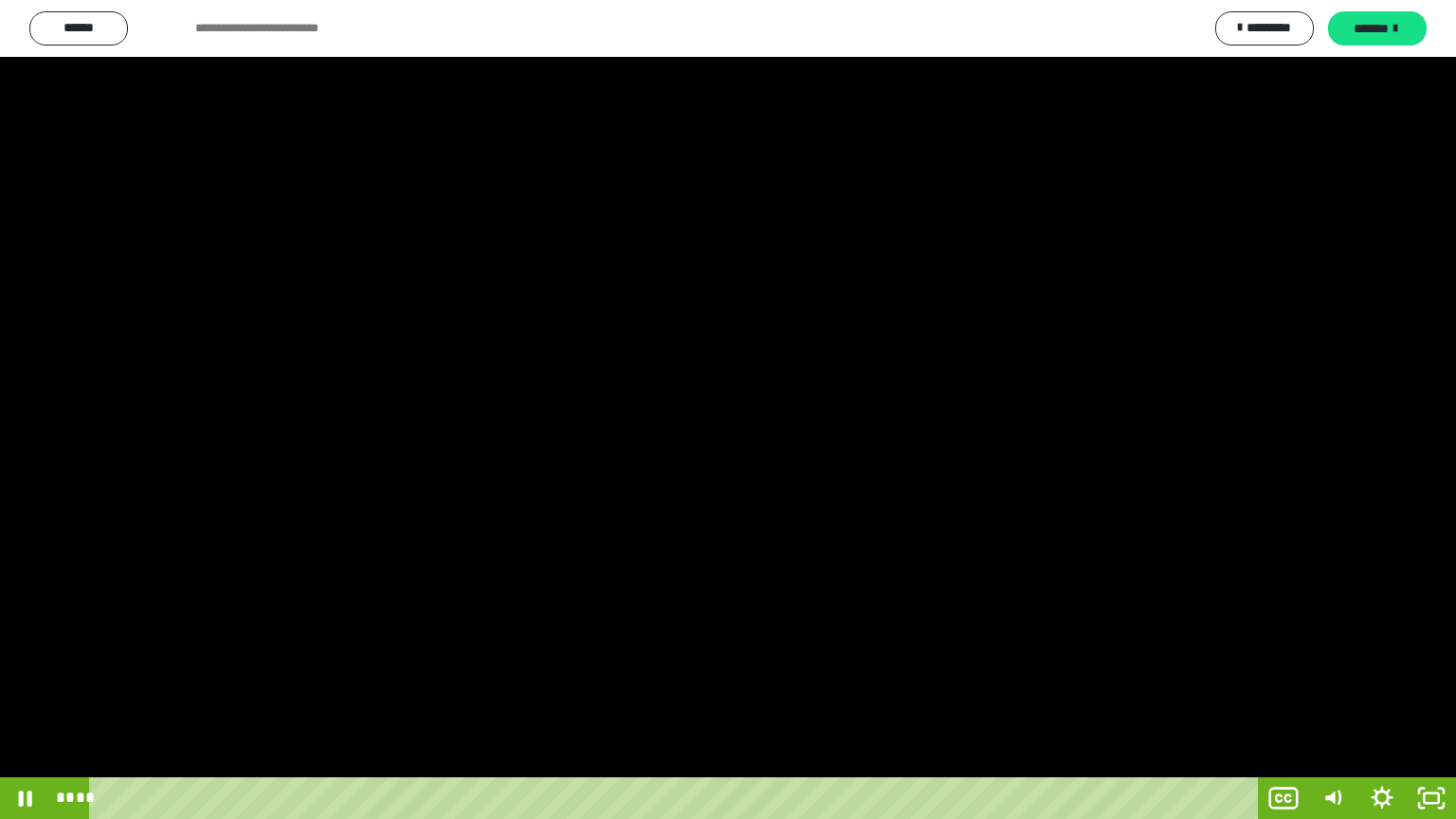 click at bounding box center (728, 410) 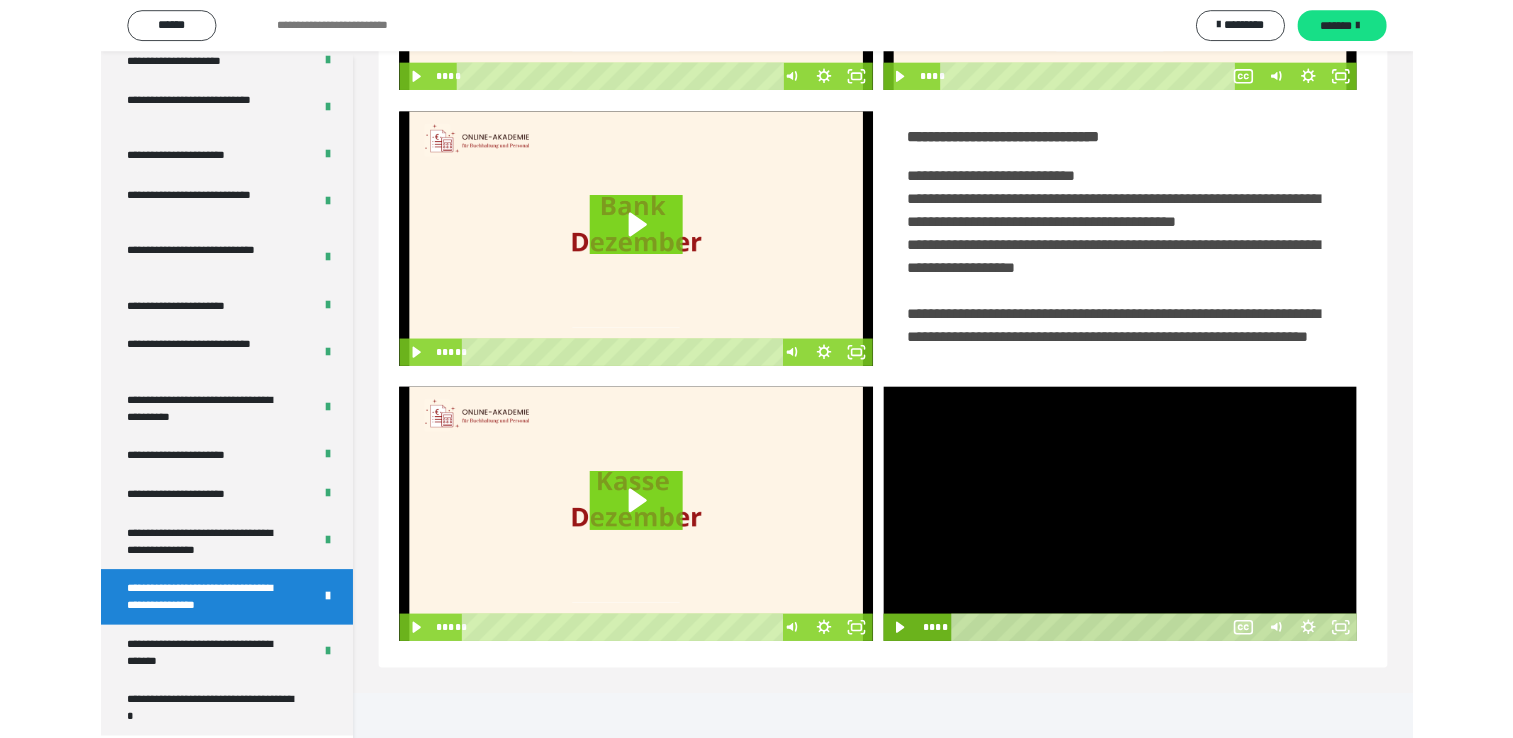 scroll, scrollTop: 324, scrollLeft: 0, axis: vertical 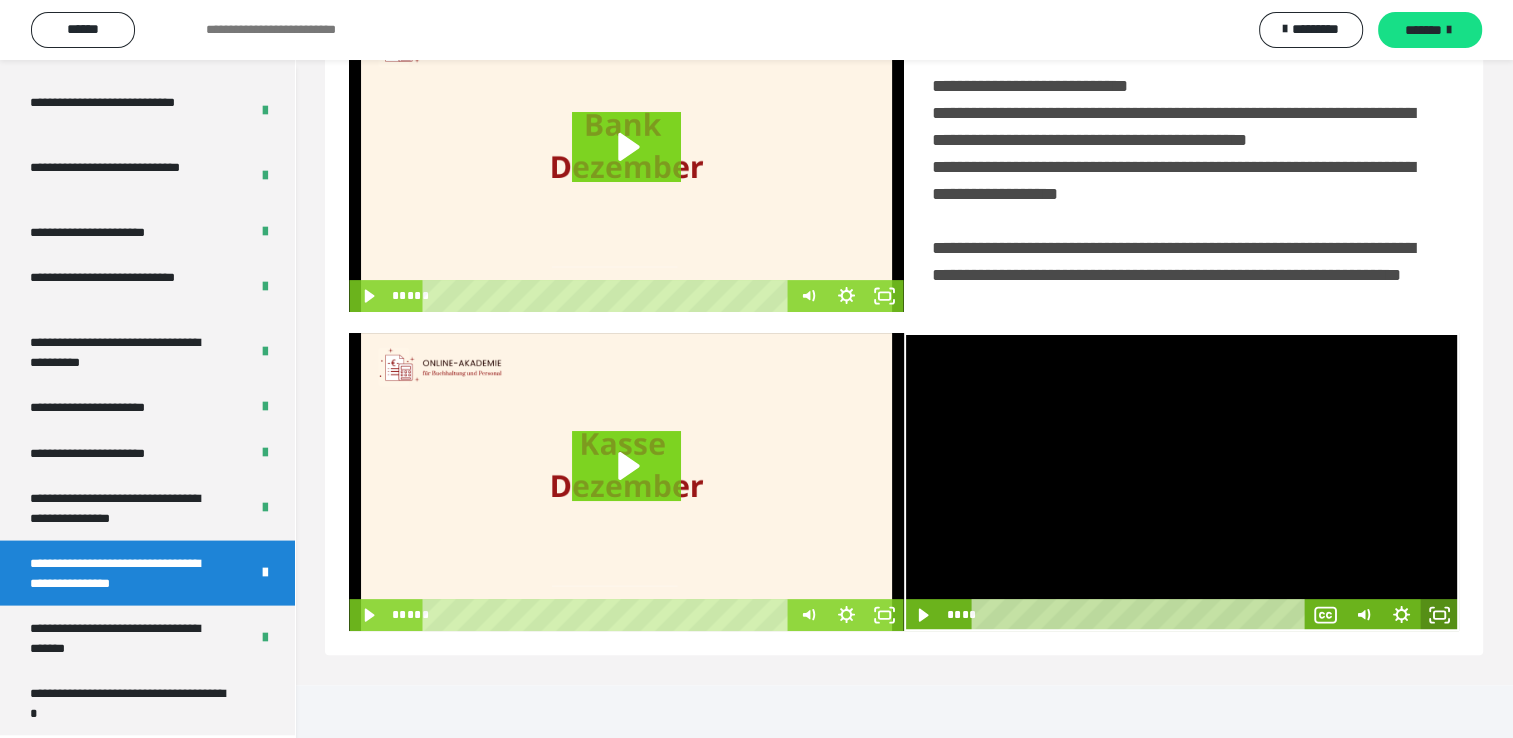 click 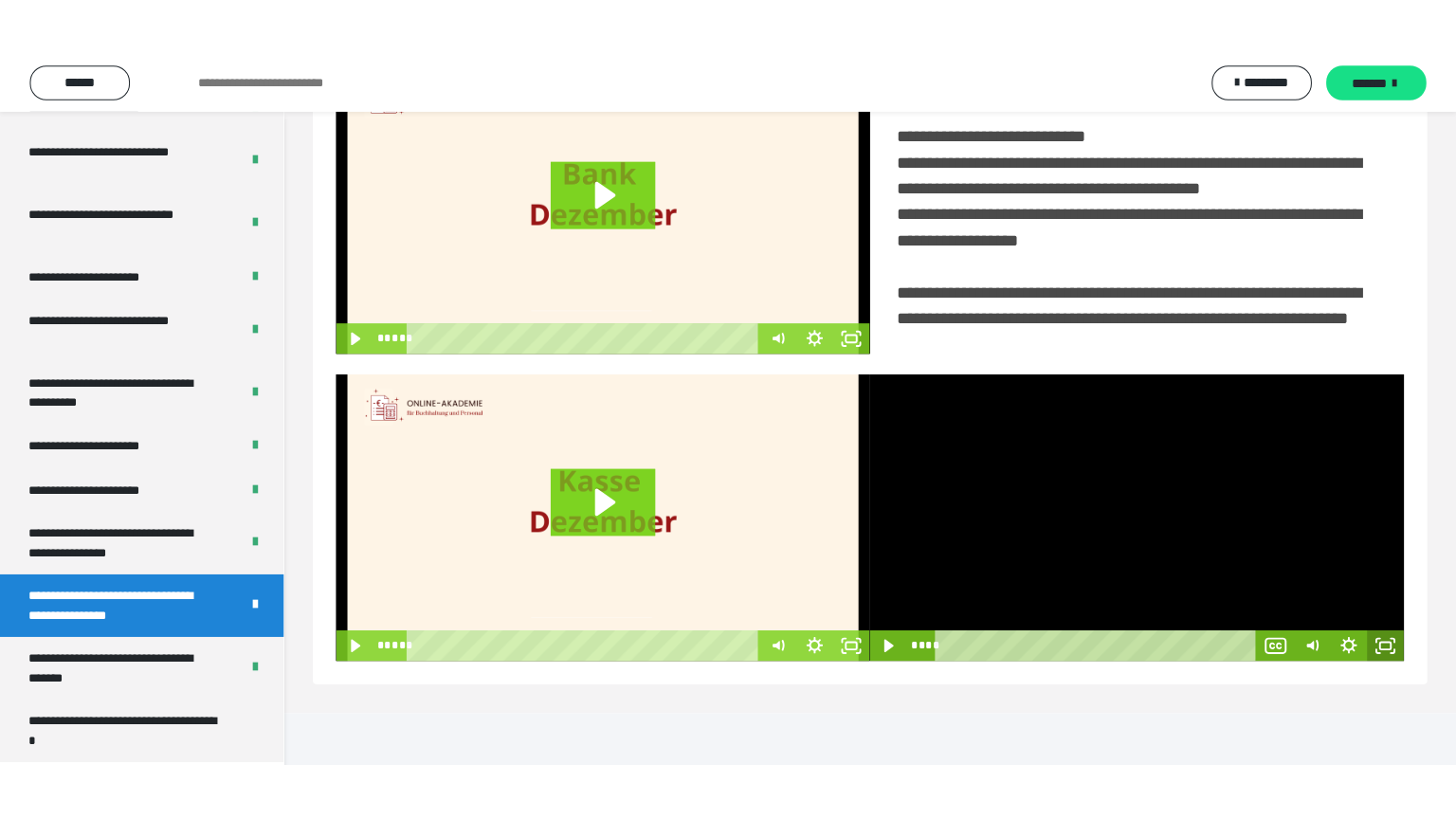 scroll, scrollTop: 317, scrollLeft: 0, axis: vertical 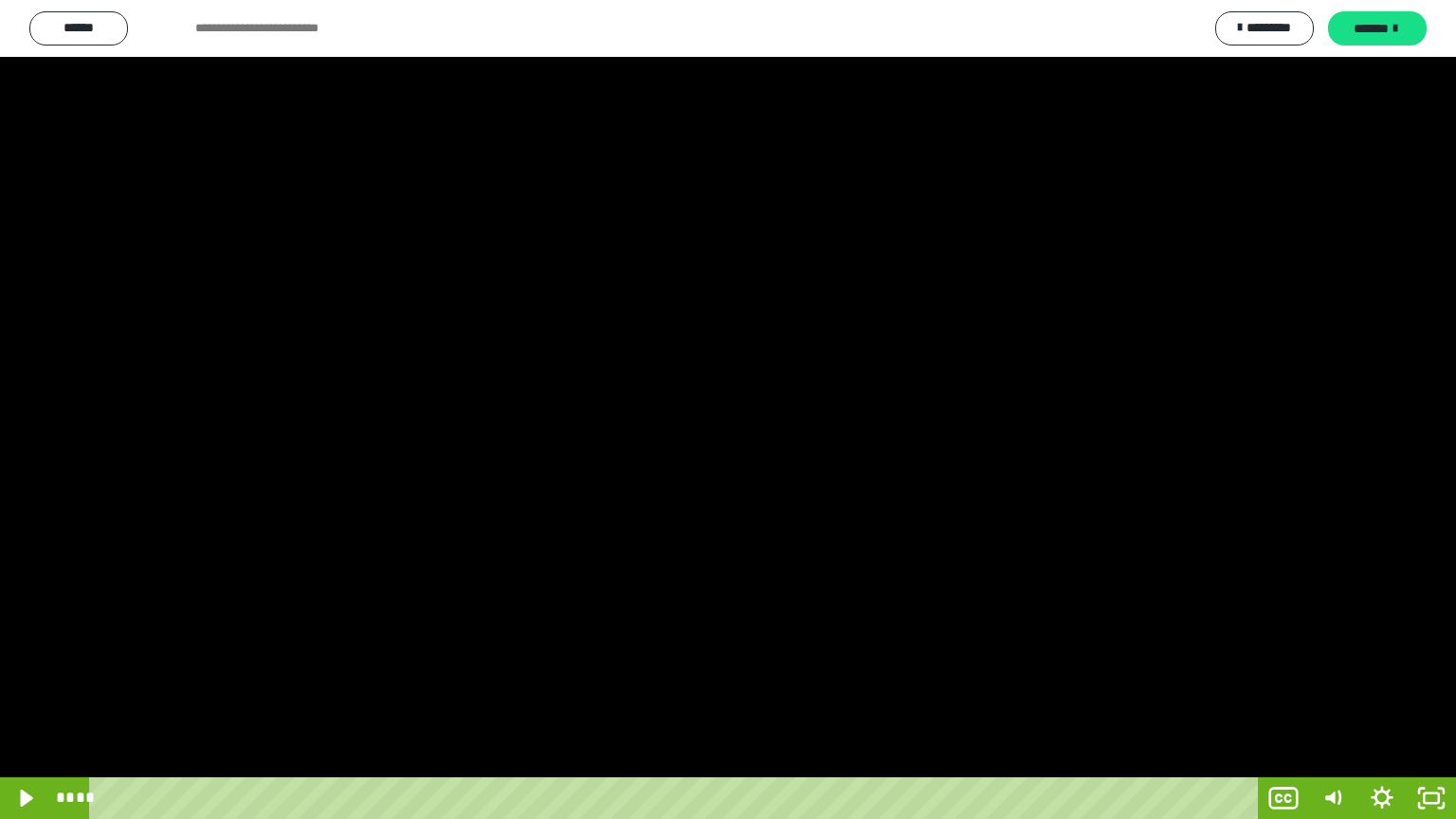 click at bounding box center (728, 410) 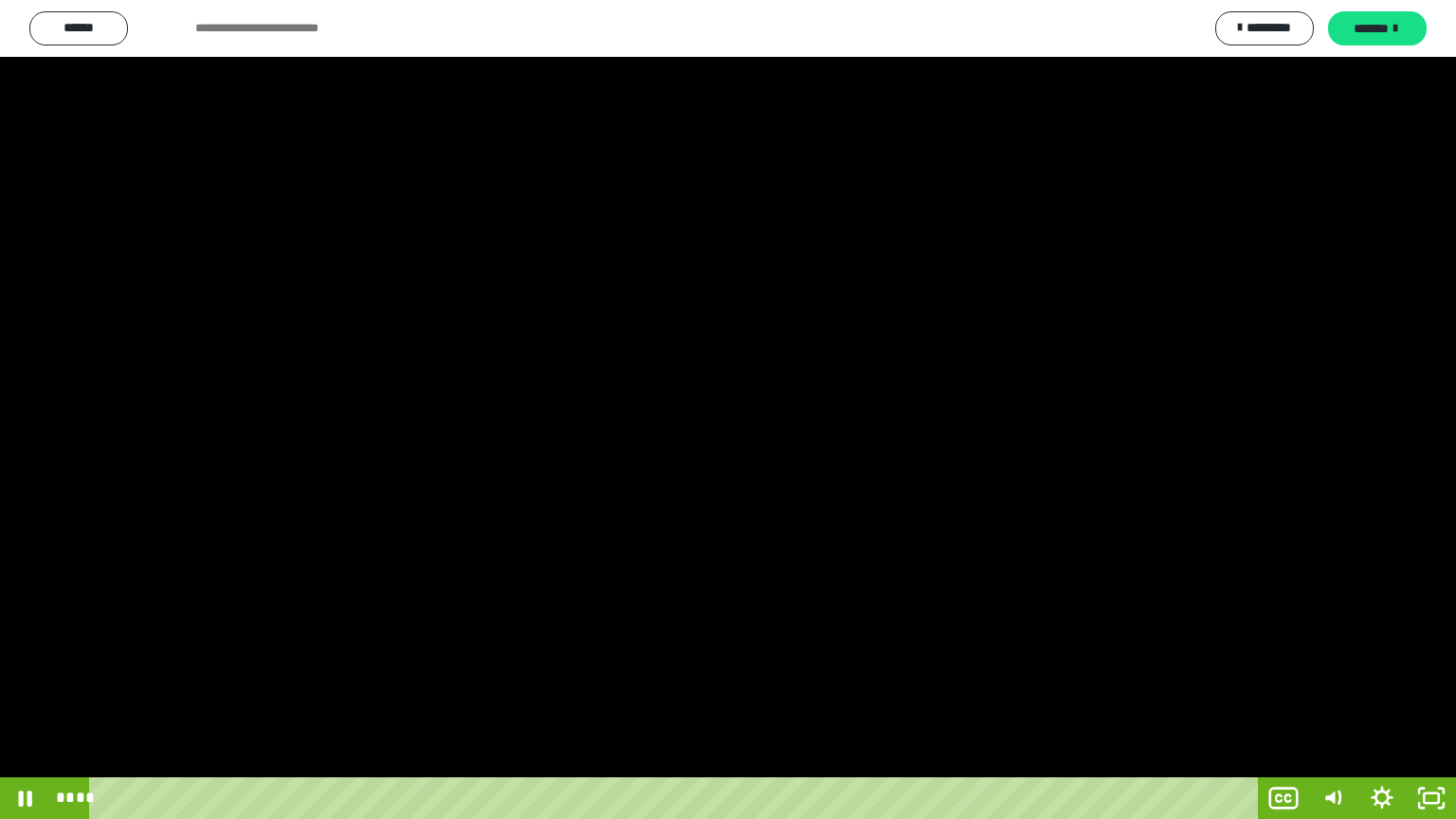 click at bounding box center [728, 410] 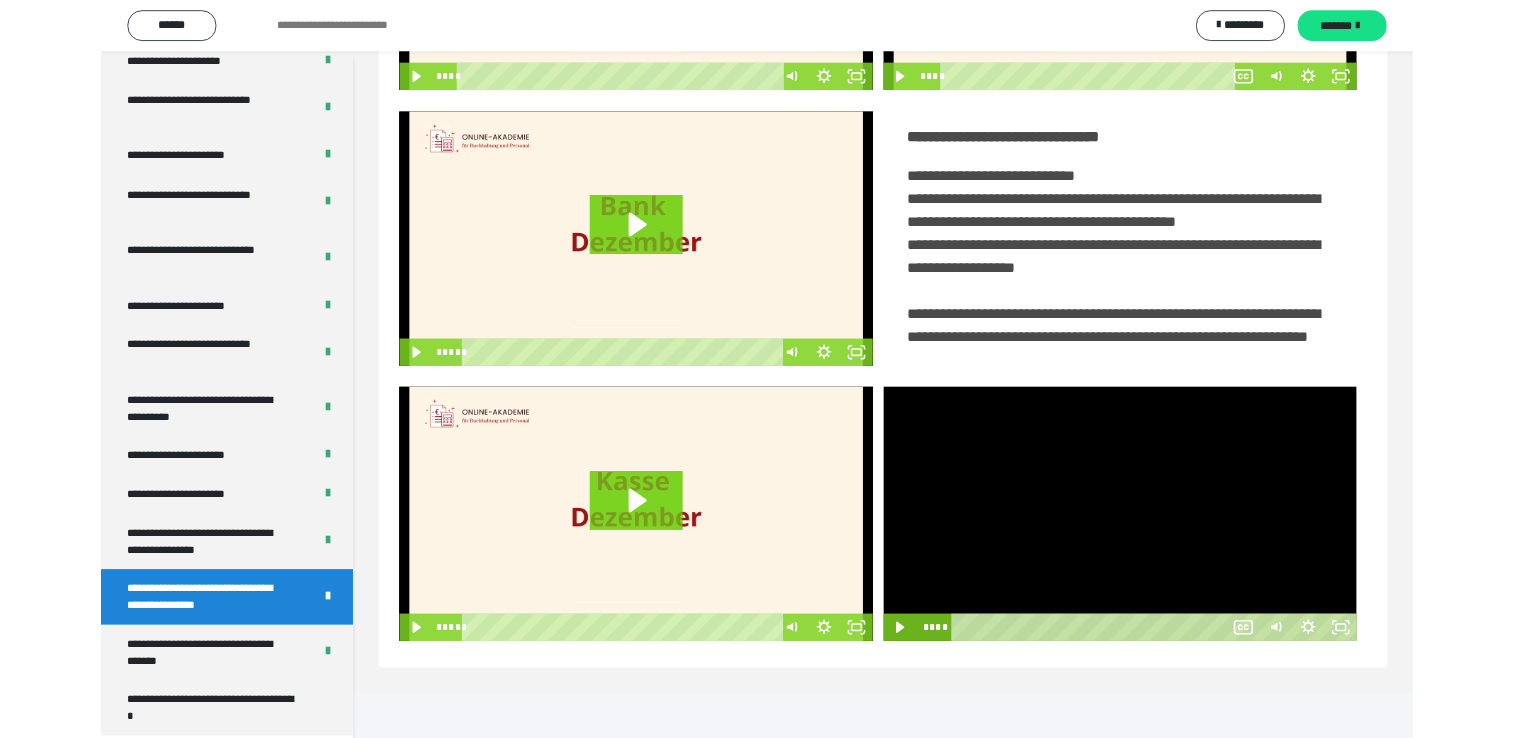 scroll, scrollTop: 324, scrollLeft: 0, axis: vertical 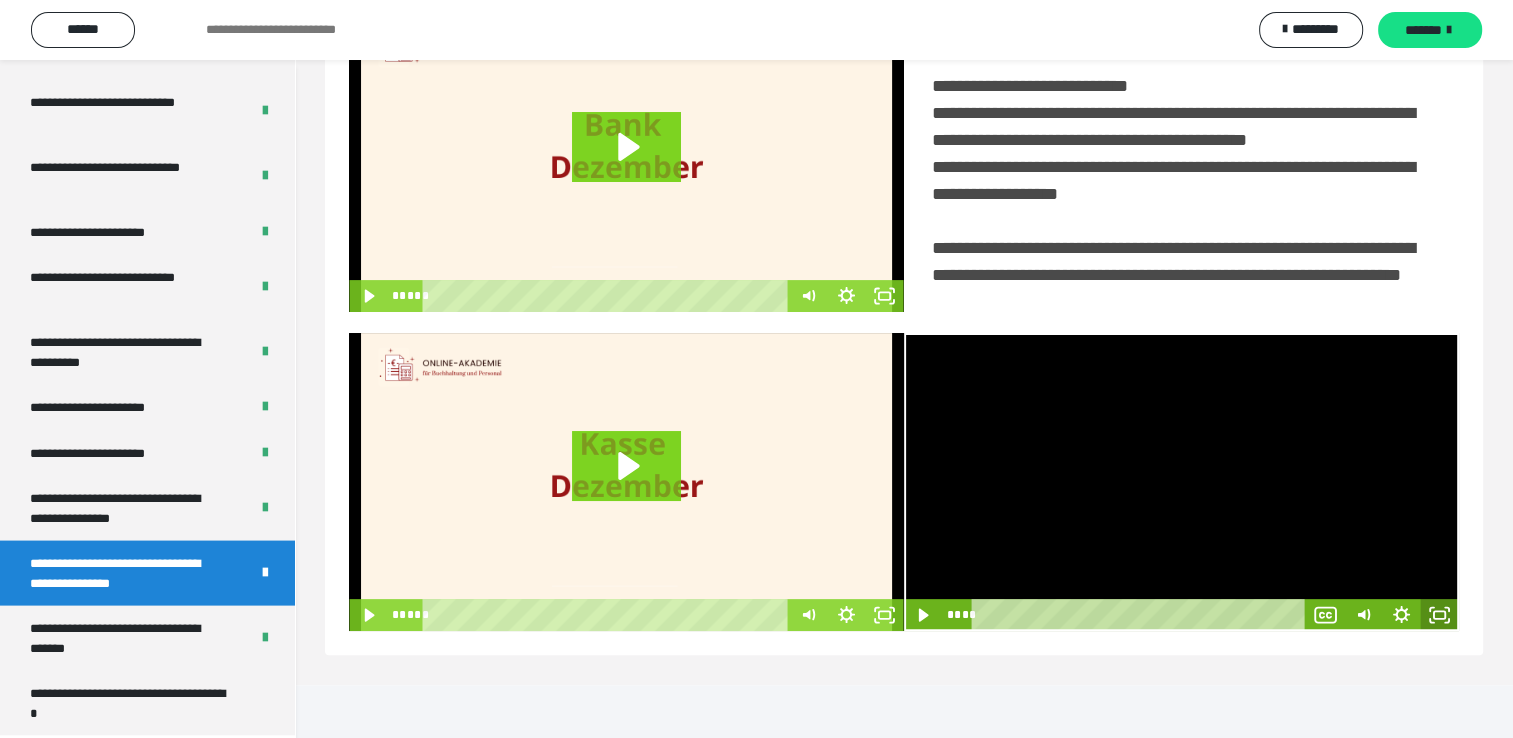 click 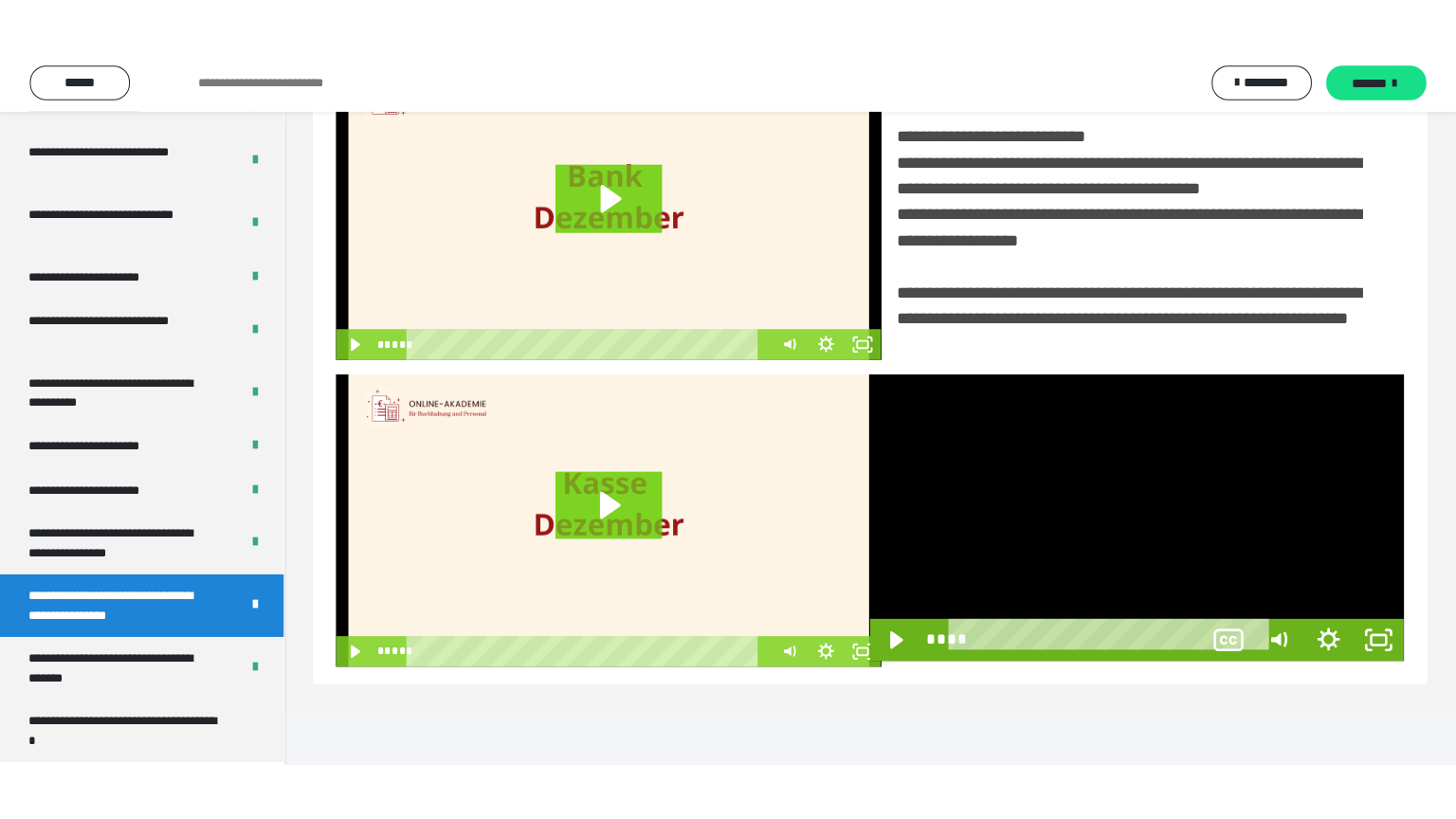 scroll, scrollTop: 317, scrollLeft: 0, axis: vertical 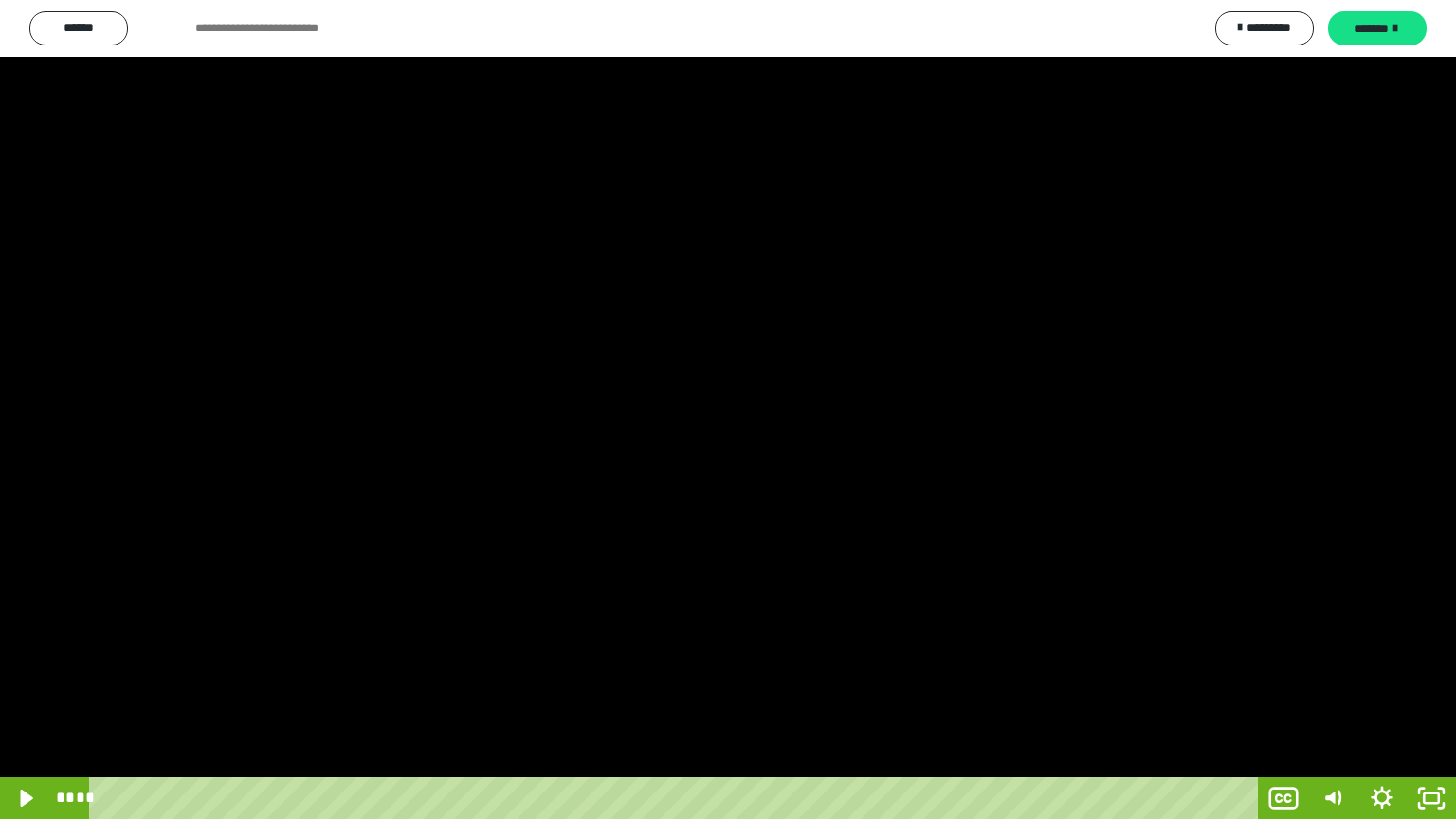 click at bounding box center [728, 410] 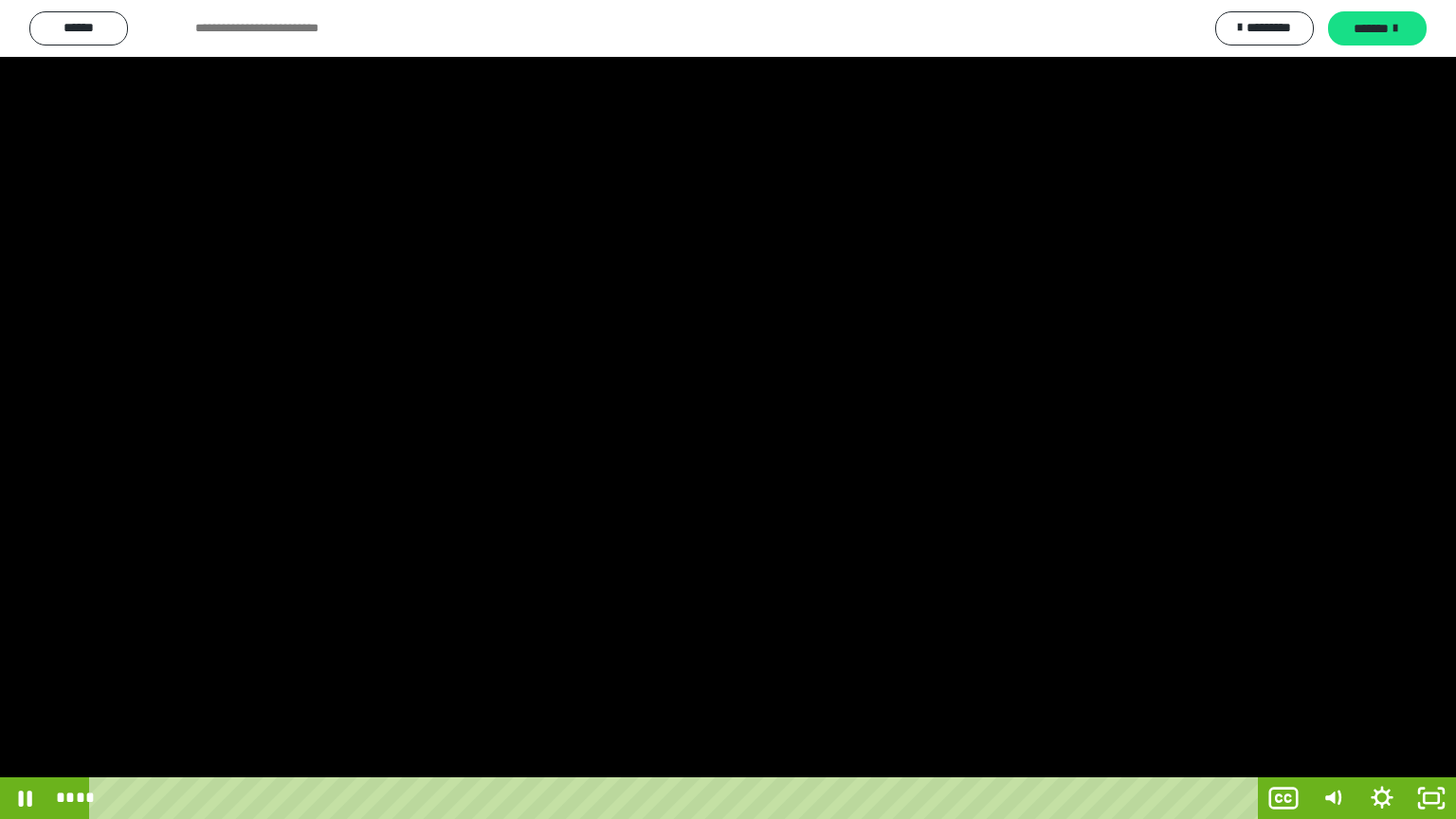 click at bounding box center [728, 410] 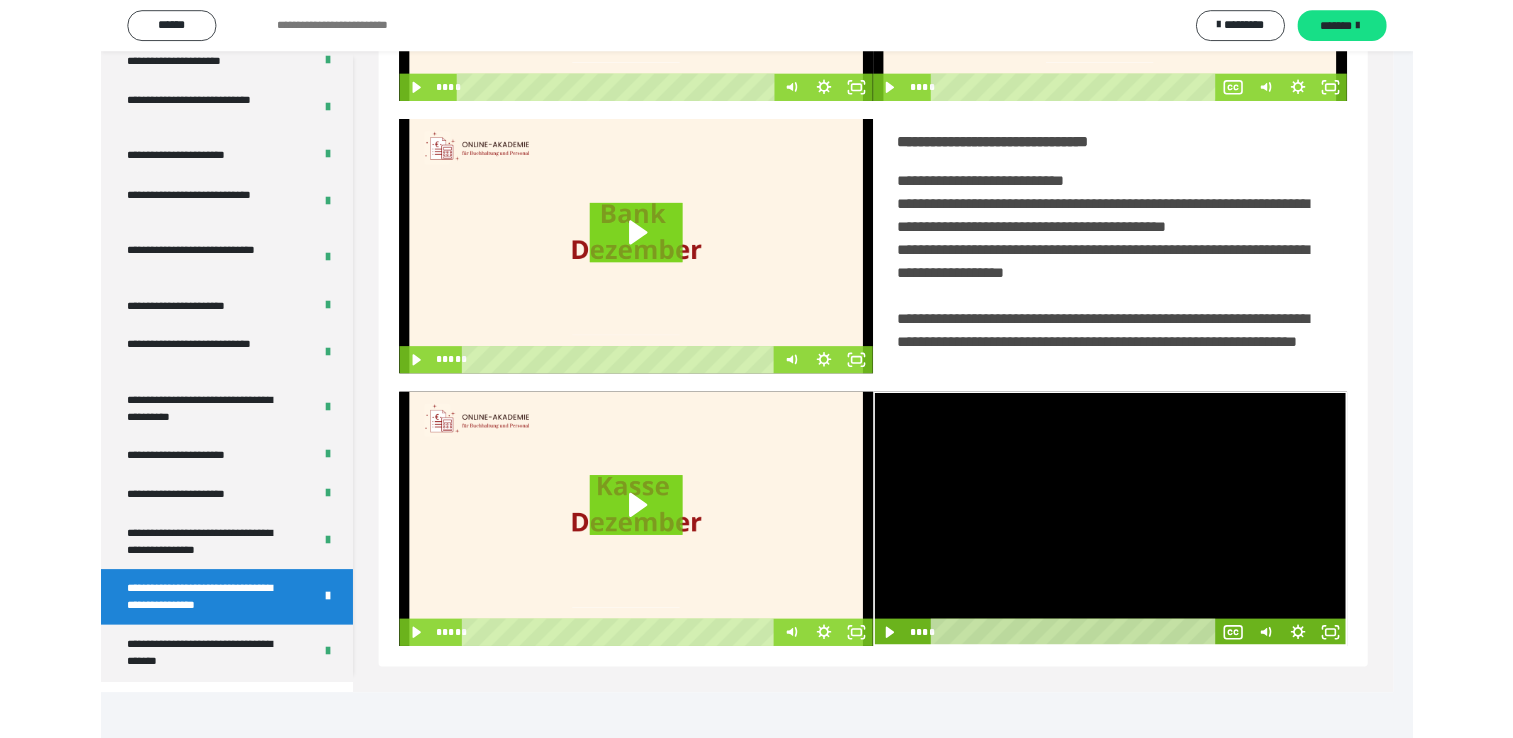 scroll, scrollTop: 324, scrollLeft: 0, axis: vertical 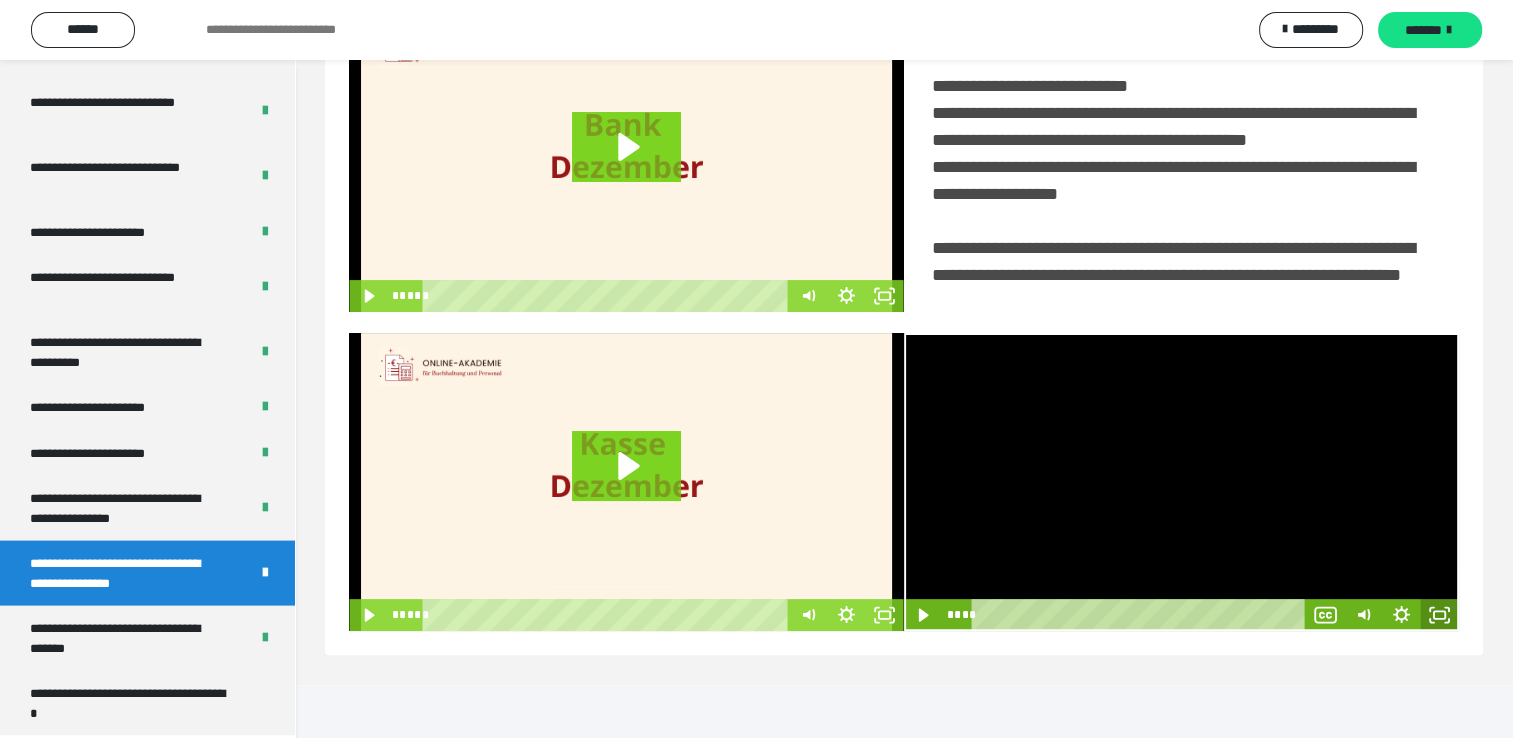 click 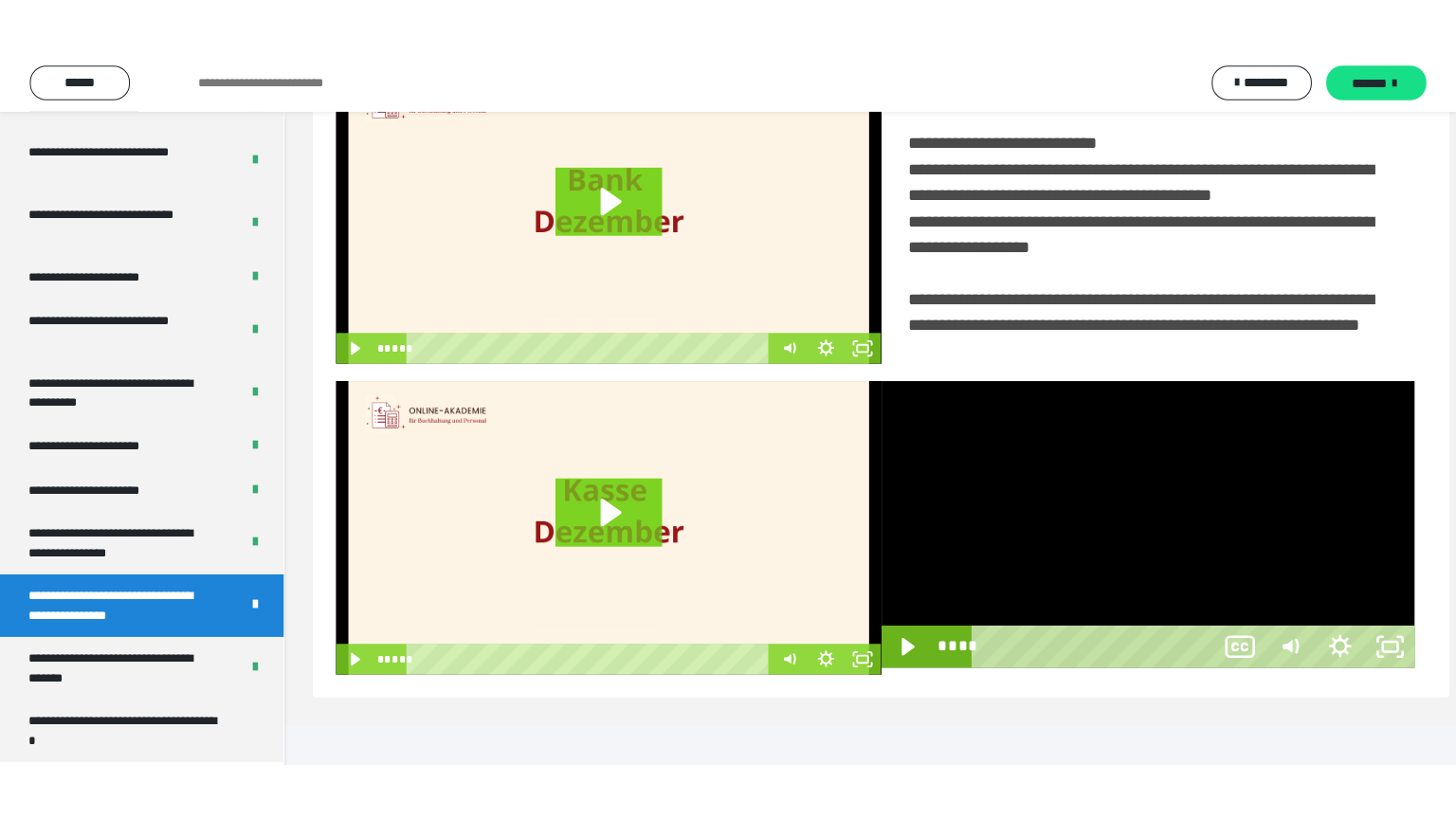 scroll, scrollTop: 317, scrollLeft: 0, axis: vertical 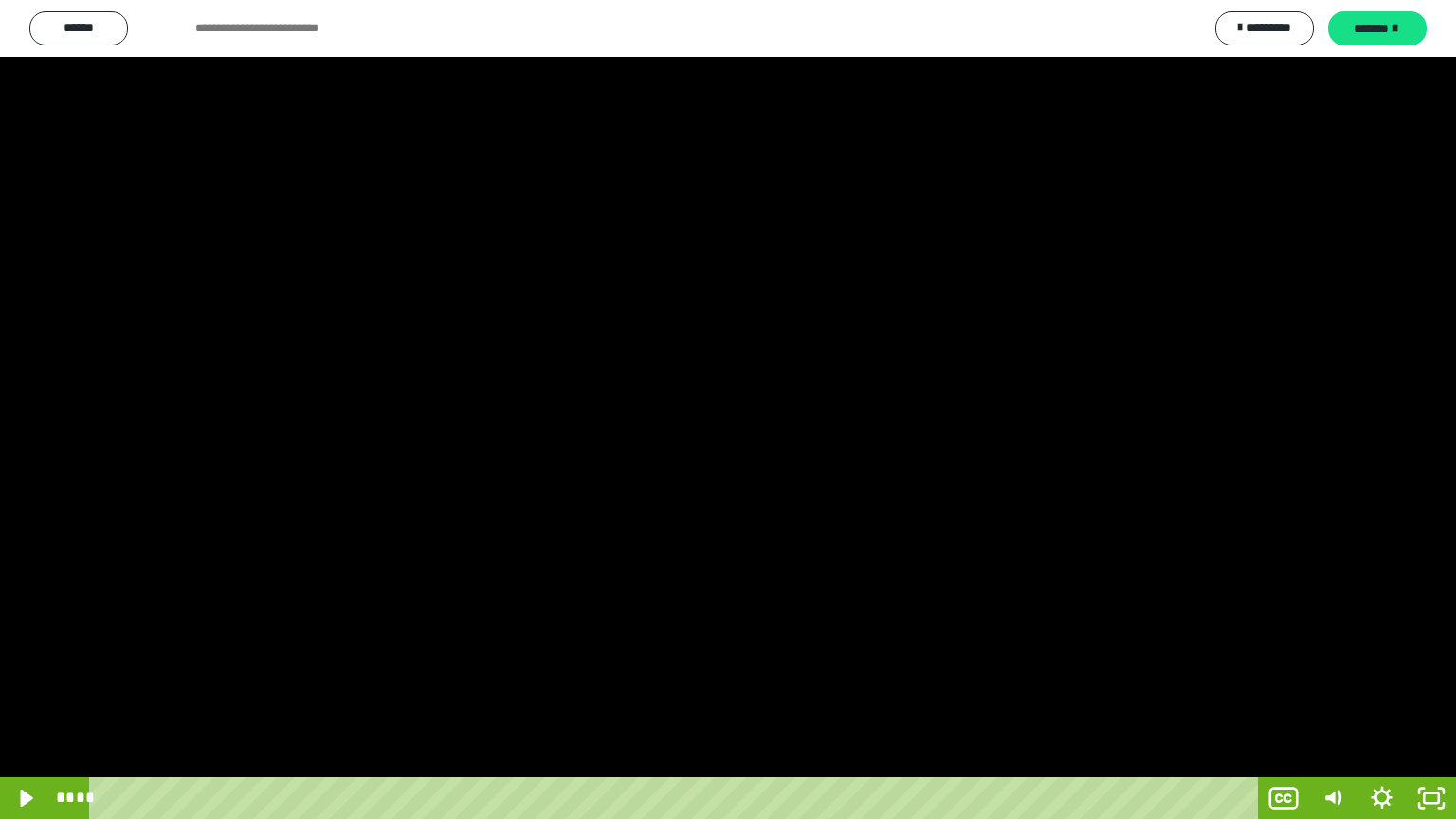 click at bounding box center [728, 410] 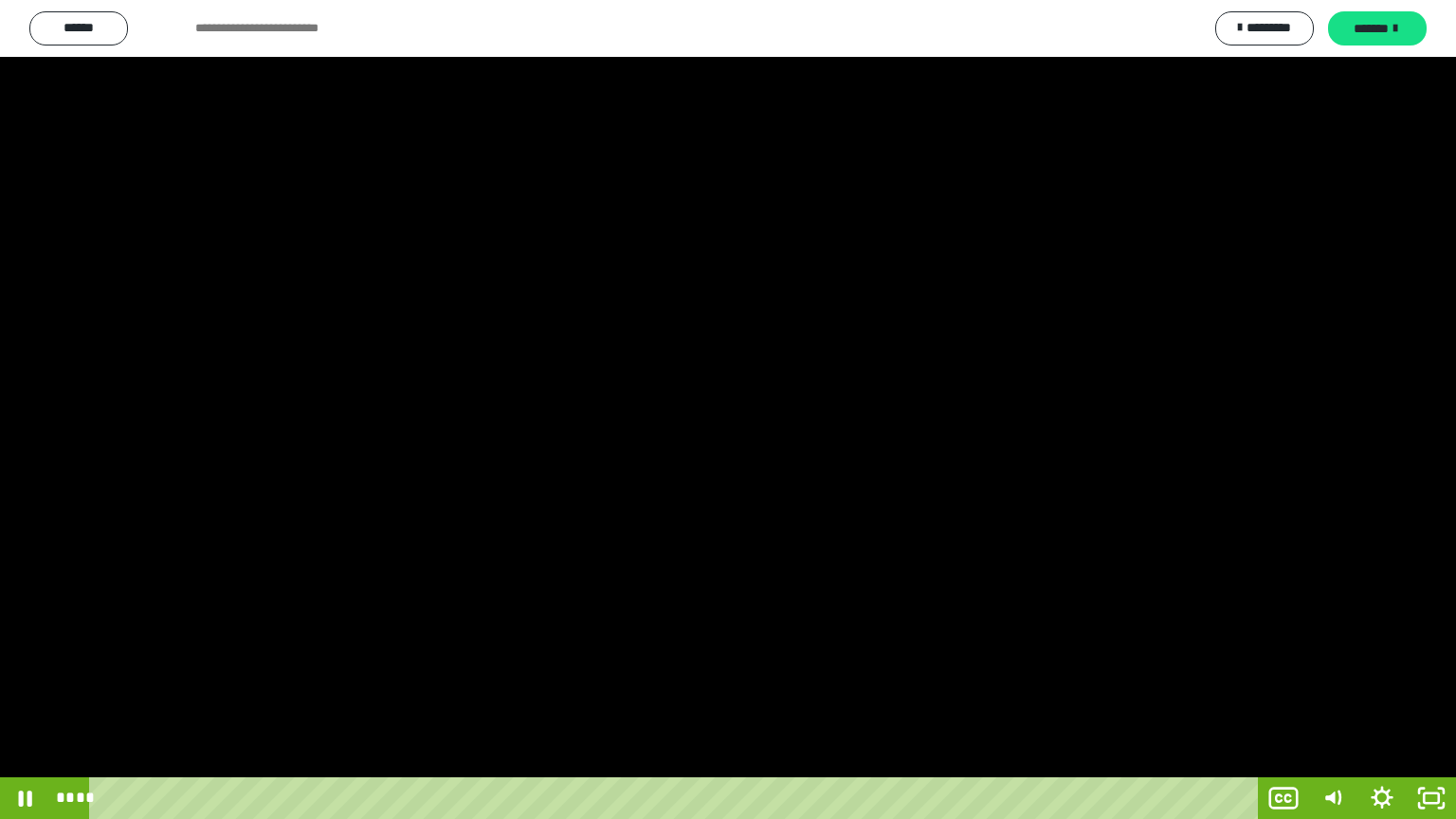 click at bounding box center [728, 410] 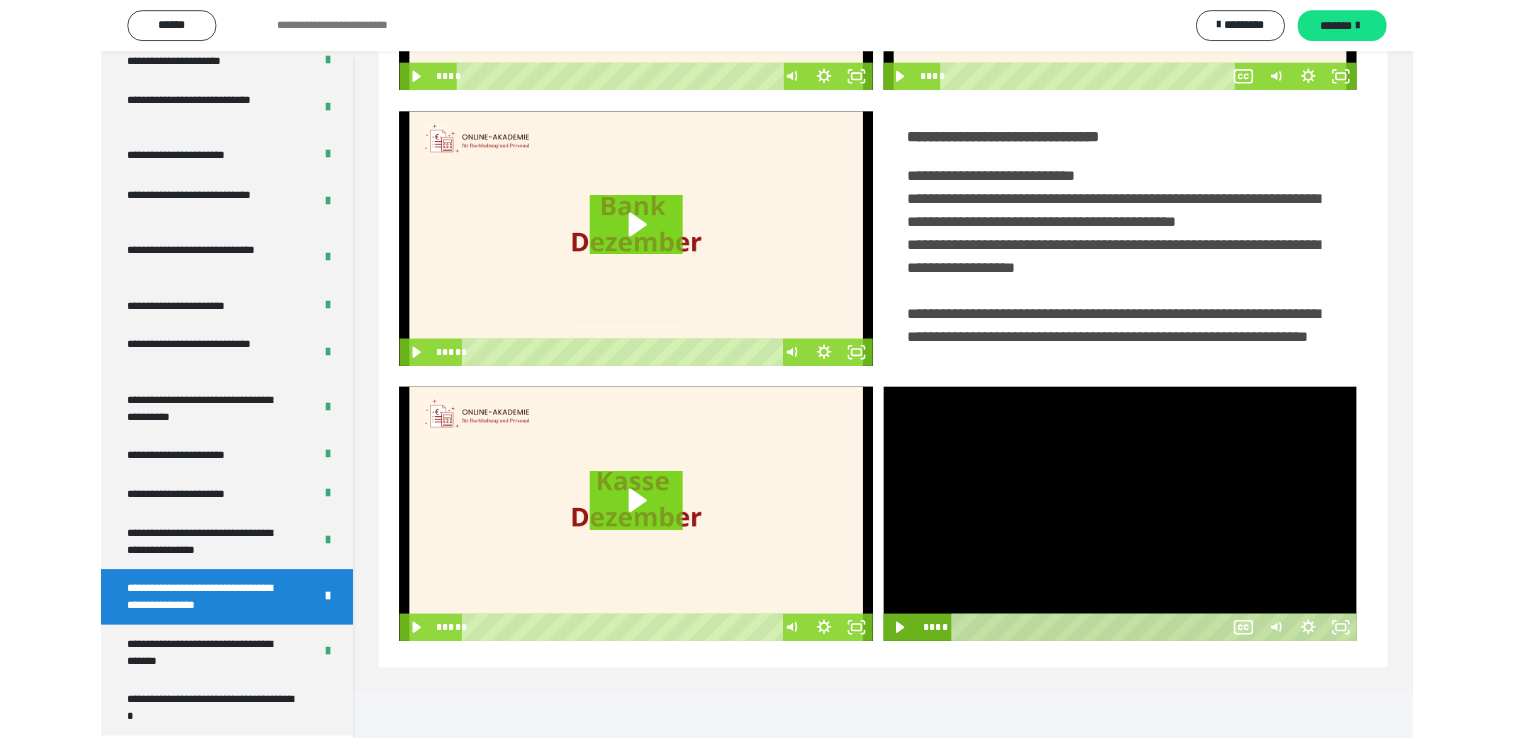 scroll, scrollTop: 324, scrollLeft: 0, axis: vertical 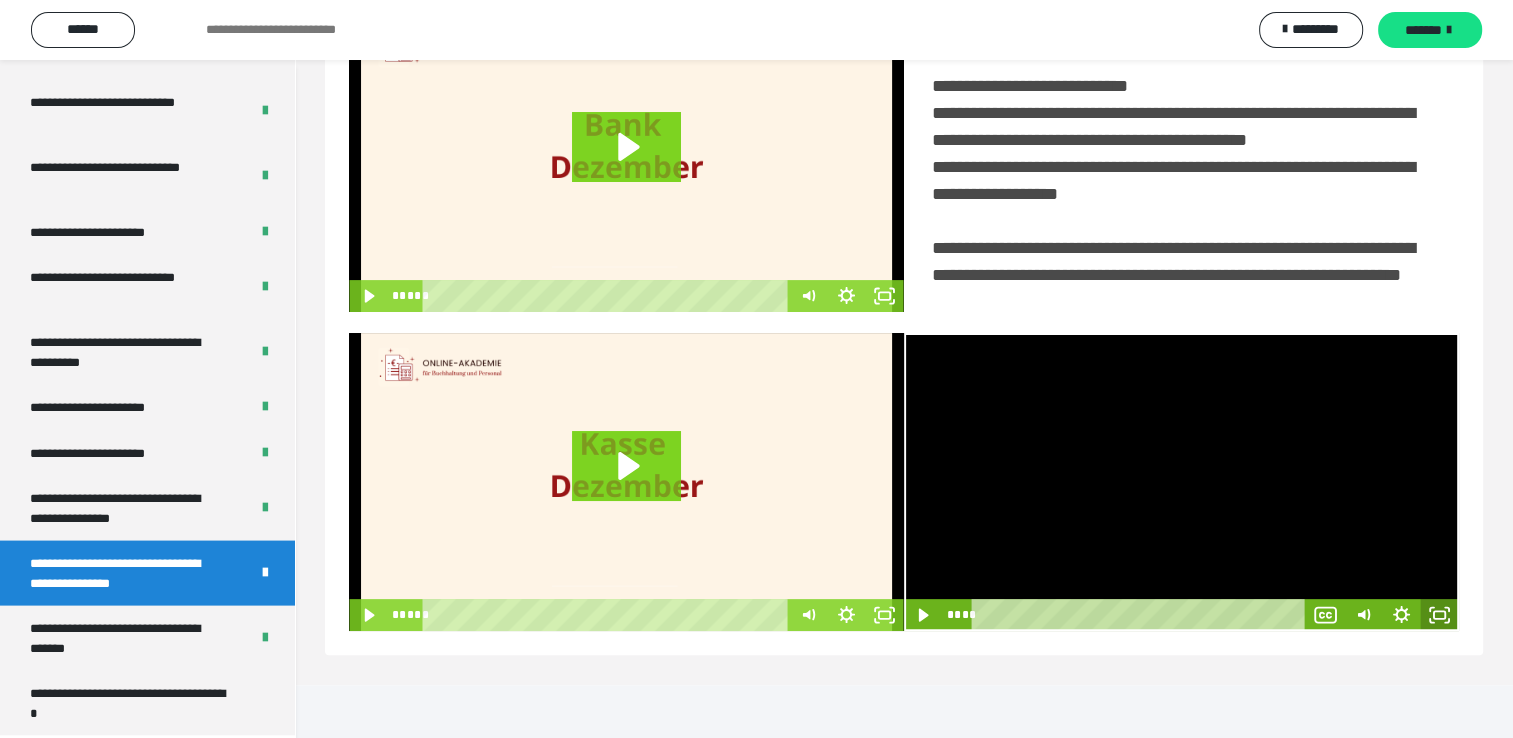click 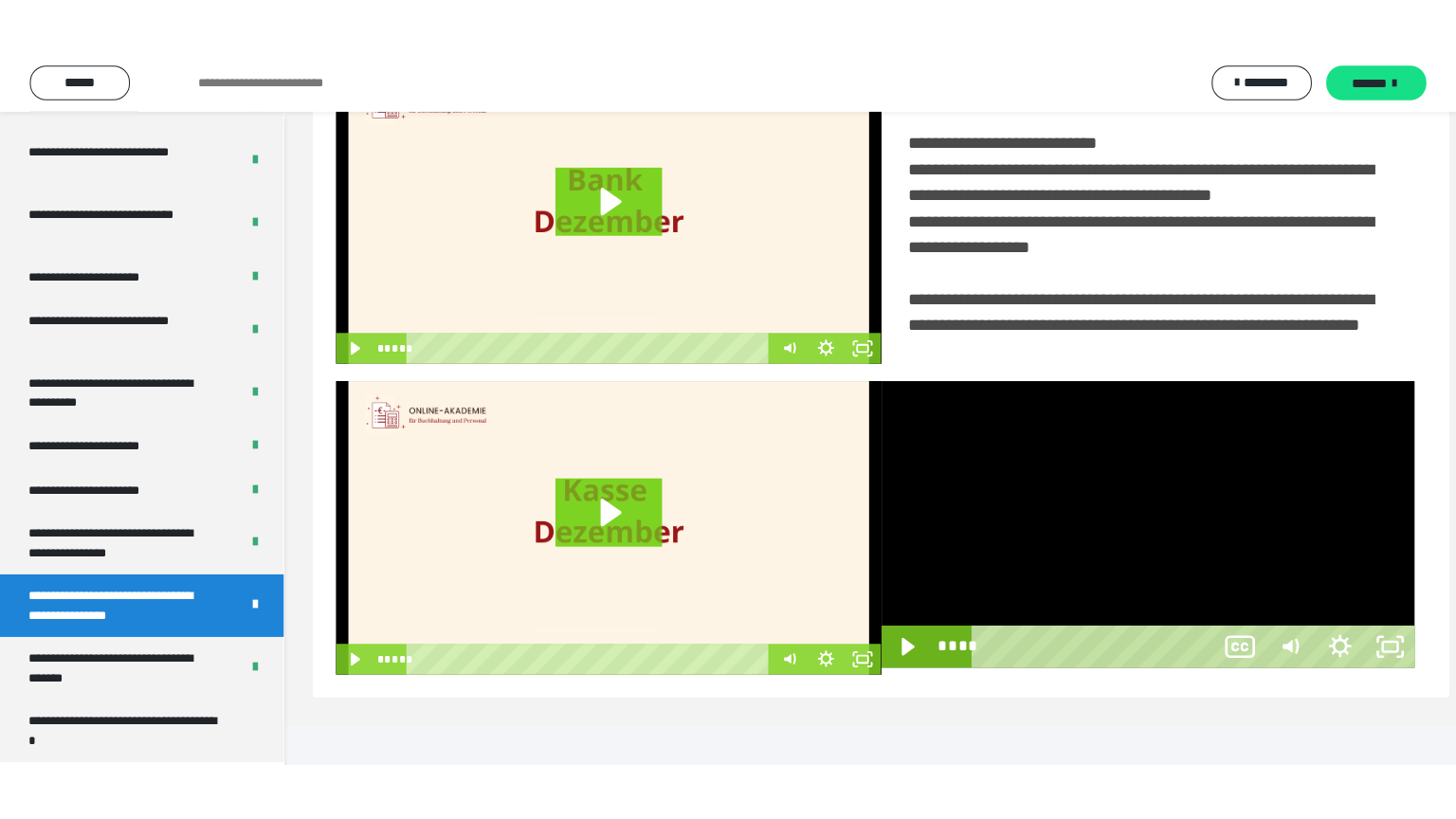 scroll, scrollTop: 317, scrollLeft: 0, axis: vertical 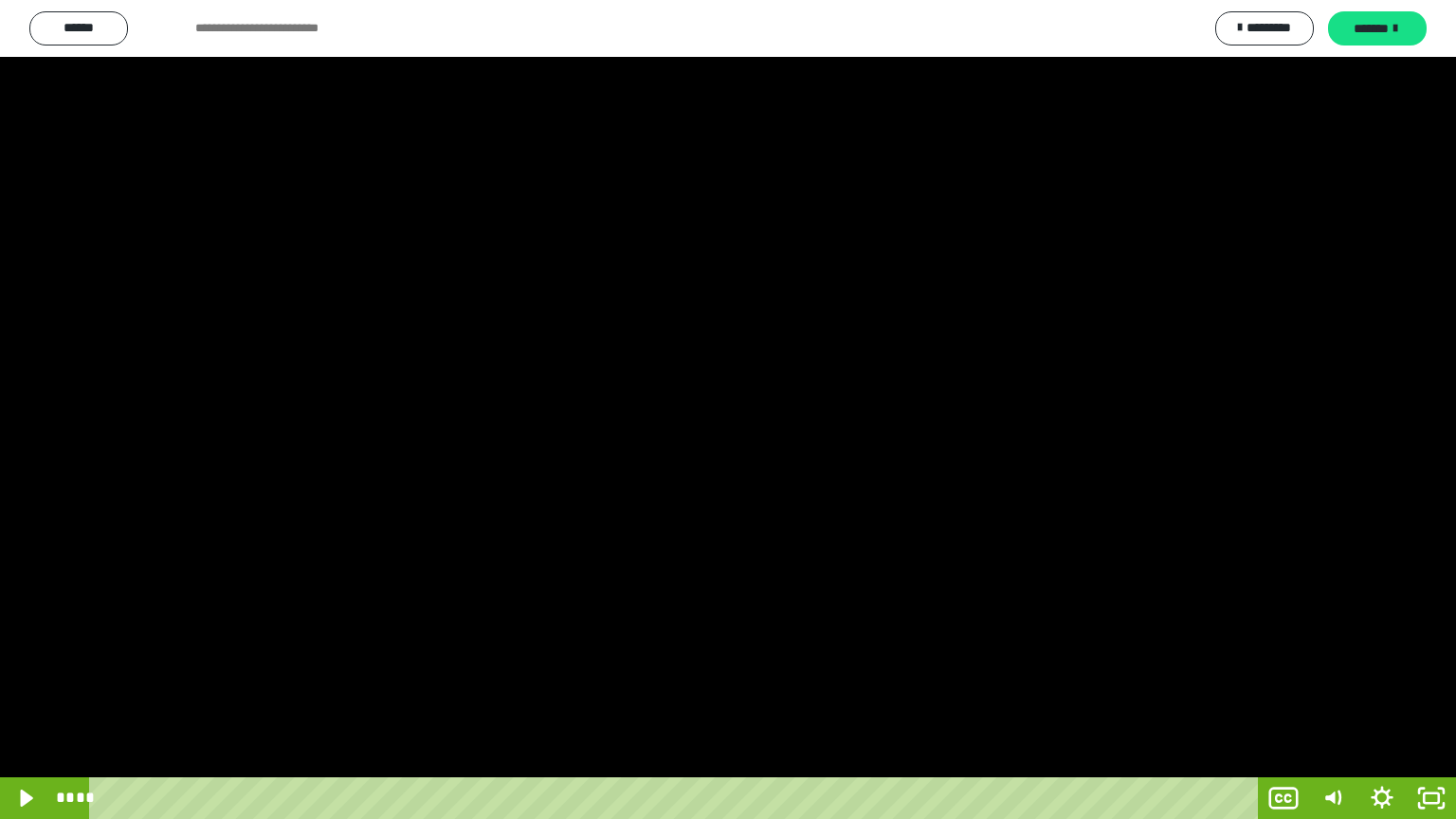 click at bounding box center (728, 410) 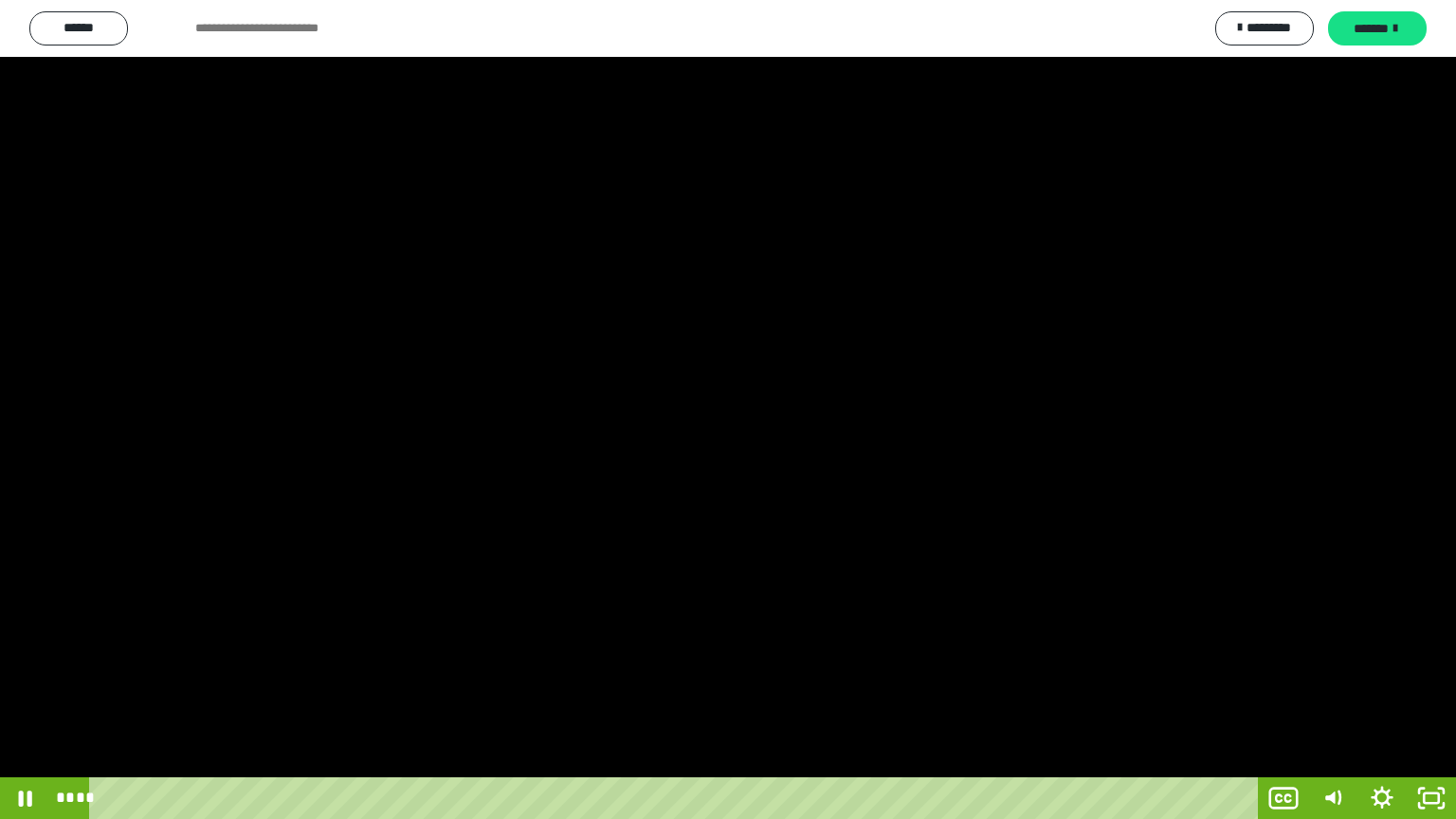 click at bounding box center [728, 410] 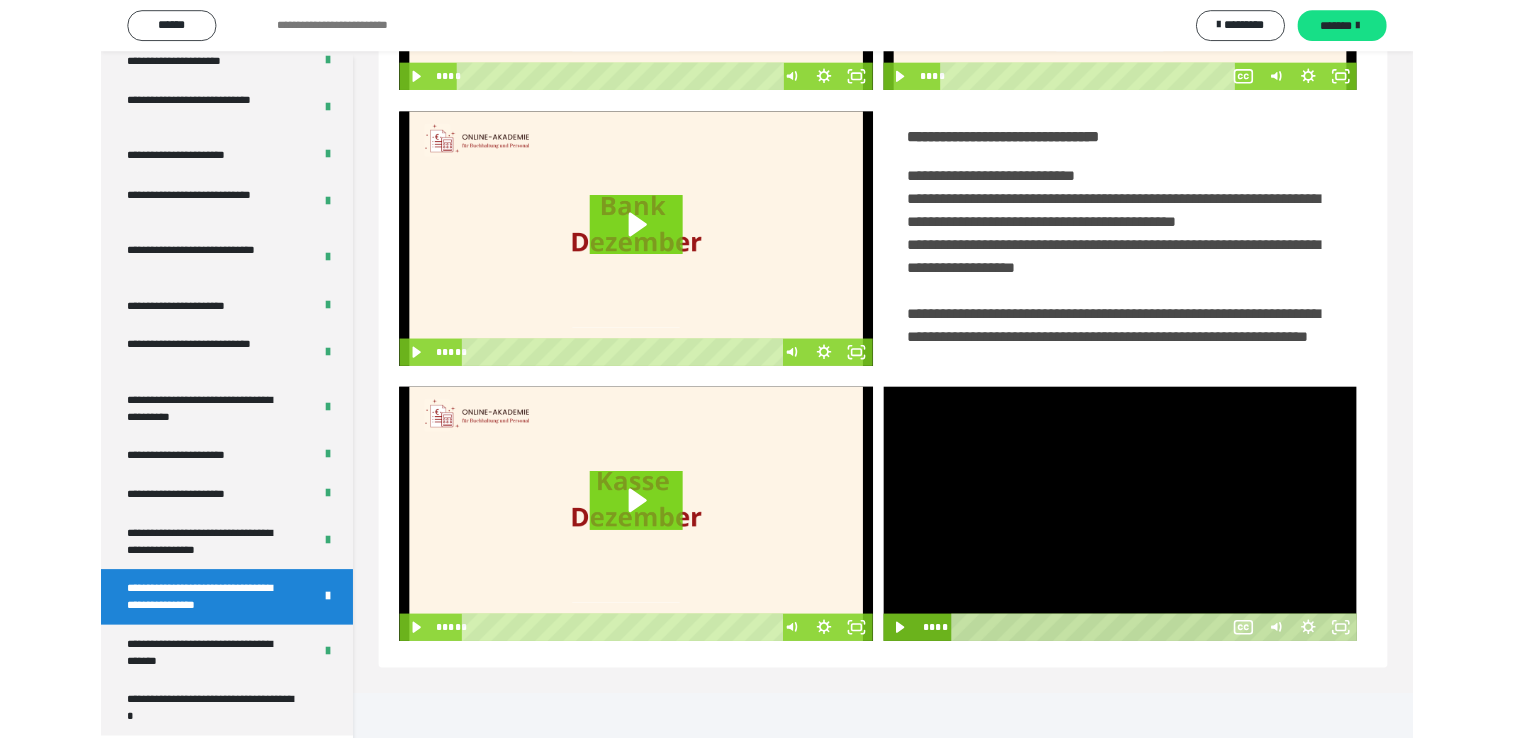 scroll, scrollTop: 324, scrollLeft: 0, axis: vertical 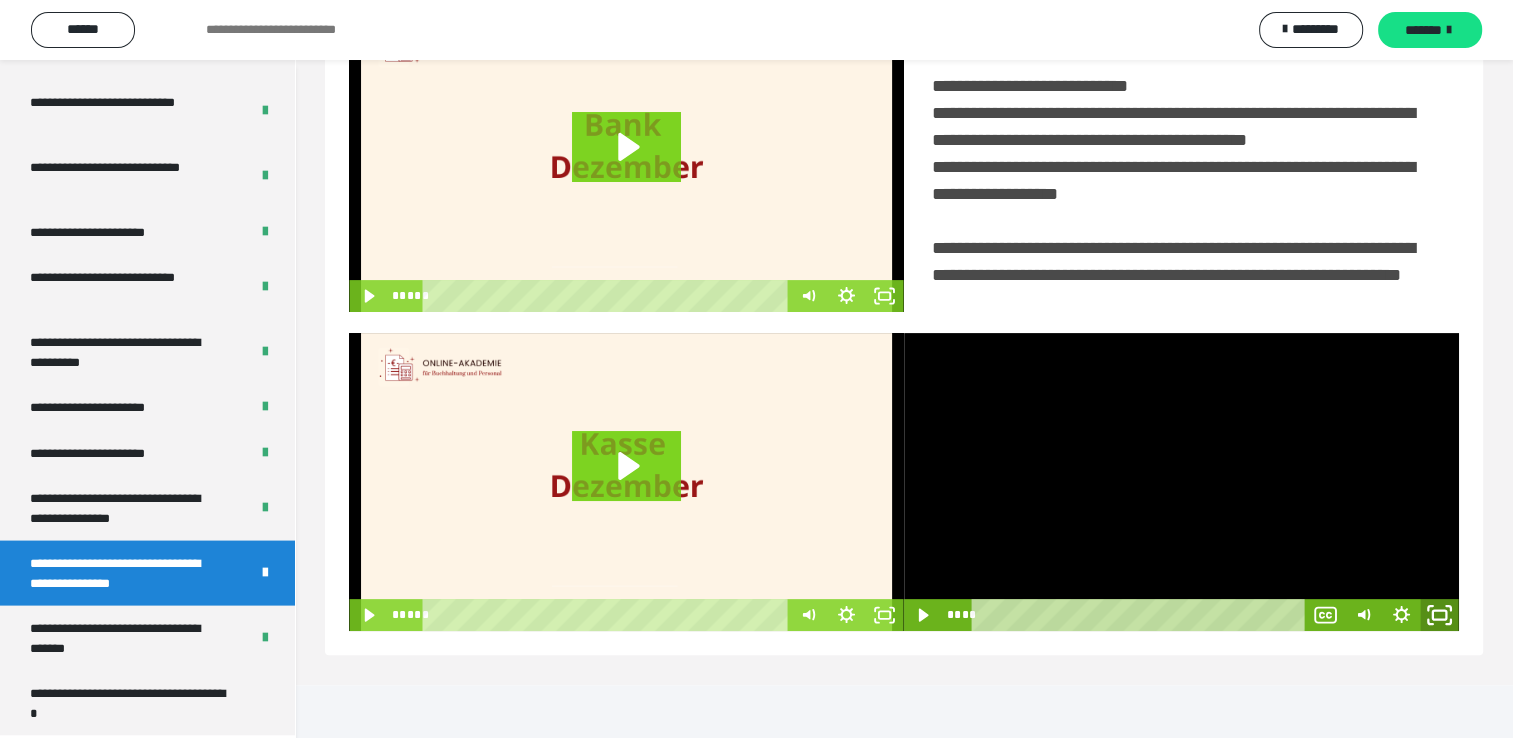 click 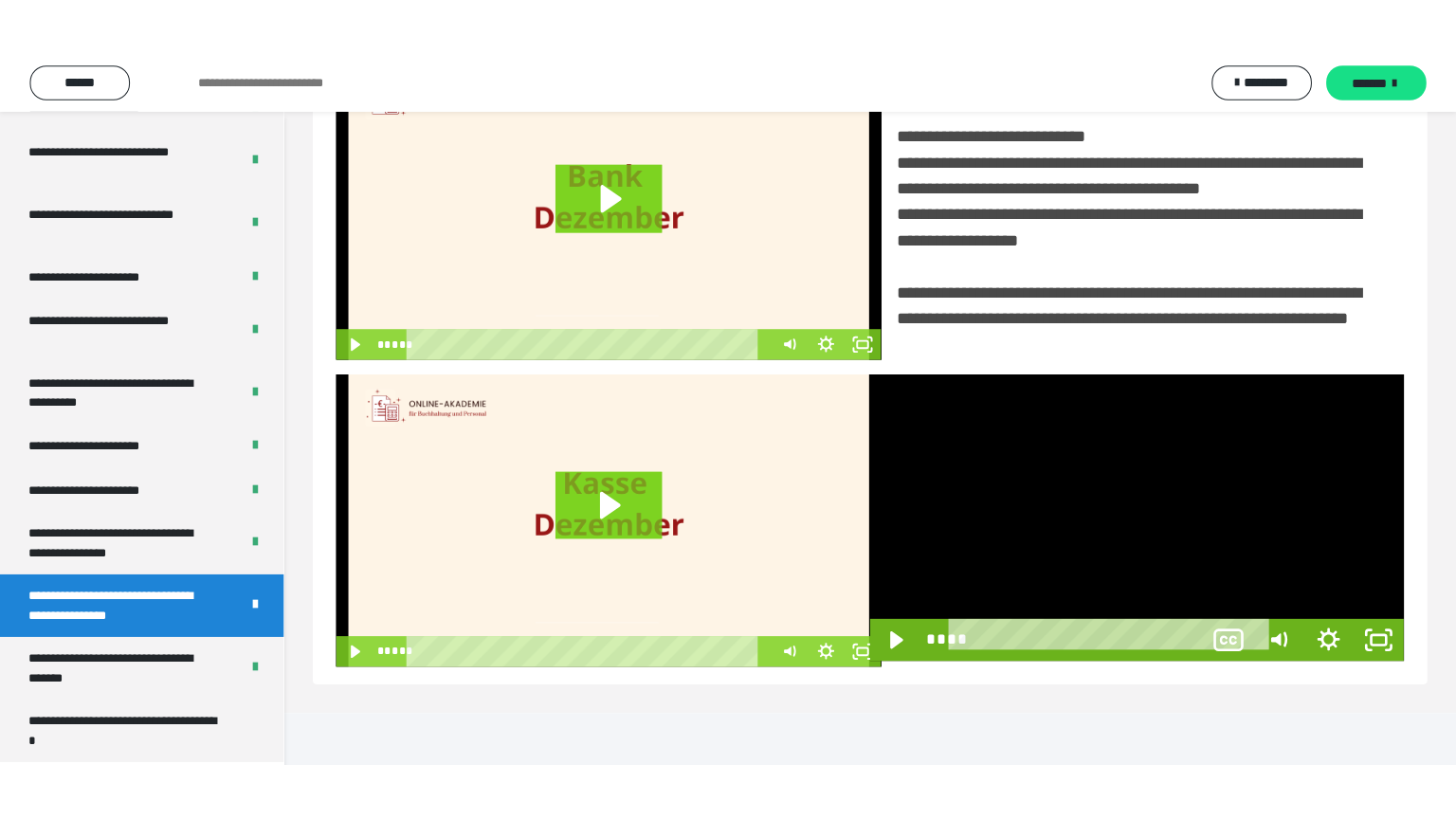 scroll, scrollTop: 317, scrollLeft: 0, axis: vertical 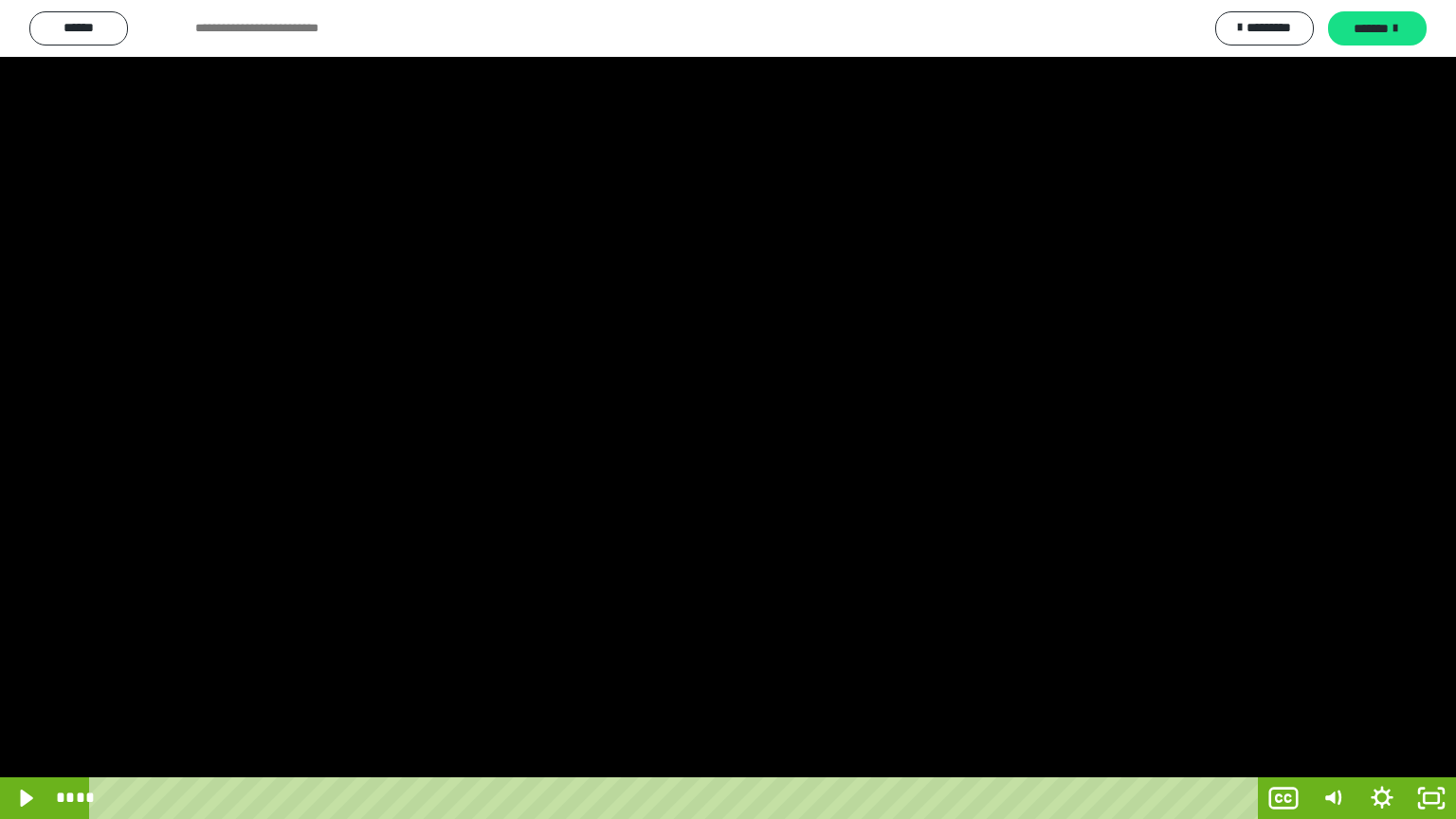 click at bounding box center (728, 410) 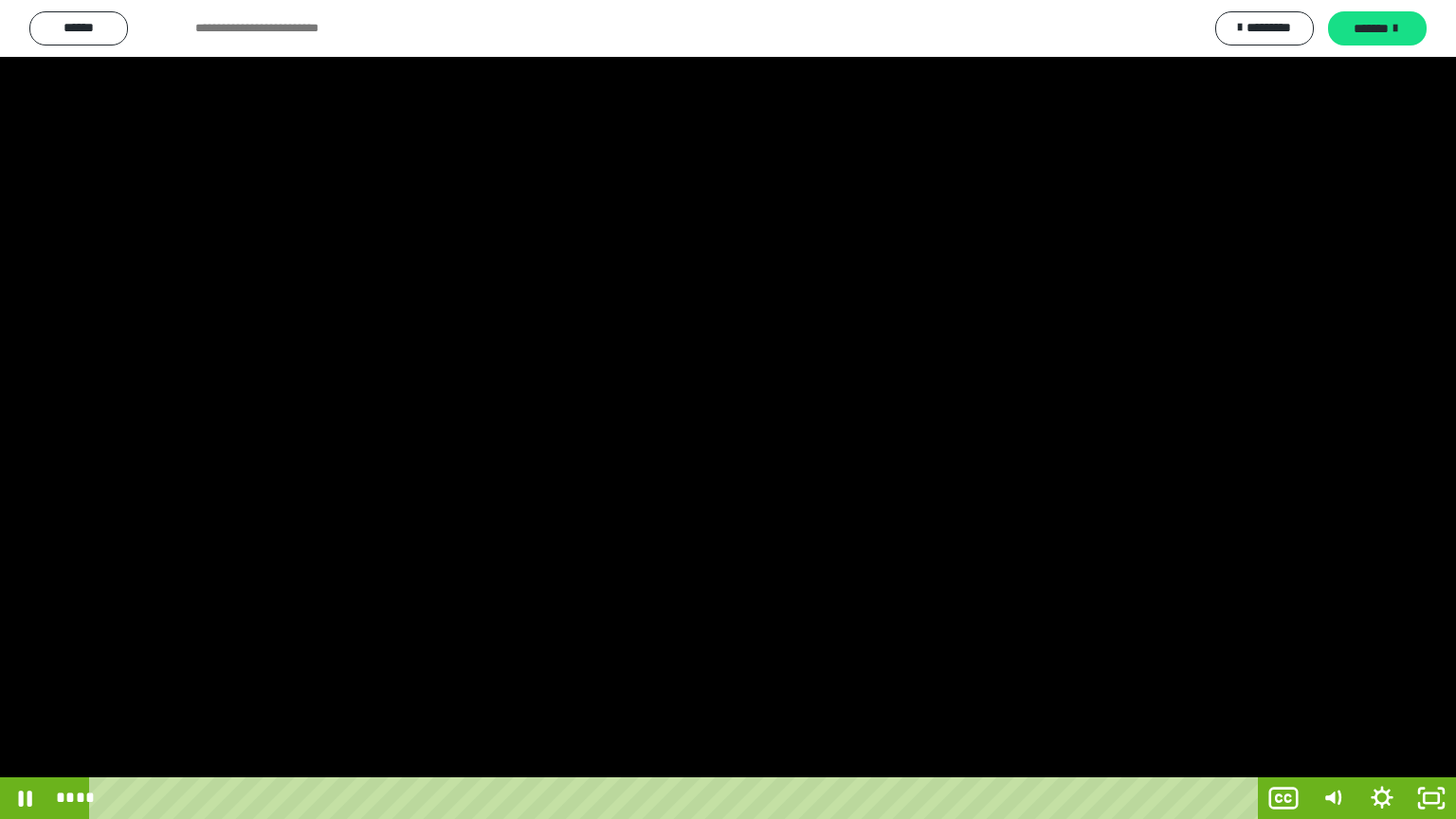 click at bounding box center [728, 410] 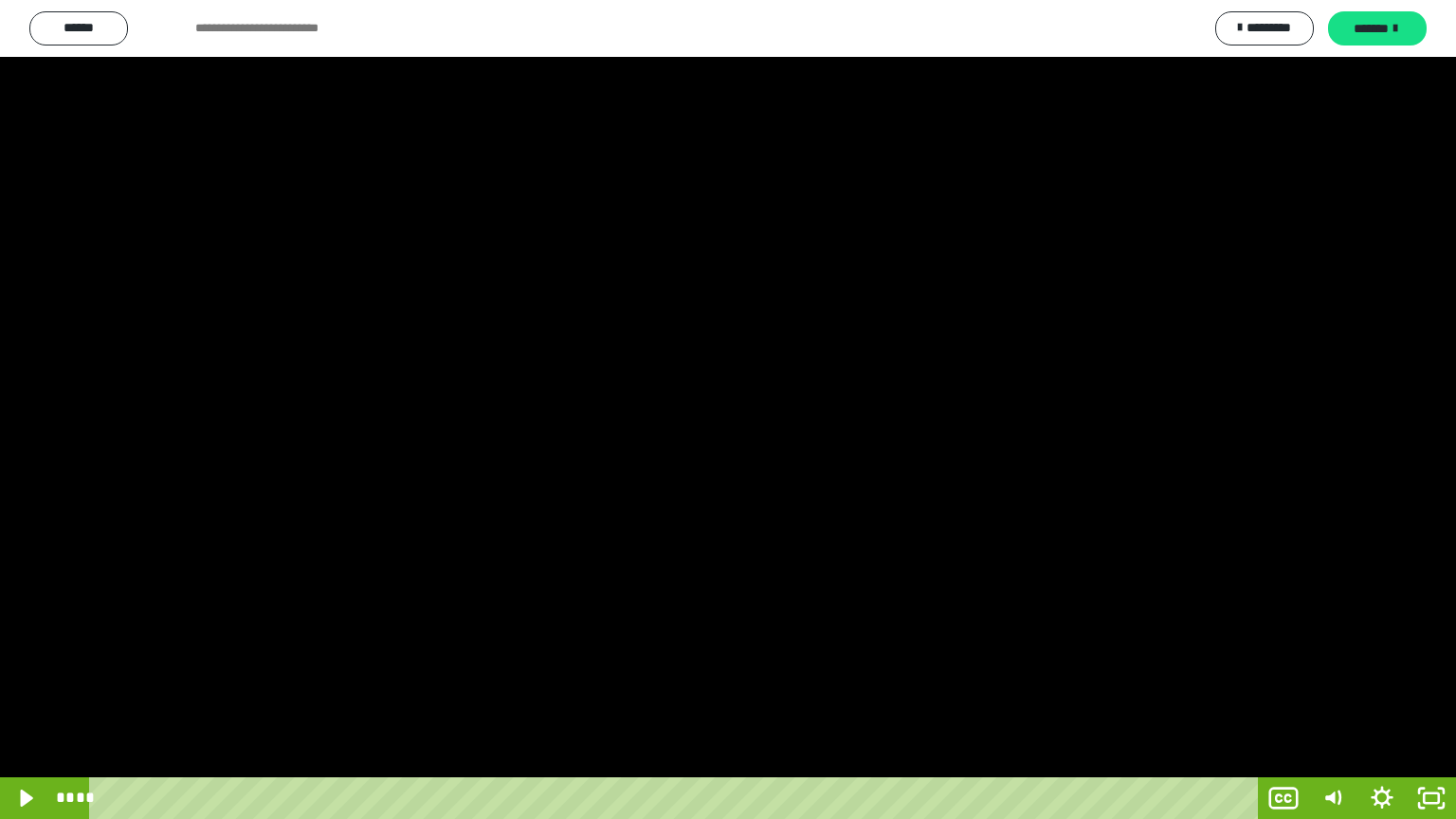 click at bounding box center (728, 410) 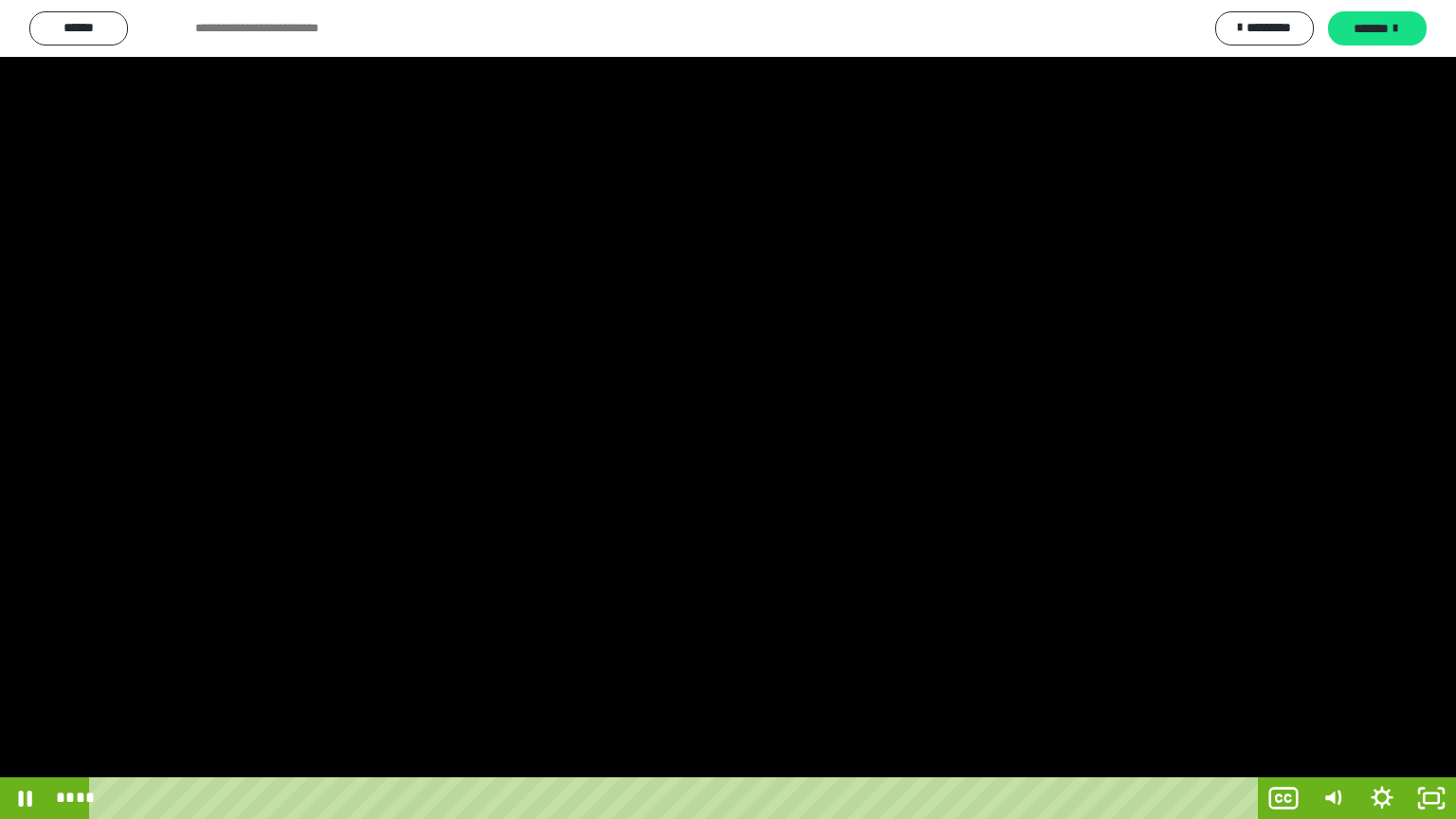 click at bounding box center [728, 410] 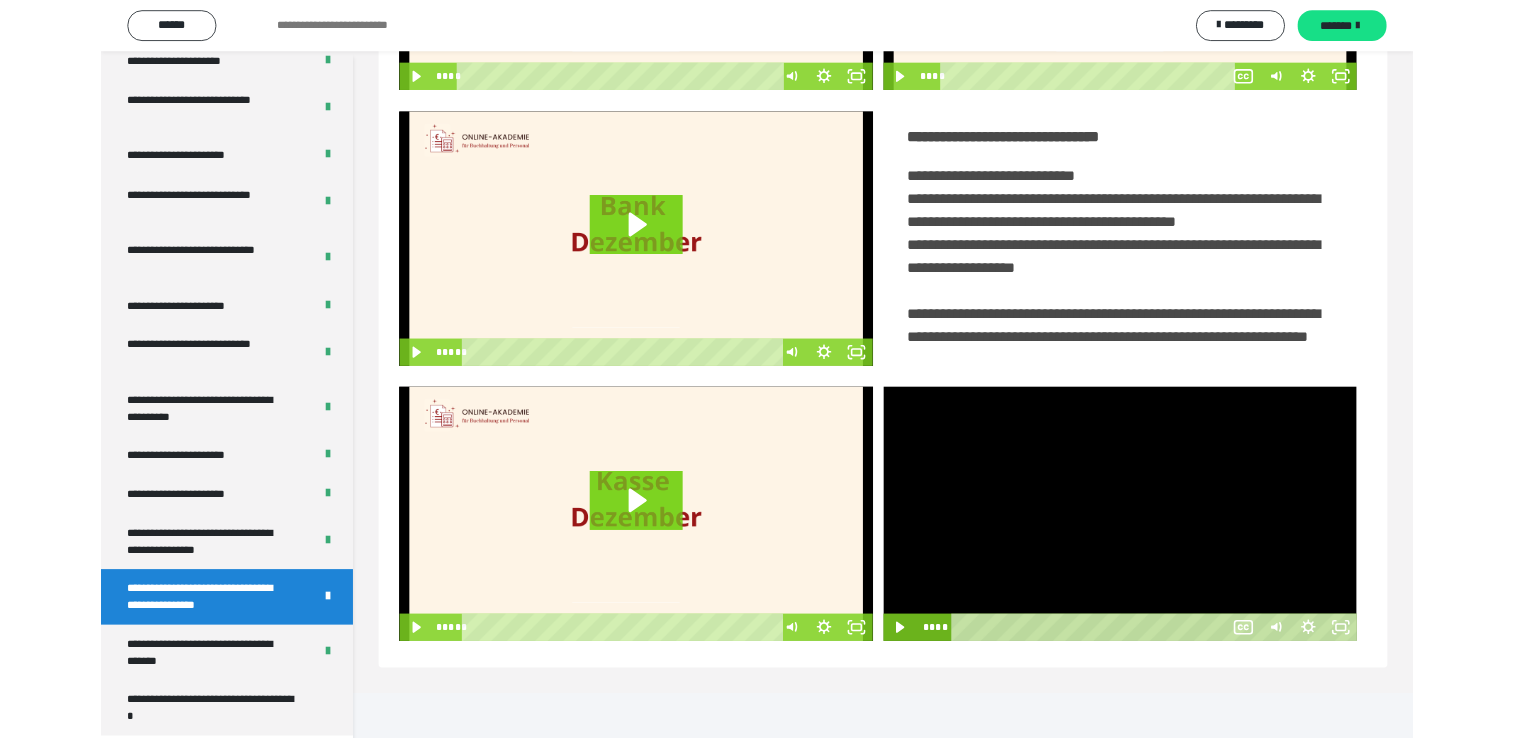 scroll, scrollTop: 324, scrollLeft: 0, axis: vertical 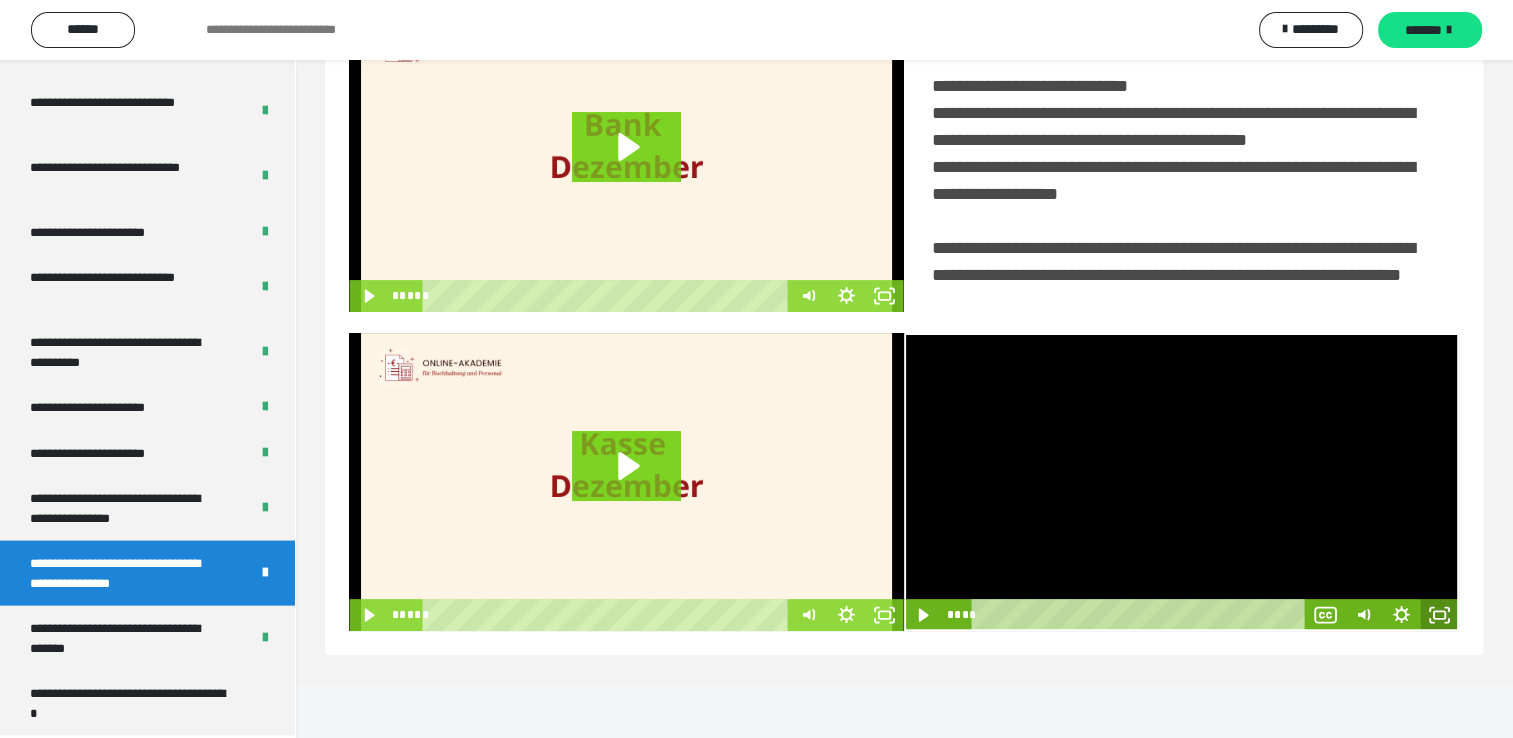 click 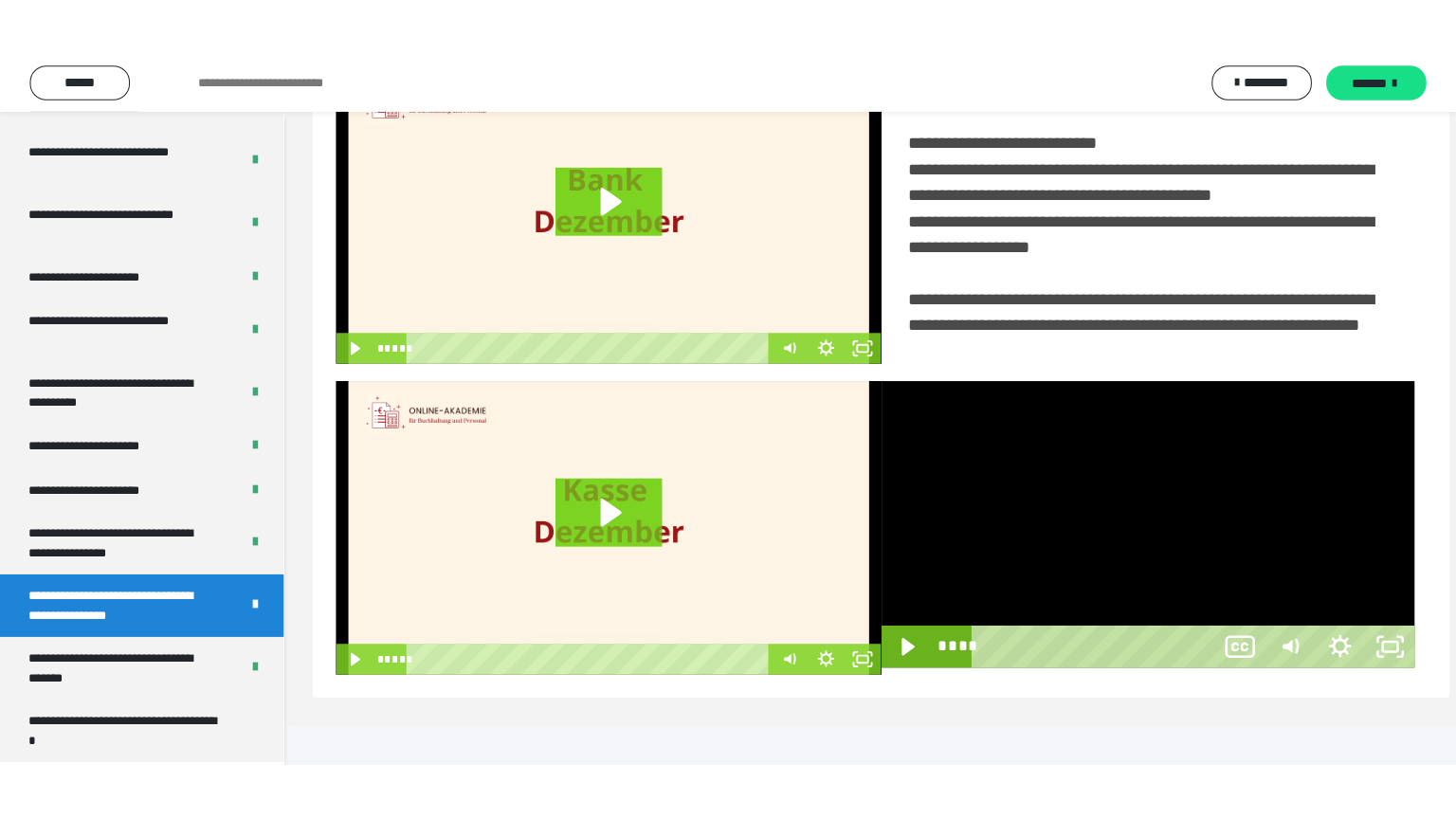 scroll, scrollTop: 317, scrollLeft: 0, axis: vertical 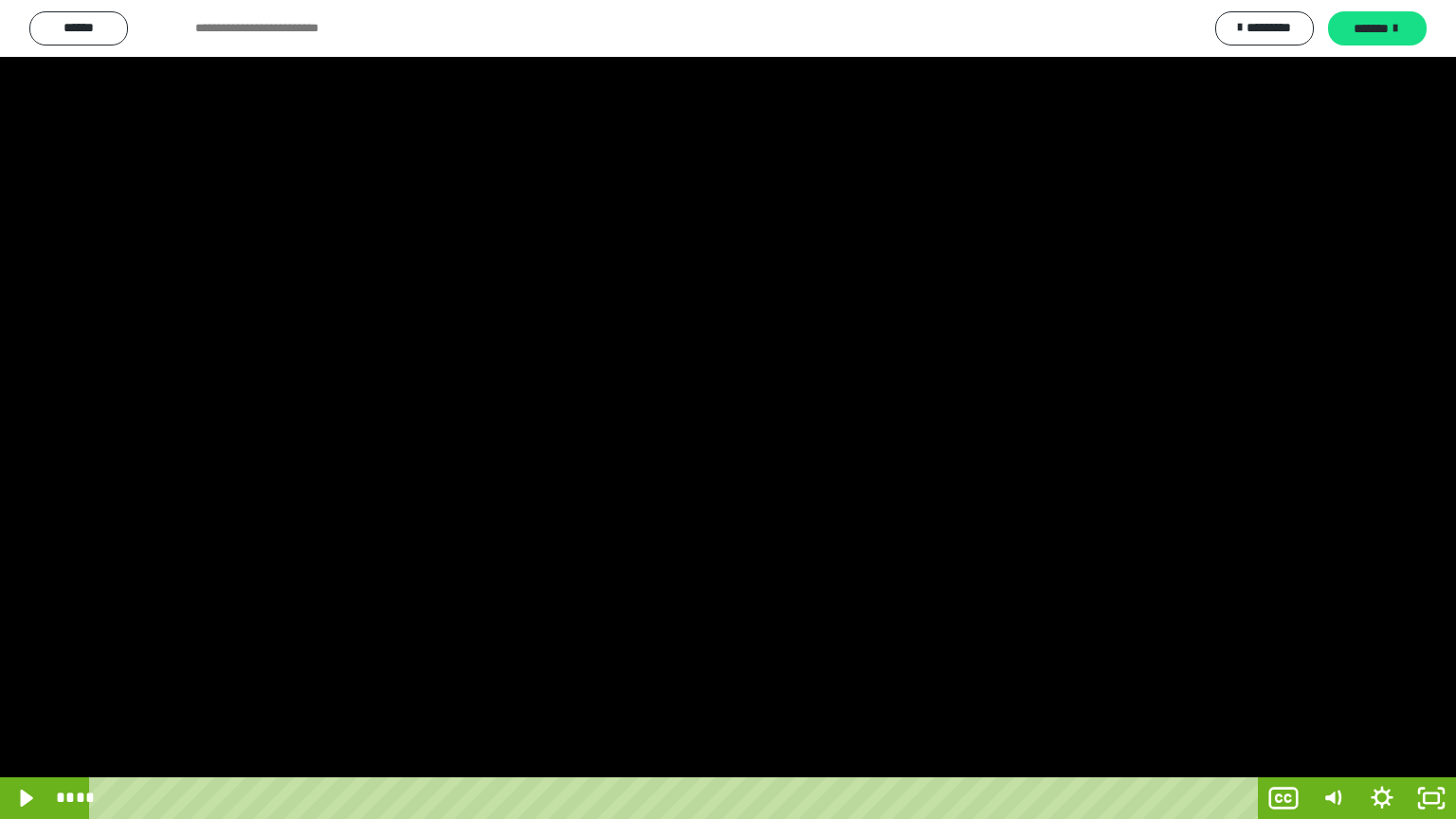 click at bounding box center (728, 410) 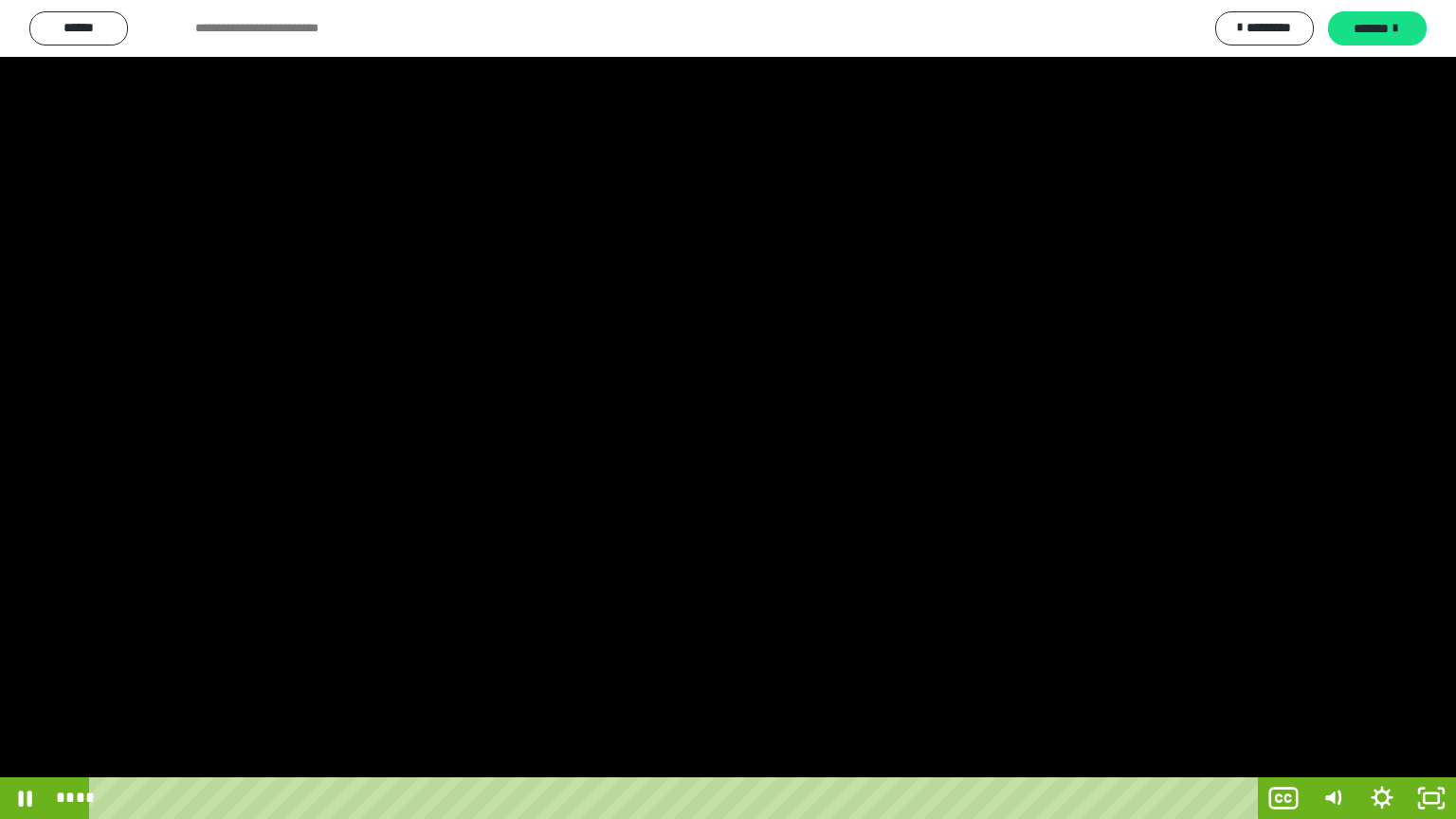 click at bounding box center (728, 410) 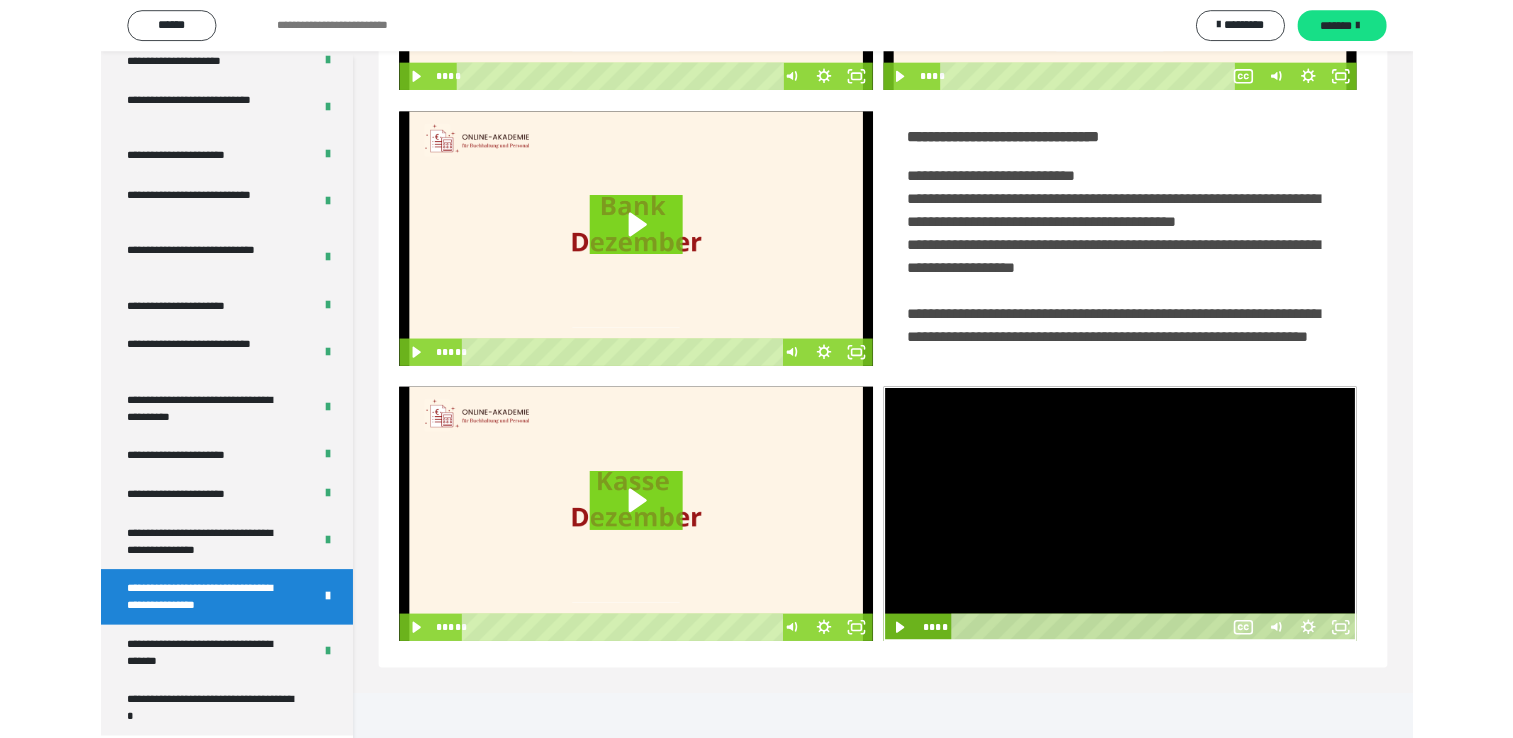 scroll, scrollTop: 324, scrollLeft: 0, axis: vertical 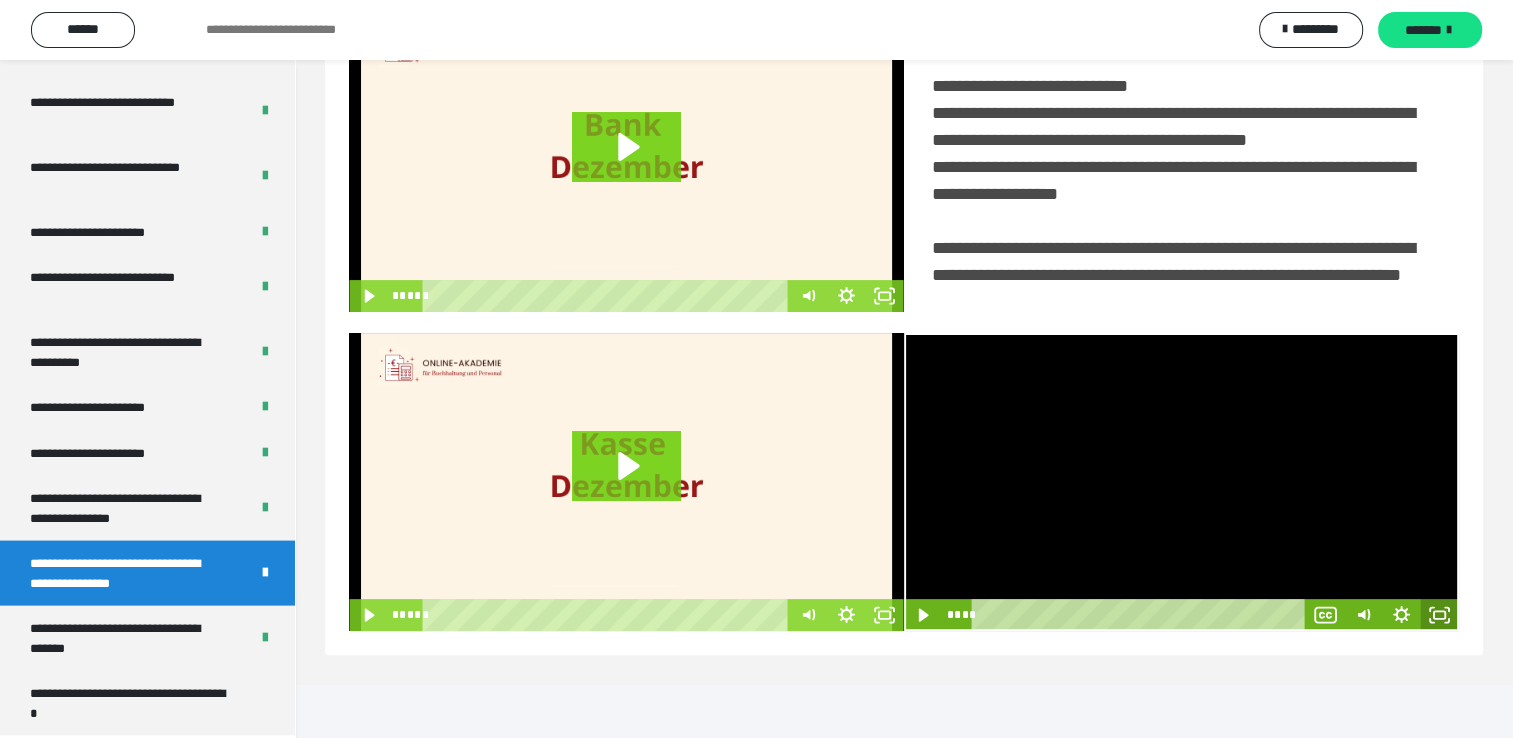 click 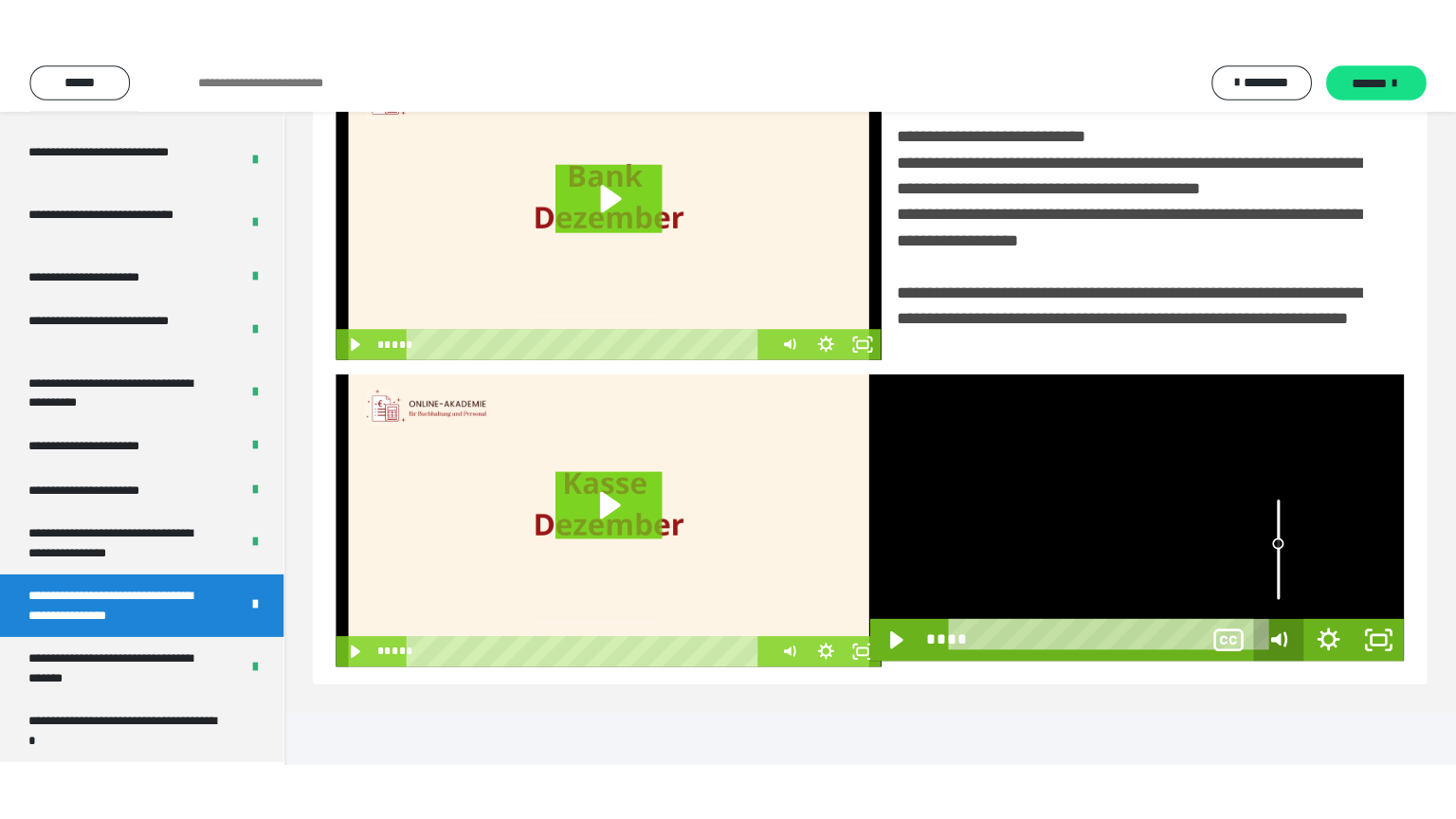 scroll, scrollTop: 317, scrollLeft: 0, axis: vertical 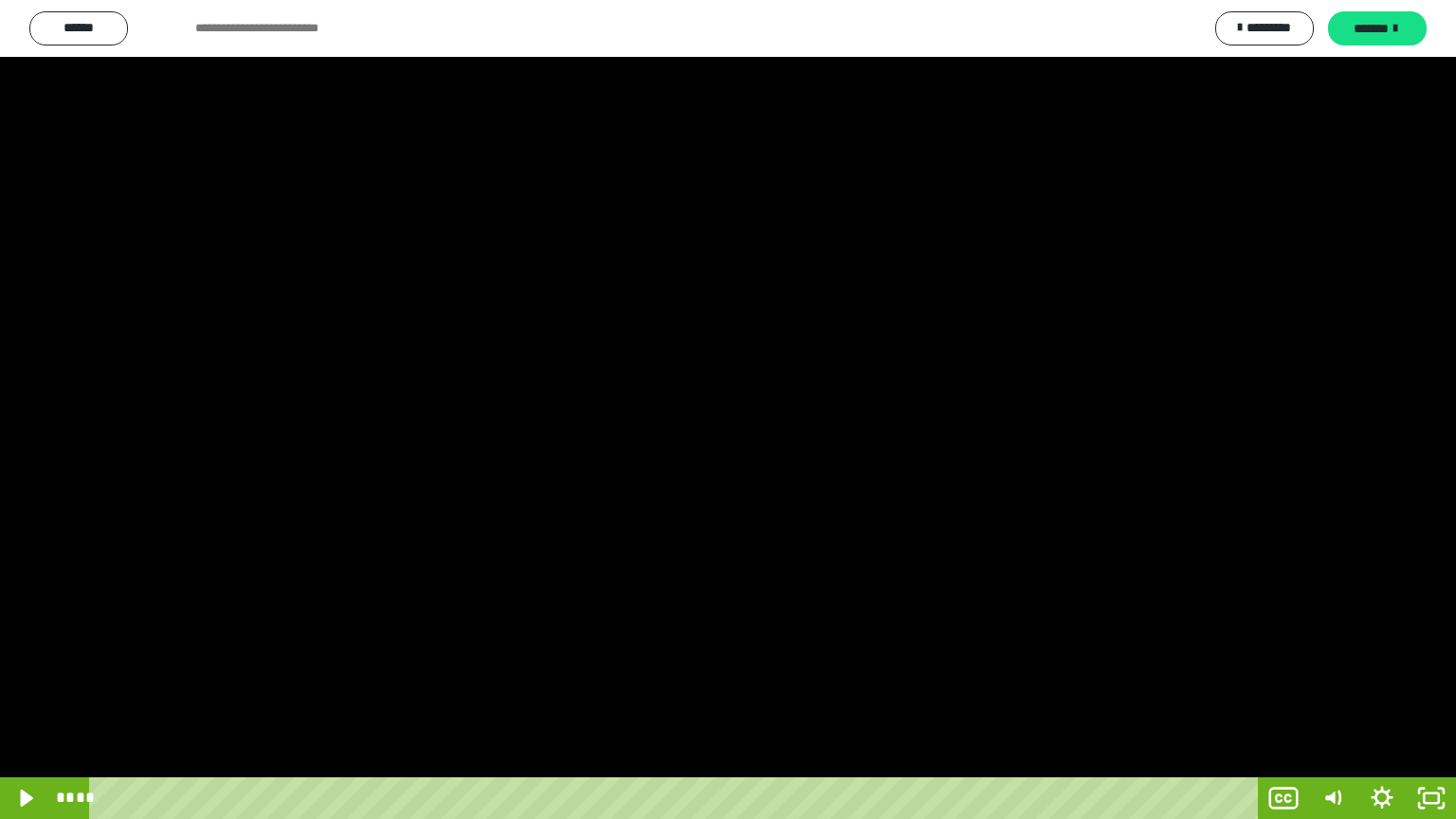 click at bounding box center (728, 410) 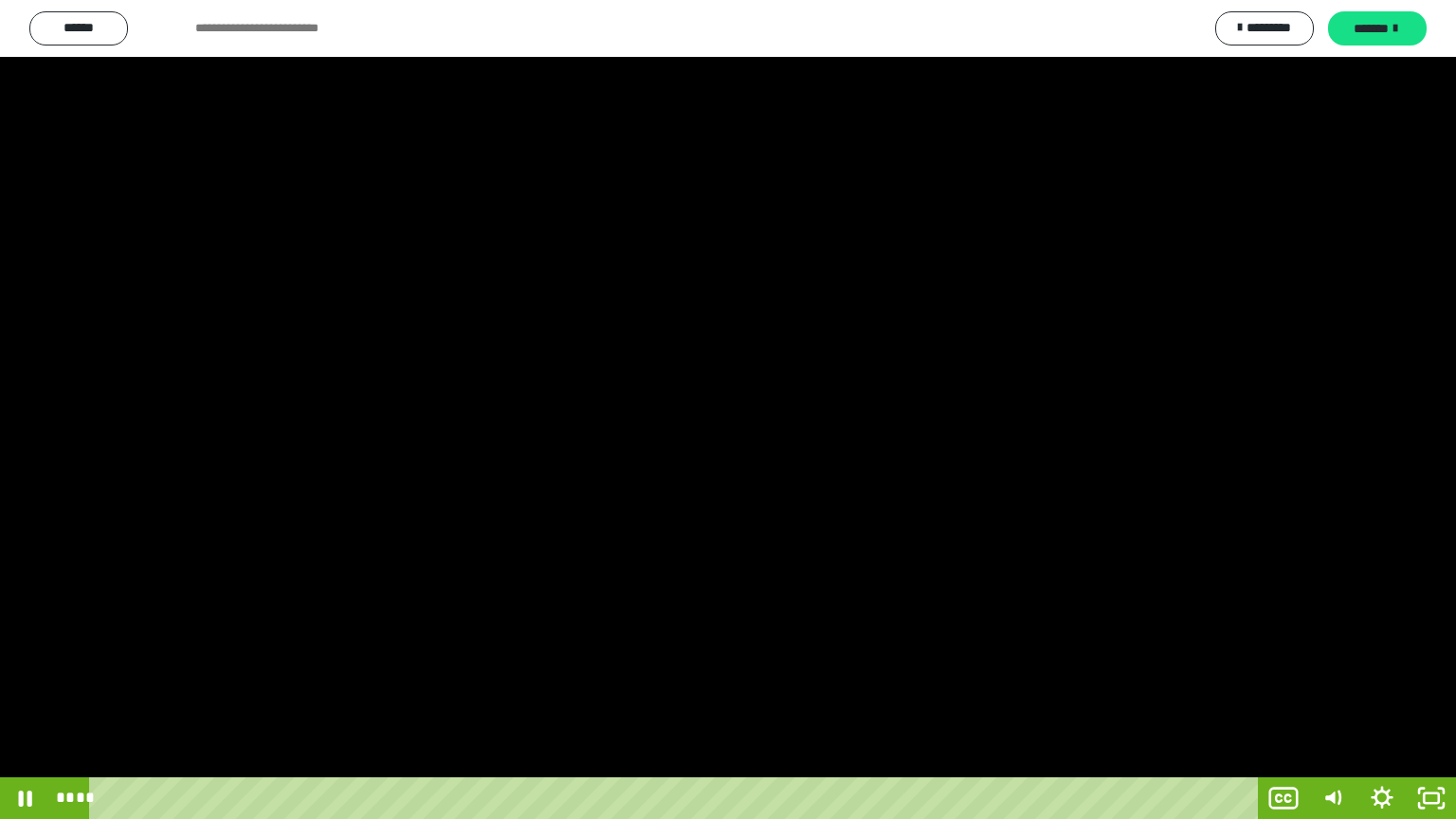 click at bounding box center (728, 410) 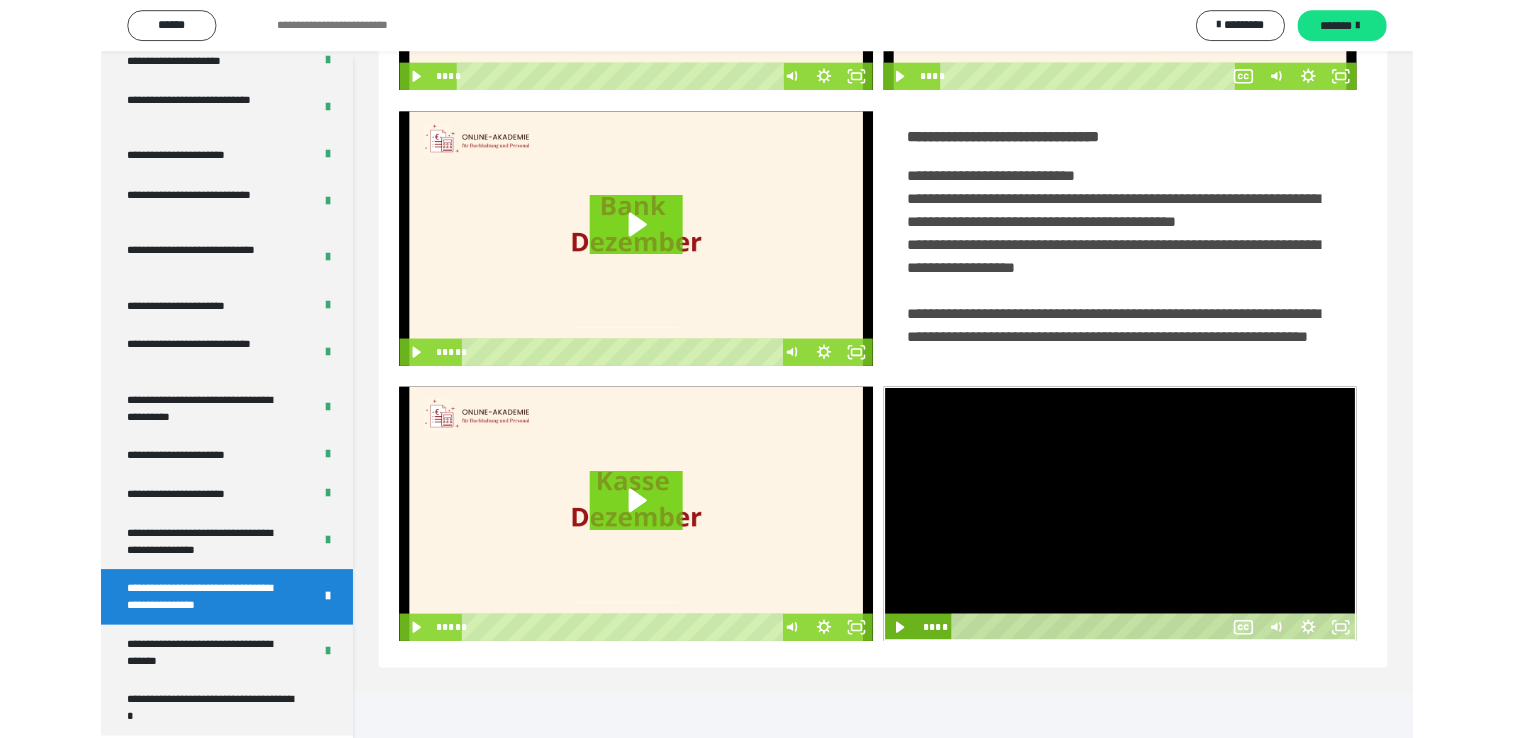 scroll, scrollTop: 324, scrollLeft: 0, axis: vertical 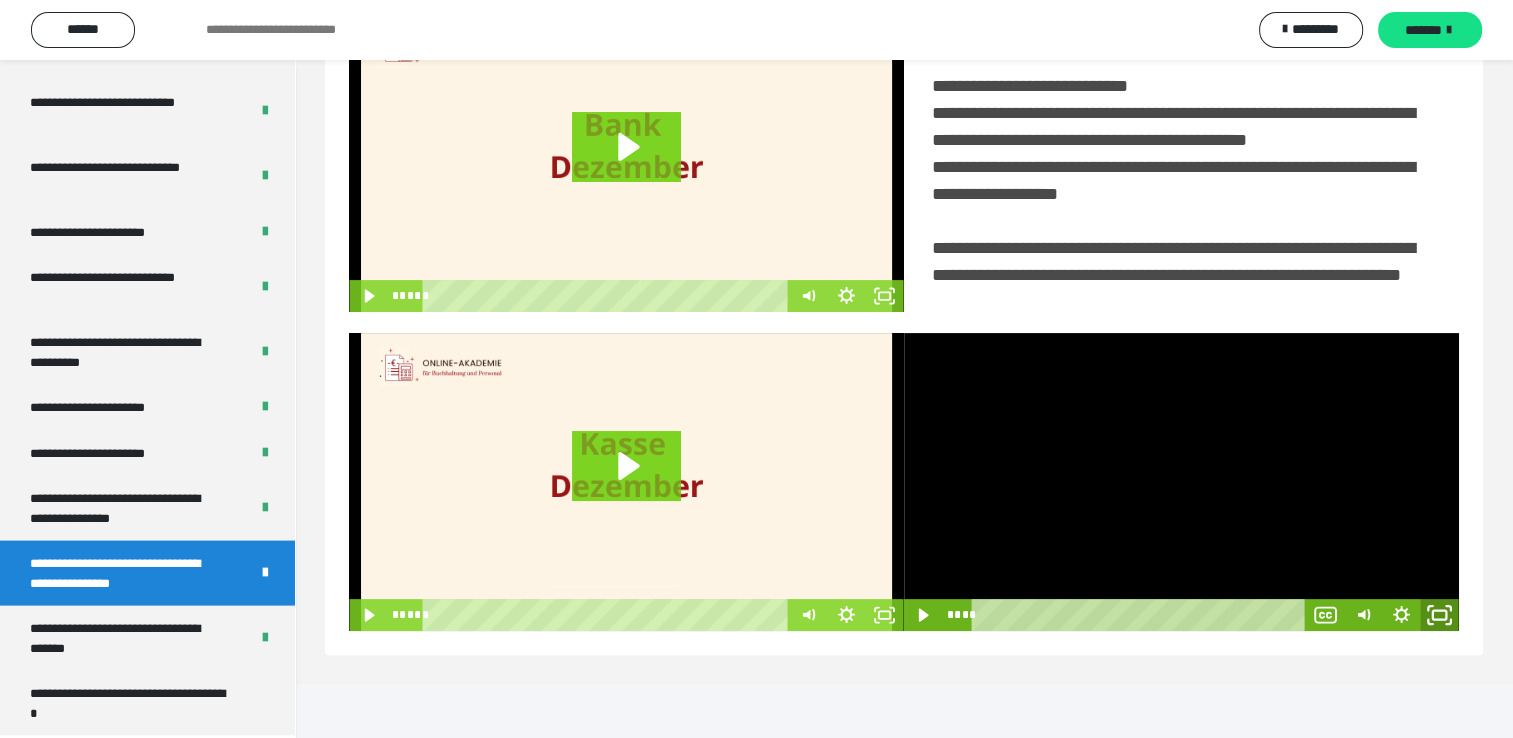 click 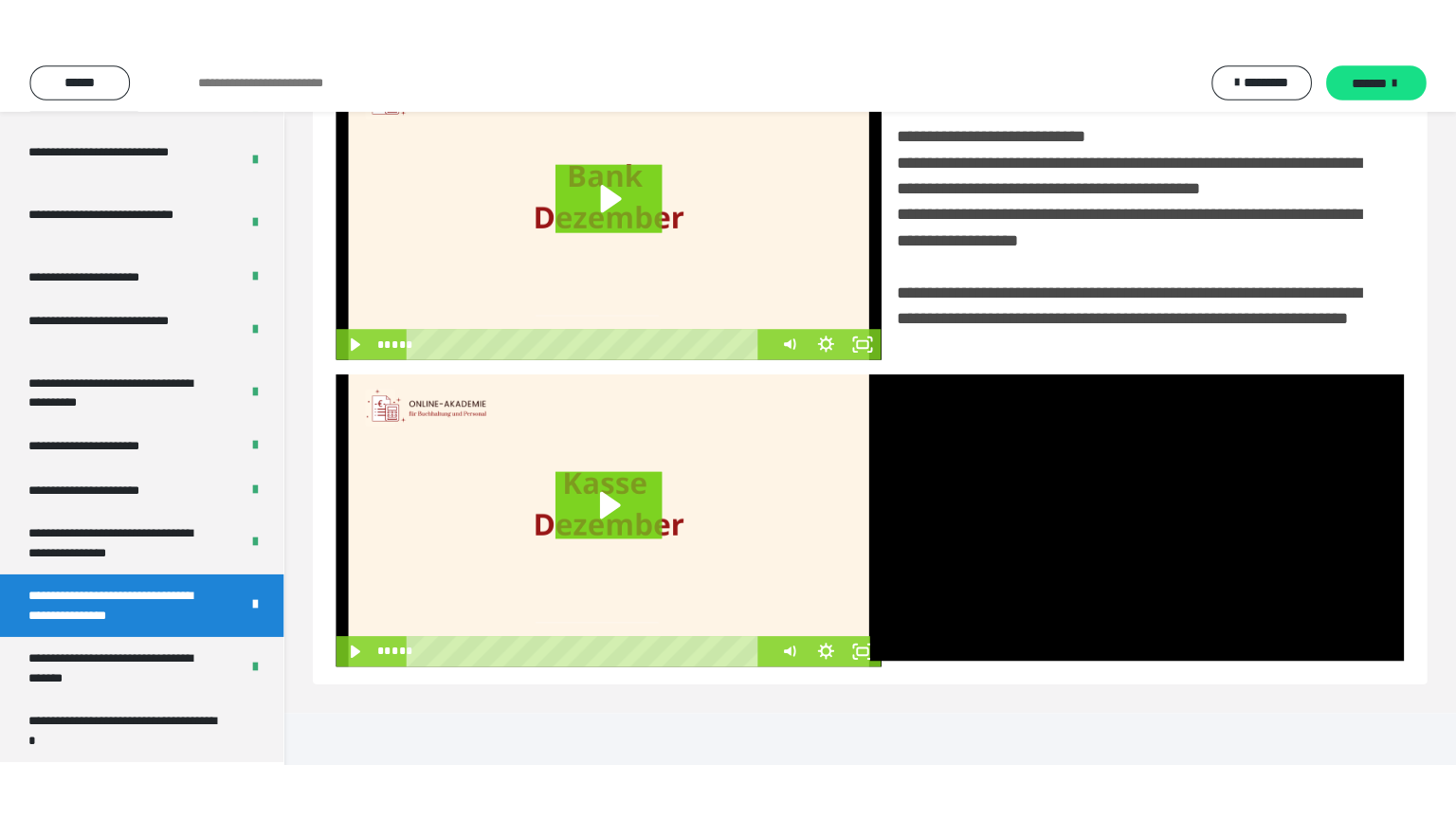 scroll, scrollTop: 317, scrollLeft: 0, axis: vertical 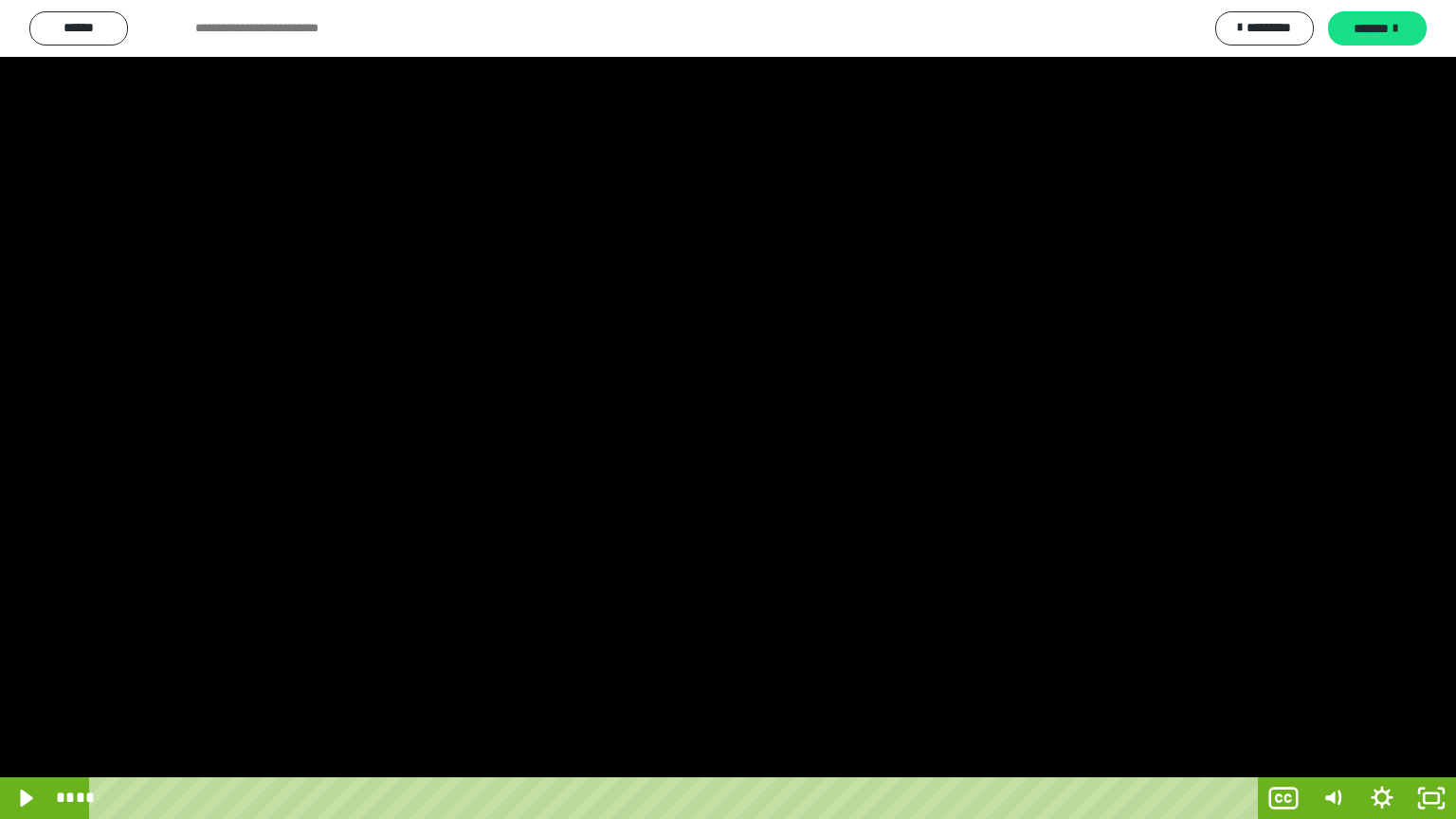 click at bounding box center [728, 410] 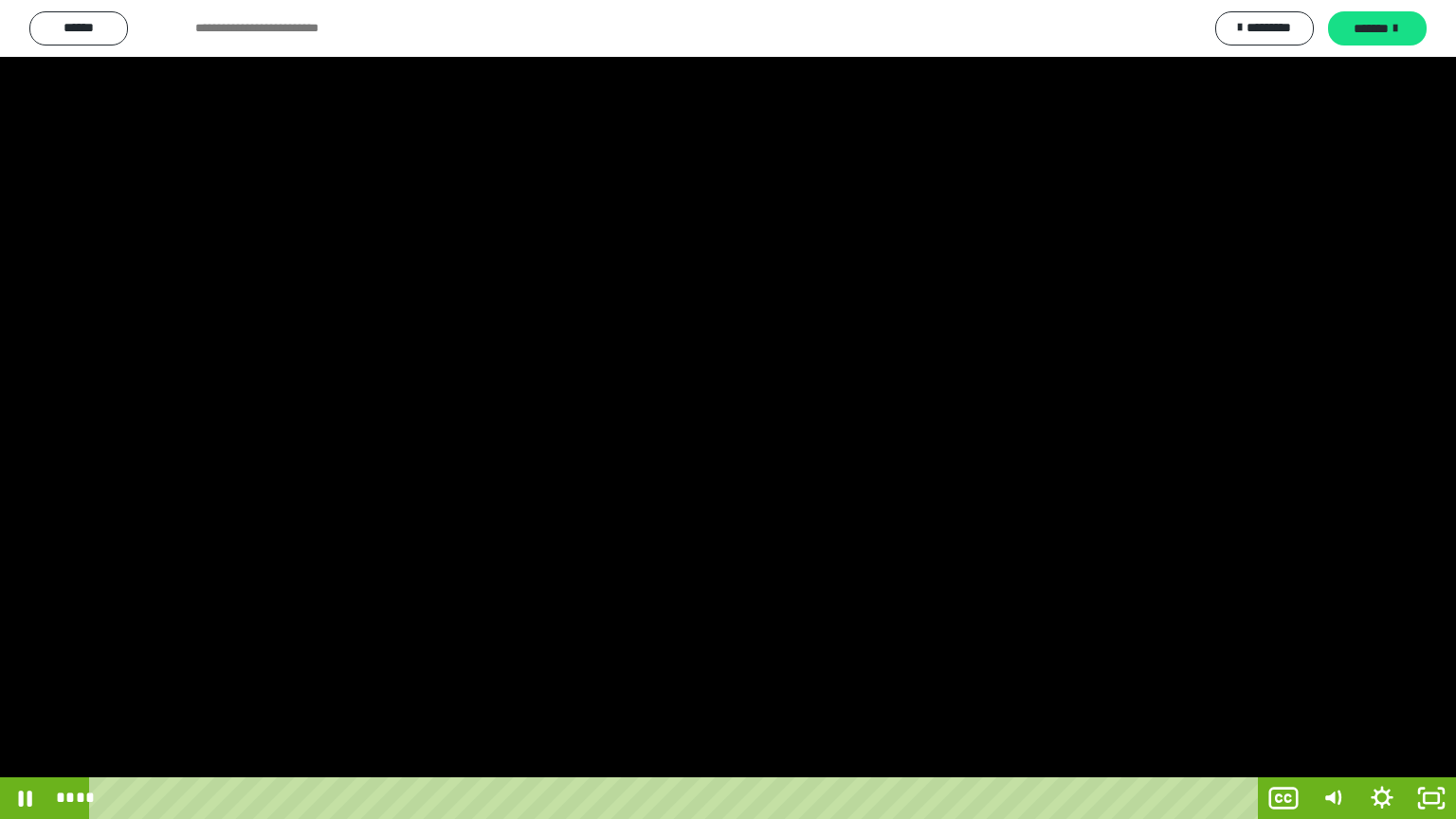 click at bounding box center [728, 410] 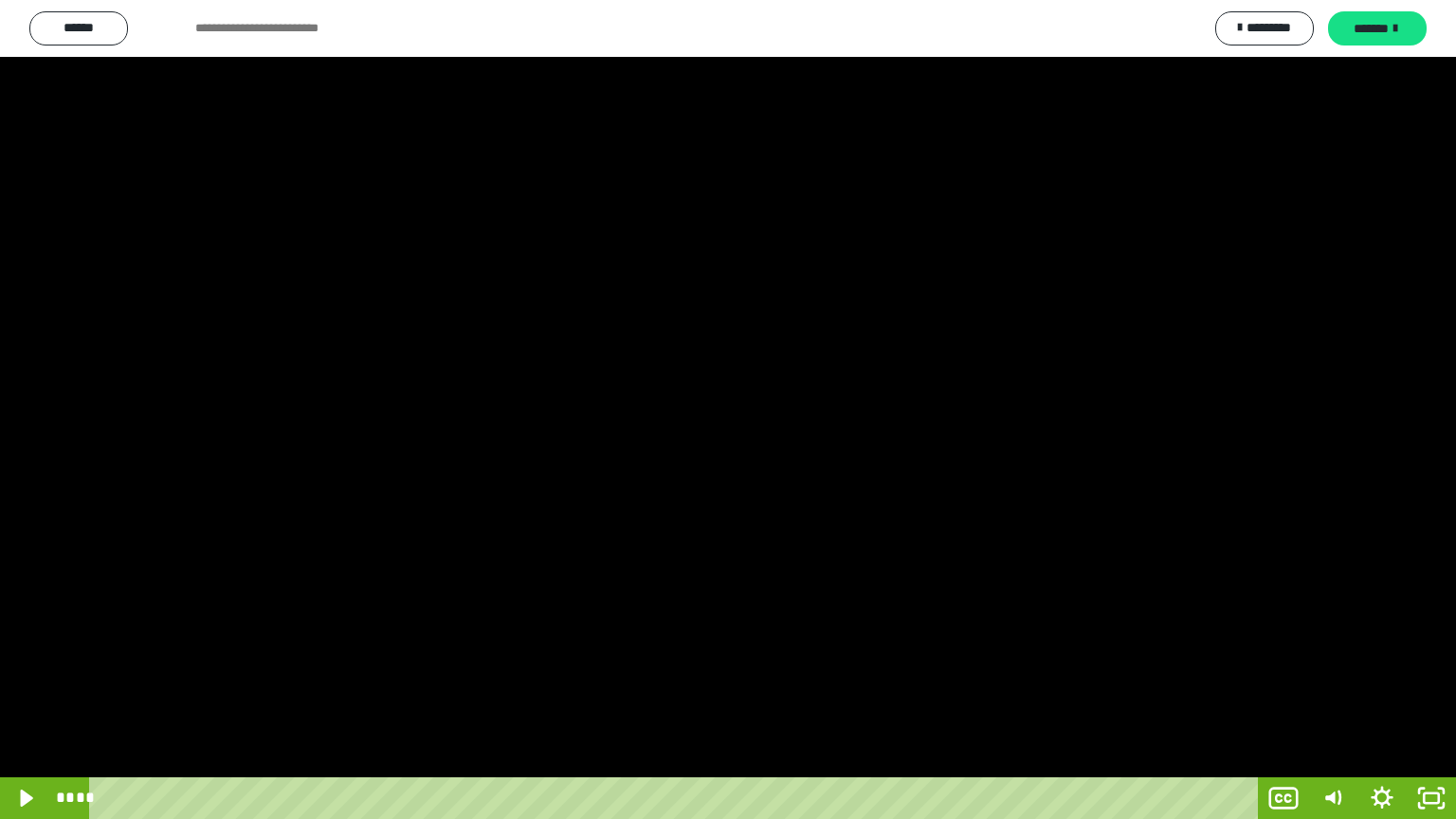 click at bounding box center [728, 410] 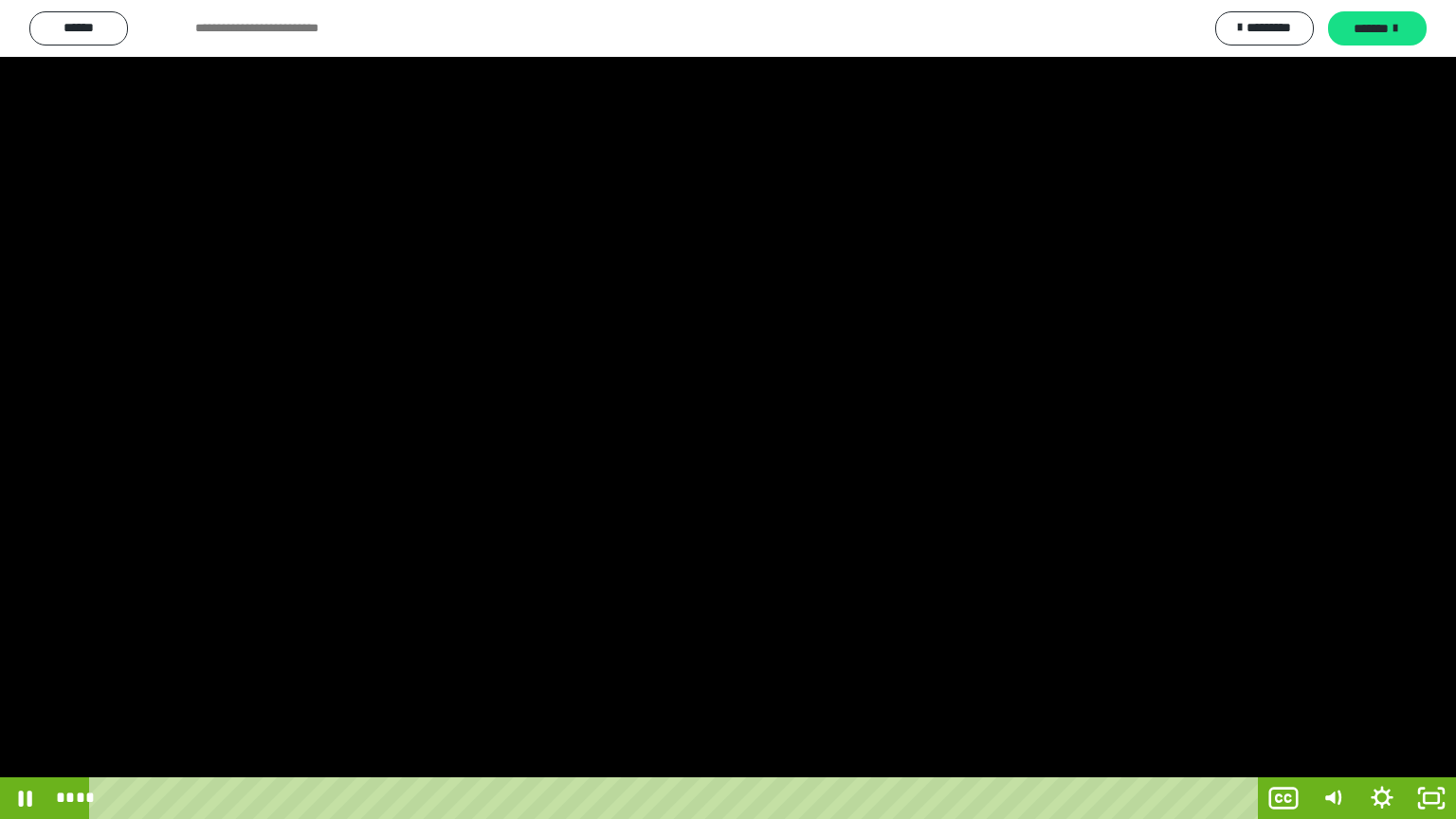 click at bounding box center (728, 410) 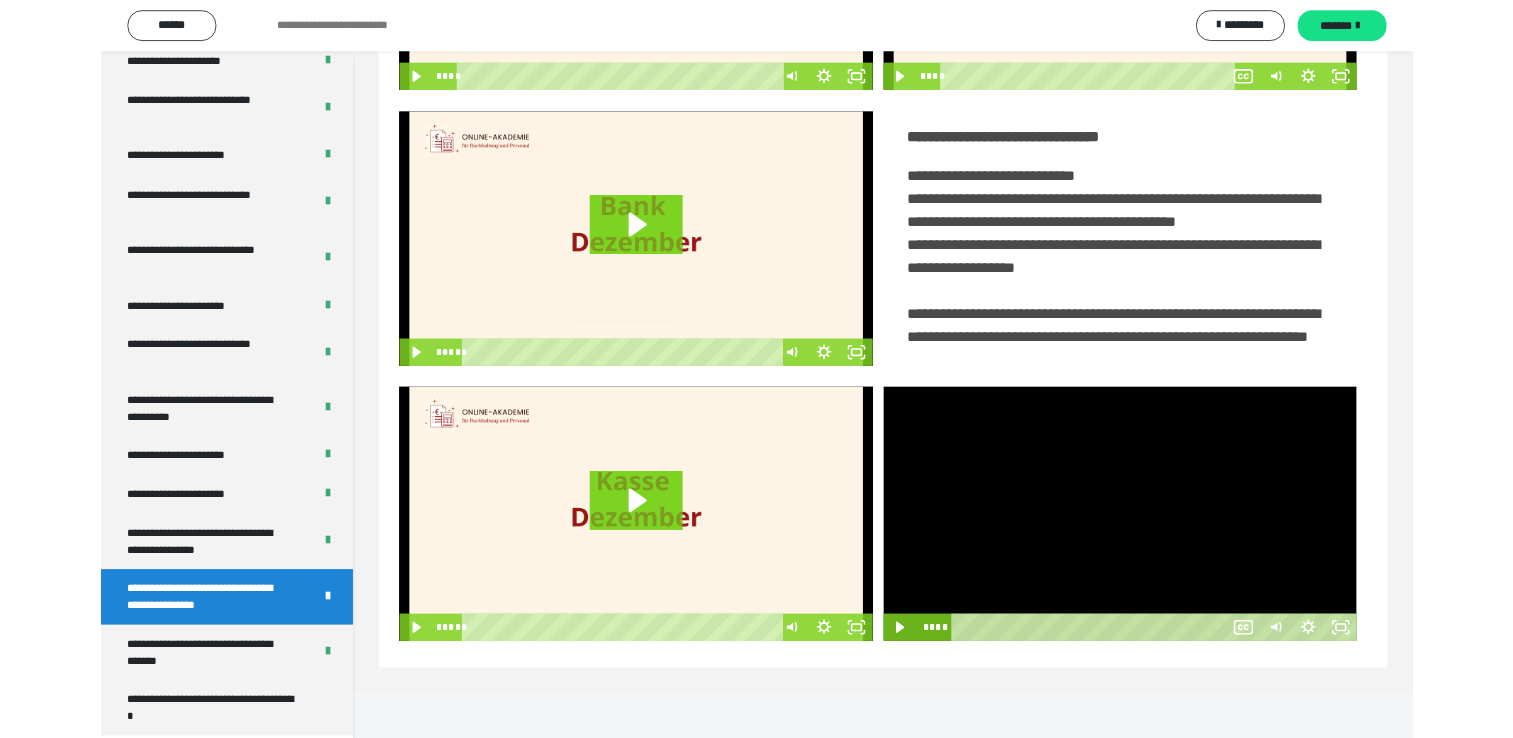 scroll, scrollTop: 324, scrollLeft: 0, axis: vertical 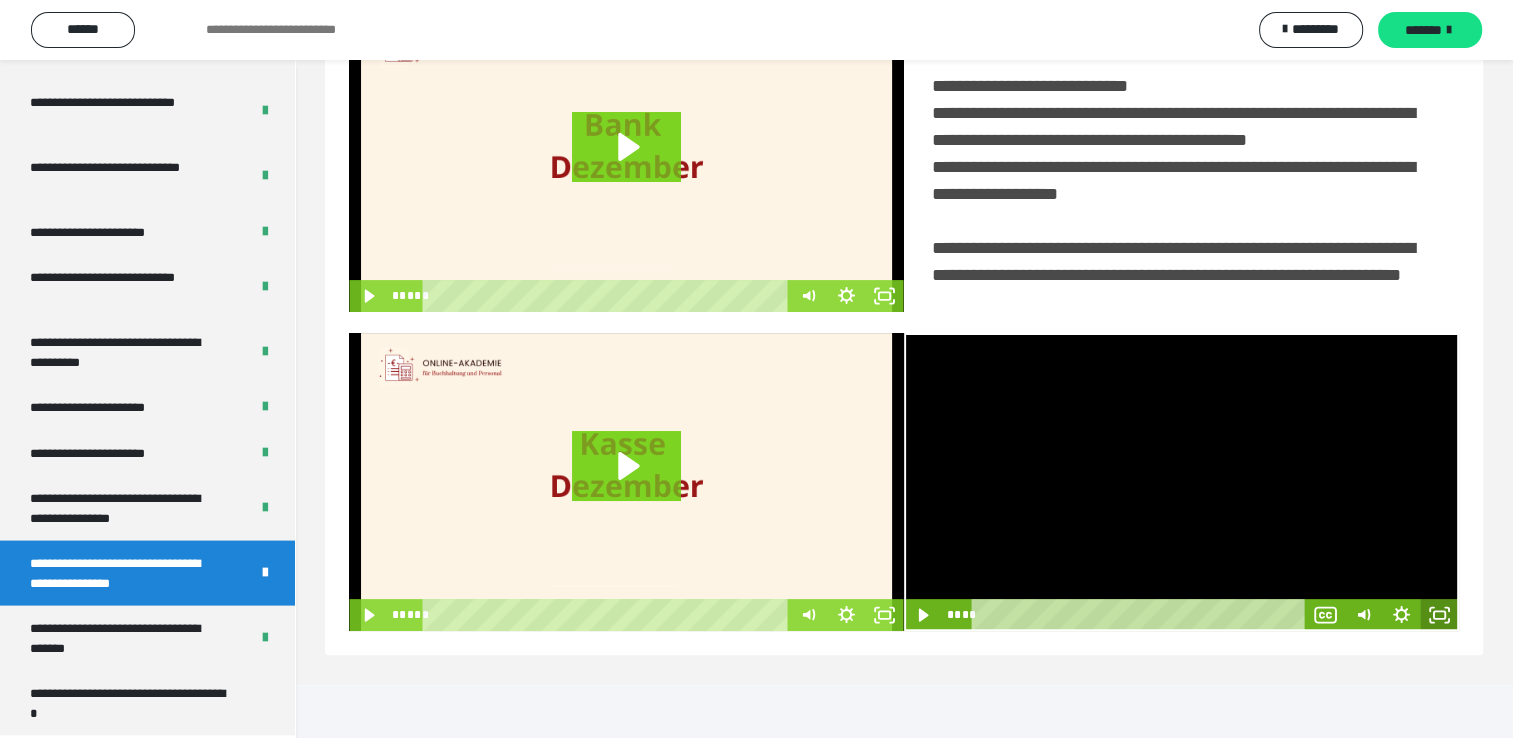 click 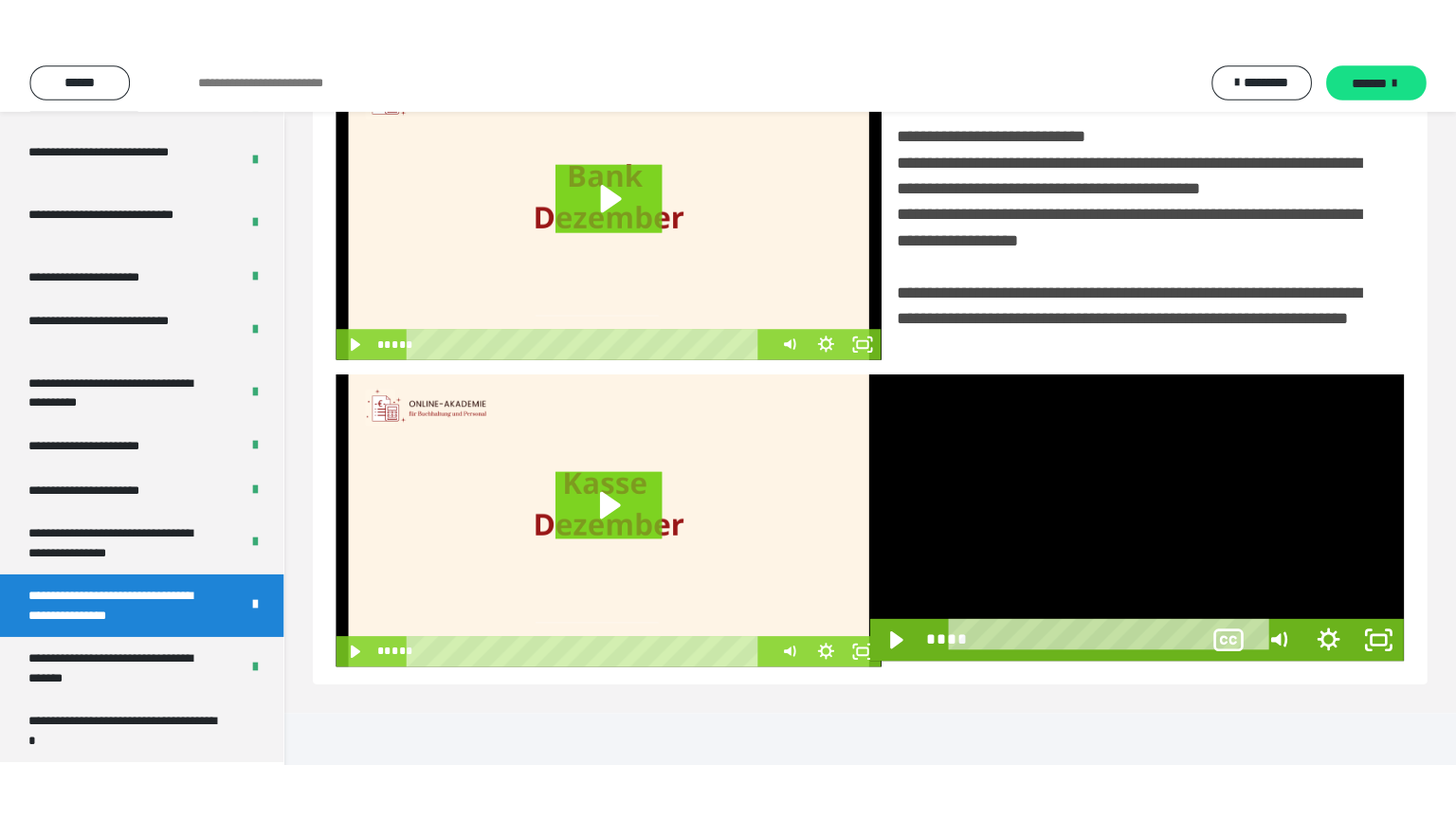 scroll, scrollTop: 317, scrollLeft: 0, axis: vertical 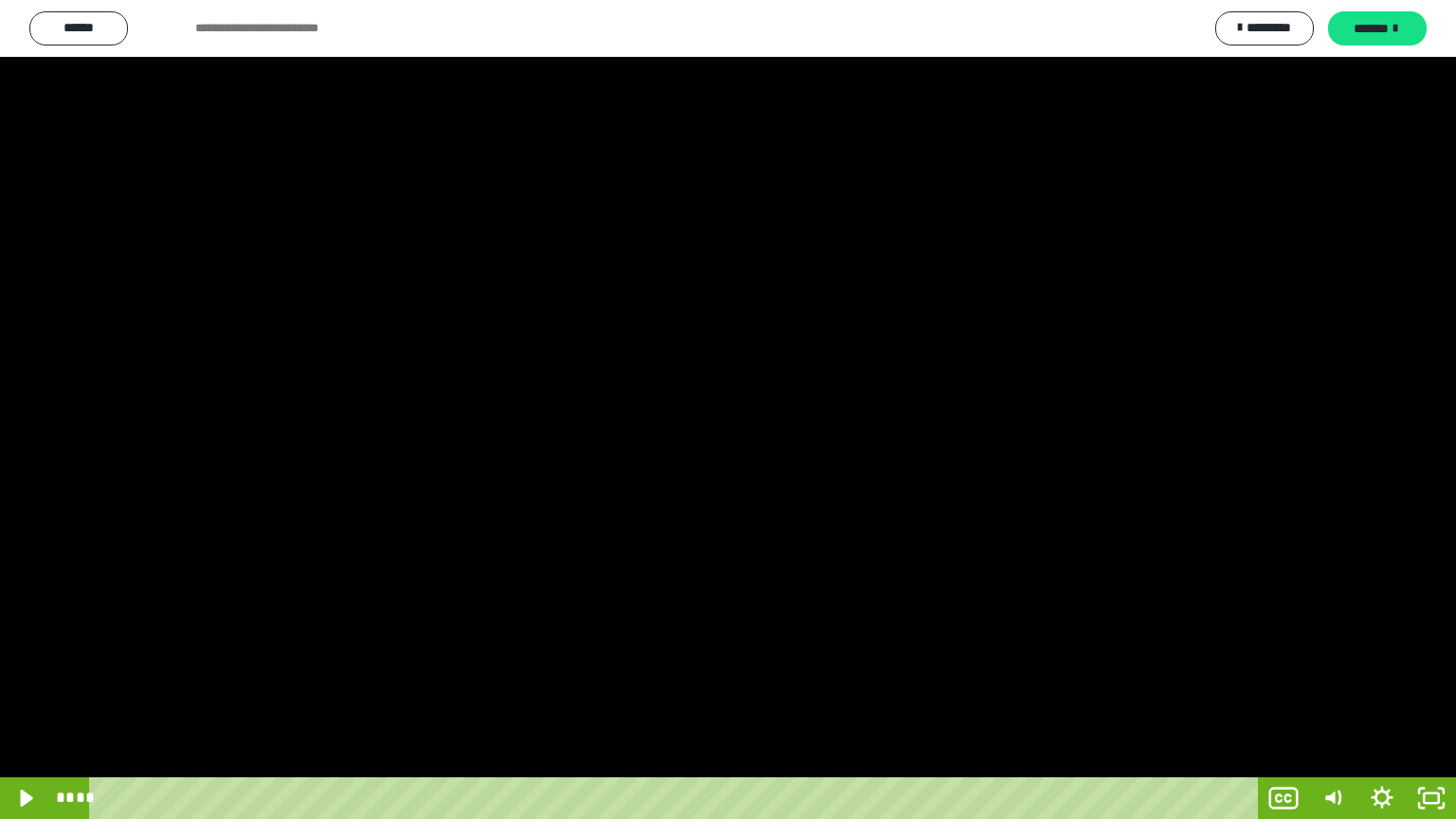 click at bounding box center [728, 410] 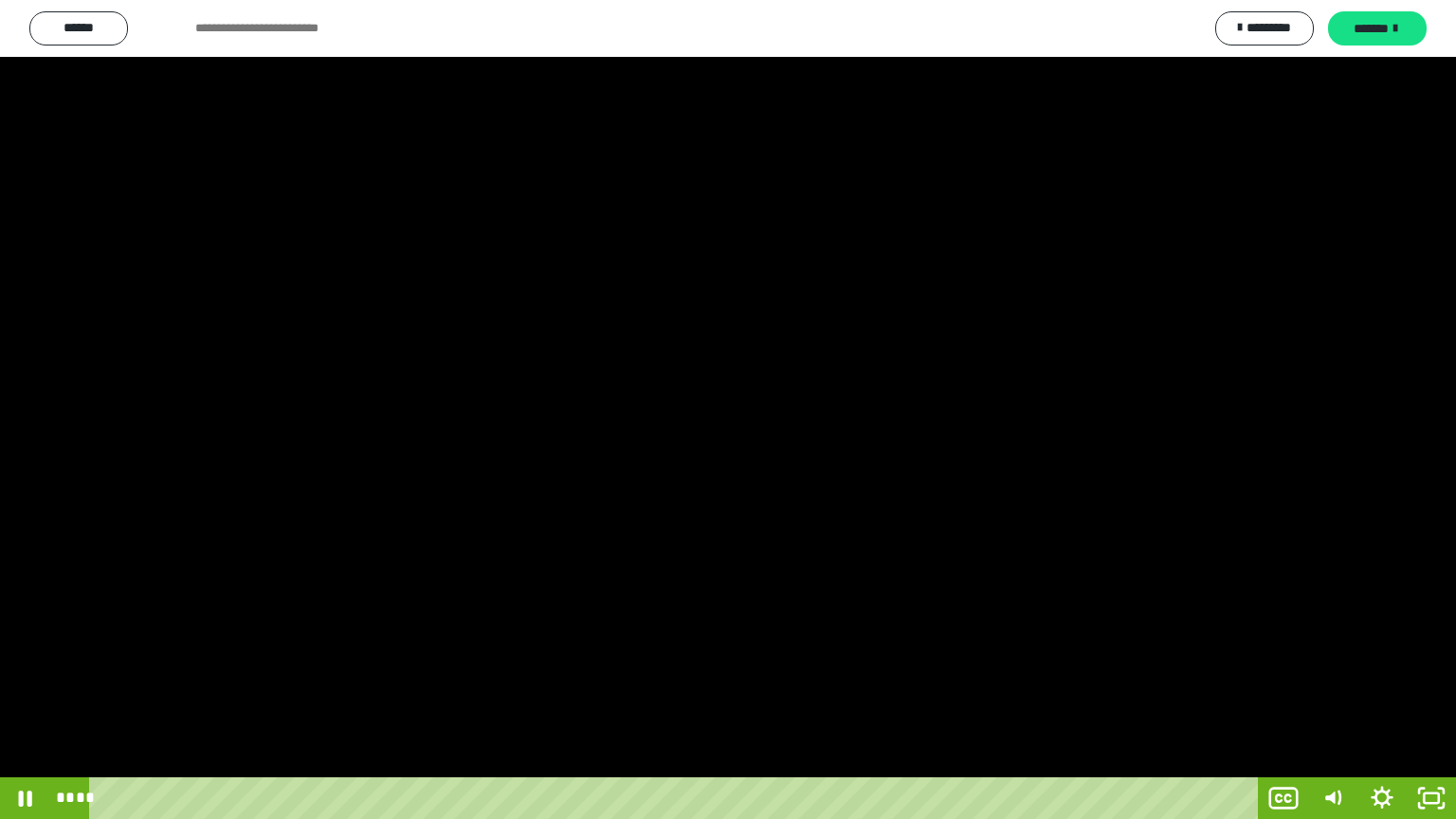 click at bounding box center (728, 410) 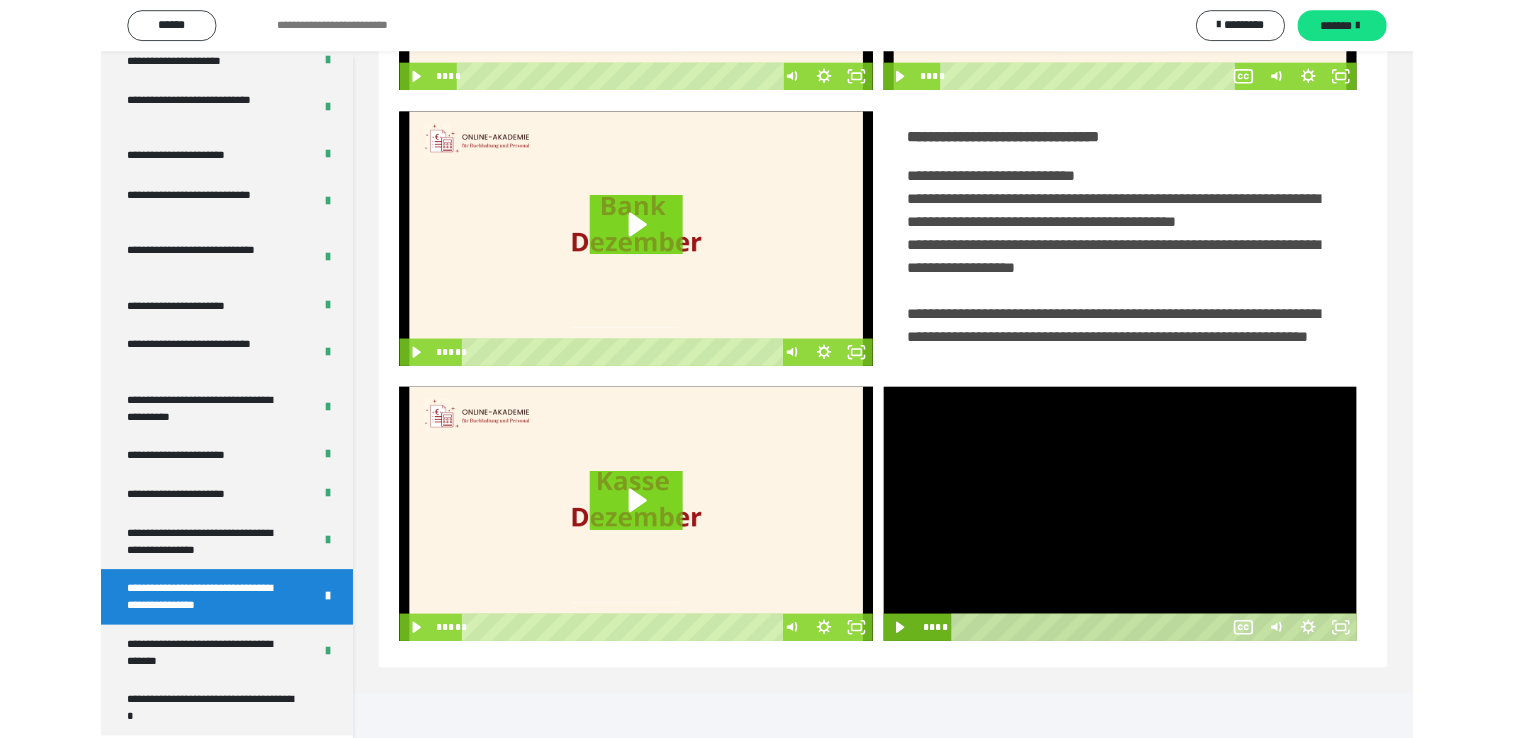 scroll, scrollTop: 324, scrollLeft: 0, axis: vertical 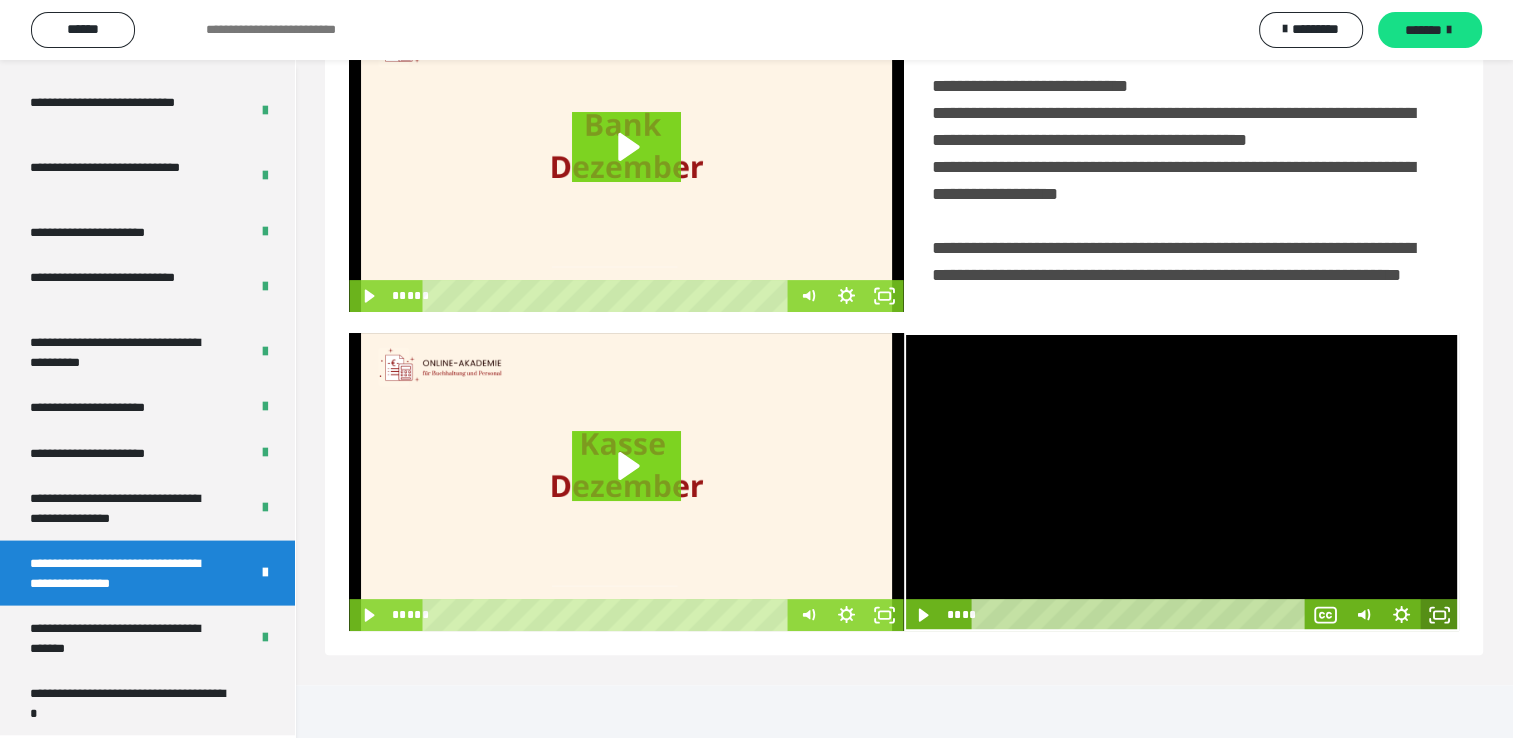 click 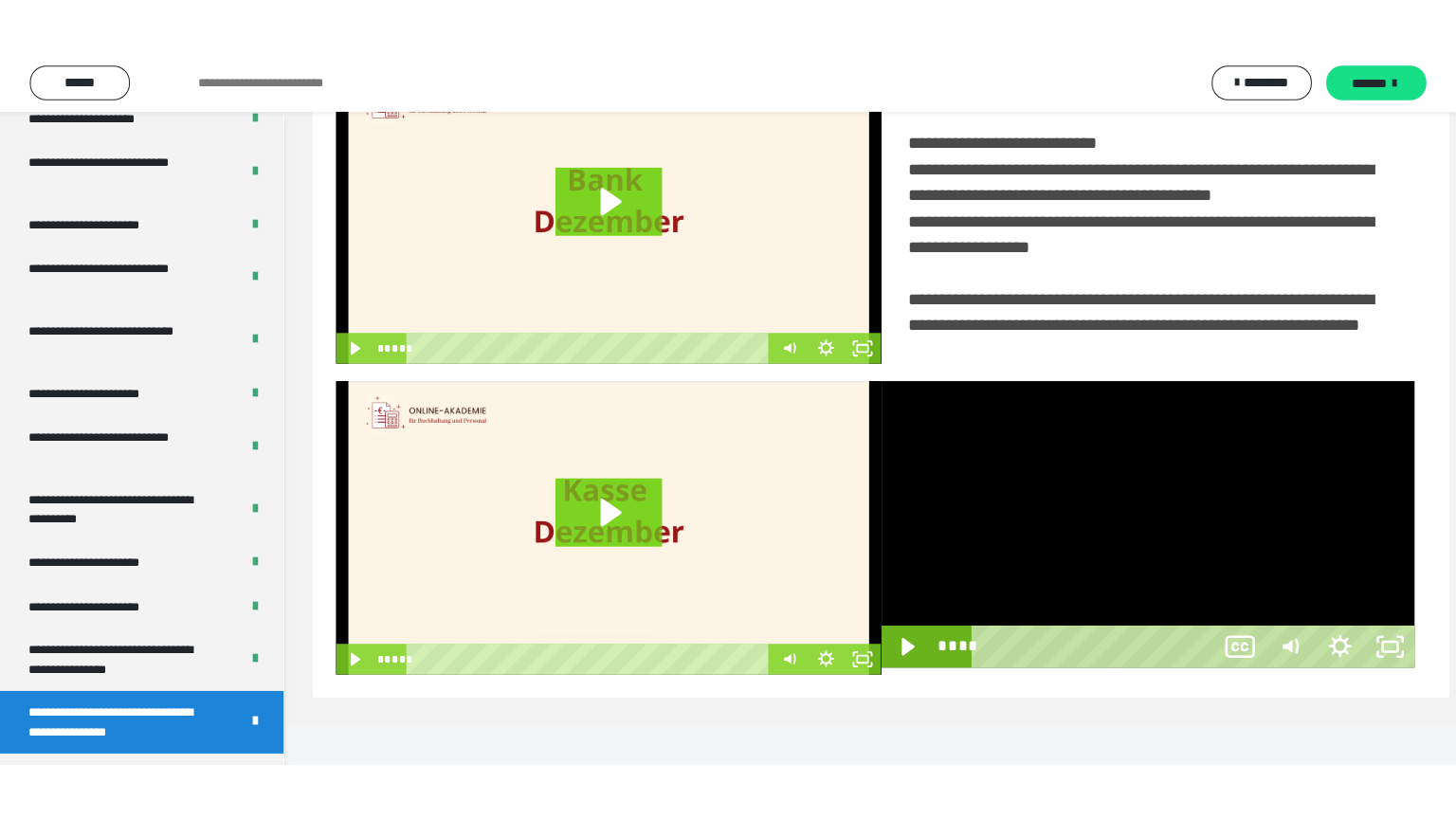 scroll, scrollTop: 317, scrollLeft: 0, axis: vertical 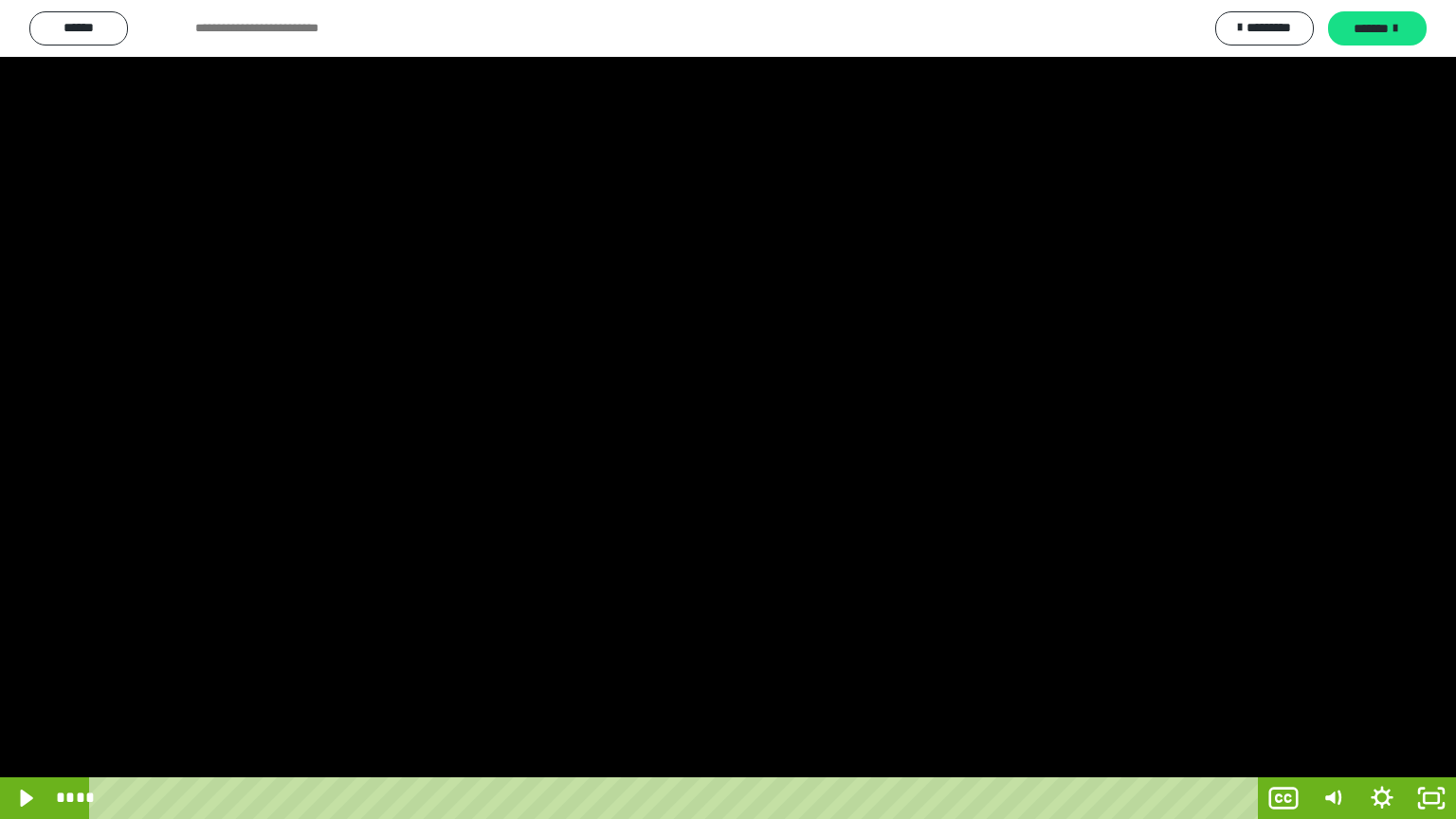 click at bounding box center (728, 410) 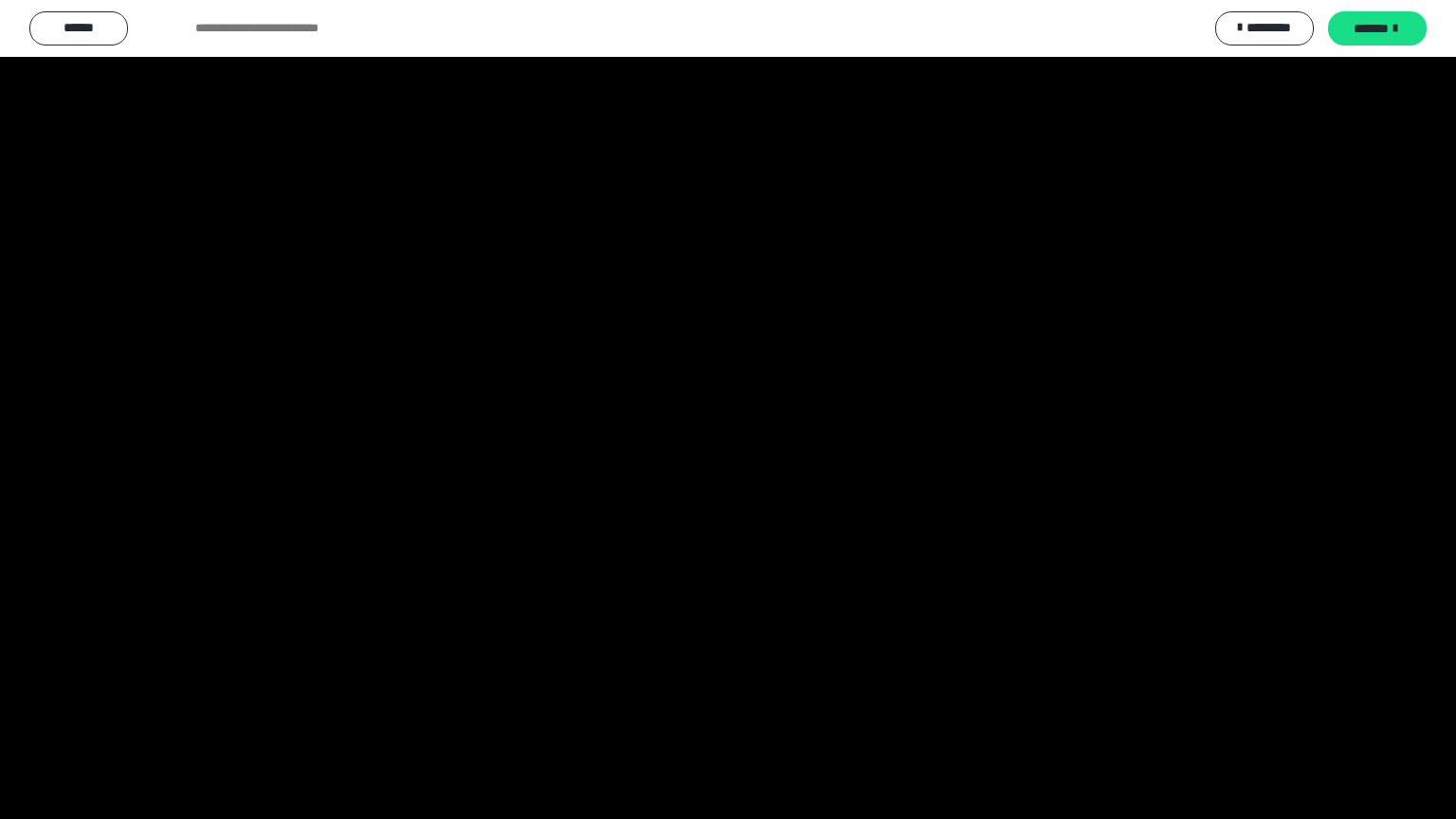 click at bounding box center [728, 410] 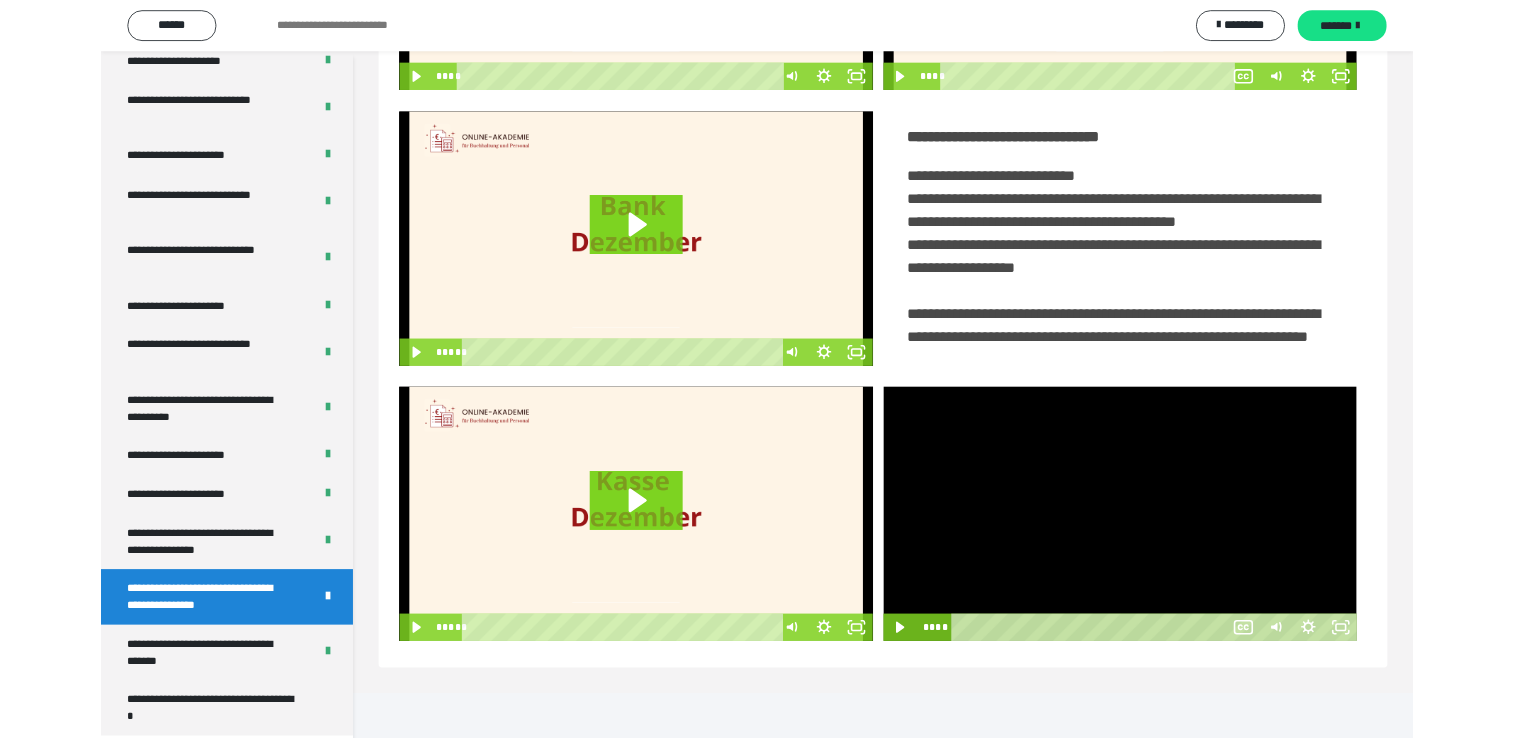 scroll, scrollTop: 324, scrollLeft: 0, axis: vertical 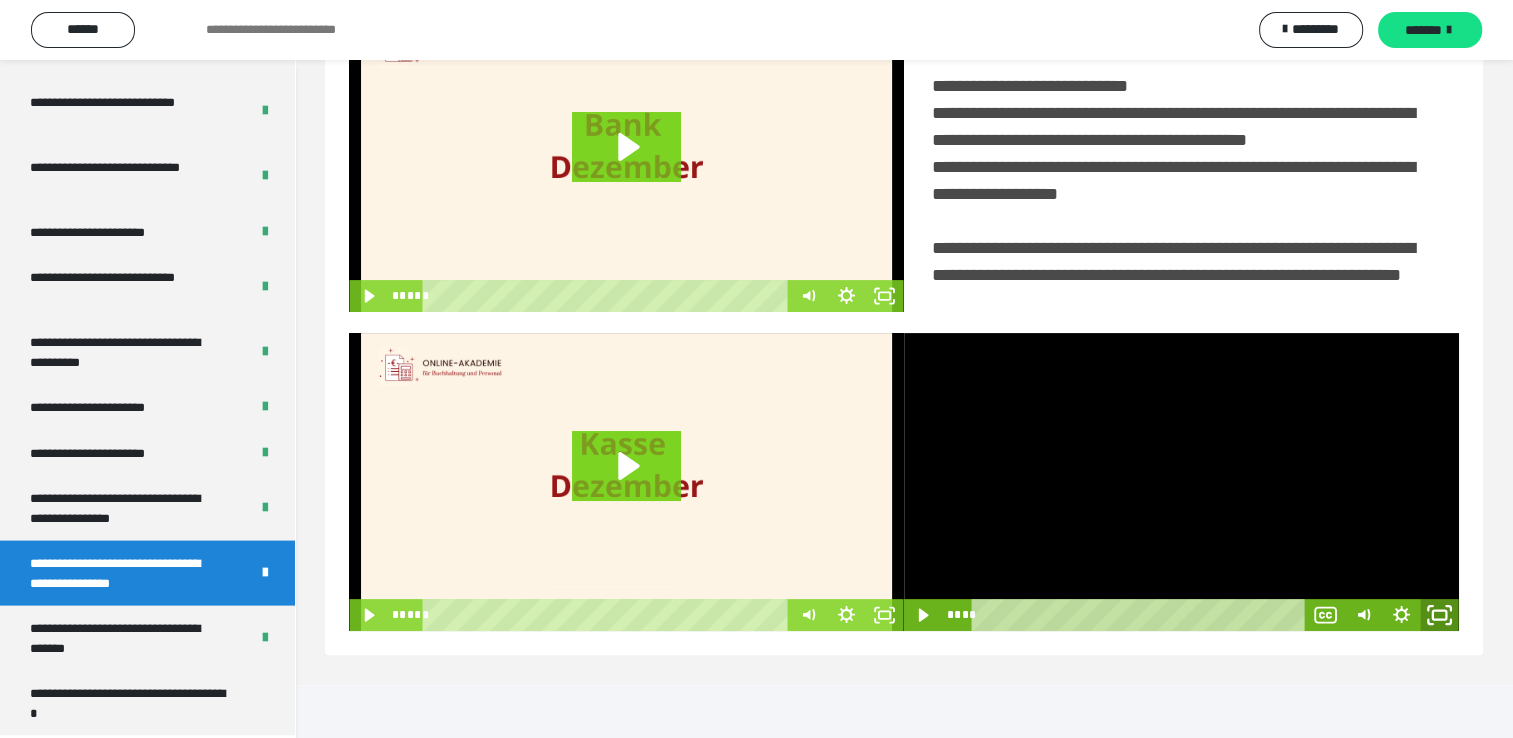 click 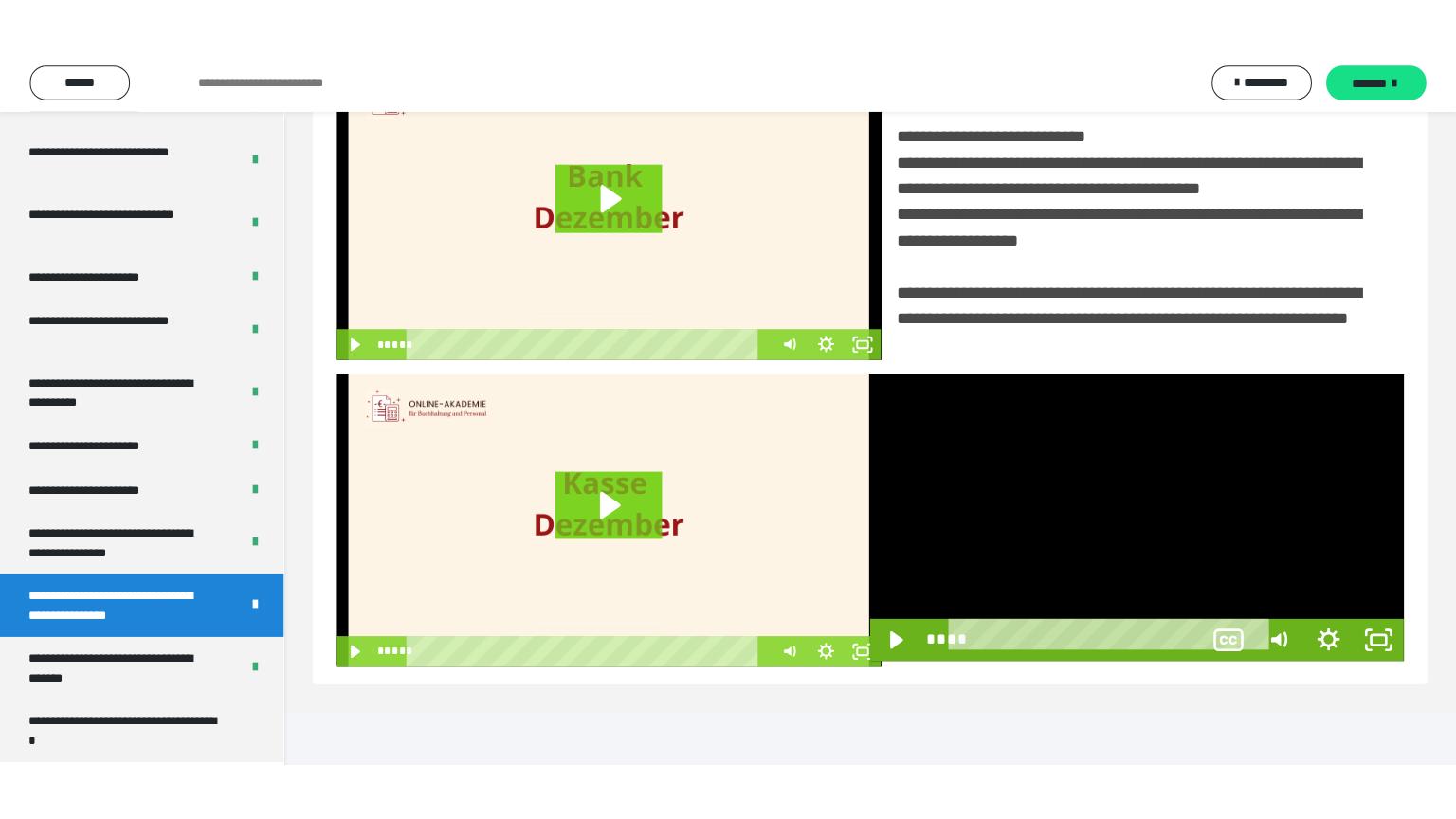 scroll, scrollTop: 317, scrollLeft: 0, axis: vertical 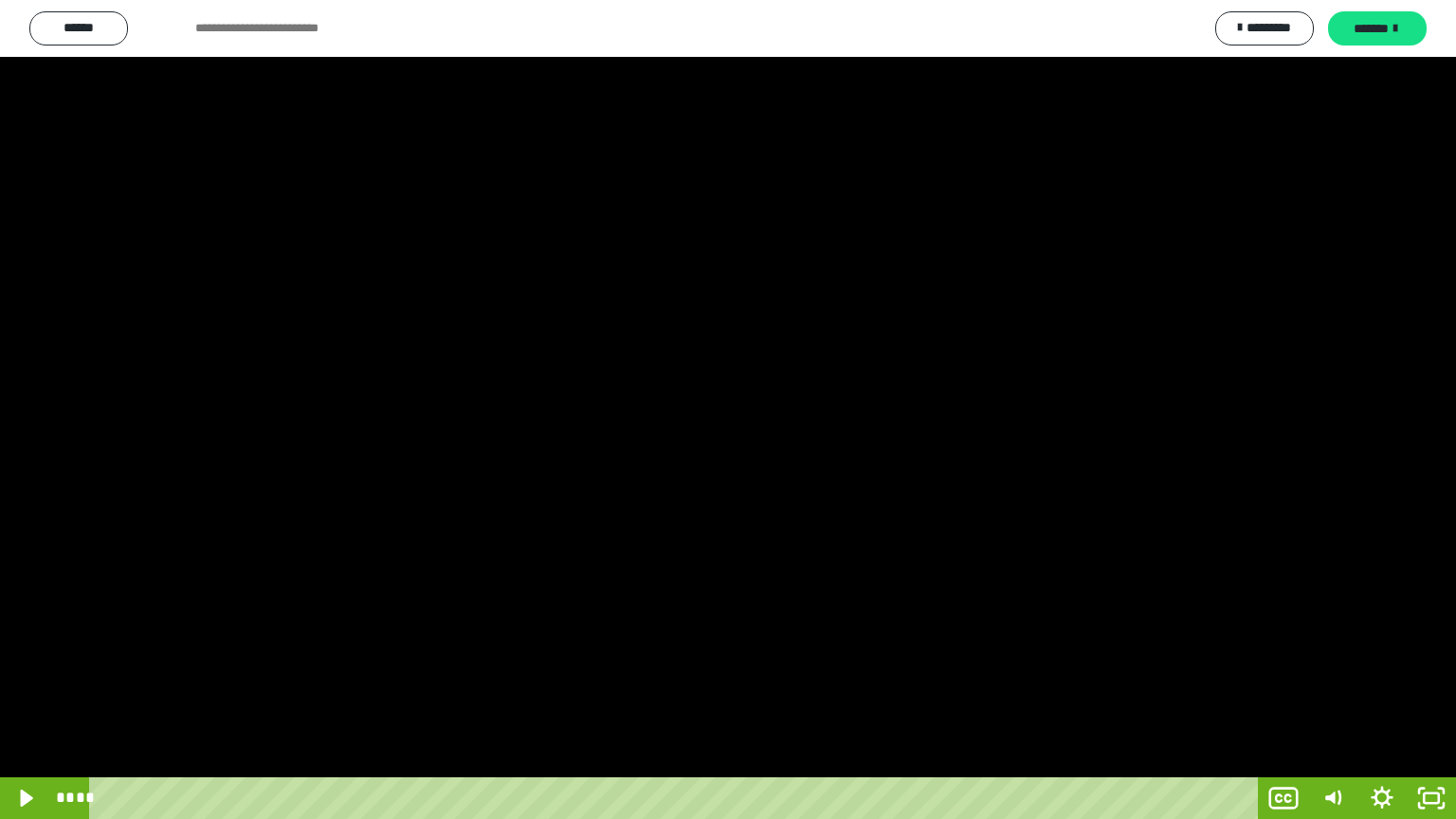 click at bounding box center [728, 410] 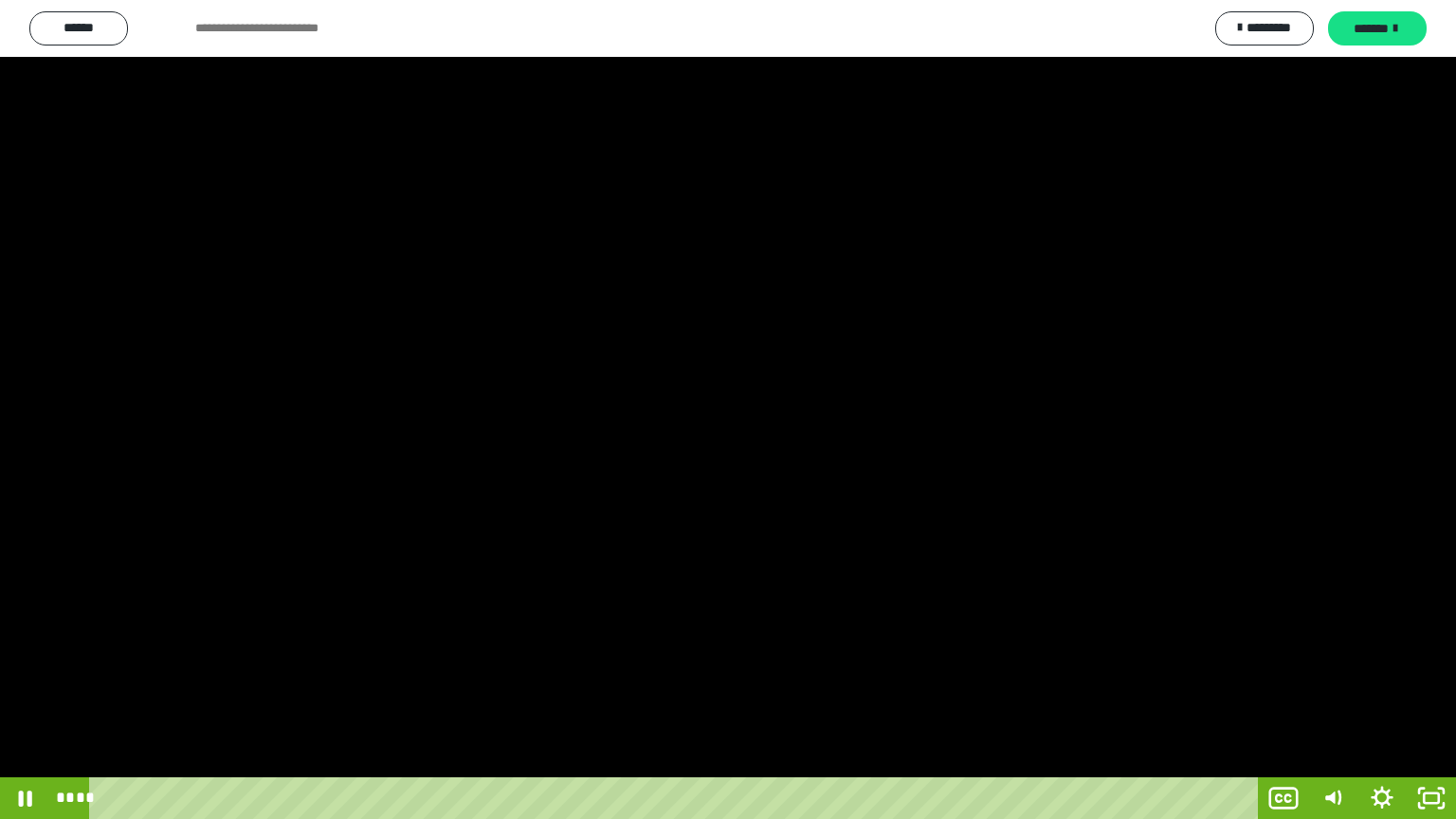 click at bounding box center [728, 410] 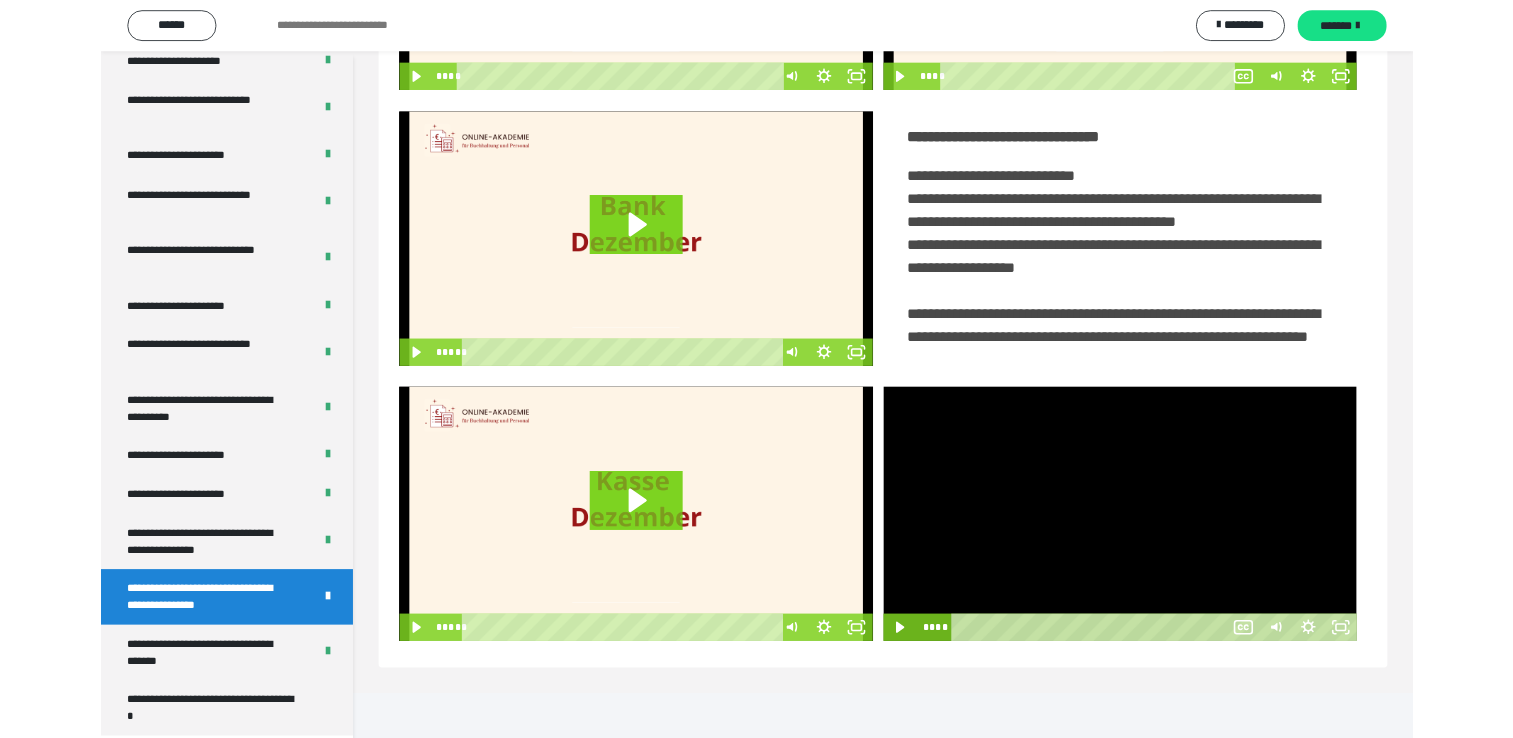scroll, scrollTop: 324, scrollLeft: 0, axis: vertical 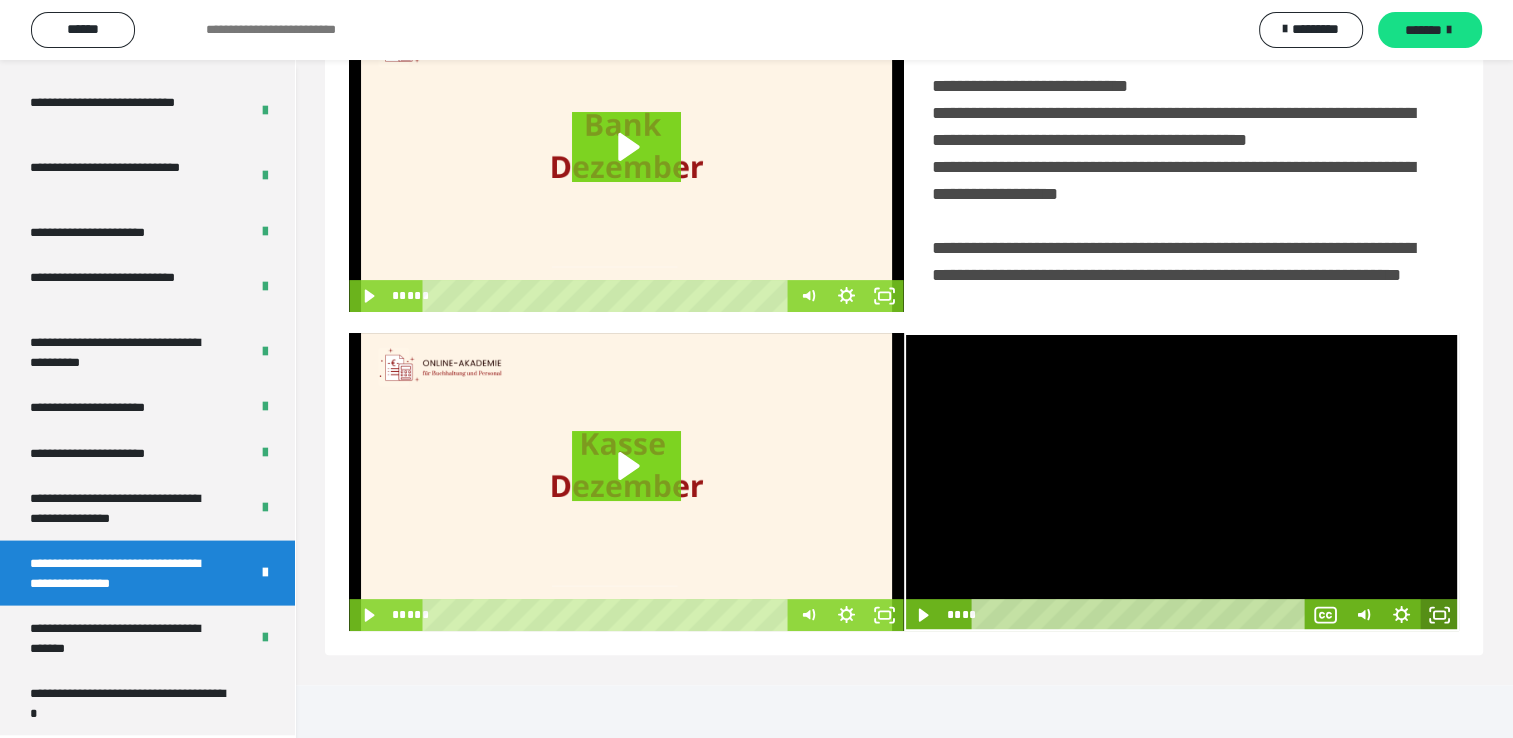 click 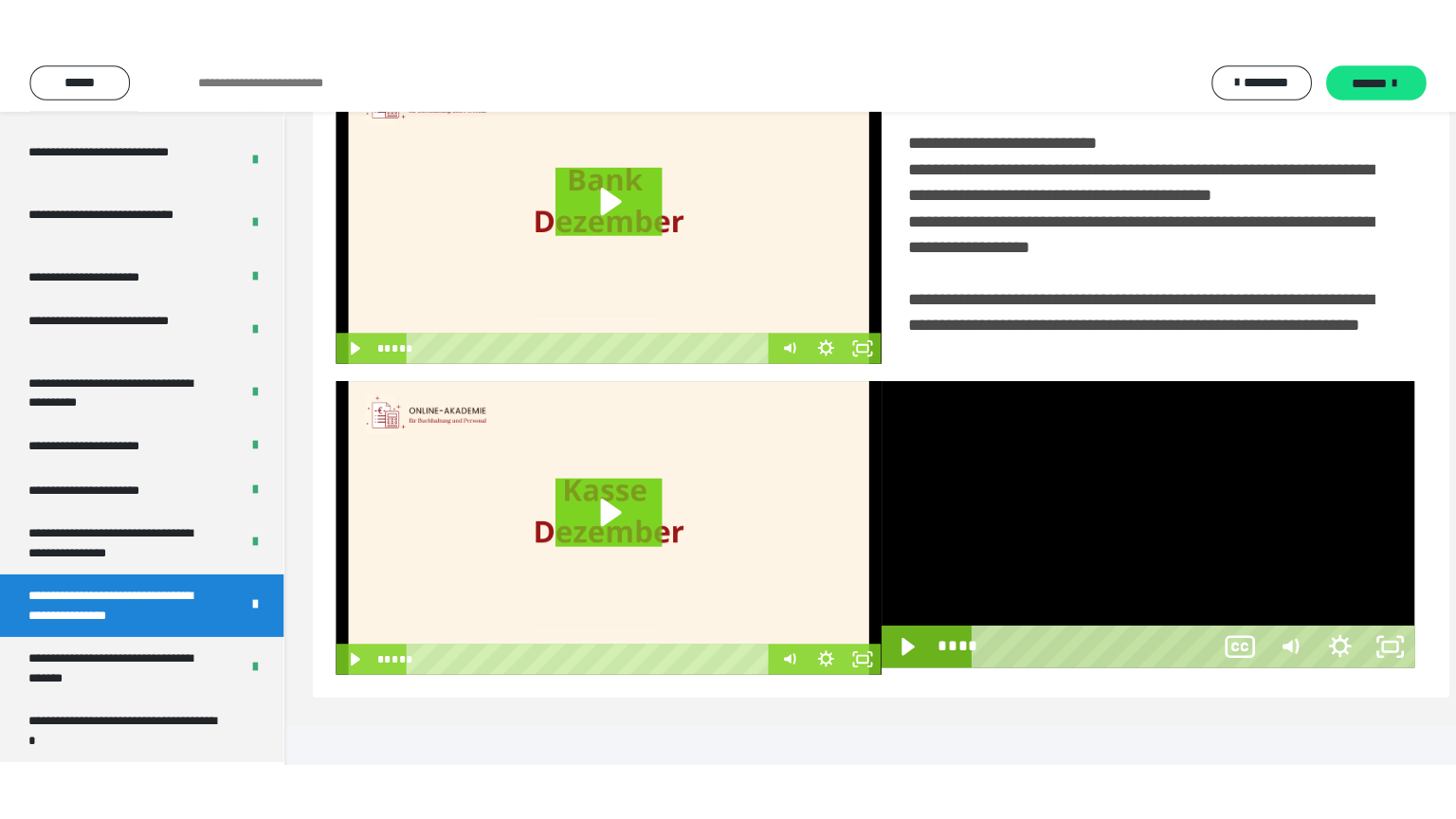 scroll, scrollTop: 317, scrollLeft: 0, axis: vertical 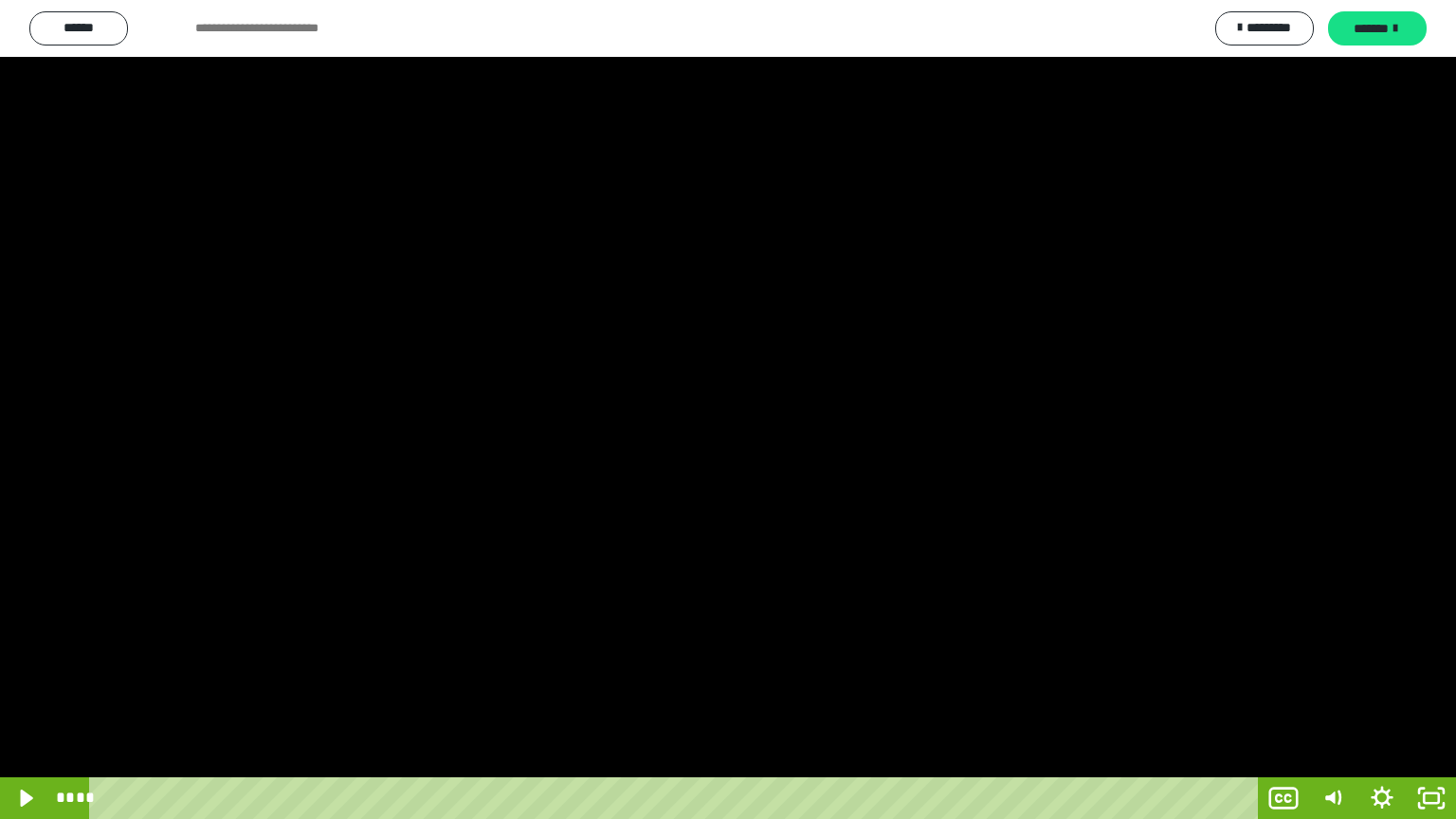 click at bounding box center [728, 410] 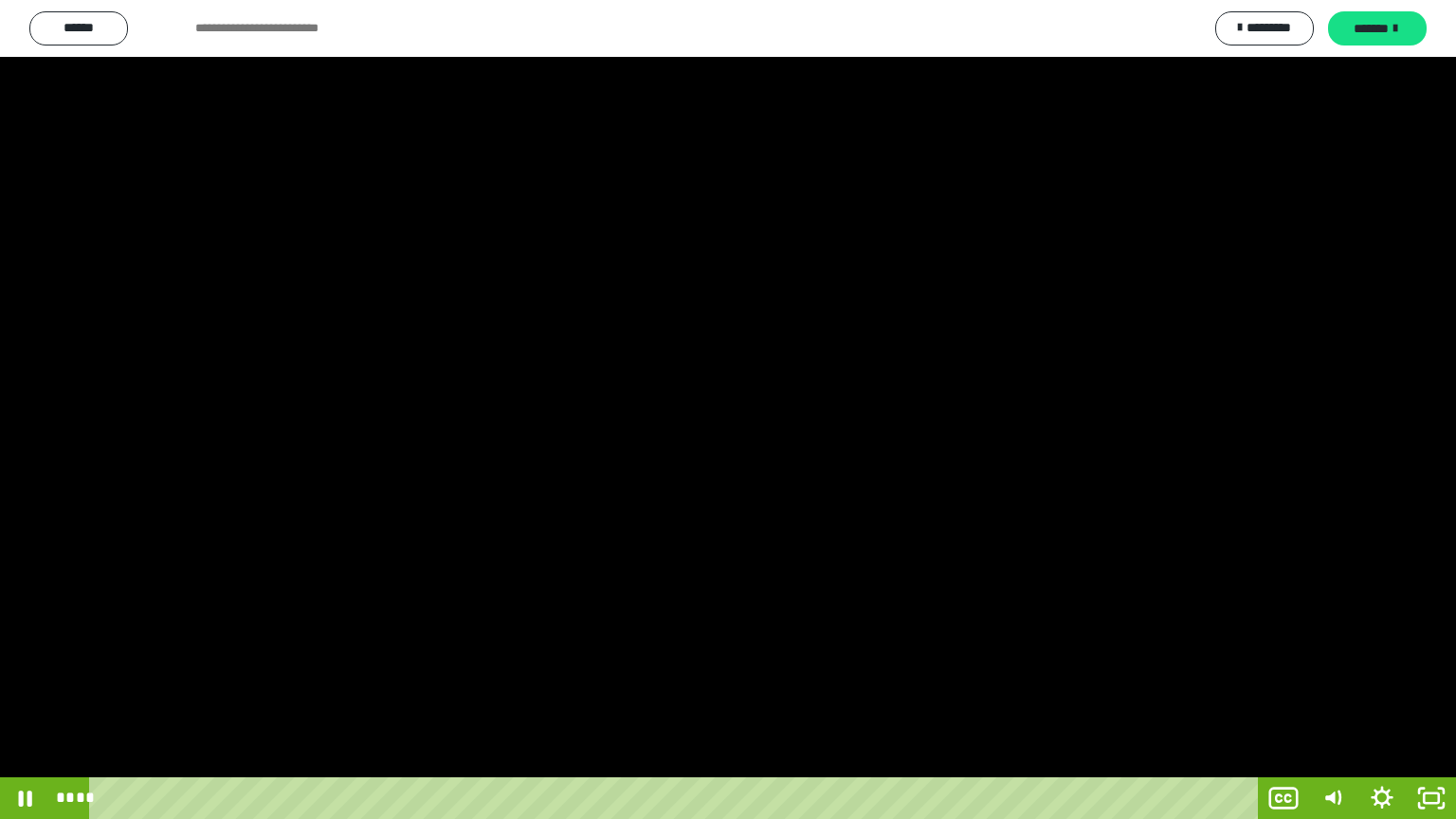click at bounding box center (728, 410) 